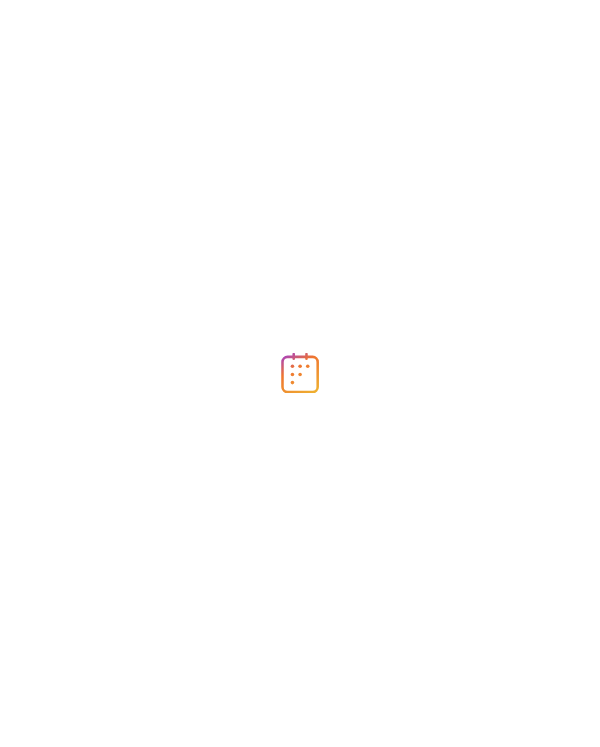 scroll, scrollTop: 0, scrollLeft: 0, axis: both 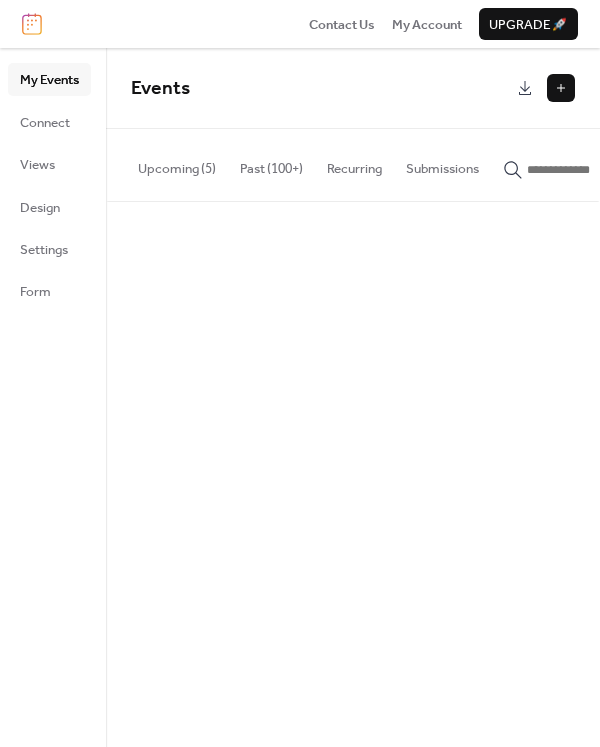 click on "Upcoming (5)" at bounding box center (177, 164) 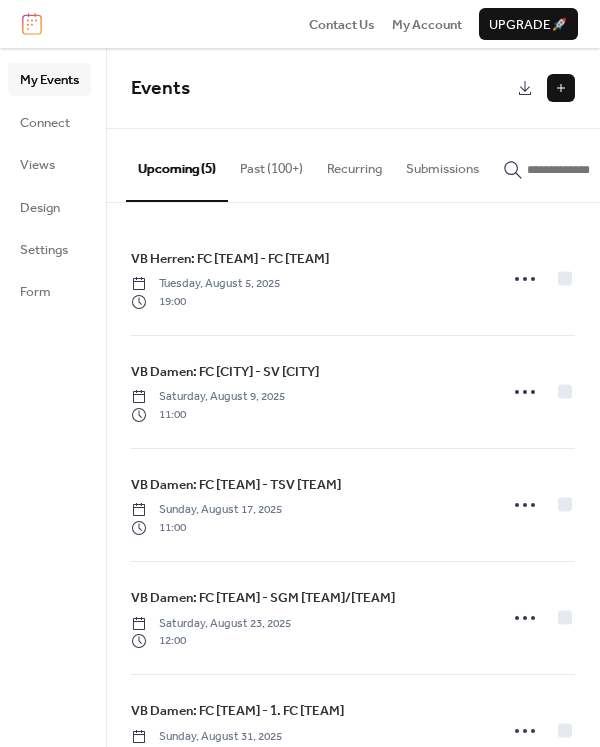 click on "Past (100+)" at bounding box center (271, 164) 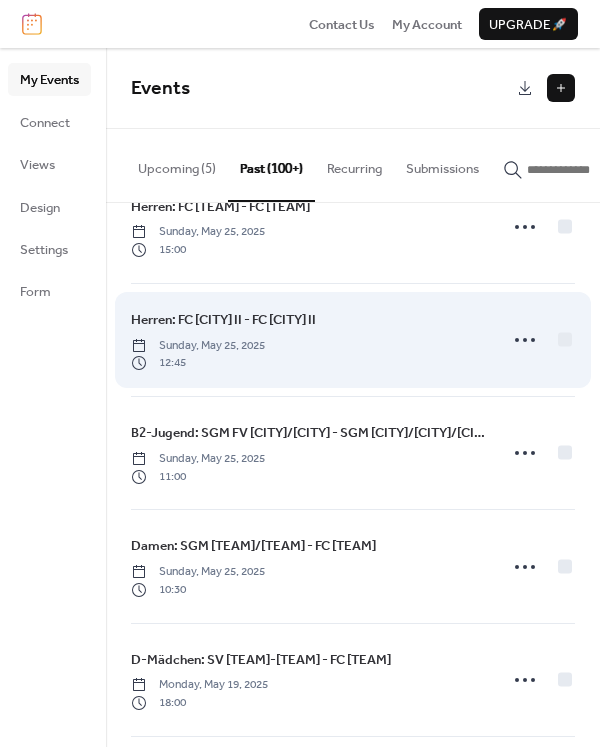 scroll, scrollTop: 3104, scrollLeft: 0, axis: vertical 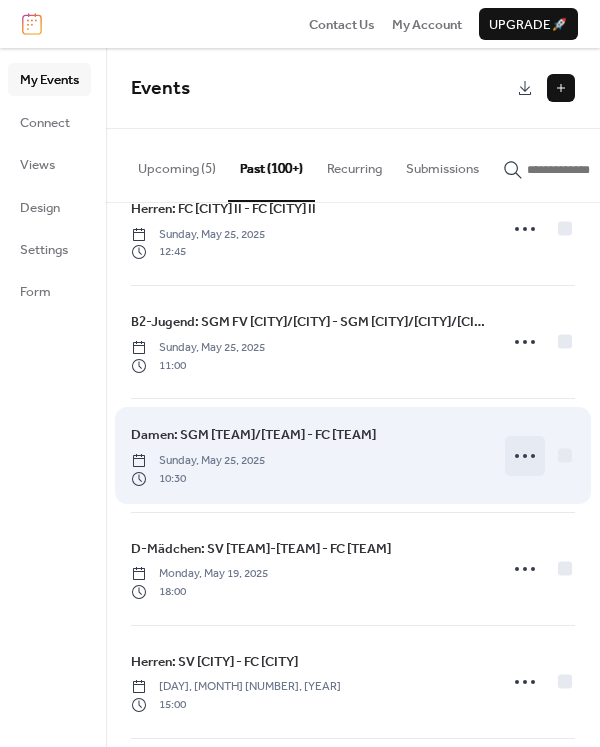 click 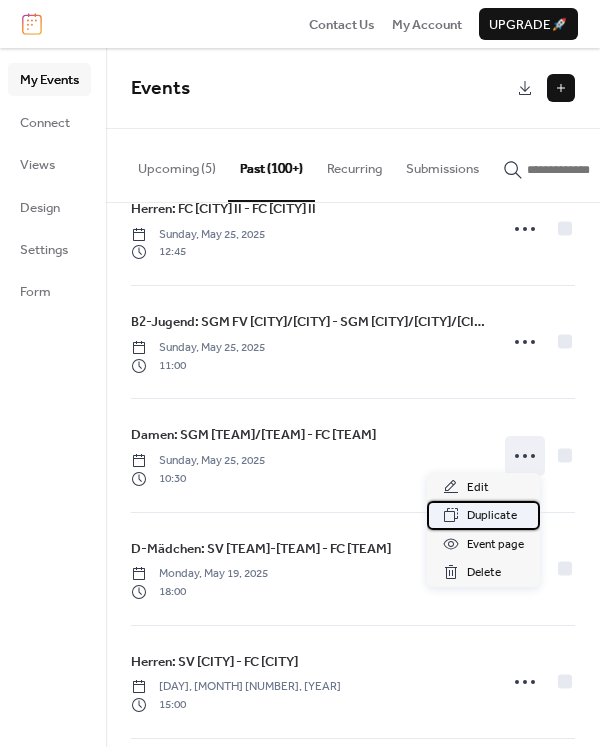 click on "Duplicate" at bounding box center (492, 516) 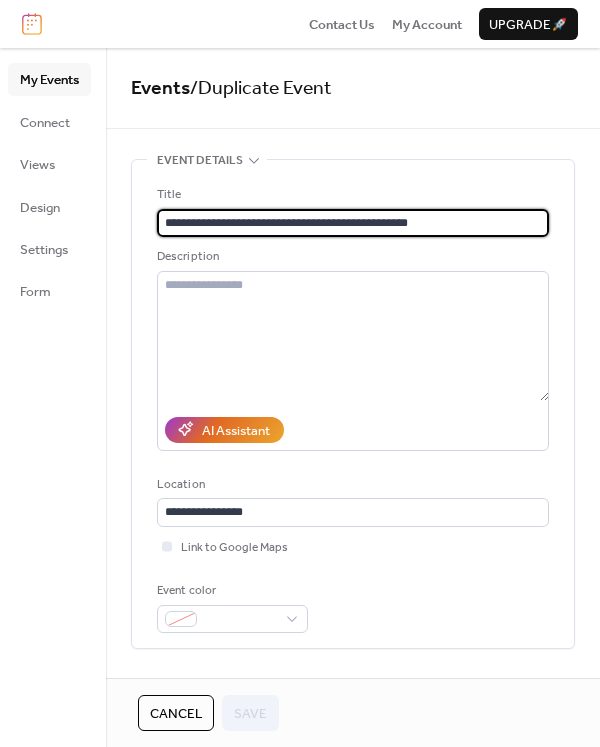 drag, startPoint x: 193, startPoint y: 221, endPoint x: 150, endPoint y: 219, distance: 43.046486 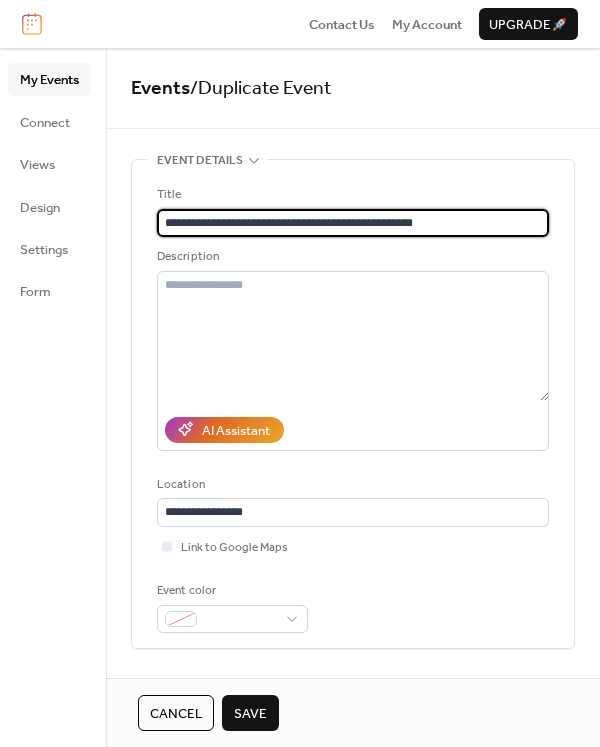 drag, startPoint x: 350, startPoint y: 221, endPoint x: 211, endPoint y: 226, distance: 139.0899 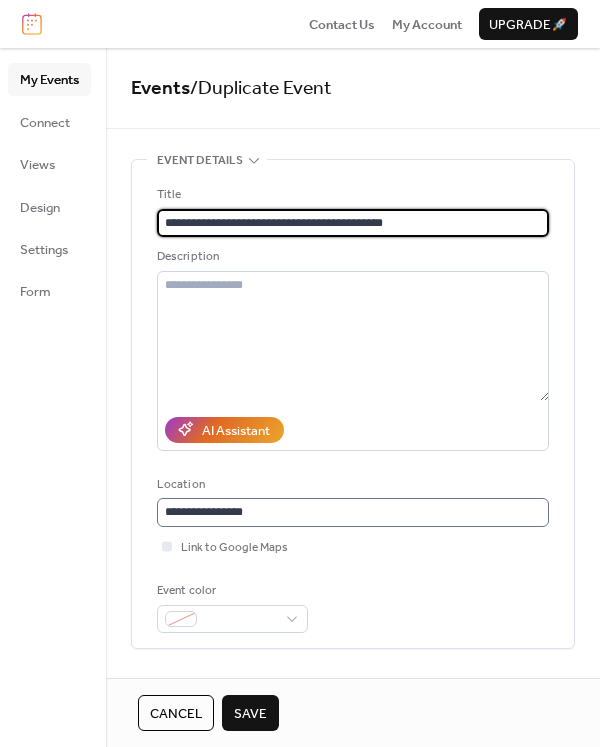 type on "**********" 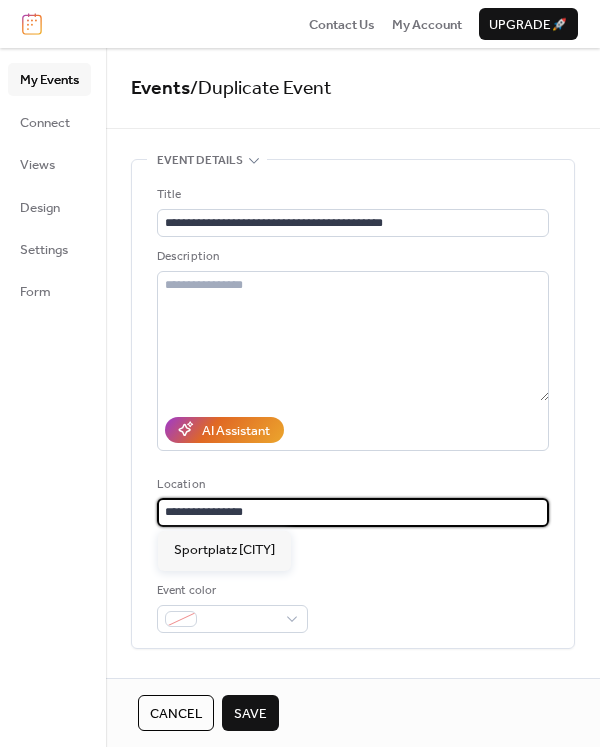 drag, startPoint x: 265, startPoint y: 513, endPoint x: 223, endPoint y: 515, distance: 42.047592 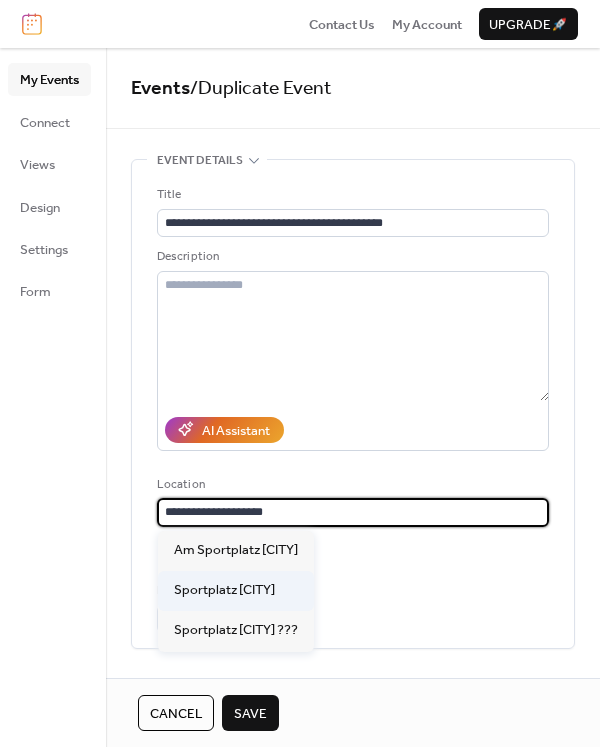 type on "**********" 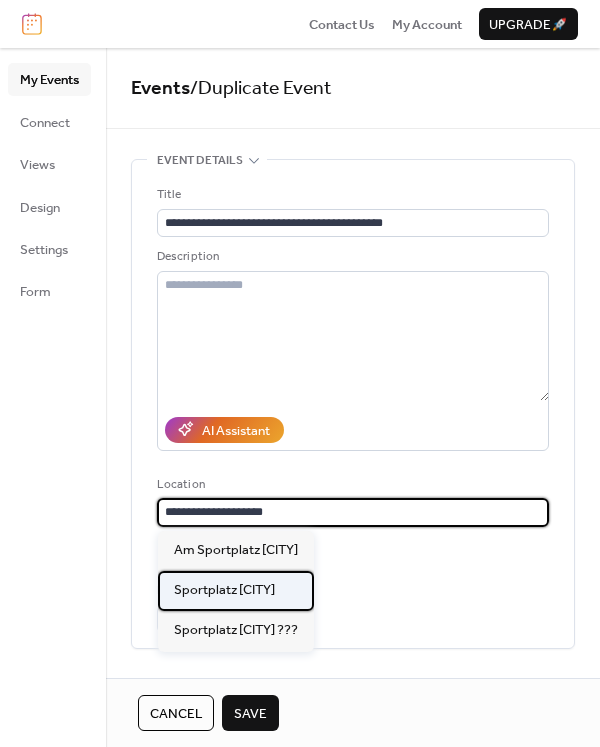 click on "Sportplatz [CITY]" at bounding box center [224, 590] 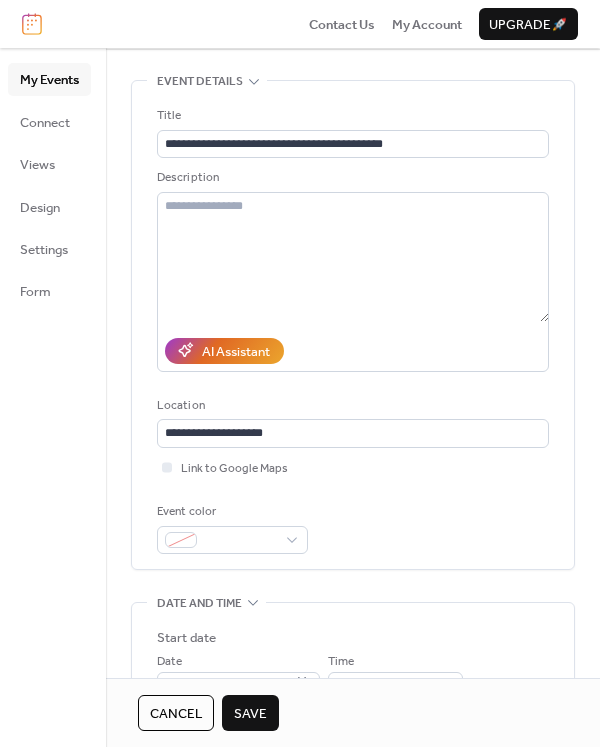 scroll, scrollTop: 333, scrollLeft: 0, axis: vertical 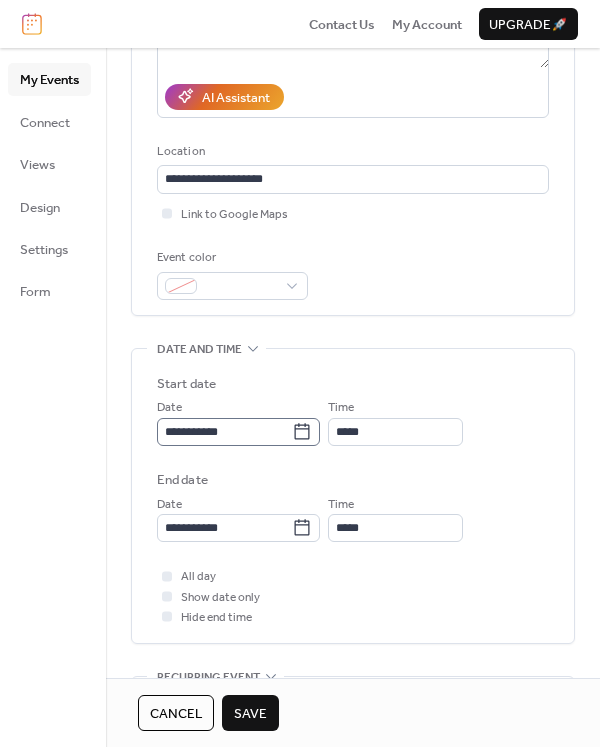 click 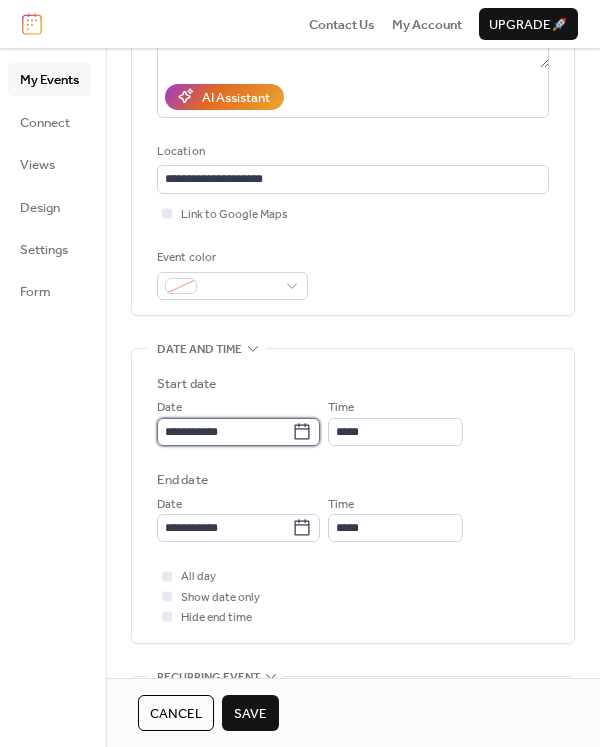 click on "**********" at bounding box center [224, 432] 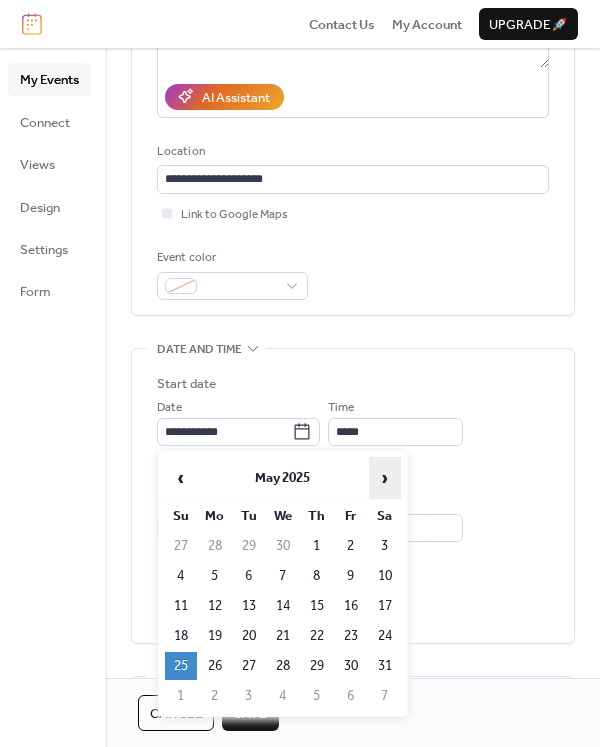 click on "›" at bounding box center [385, 478] 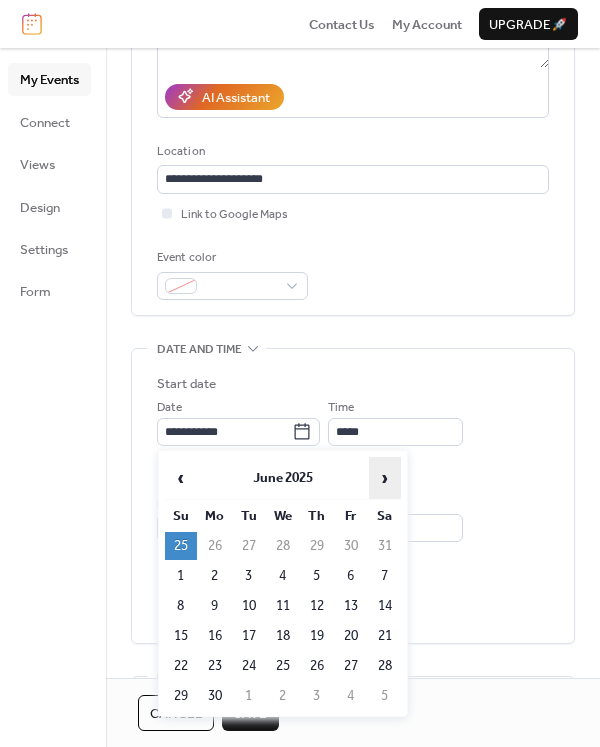 click on "›" at bounding box center [385, 478] 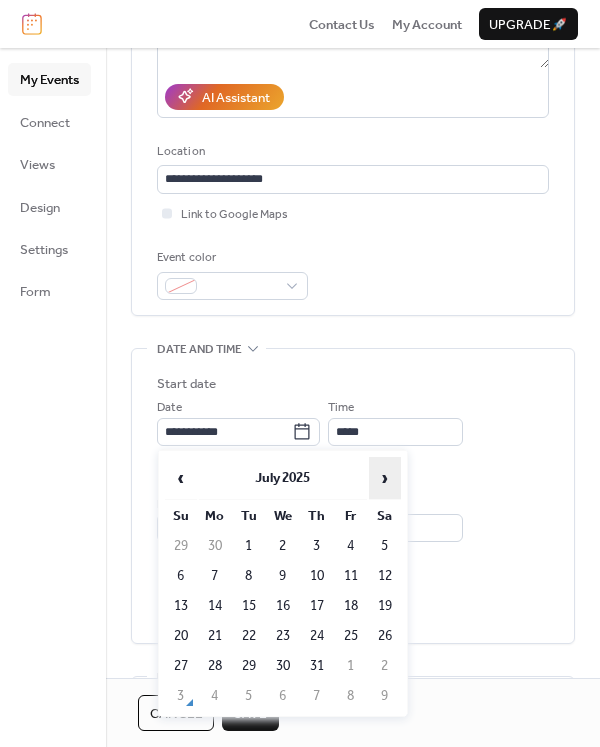 click on "›" at bounding box center (385, 478) 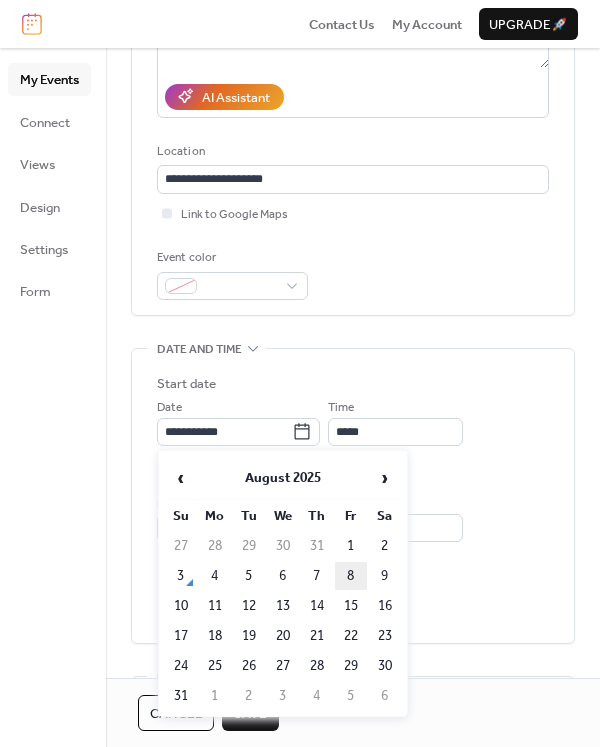 click on "8" at bounding box center (351, 576) 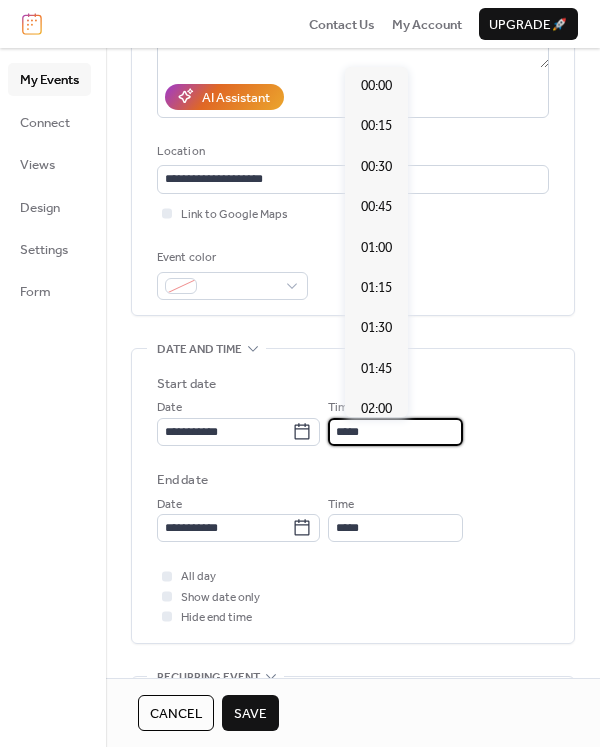 scroll, scrollTop: 1678, scrollLeft: 0, axis: vertical 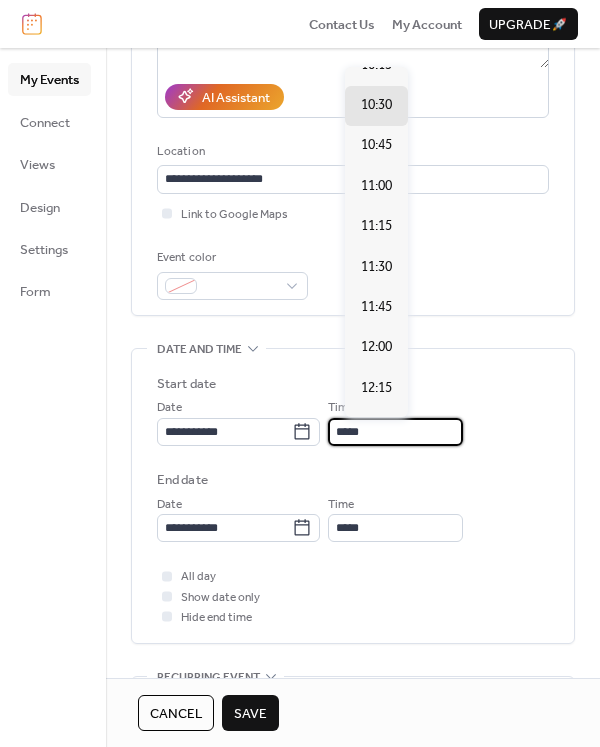 drag, startPoint x: 396, startPoint y: 437, endPoint x: 347, endPoint y: 431, distance: 49.365982 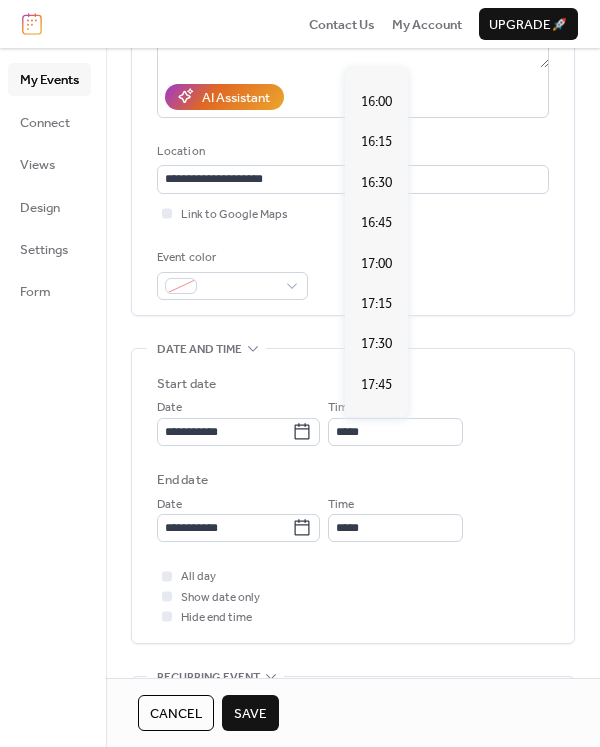 scroll, scrollTop: 2580, scrollLeft: 0, axis: vertical 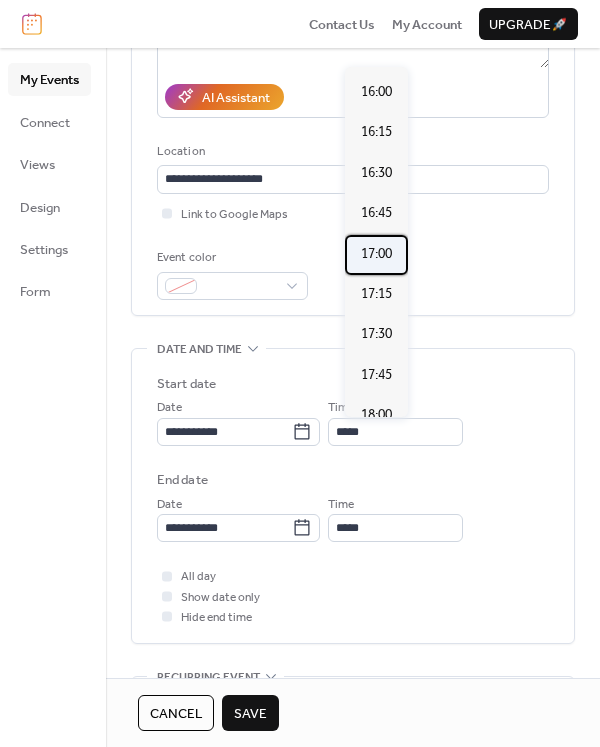 click on "17:00" at bounding box center [376, 254] 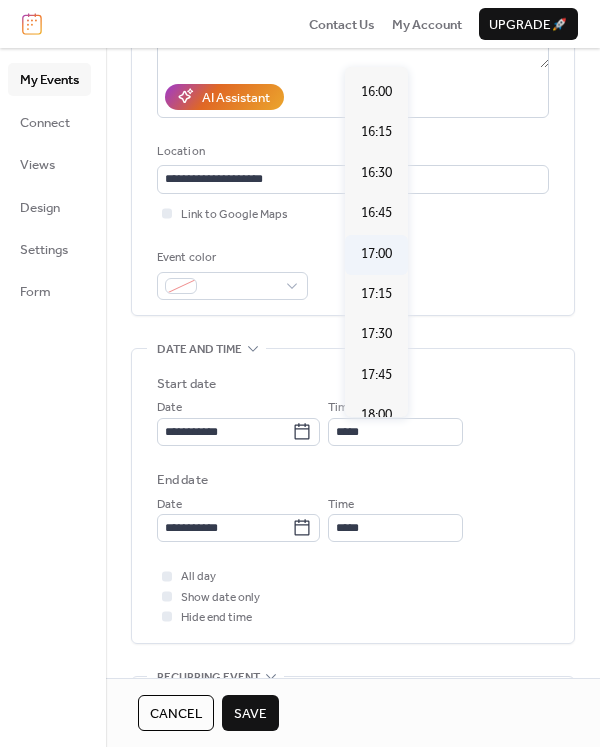 type on "*****" 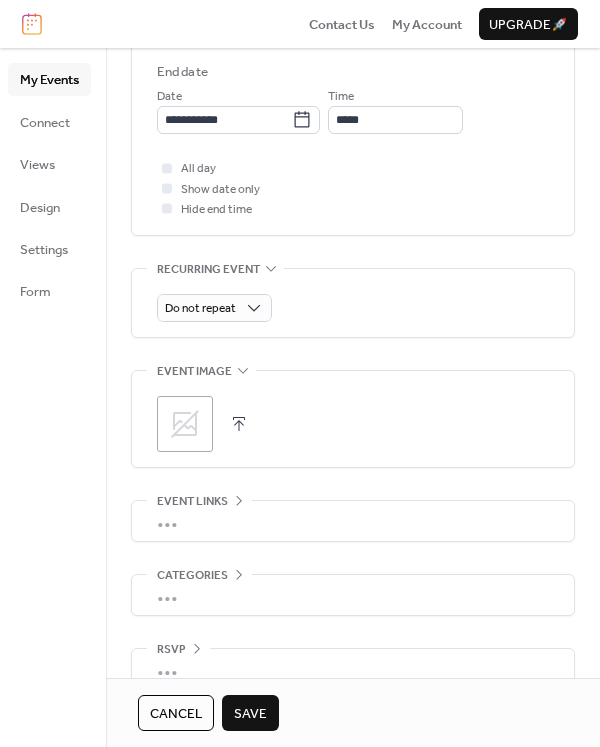 scroll, scrollTop: 770, scrollLeft: 0, axis: vertical 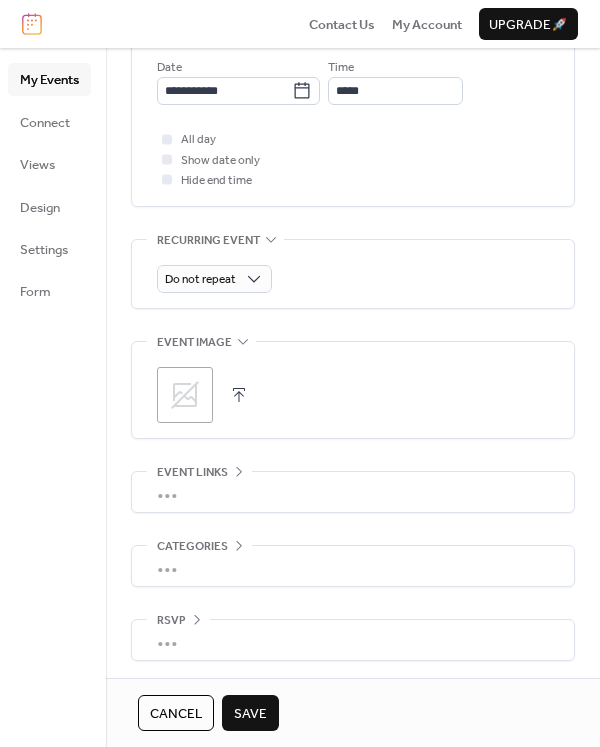 click on "Save" at bounding box center [250, 714] 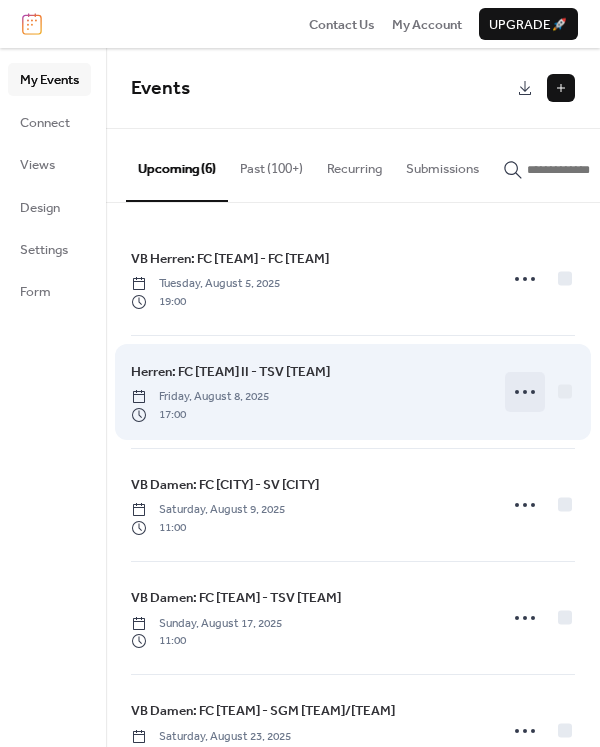 click 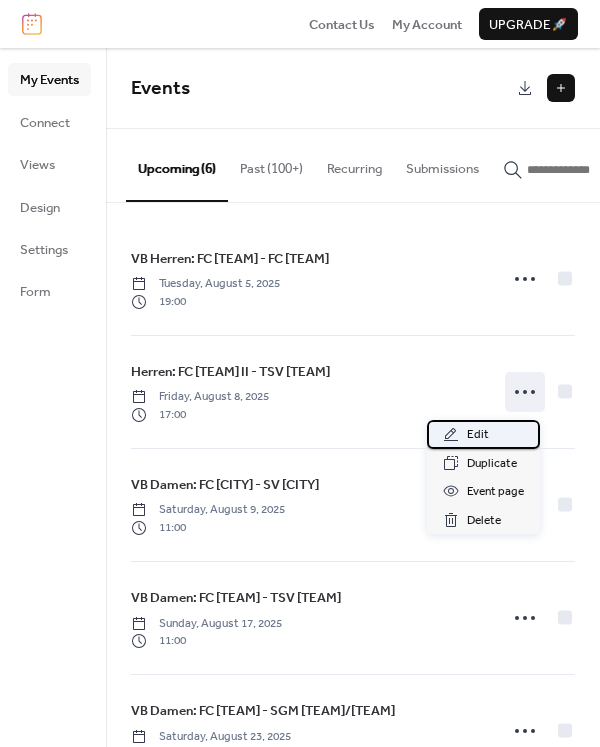 click on "Edit" at bounding box center (478, 435) 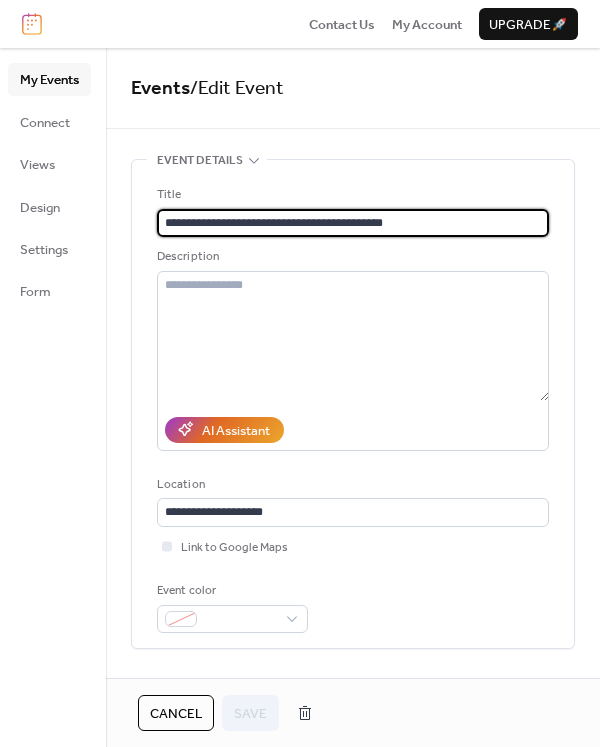 click on "**********" at bounding box center [353, 223] 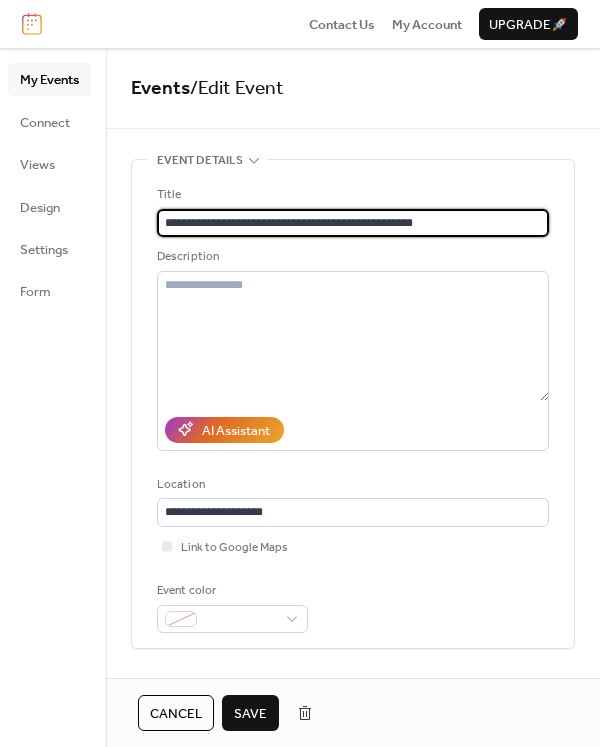 type on "**********" 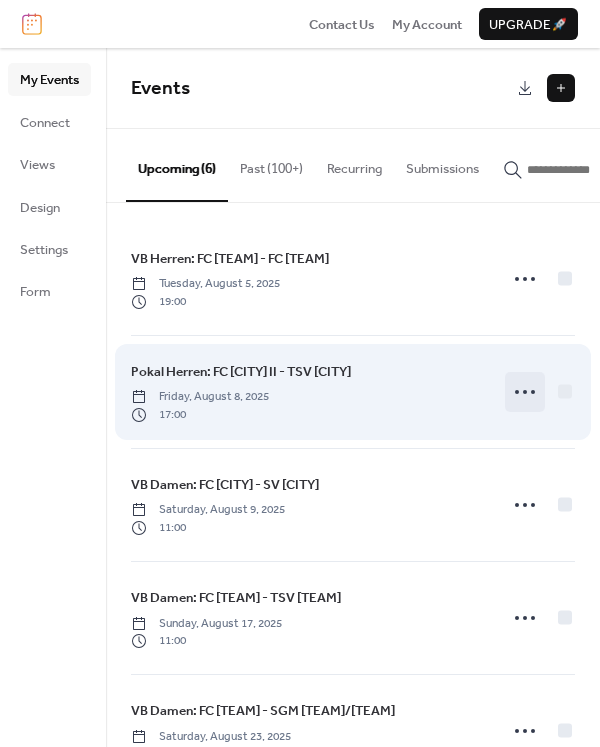click 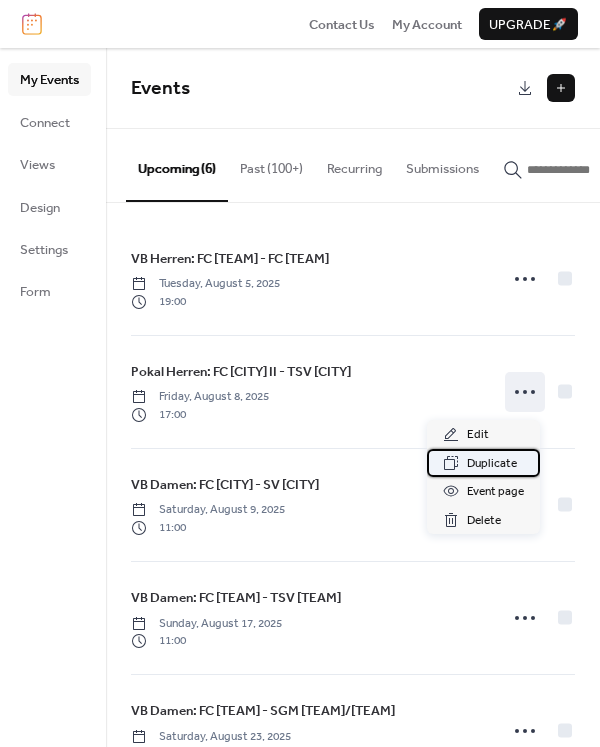 click on "Duplicate" at bounding box center (492, 464) 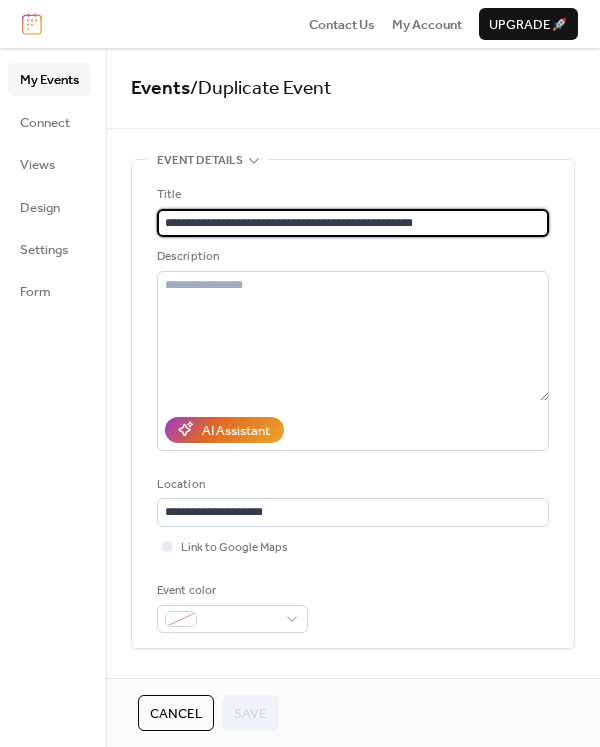 click on "**********" at bounding box center [353, 223] 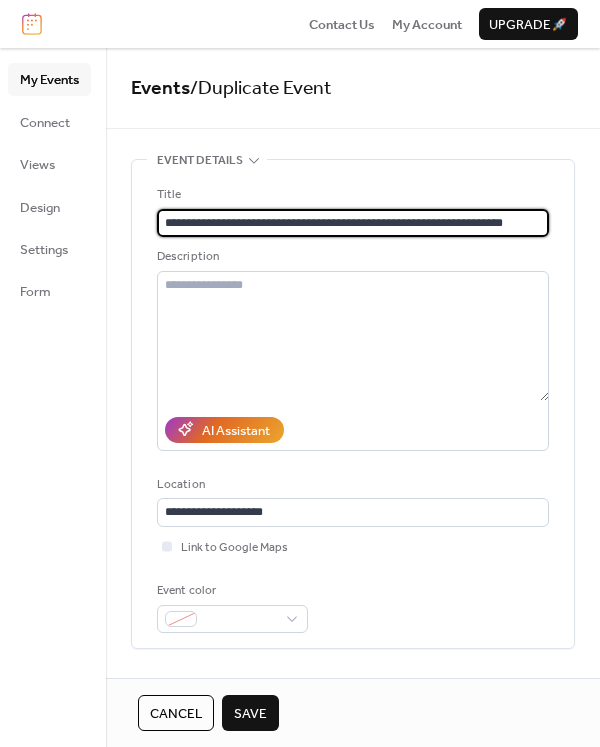 drag, startPoint x: 397, startPoint y: 222, endPoint x: 528, endPoint y: 236, distance: 131.74597 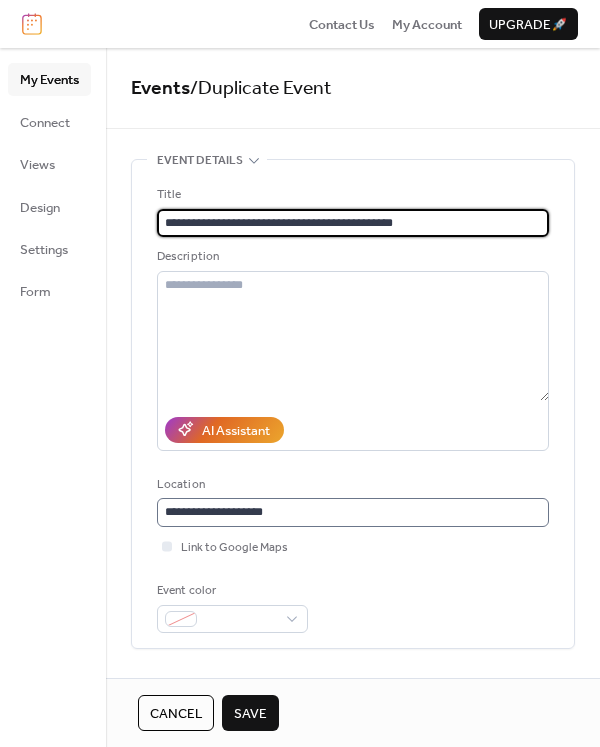 type on "**********" 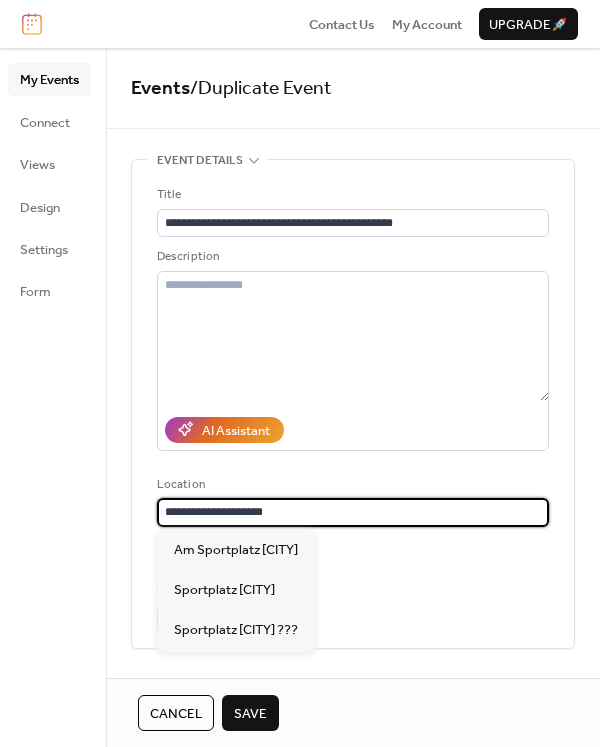 drag, startPoint x: 264, startPoint y: 509, endPoint x: 171, endPoint y: 513, distance: 93.08598 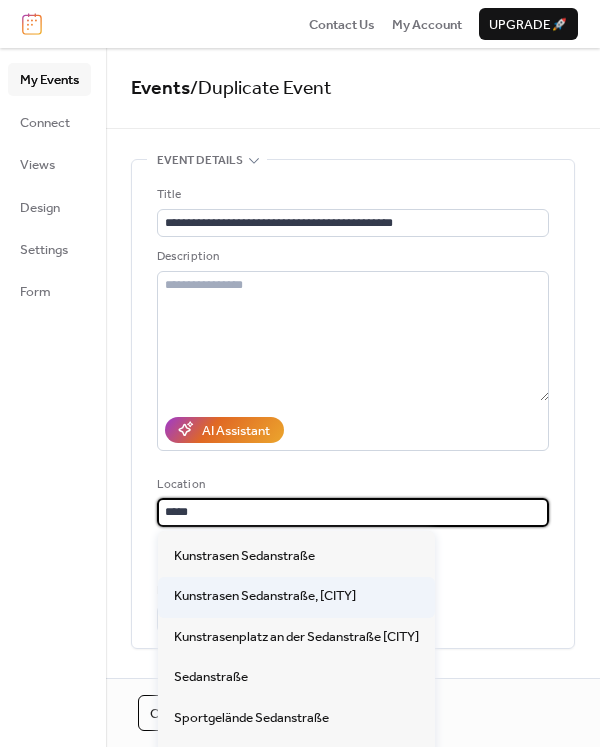 scroll, scrollTop: 48, scrollLeft: 0, axis: vertical 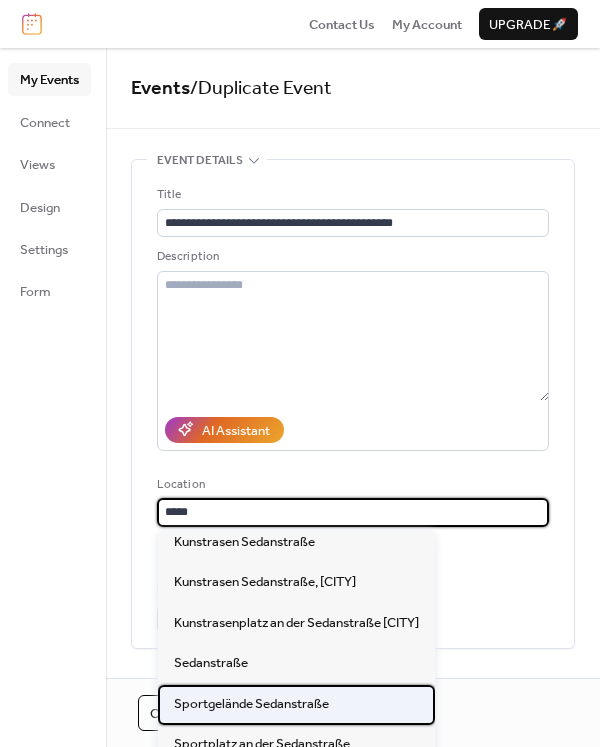click on "Sportgelände Sedanstraße" at bounding box center [251, 704] 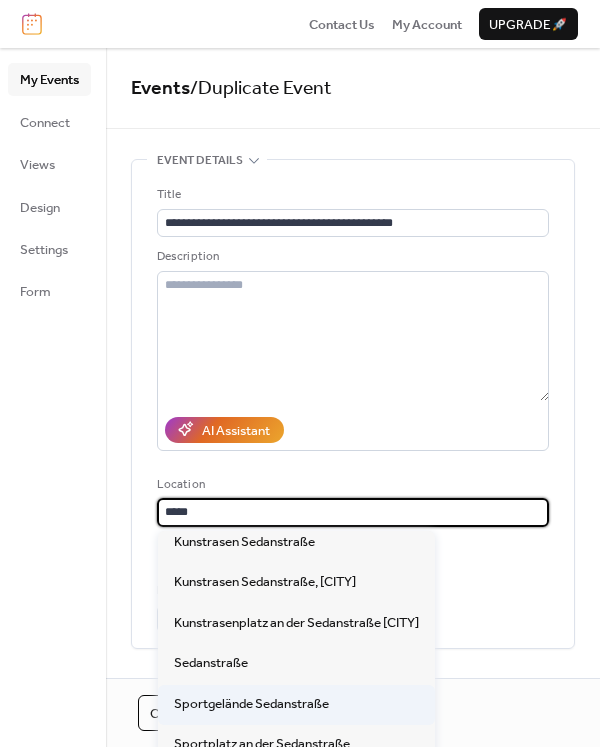 type on "**********" 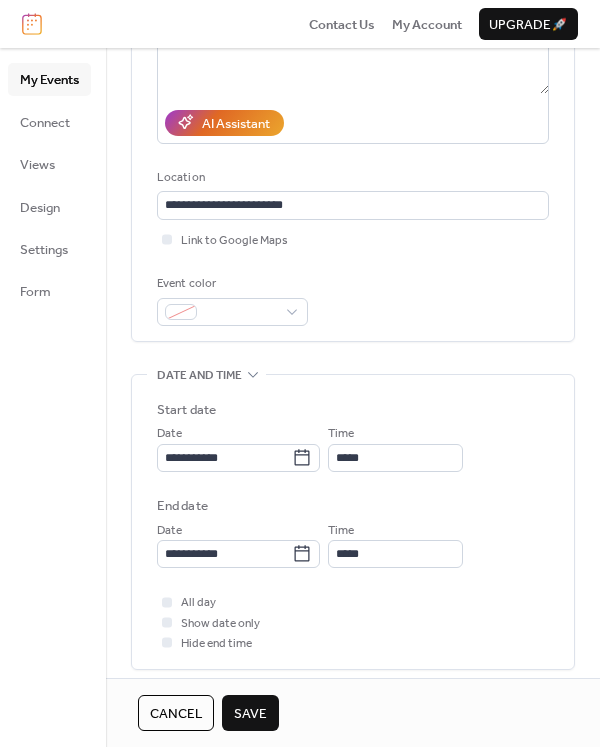scroll, scrollTop: 333, scrollLeft: 0, axis: vertical 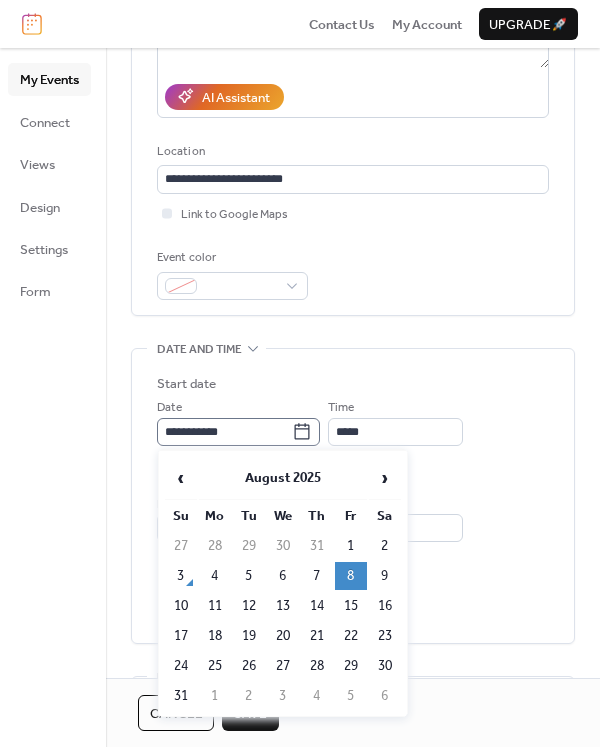 click 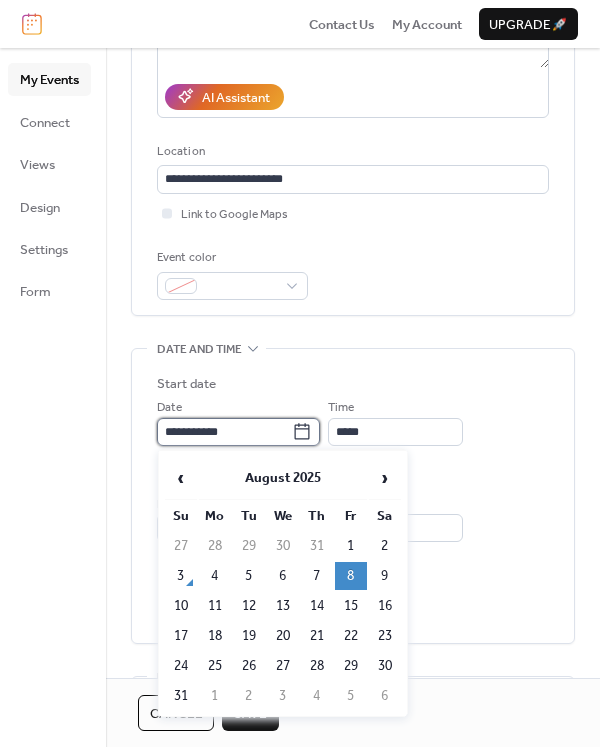 click on "**********" at bounding box center [224, 432] 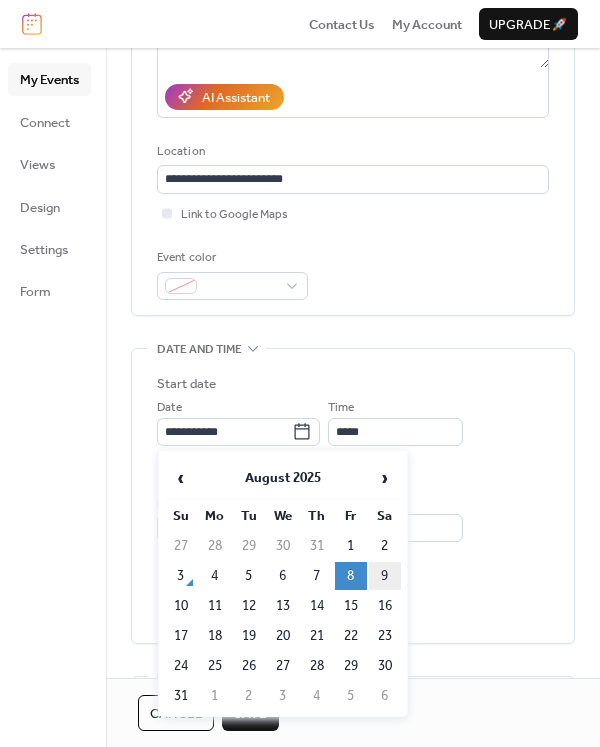 click on "9" at bounding box center (385, 576) 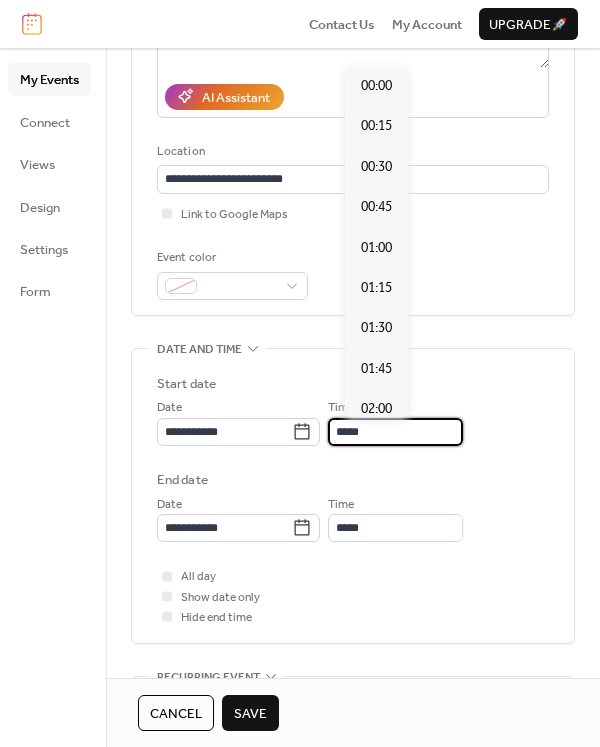 click on "*****" at bounding box center (395, 432) 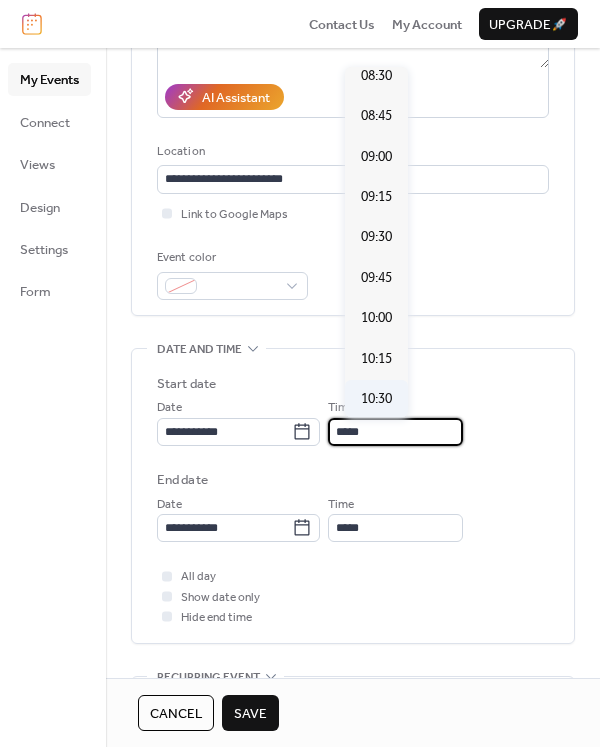 scroll, scrollTop: 1495, scrollLeft: 0, axis: vertical 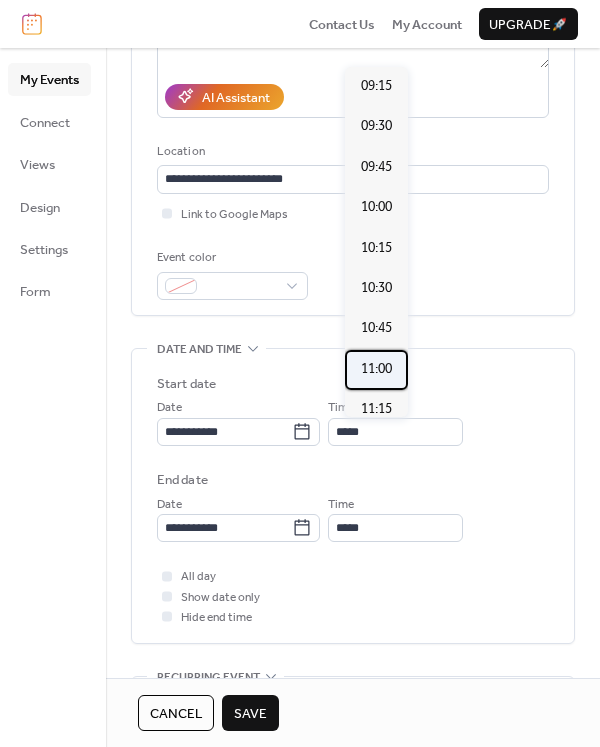 click on "11:00" at bounding box center (376, 369) 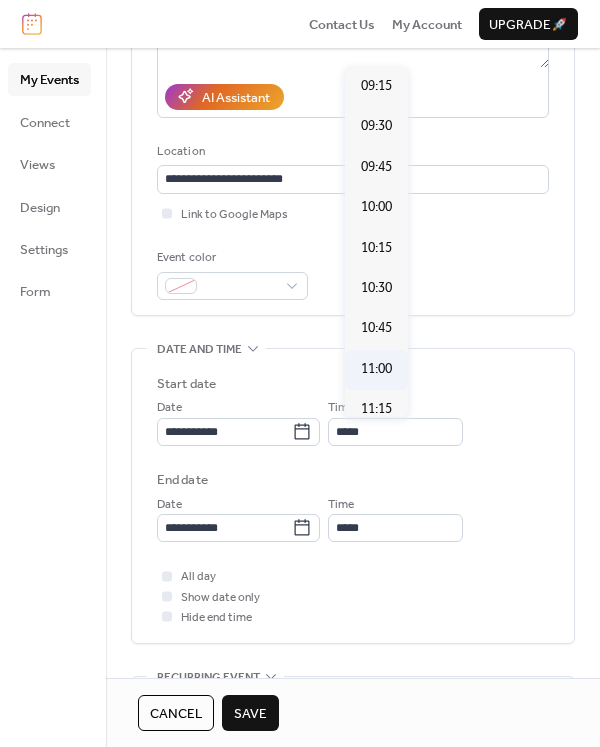 type on "*****" 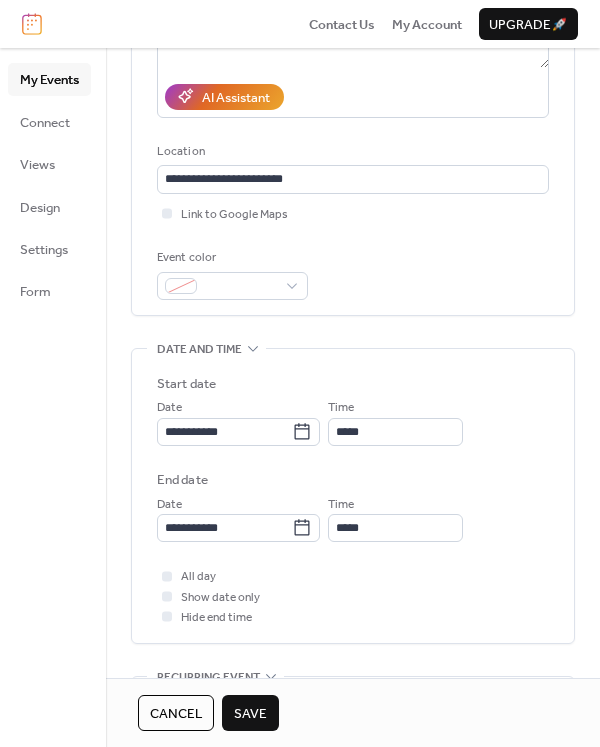 click on "Save" at bounding box center (250, 714) 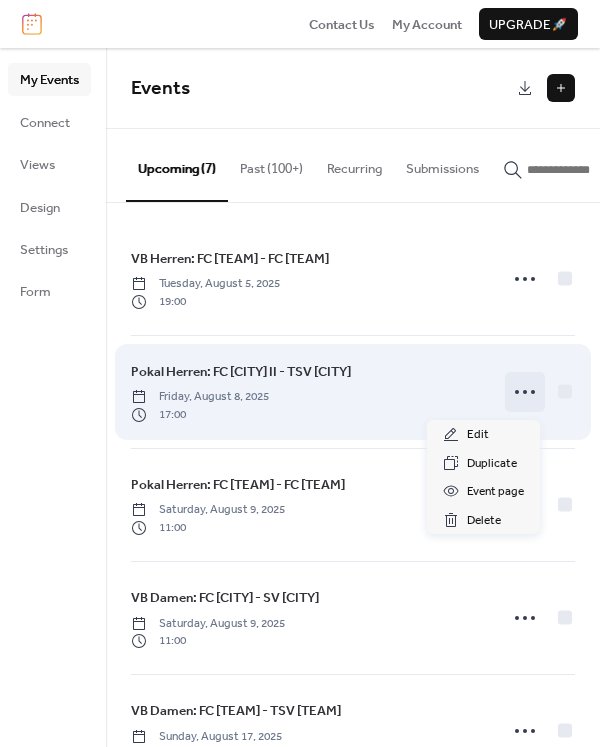 click 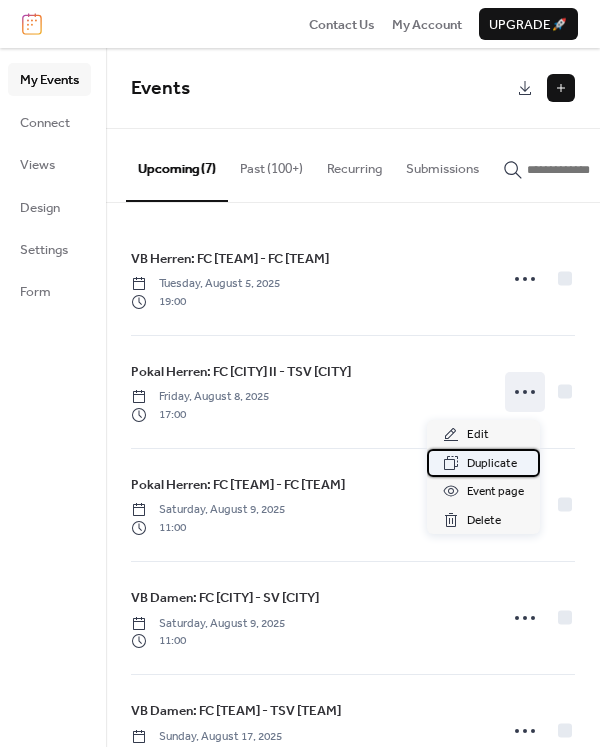 click on "Duplicate" at bounding box center (492, 464) 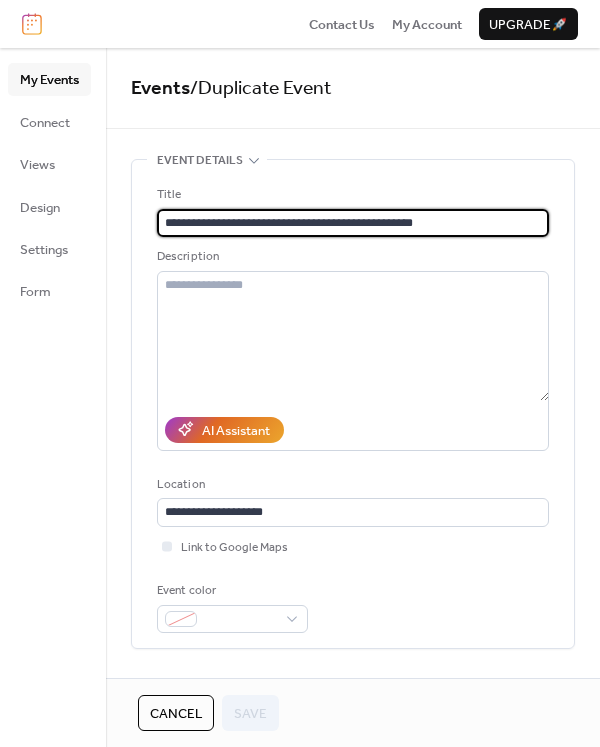 drag, startPoint x: 196, startPoint y: 220, endPoint x: 151, endPoint y: 219, distance: 45.01111 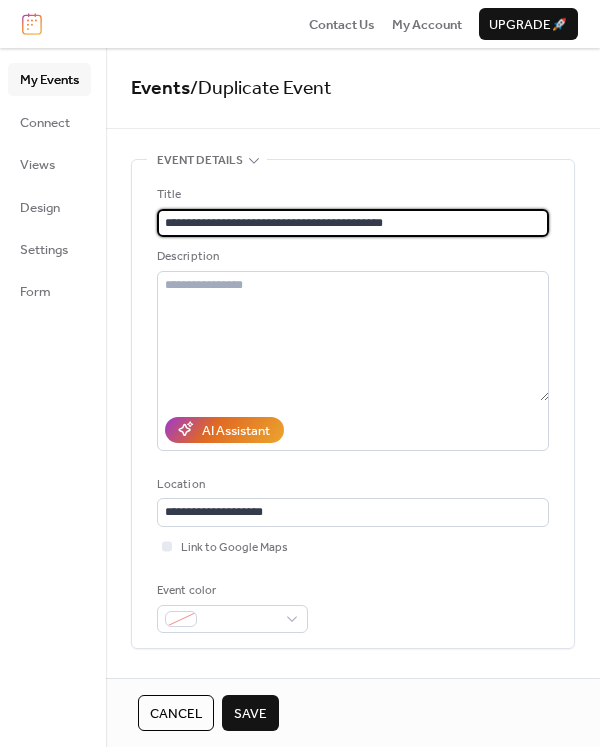 drag, startPoint x: 389, startPoint y: 224, endPoint x: 329, endPoint y: 220, distance: 60.133186 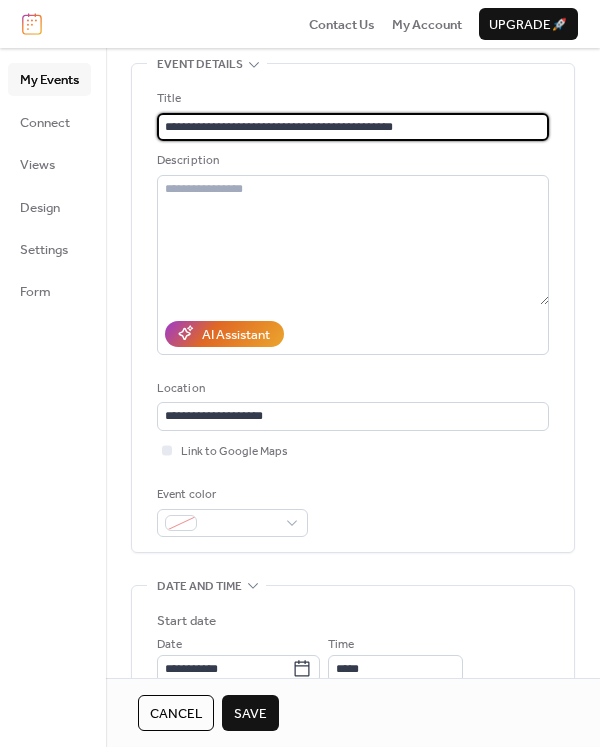 scroll, scrollTop: 333, scrollLeft: 0, axis: vertical 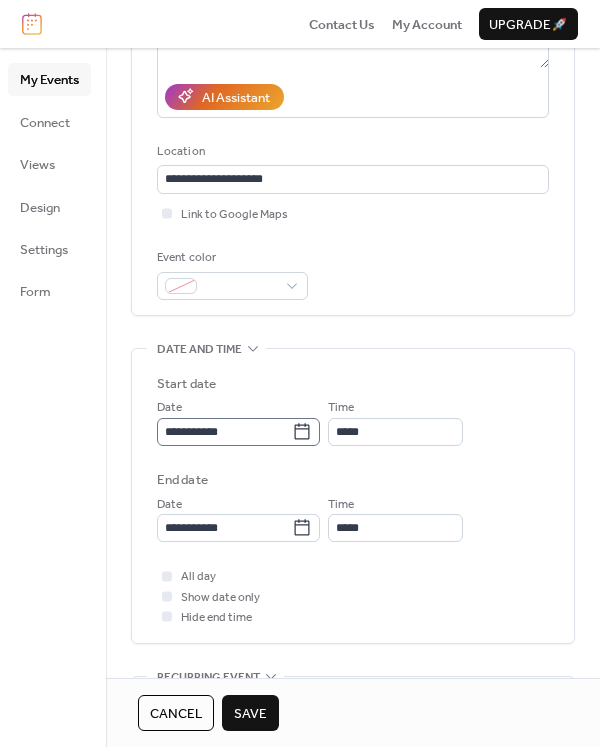 type on "**********" 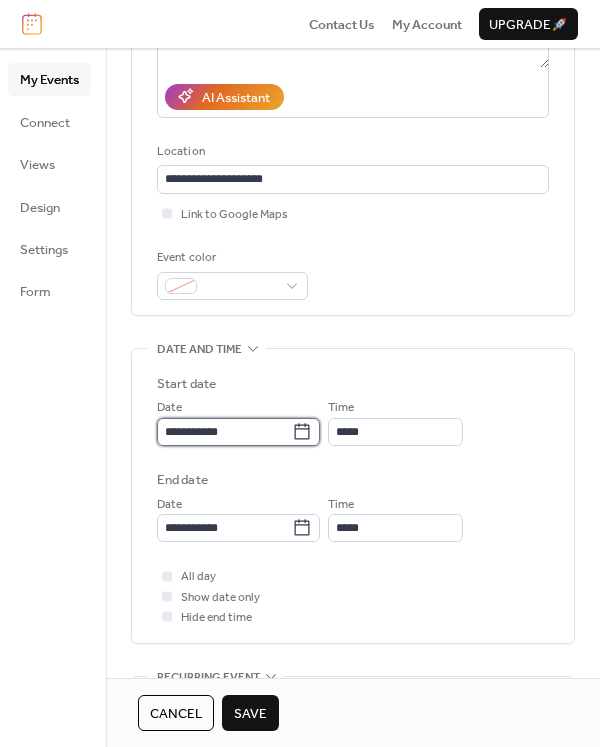click on "**********" at bounding box center (224, 432) 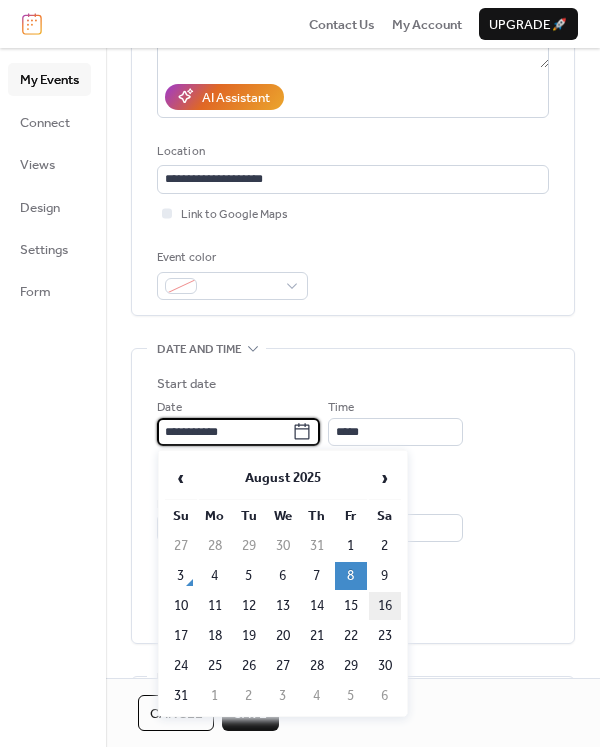 click on "16" at bounding box center (385, 606) 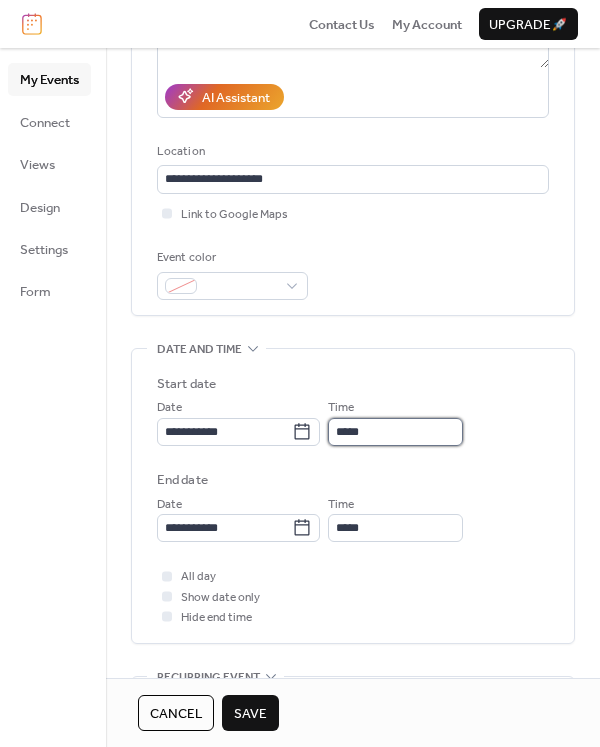 click on "*****" at bounding box center [395, 432] 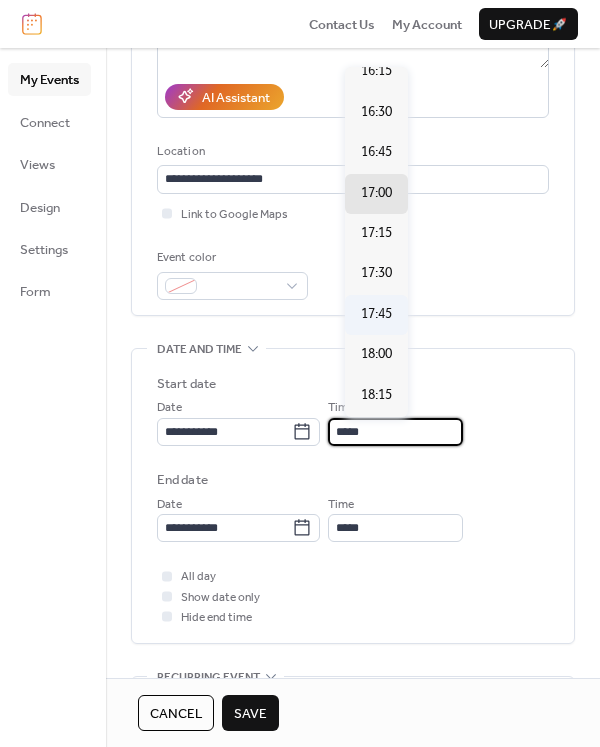 scroll, scrollTop: 2161, scrollLeft: 0, axis: vertical 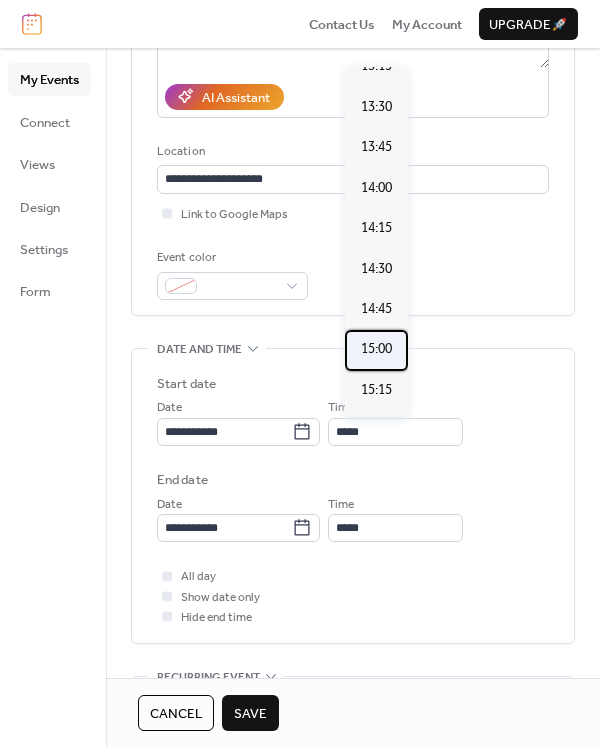 click on "15:00" at bounding box center [376, 349] 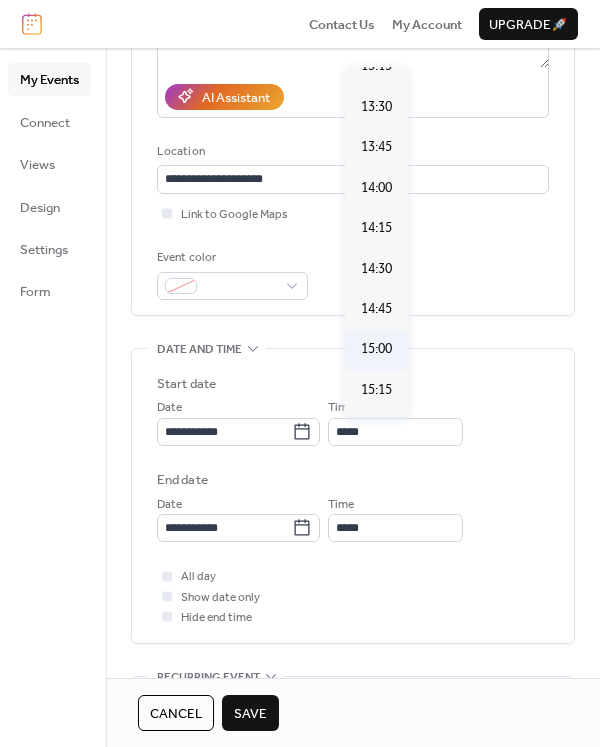 type on "*****" 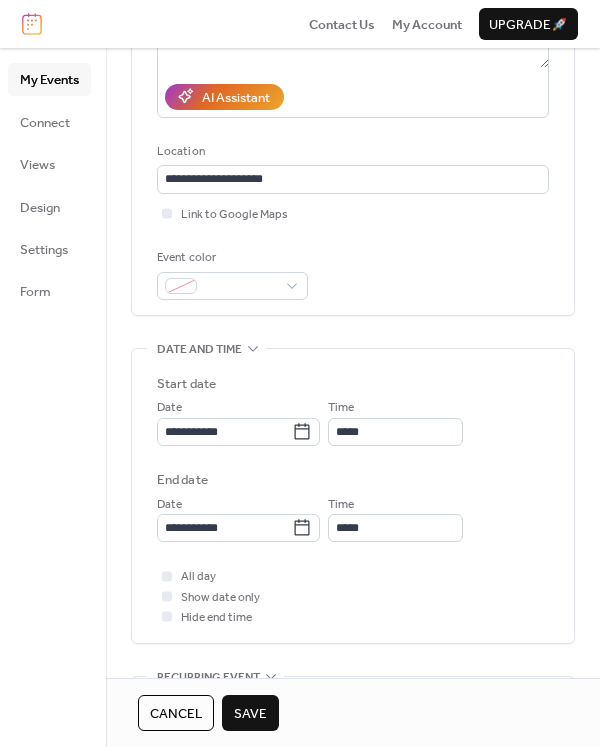 click on "Save" at bounding box center [250, 714] 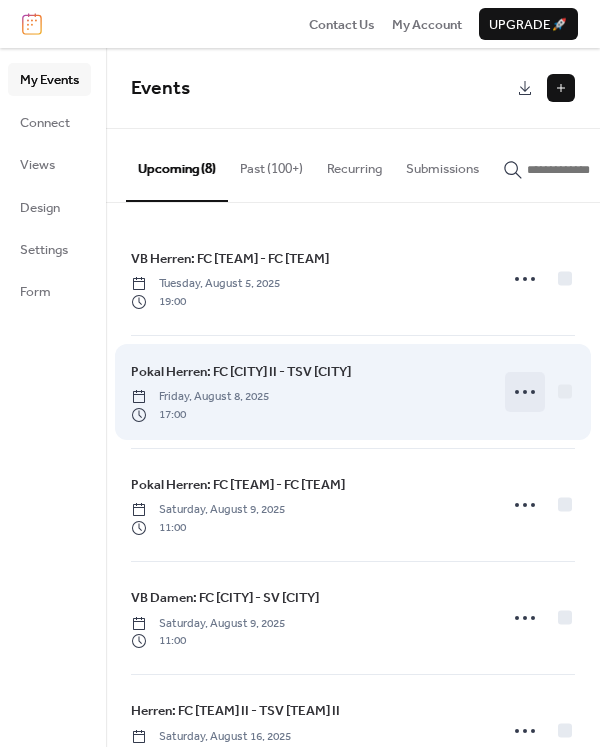 click 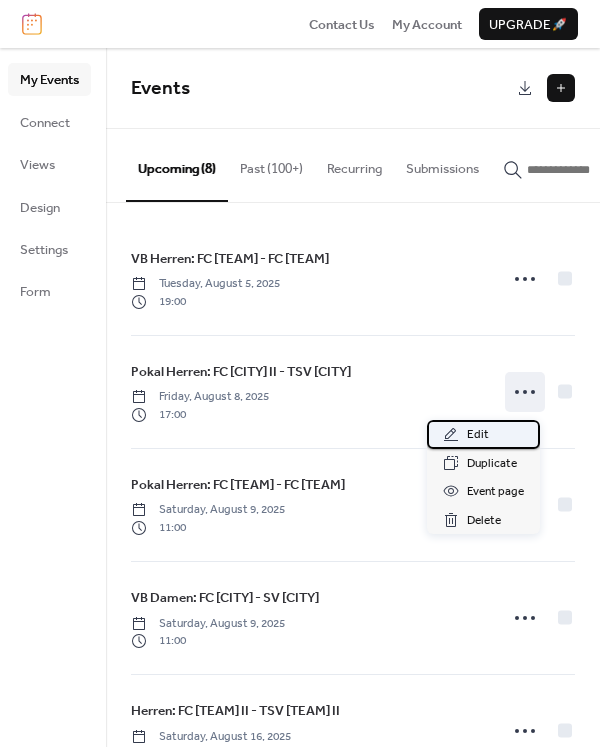 click on "Edit" at bounding box center [478, 435] 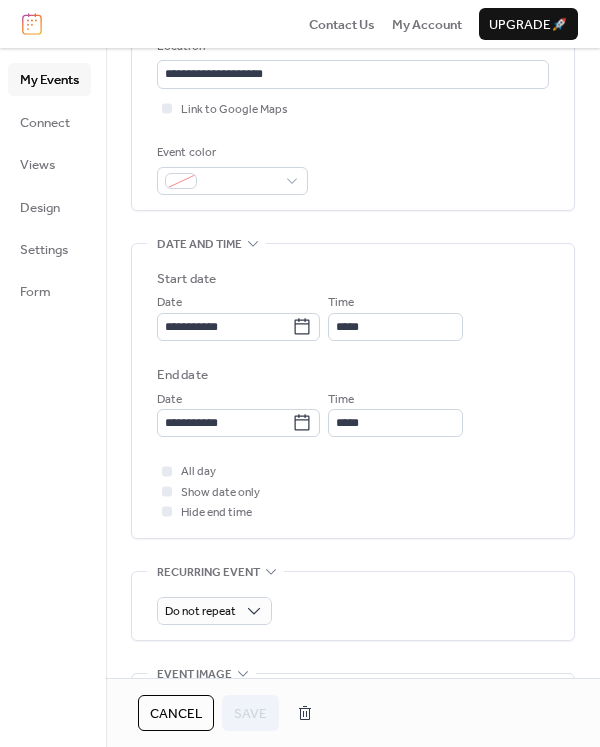 scroll, scrollTop: 444, scrollLeft: 0, axis: vertical 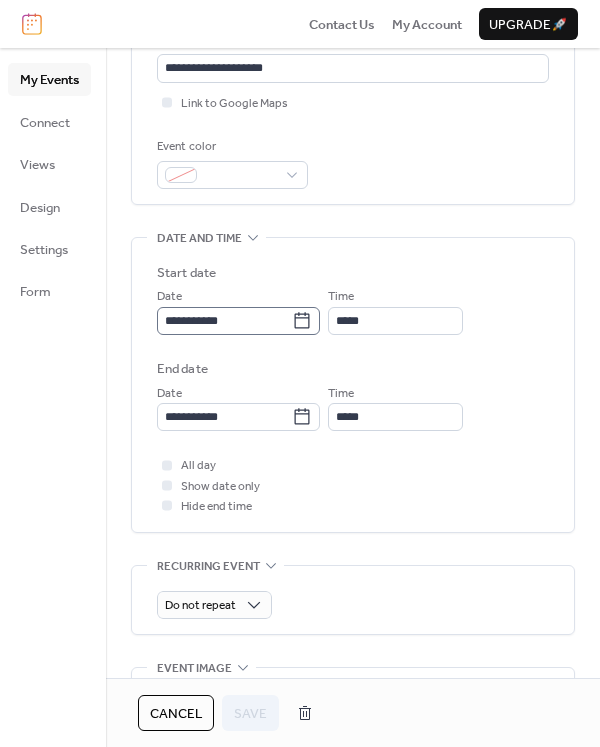 click 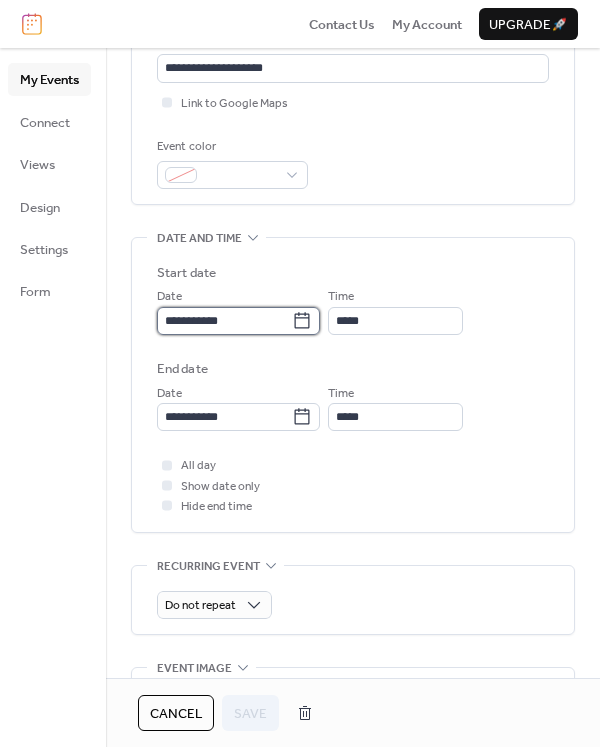 click on "**********" at bounding box center [224, 321] 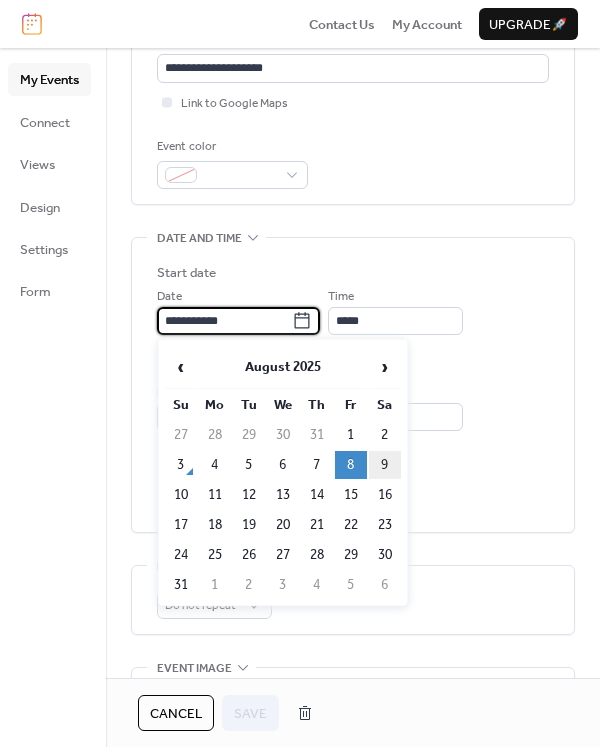 click on "9" at bounding box center (385, 465) 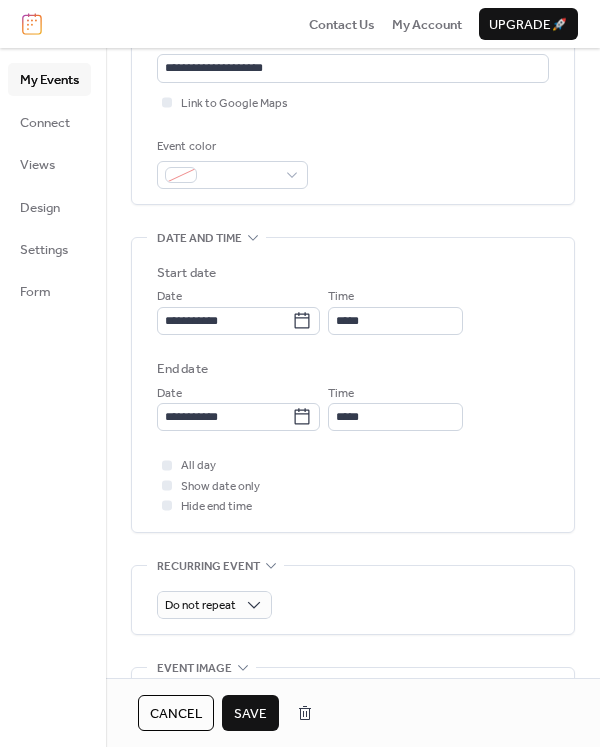 click on "Save" at bounding box center [250, 714] 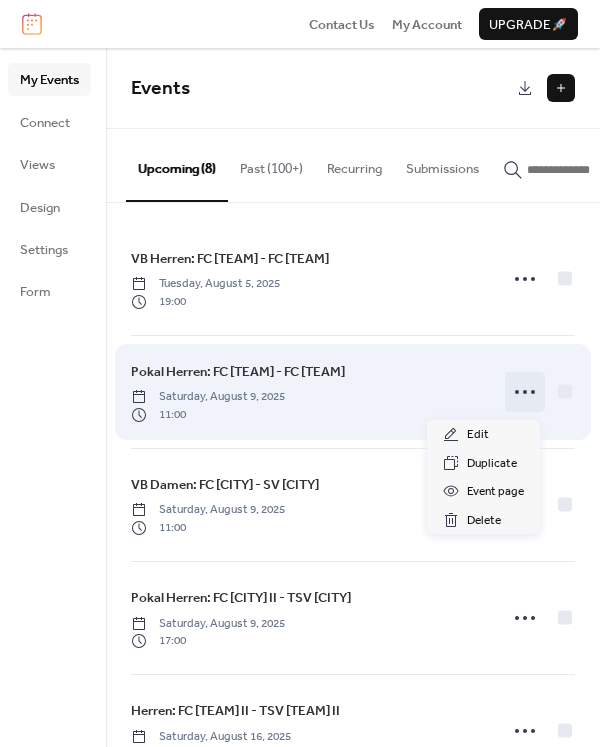 click 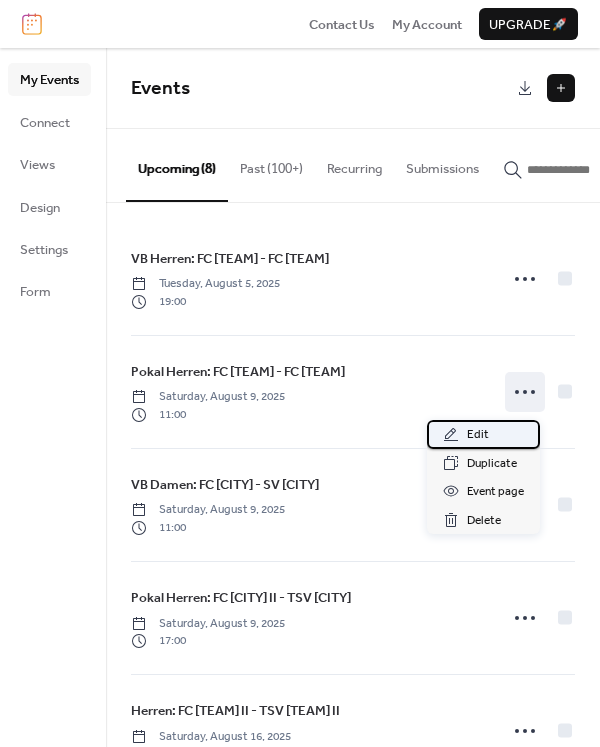click on "Edit" at bounding box center [478, 435] 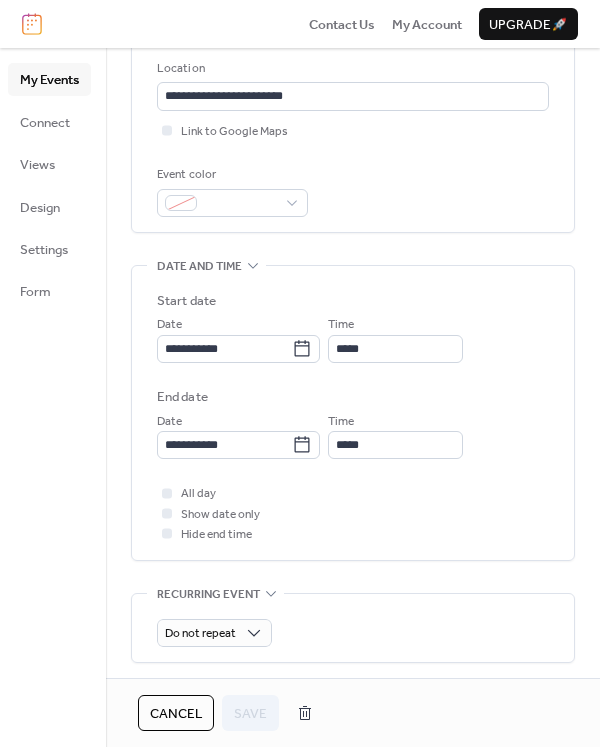 scroll, scrollTop: 444, scrollLeft: 0, axis: vertical 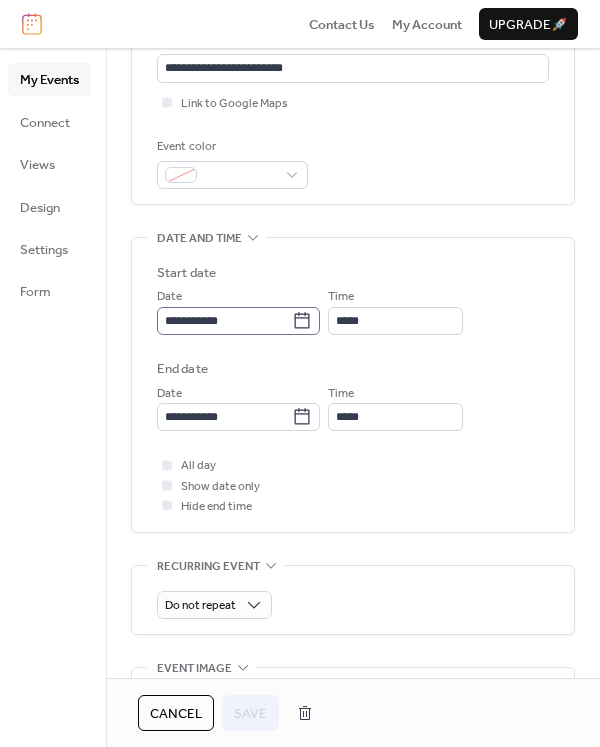 click 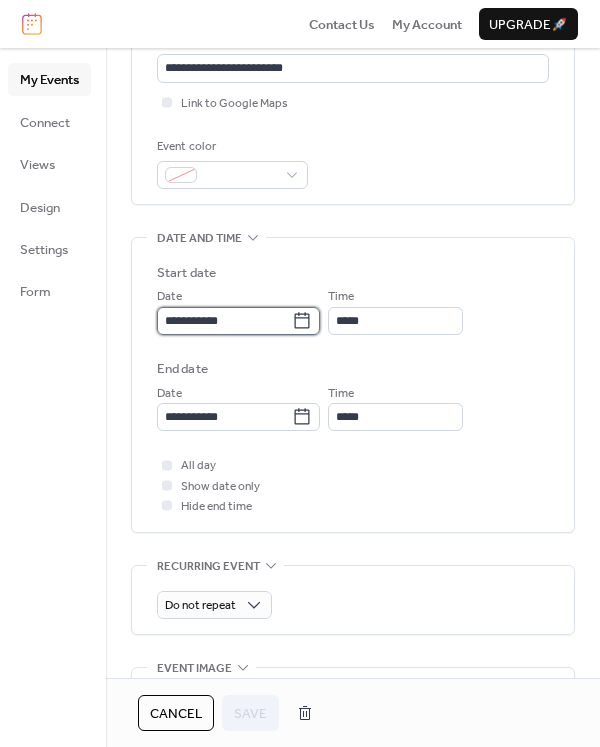 click on "**********" at bounding box center (224, 321) 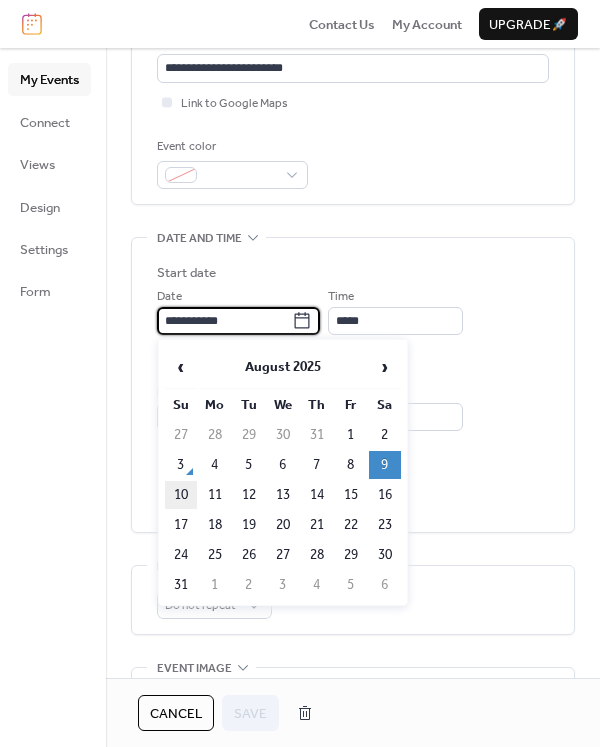 click on "10" at bounding box center [181, 495] 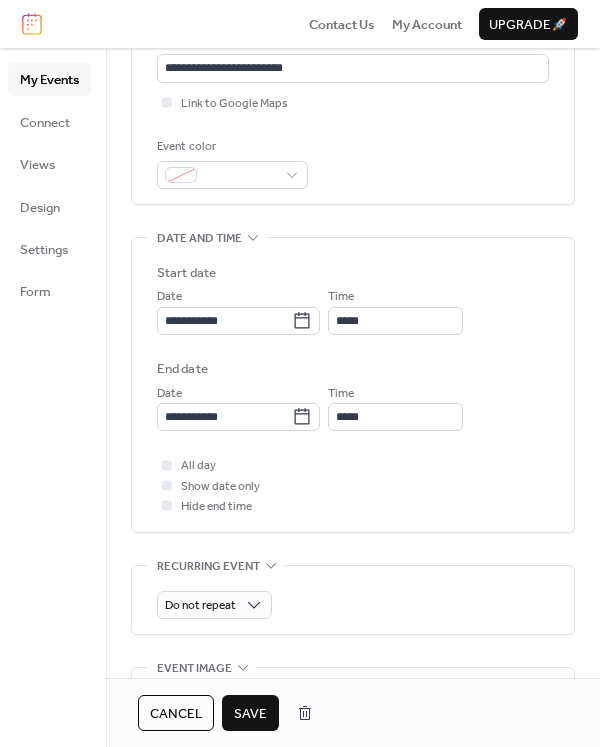 click on "Save" at bounding box center [250, 714] 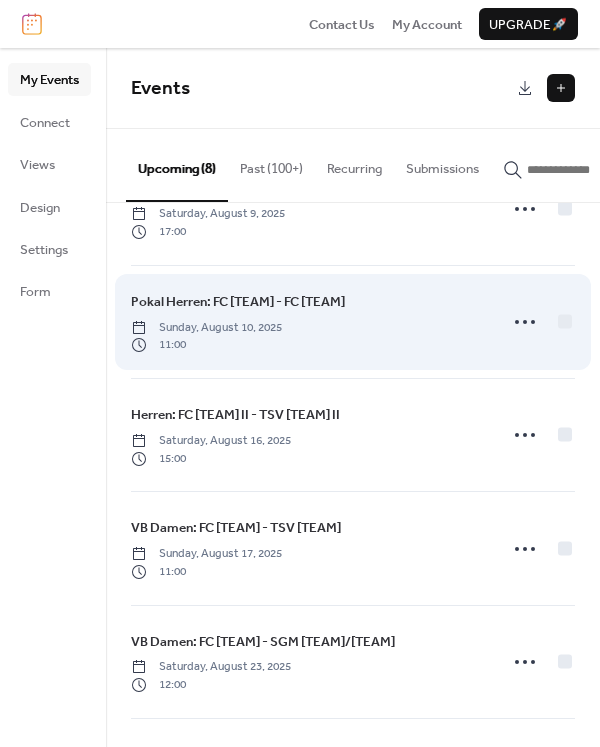 scroll, scrollTop: 333, scrollLeft: 0, axis: vertical 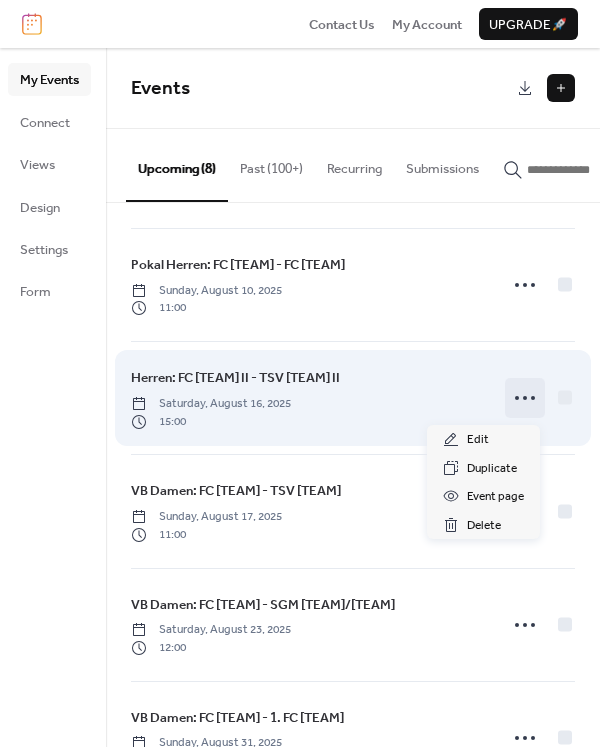 click 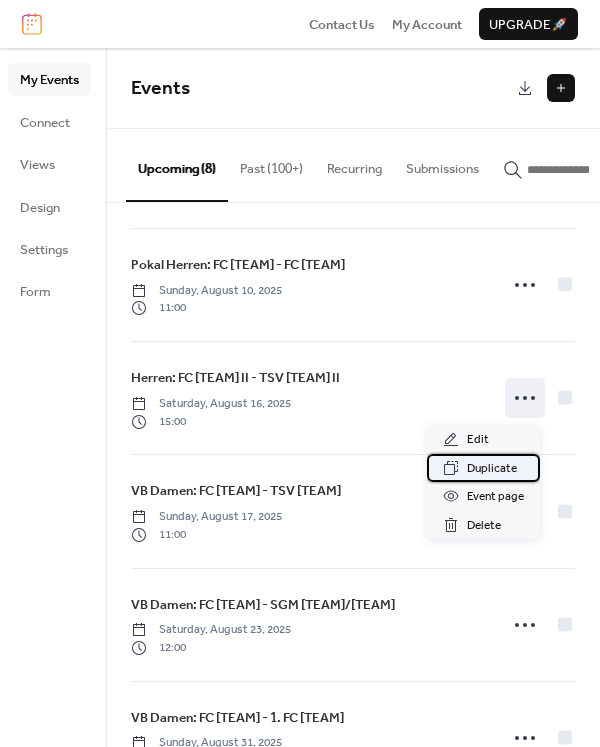 click on "Duplicate" at bounding box center [492, 469] 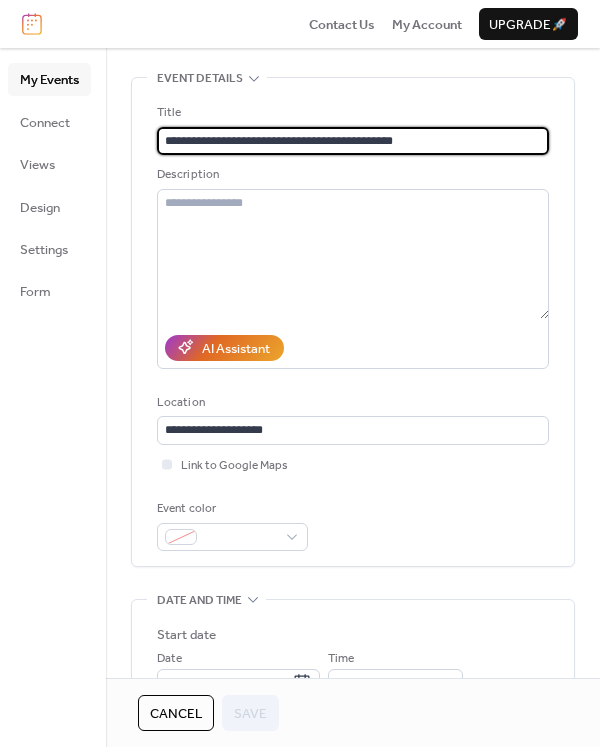 scroll, scrollTop: 111, scrollLeft: 0, axis: vertical 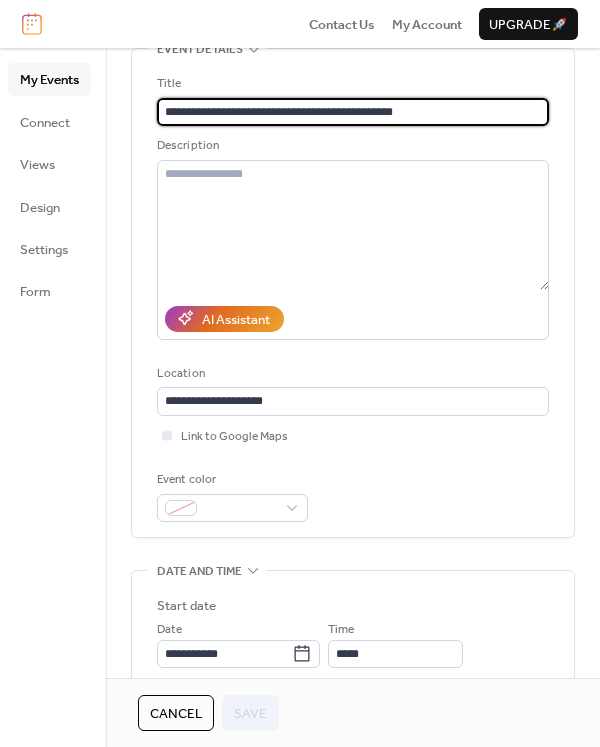 click on "**********" at bounding box center (353, 112) 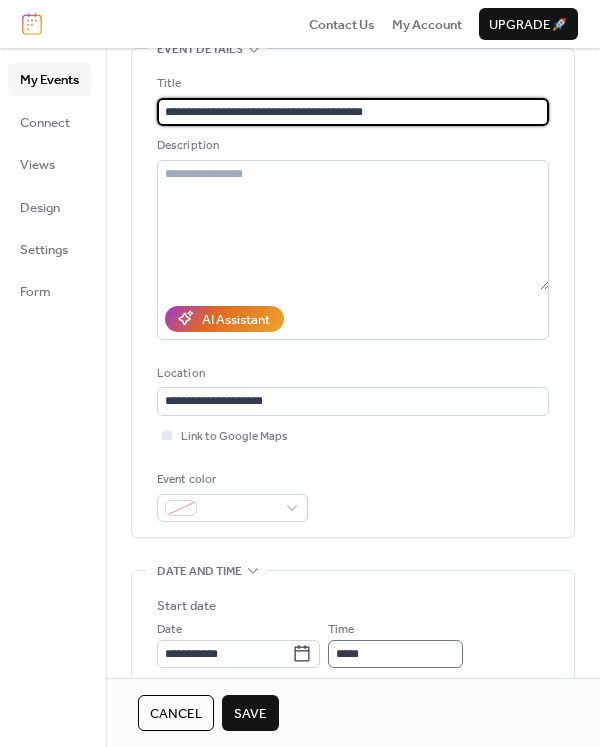 type on "**********" 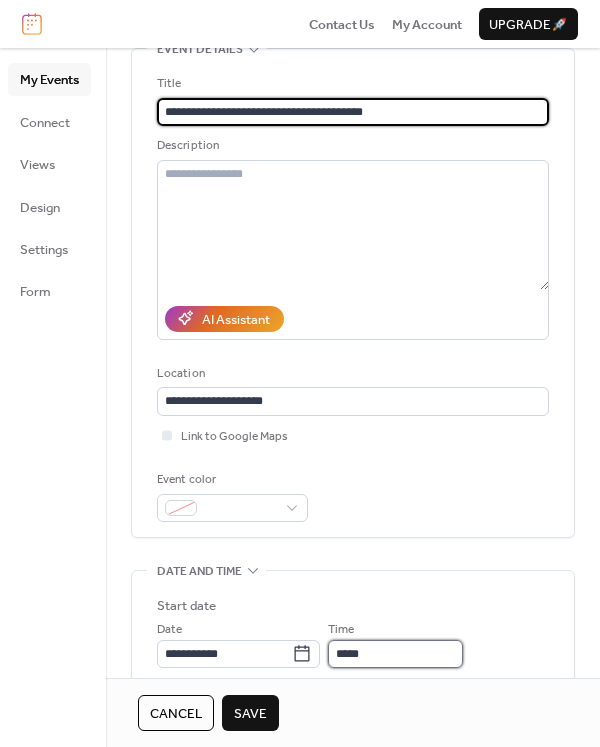 click on "*****" at bounding box center (395, 654) 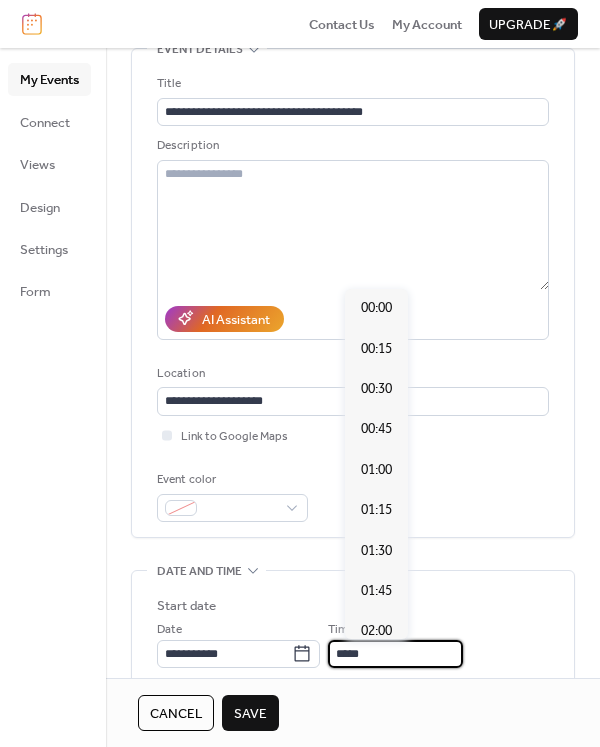 scroll, scrollTop: 2397, scrollLeft: 0, axis: vertical 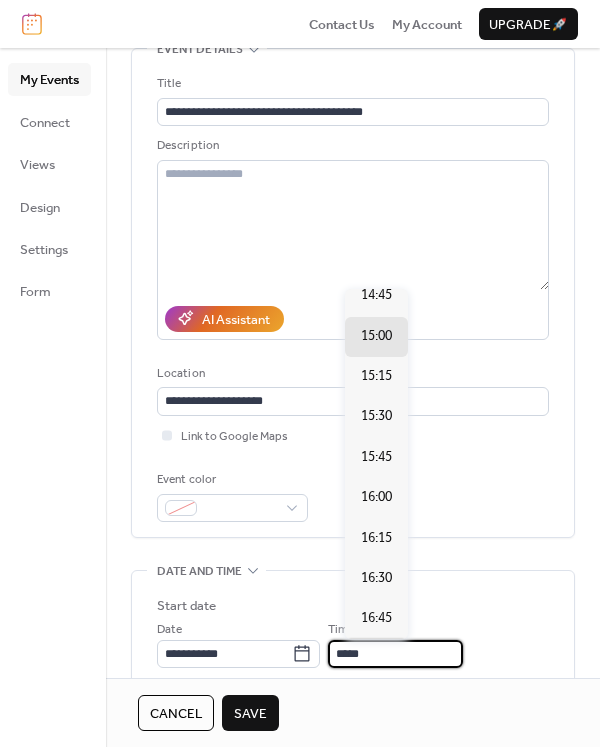 click on "17:00" at bounding box center [376, 659] 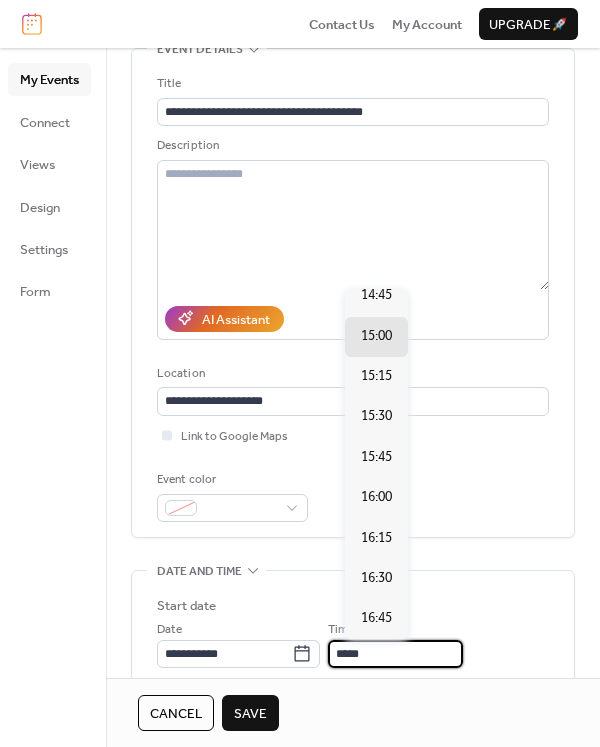 type on "*****" 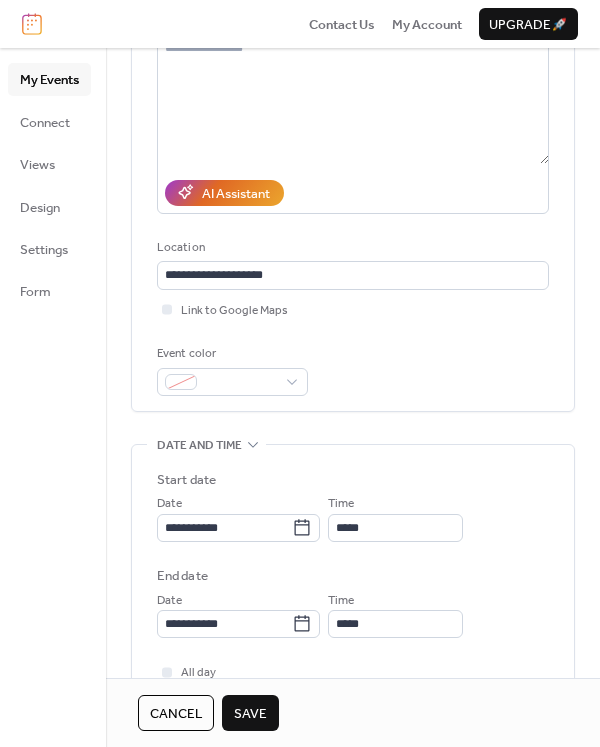 scroll, scrollTop: 444, scrollLeft: 0, axis: vertical 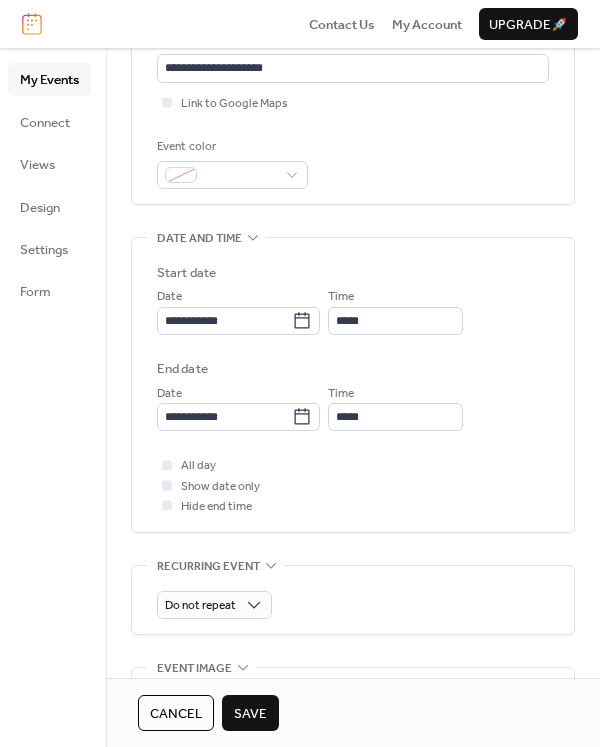 click on "Save" at bounding box center [250, 714] 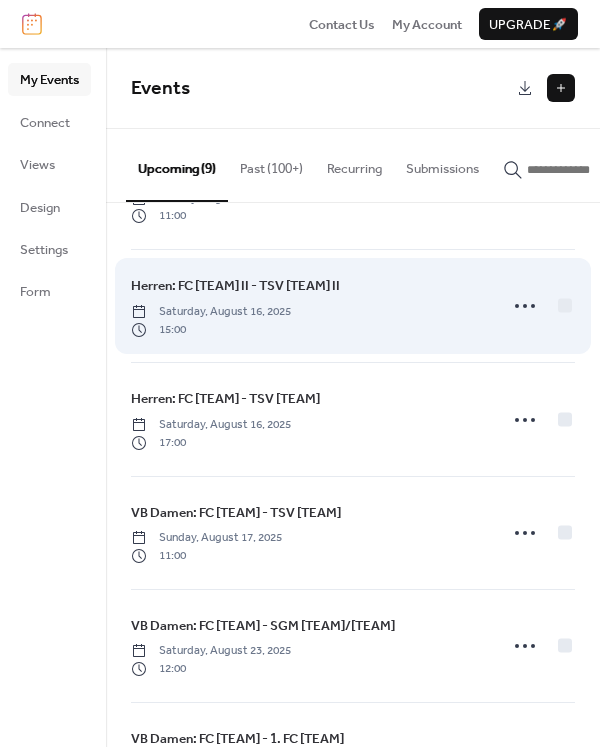scroll, scrollTop: 292, scrollLeft: 0, axis: vertical 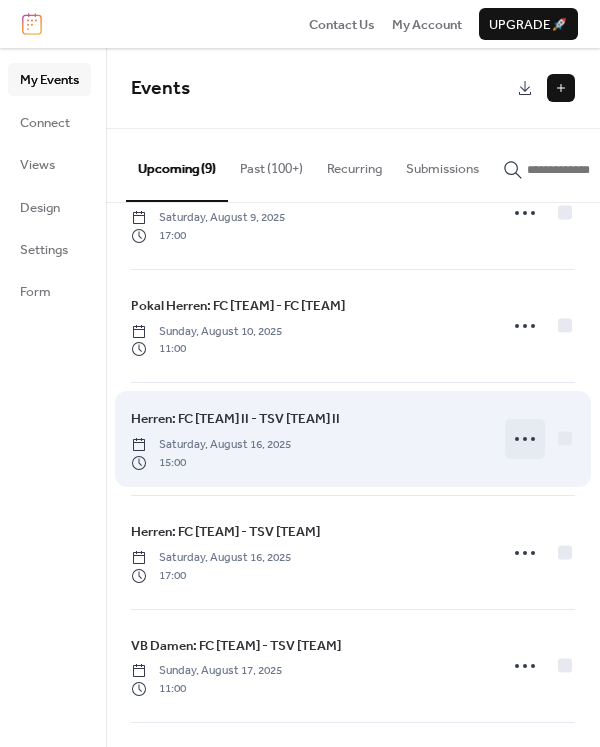 click 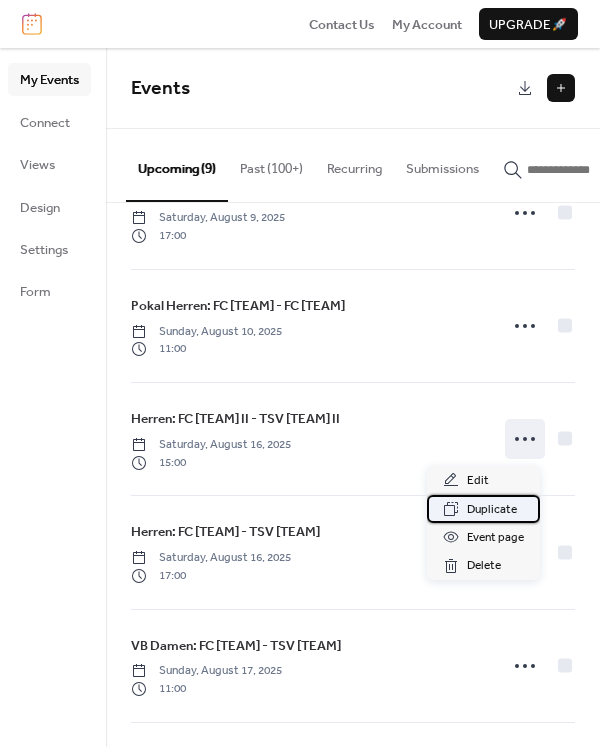 click on "Duplicate" at bounding box center (492, 510) 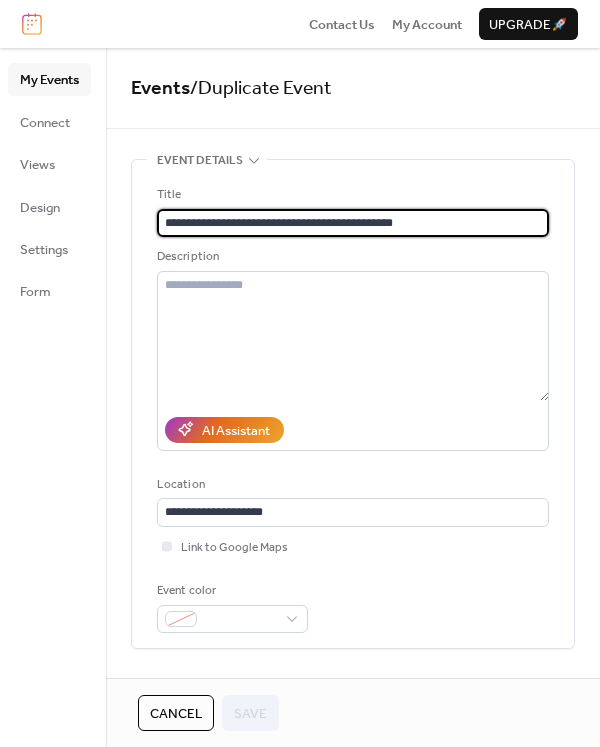 click on "**********" at bounding box center [353, 223] 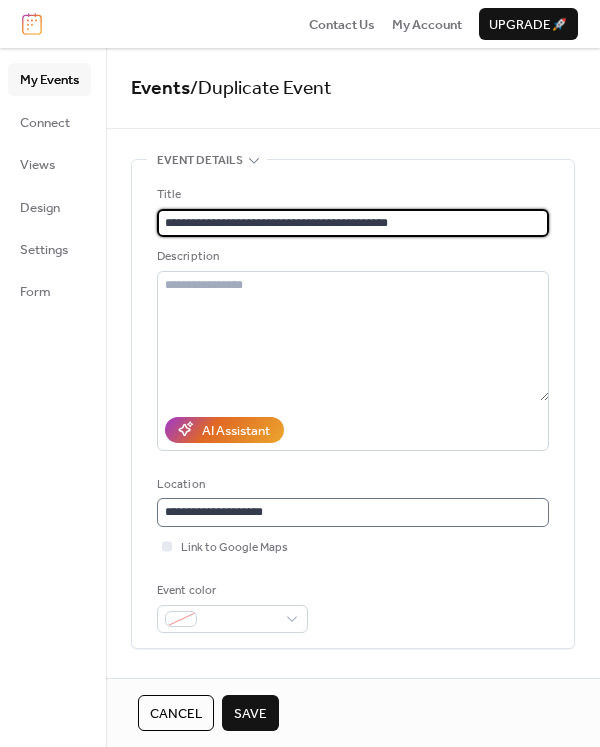 type on "**********" 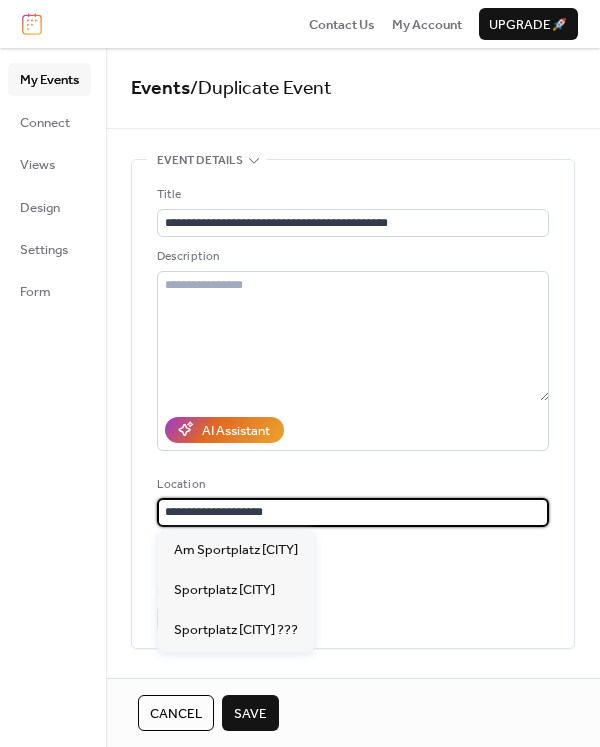 drag, startPoint x: 281, startPoint y: 510, endPoint x: 223, endPoint y: 508, distance: 58.034473 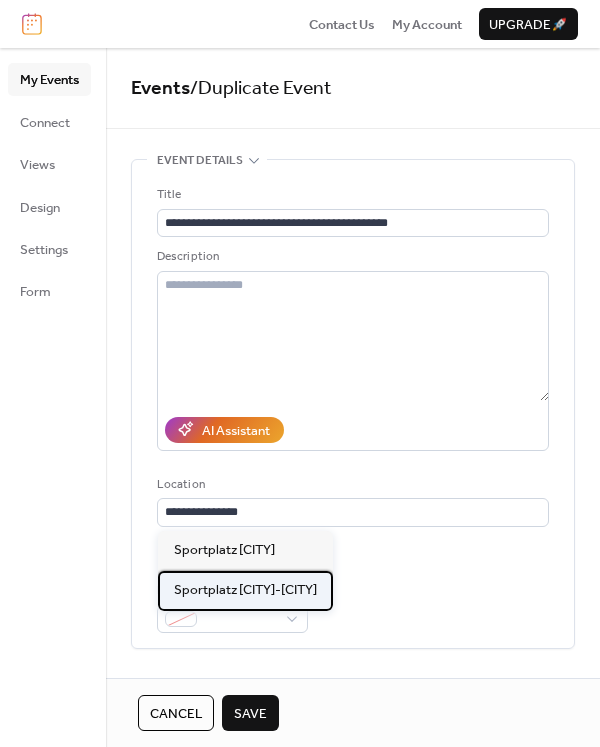 click on "Sportplatz [CITY]-[CITY]" at bounding box center (245, 590) 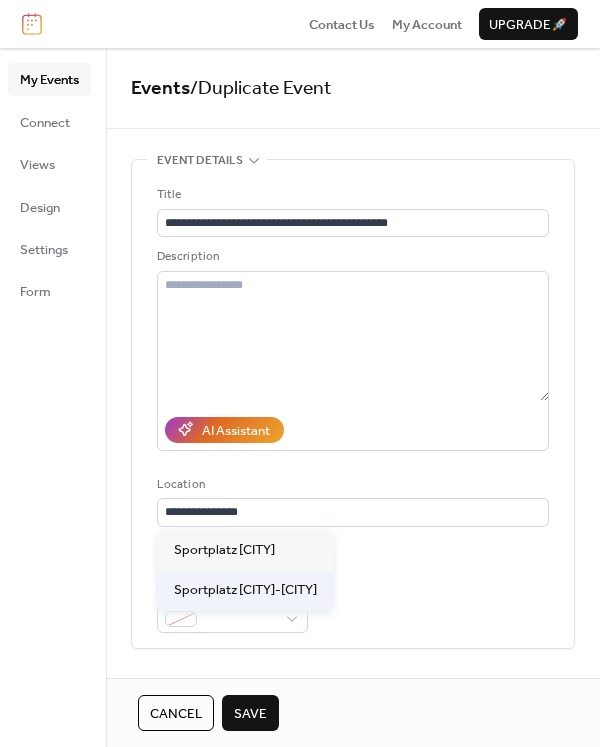 type on "**********" 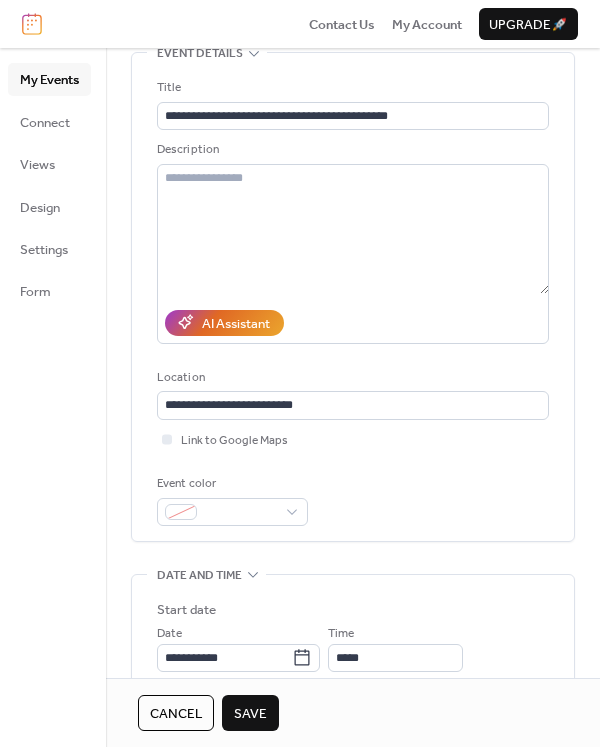 scroll, scrollTop: 222, scrollLeft: 0, axis: vertical 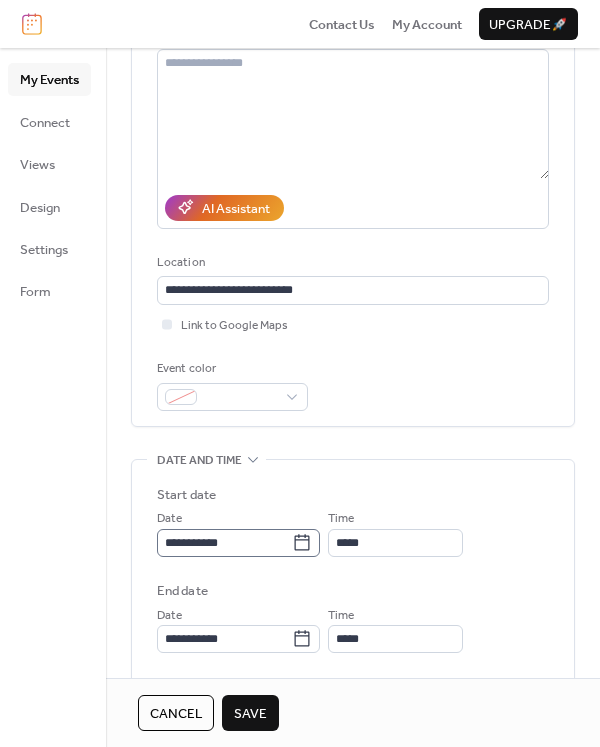 click 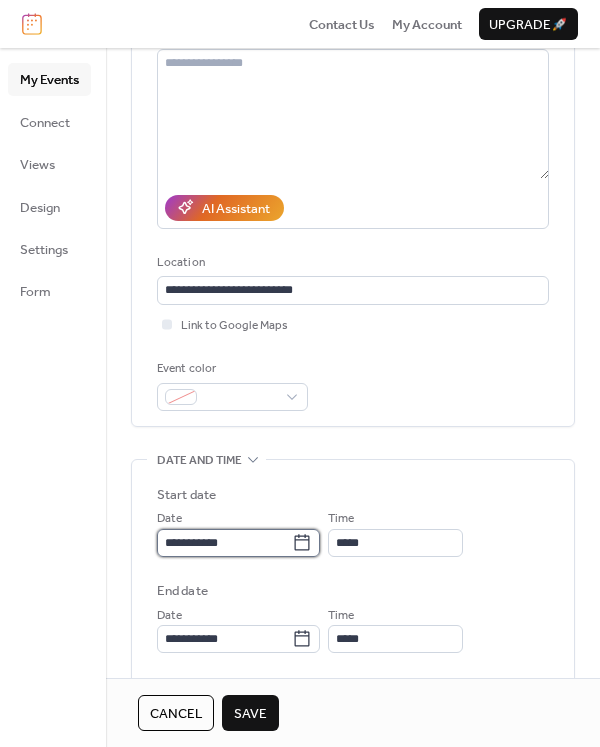 click on "**********" at bounding box center [224, 543] 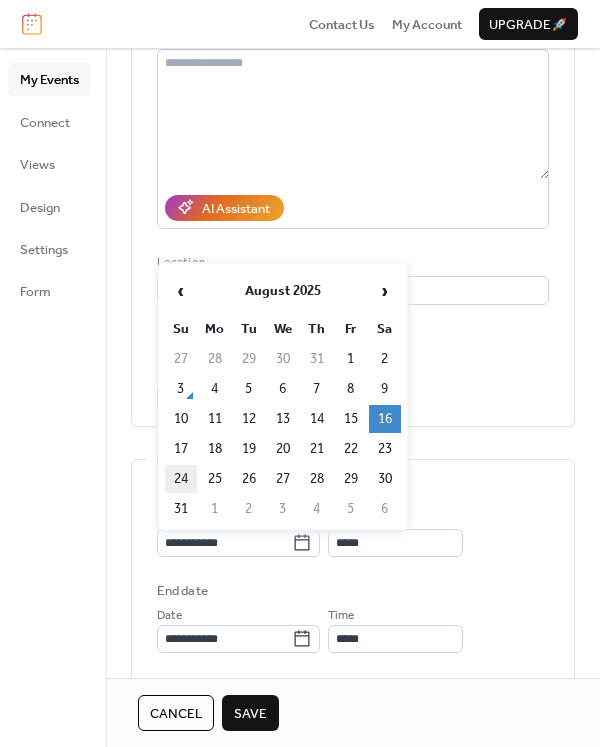 click on "24" at bounding box center (181, 479) 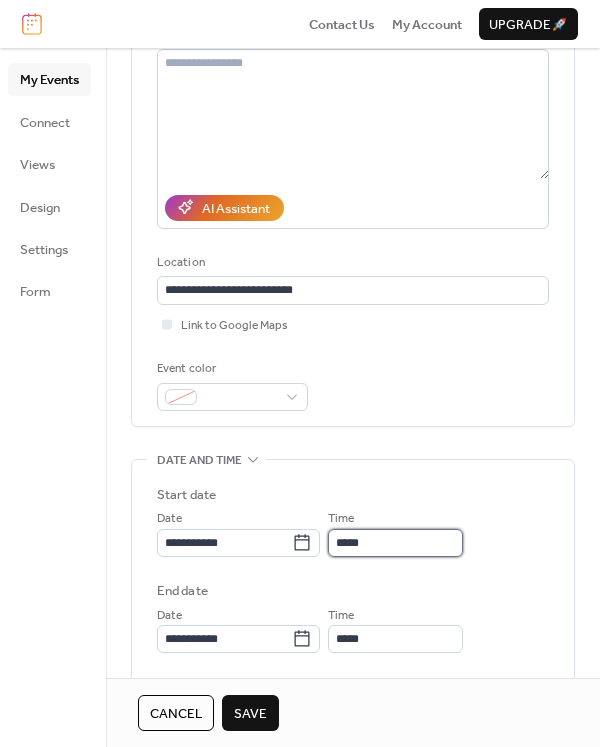 click on "*****" at bounding box center (395, 543) 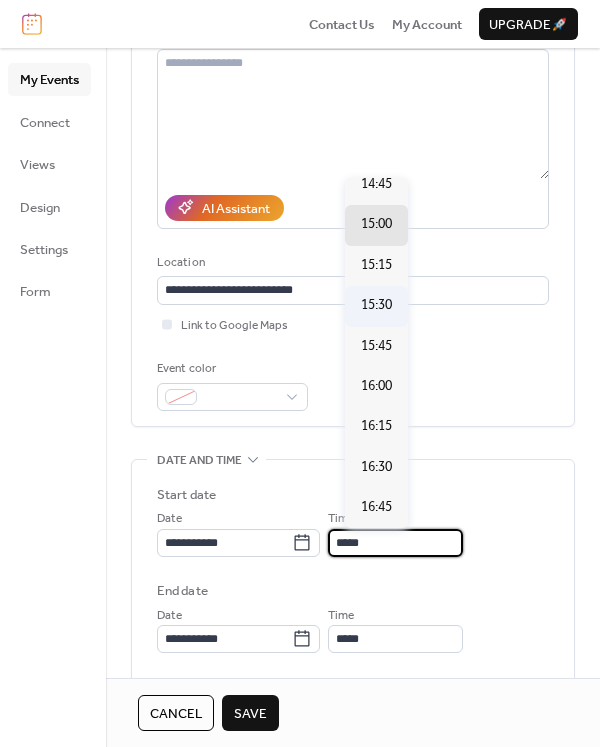 scroll, scrollTop: 1952, scrollLeft: 0, axis: vertical 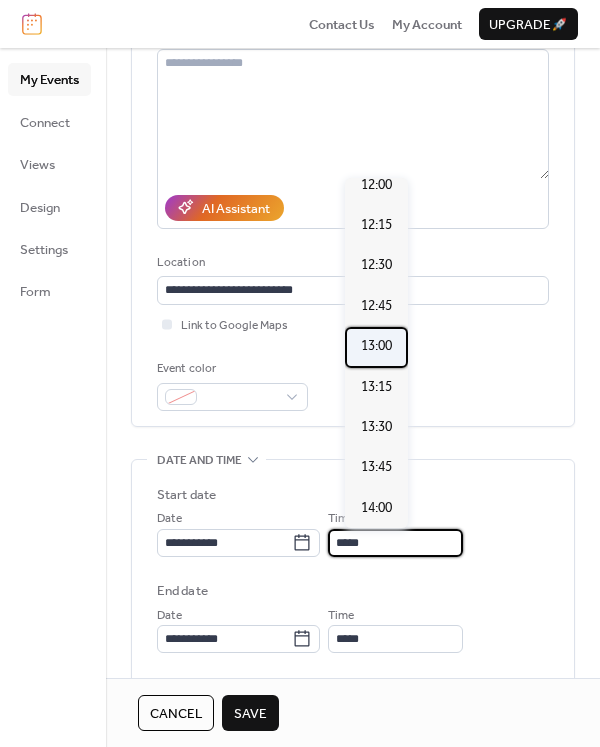 click on "13:00" at bounding box center (376, 346) 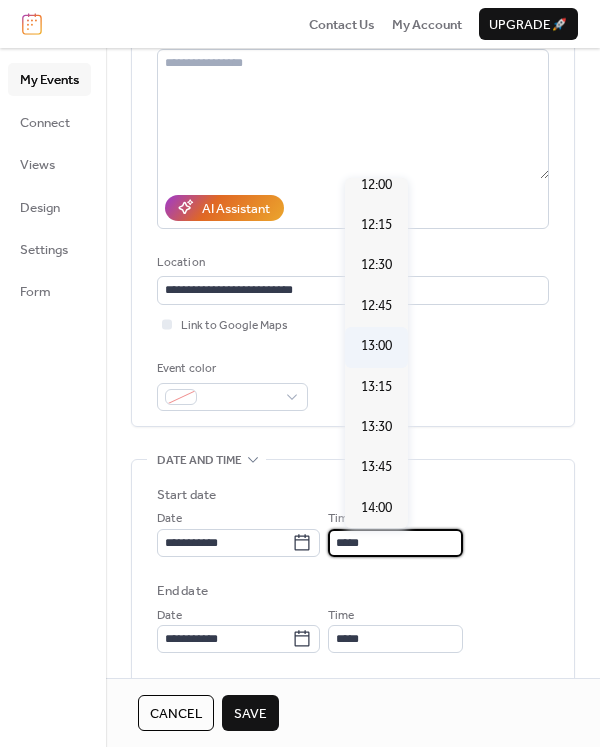type on "*****" 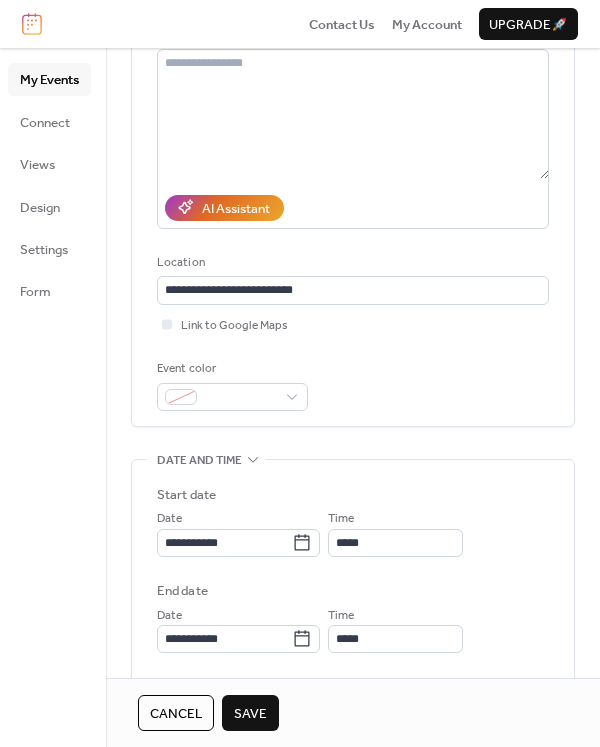 click on "Save" at bounding box center [250, 714] 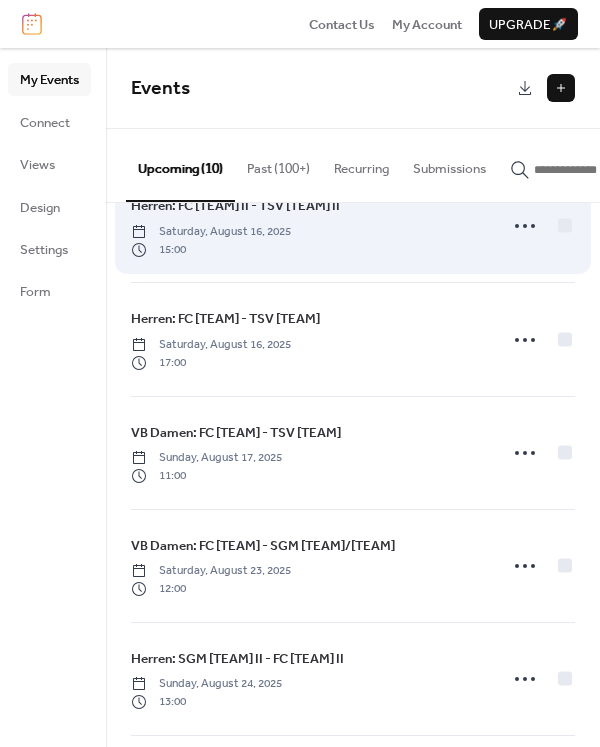 scroll, scrollTop: 555, scrollLeft: 0, axis: vertical 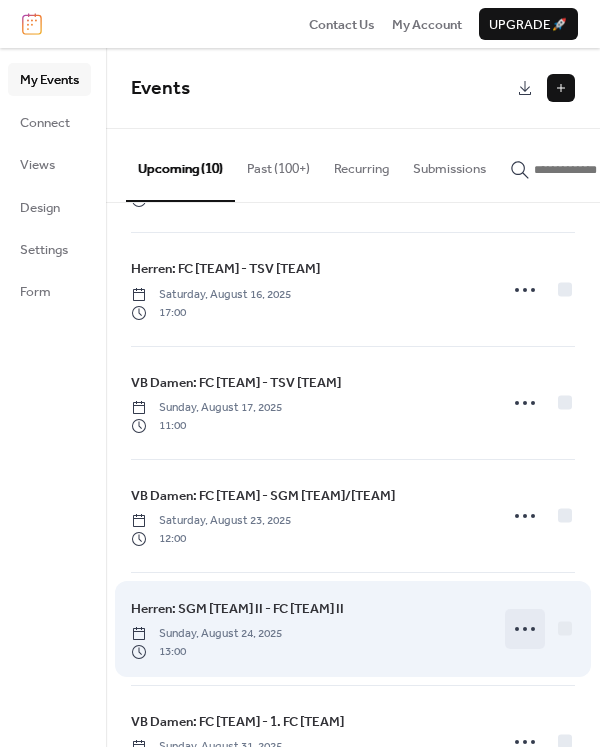click 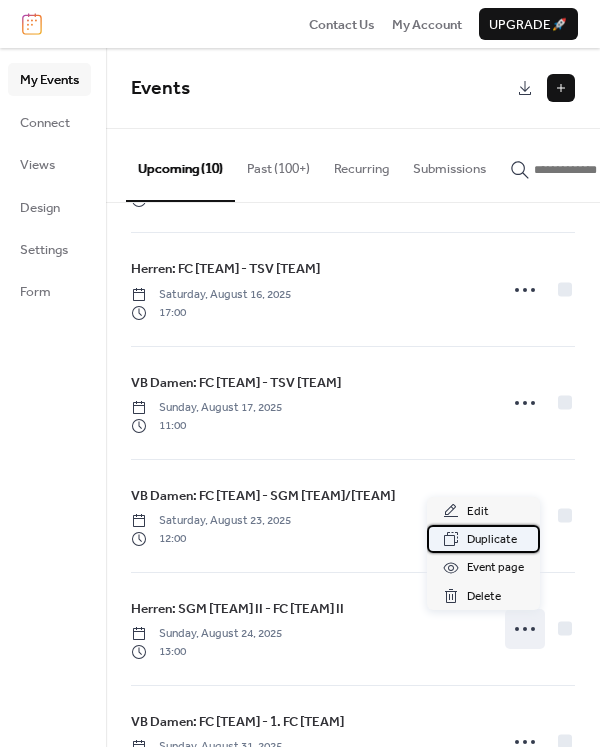 click on "Duplicate" at bounding box center [492, 540] 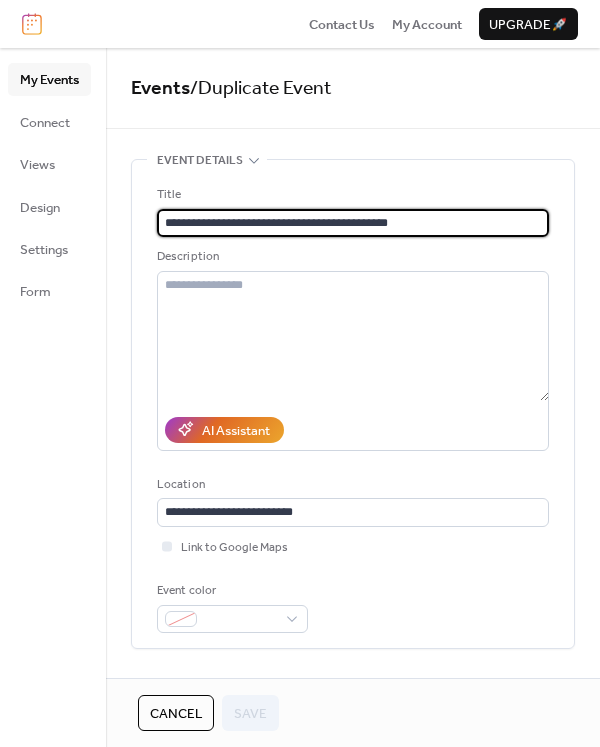 click on "**********" at bounding box center (353, 223) 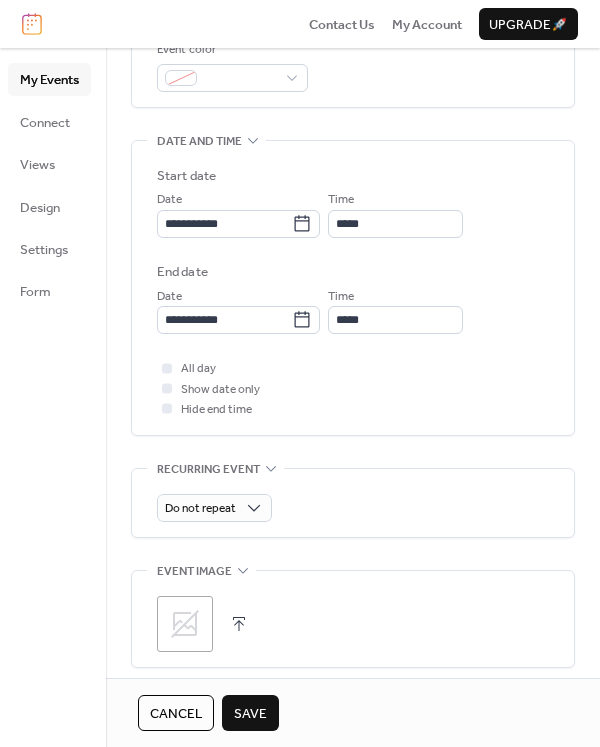 scroll, scrollTop: 555, scrollLeft: 0, axis: vertical 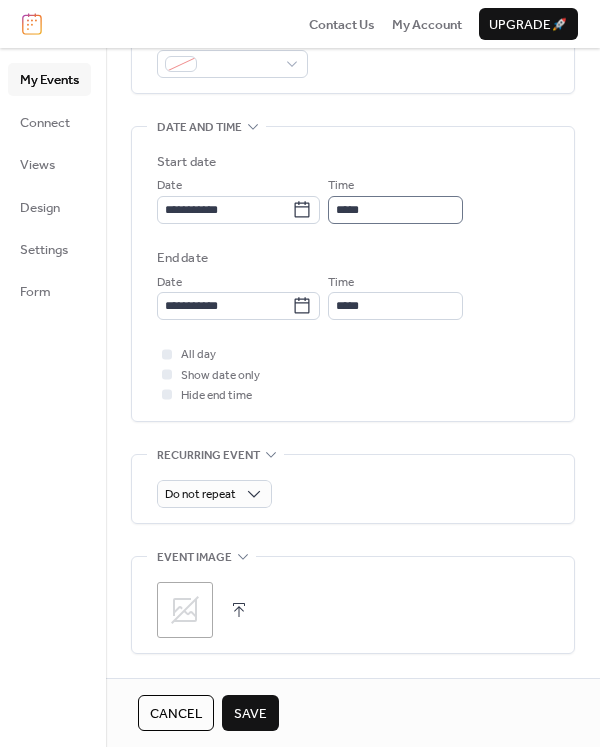 type on "**********" 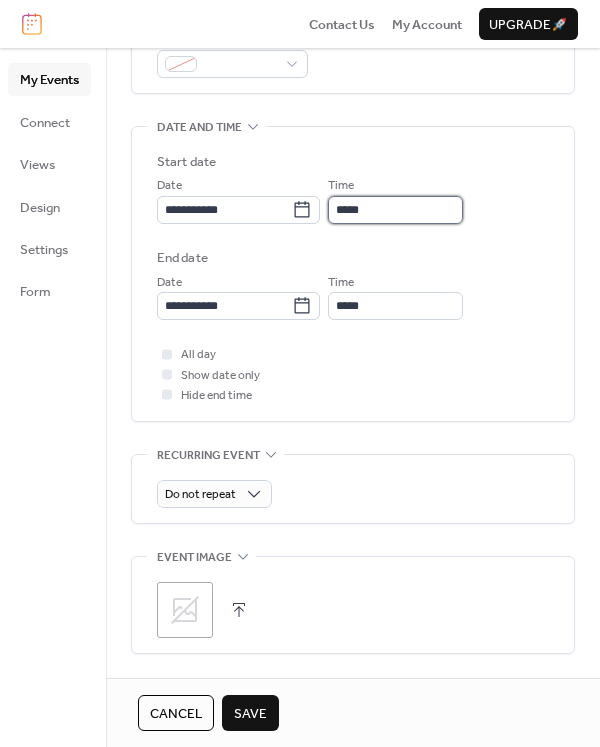 click on "*****" at bounding box center [395, 210] 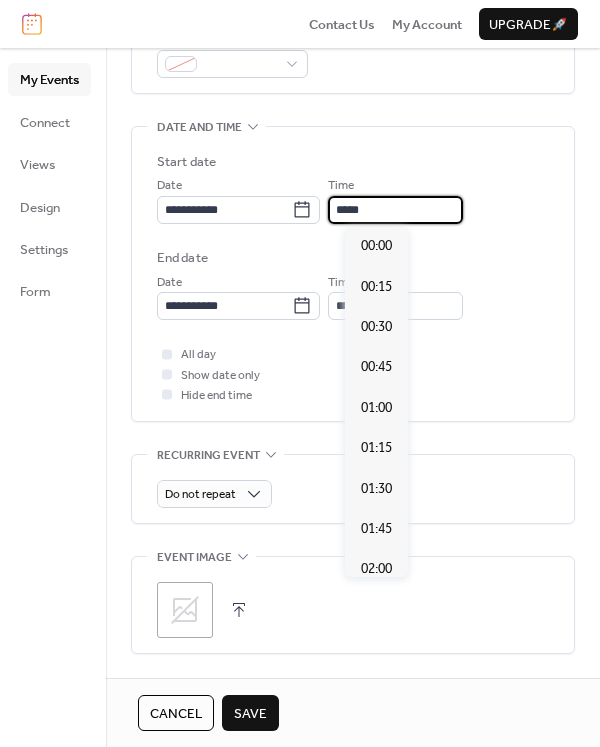 scroll, scrollTop: 2078, scrollLeft: 0, axis: vertical 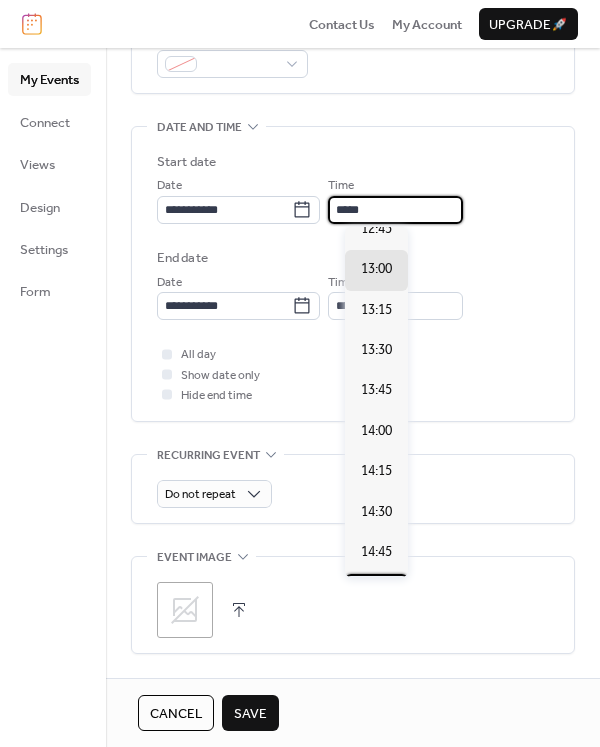 click on "15:00" at bounding box center [376, 593] 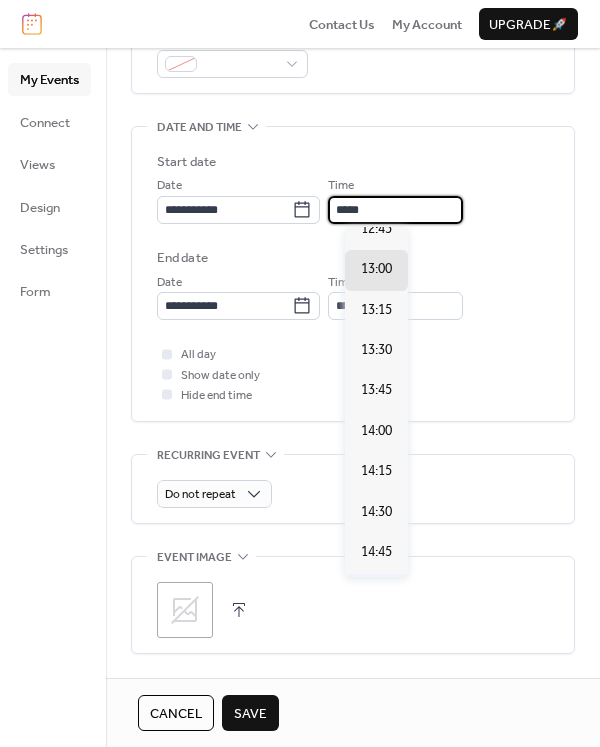 type on "*****" 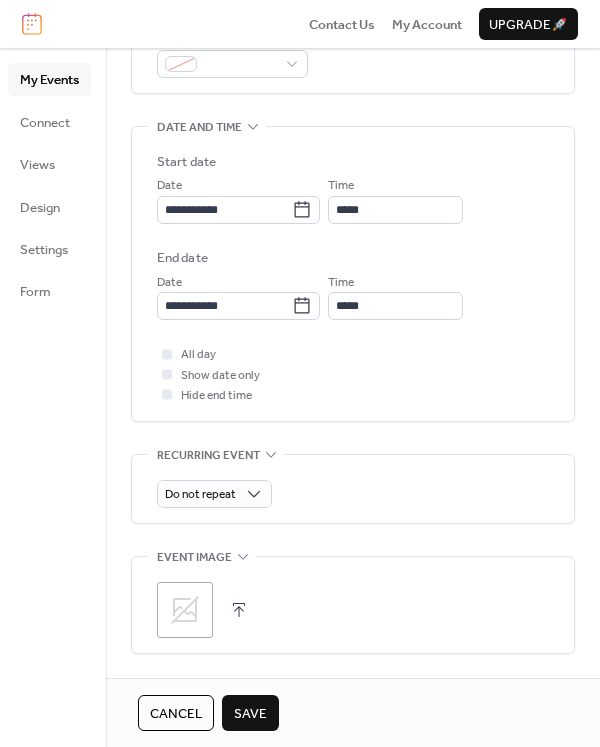click on "Save" at bounding box center [250, 714] 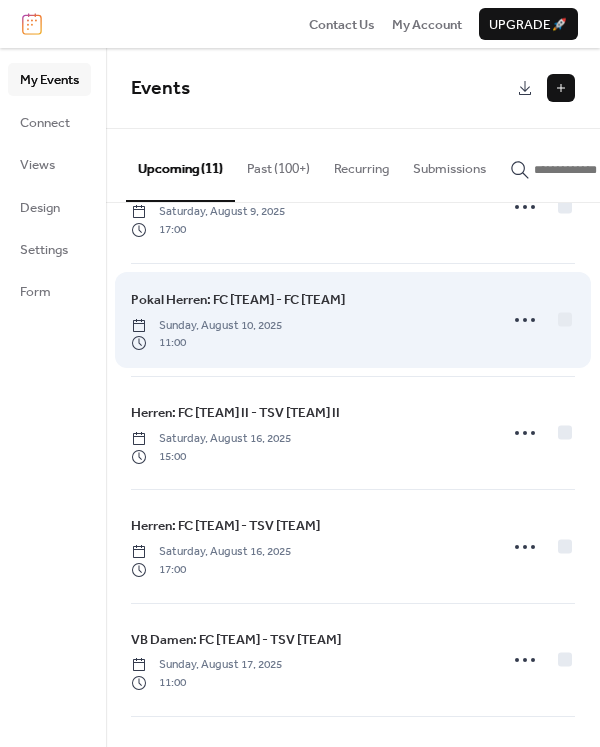 scroll, scrollTop: 333, scrollLeft: 0, axis: vertical 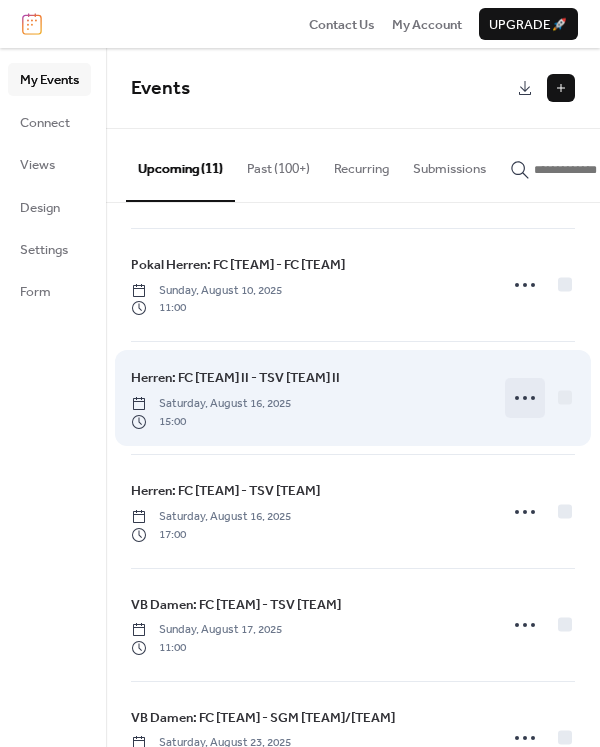 click 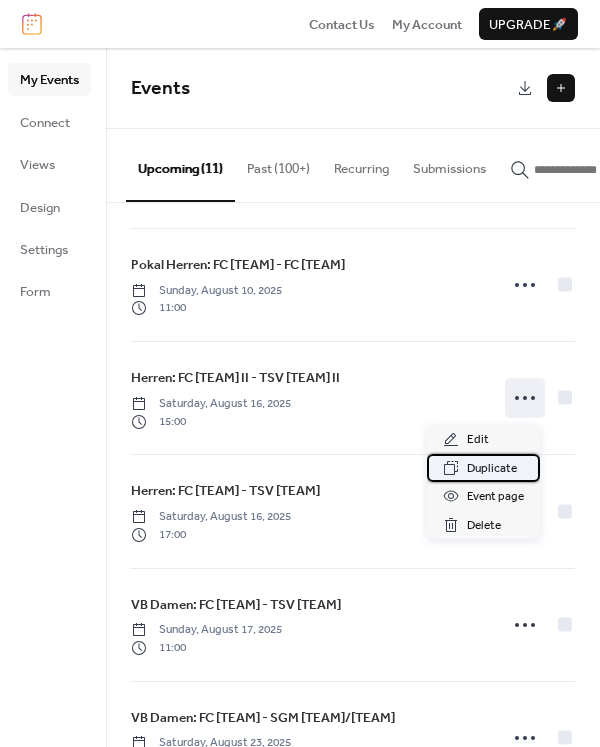 click on "Duplicate" at bounding box center [492, 469] 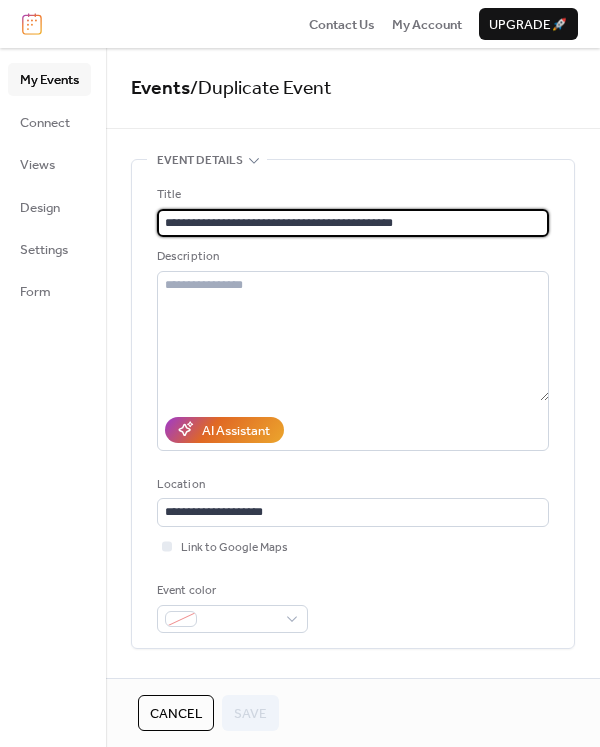 drag, startPoint x: 385, startPoint y: 222, endPoint x: 307, endPoint y: 219, distance: 78.05767 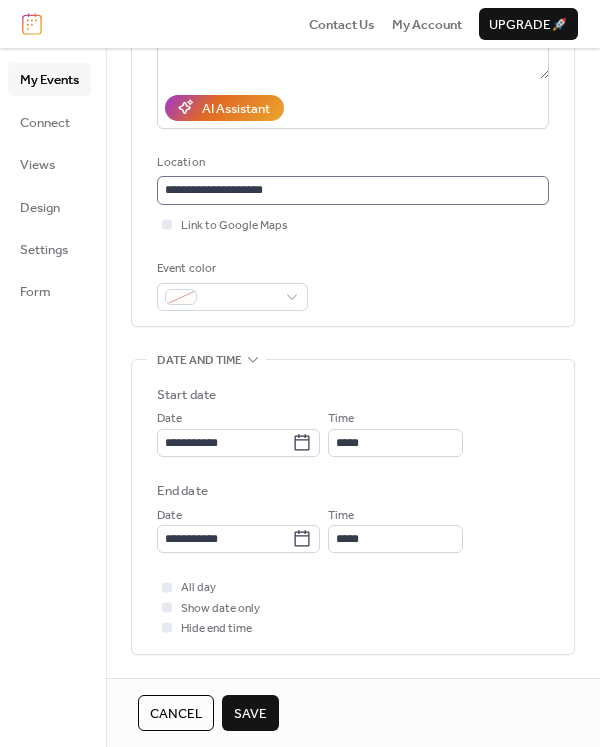 scroll, scrollTop: 333, scrollLeft: 0, axis: vertical 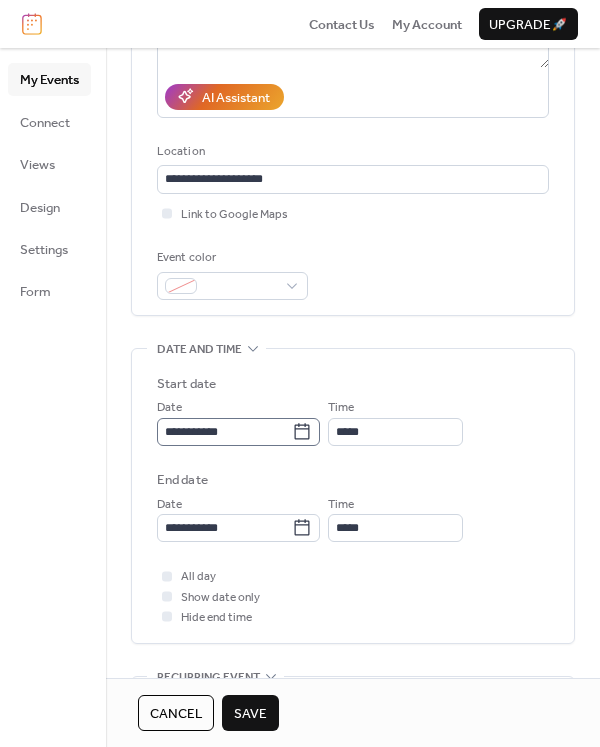 type on "**********" 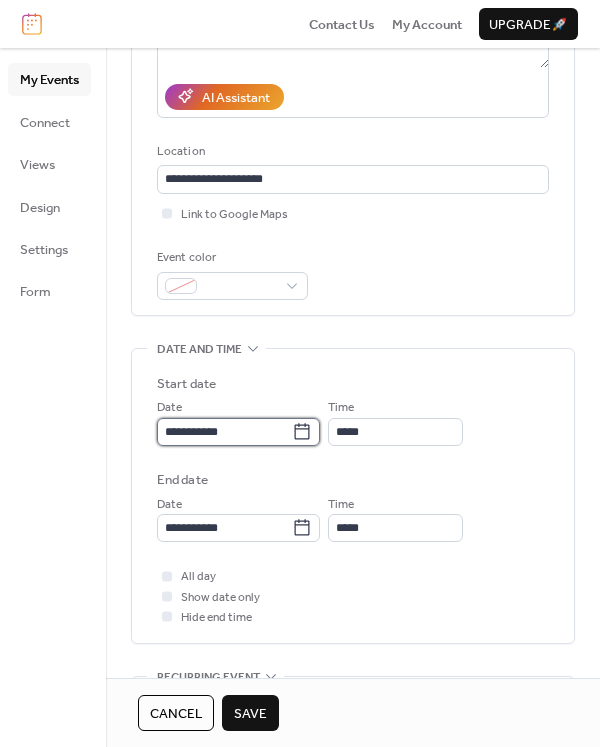 click on "**********" at bounding box center [224, 432] 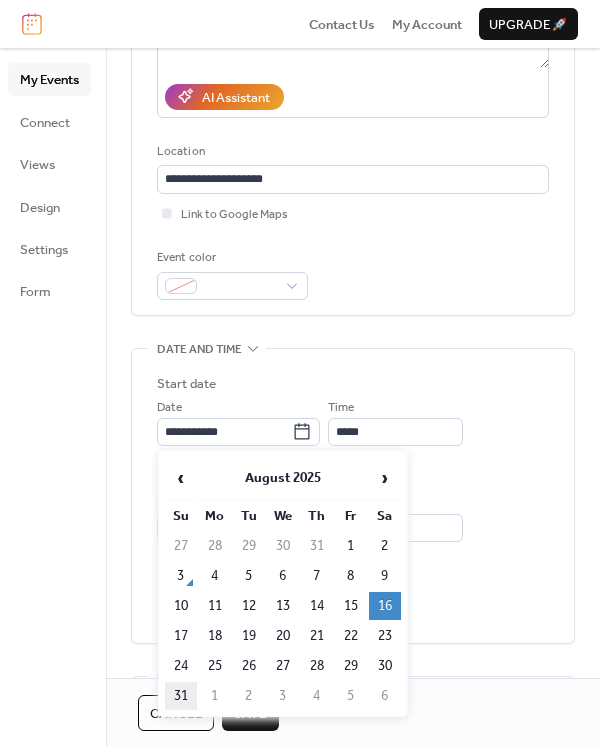 click on "31" at bounding box center (181, 696) 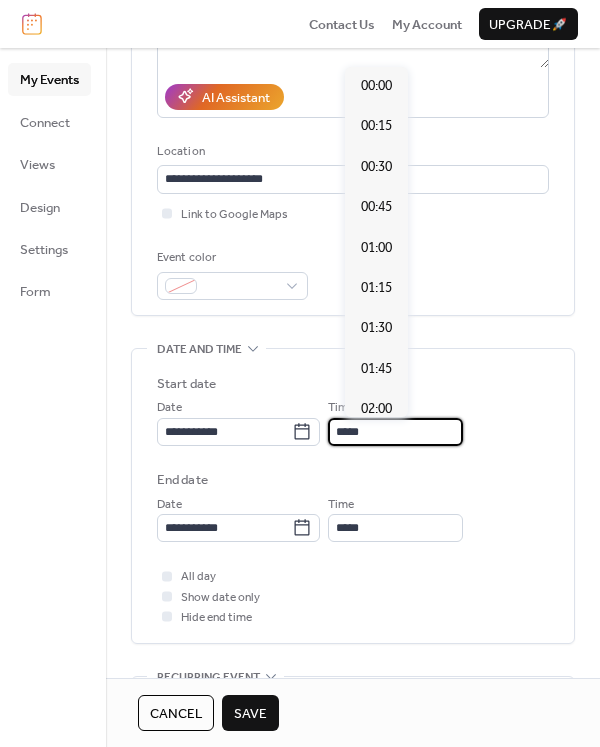 click on "*****" at bounding box center [395, 432] 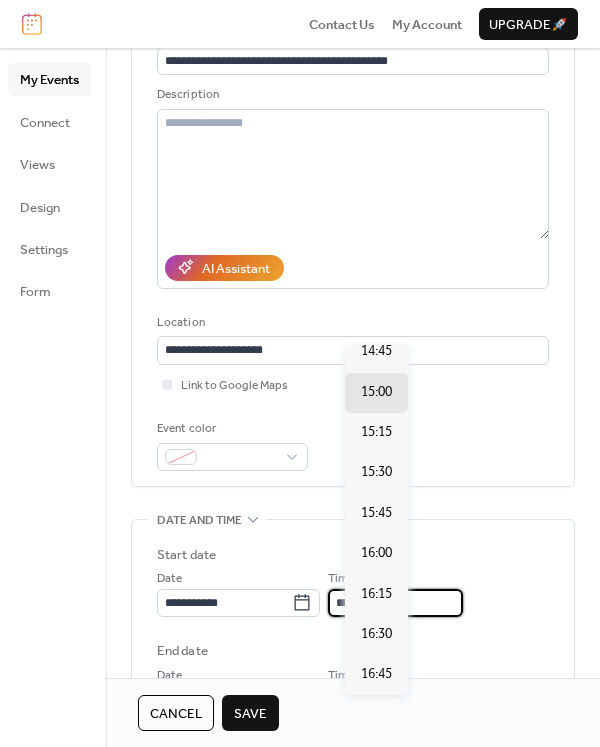 scroll, scrollTop: 0, scrollLeft: 0, axis: both 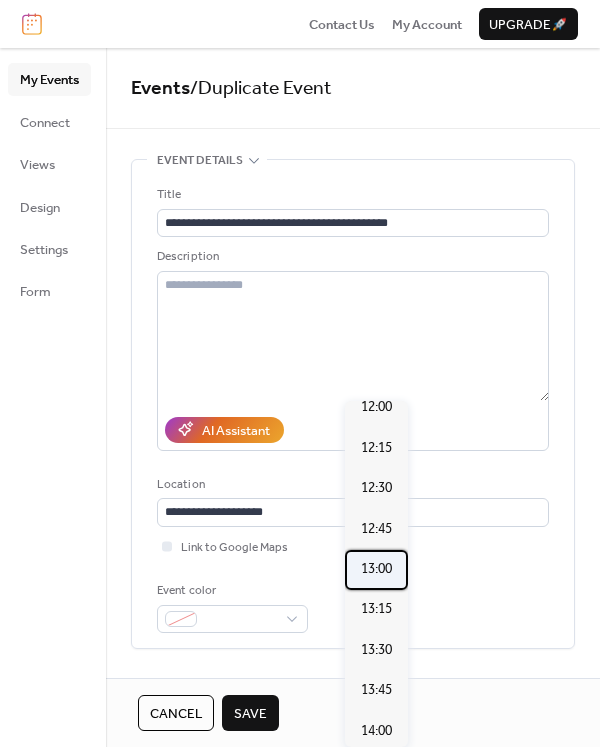 click on "13:00" at bounding box center (376, 569) 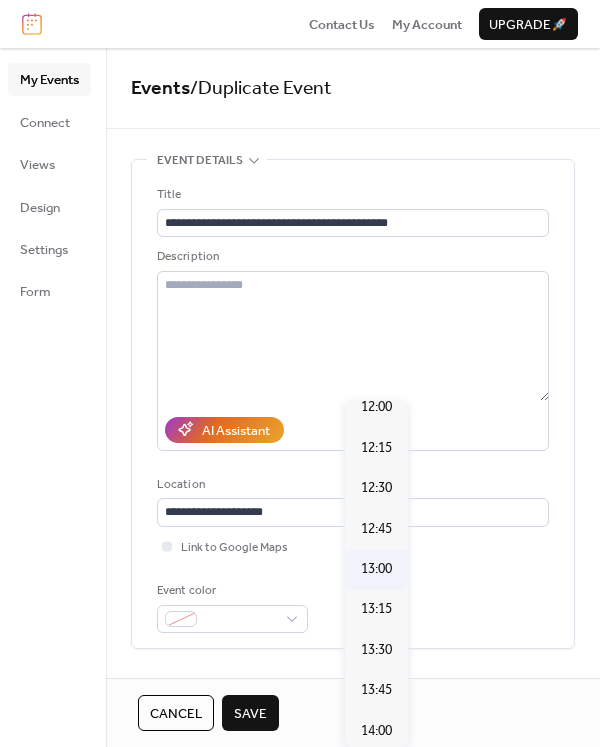 type on "*****" 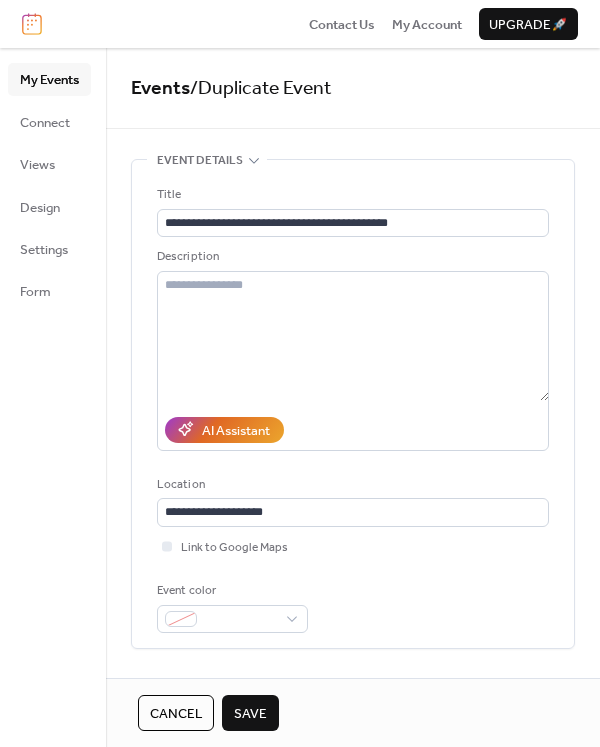 click on "Save" at bounding box center (250, 714) 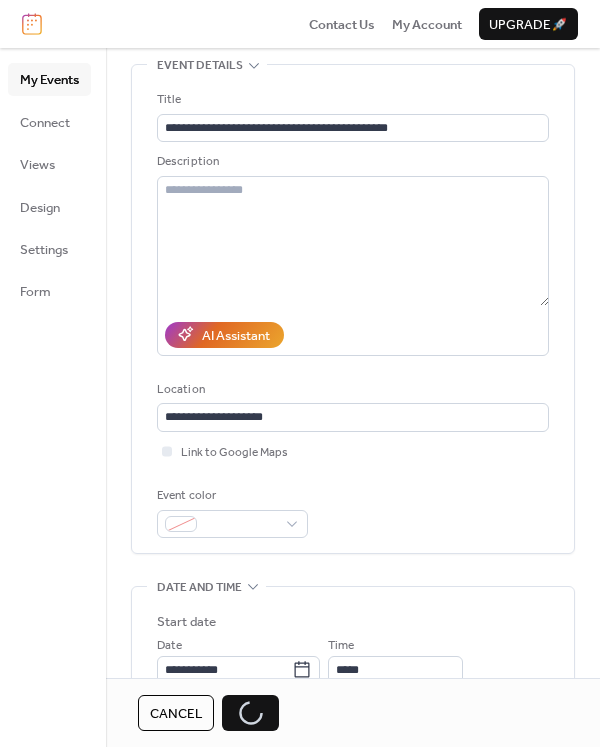 scroll, scrollTop: 222, scrollLeft: 0, axis: vertical 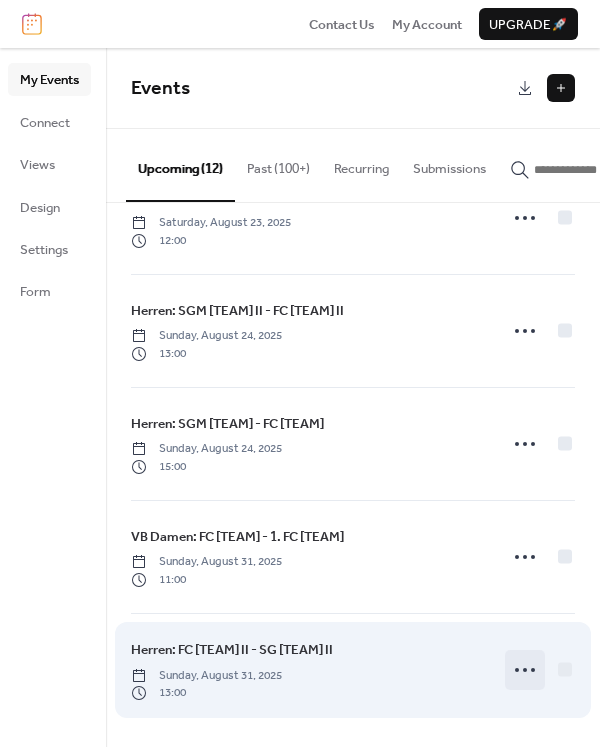 click 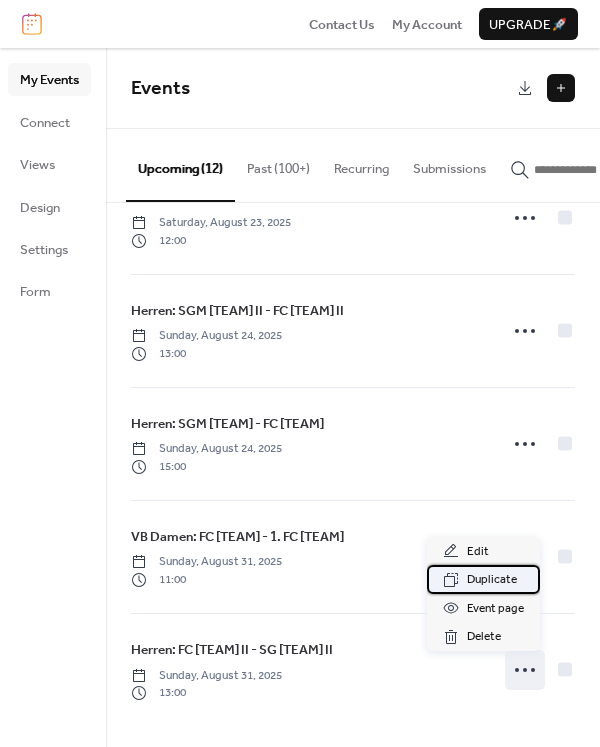 click on "Duplicate" at bounding box center [492, 580] 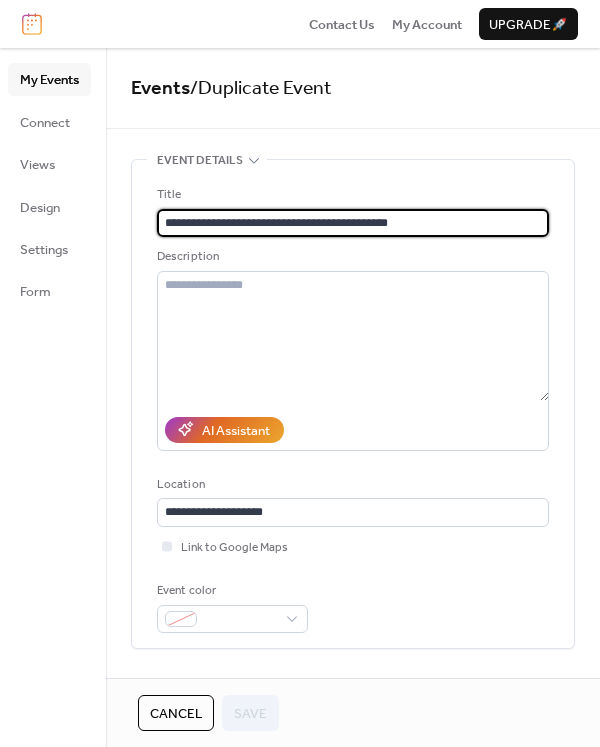 click on "**********" at bounding box center (353, 223) 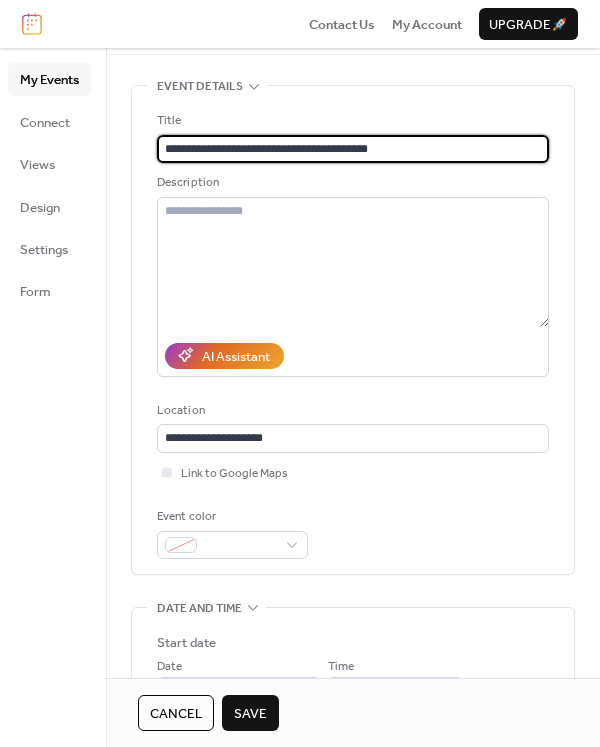 scroll, scrollTop: 111, scrollLeft: 0, axis: vertical 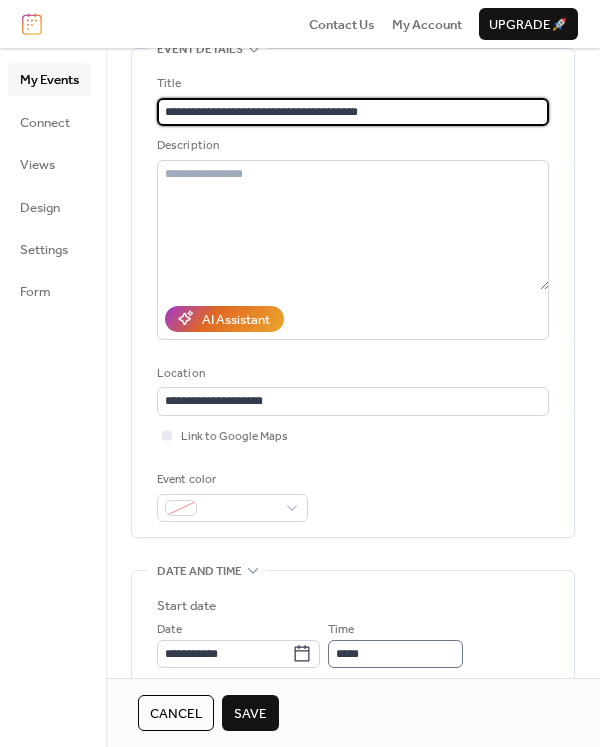 type on "**********" 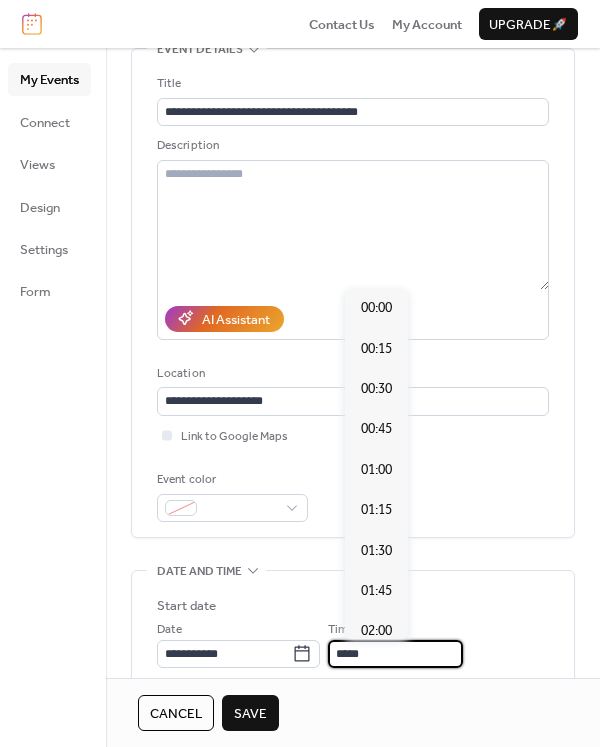 click on "*****" at bounding box center [395, 654] 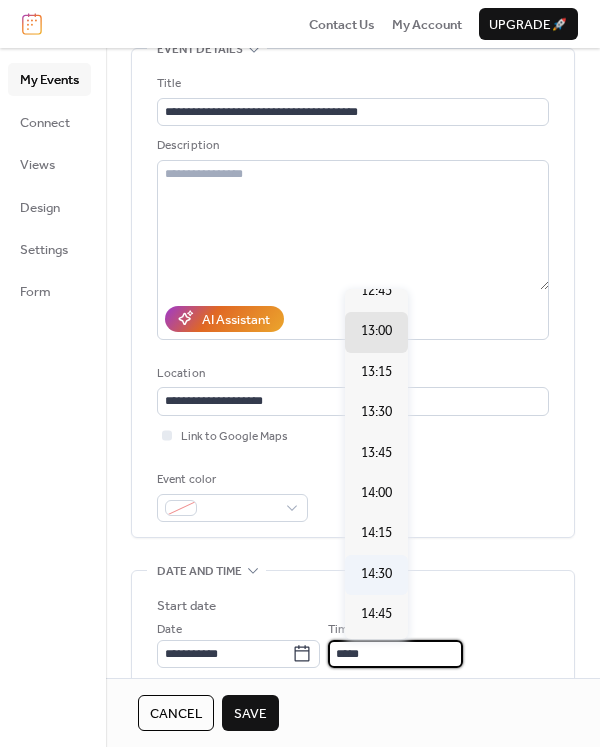 scroll, scrollTop: 2189, scrollLeft: 0, axis: vertical 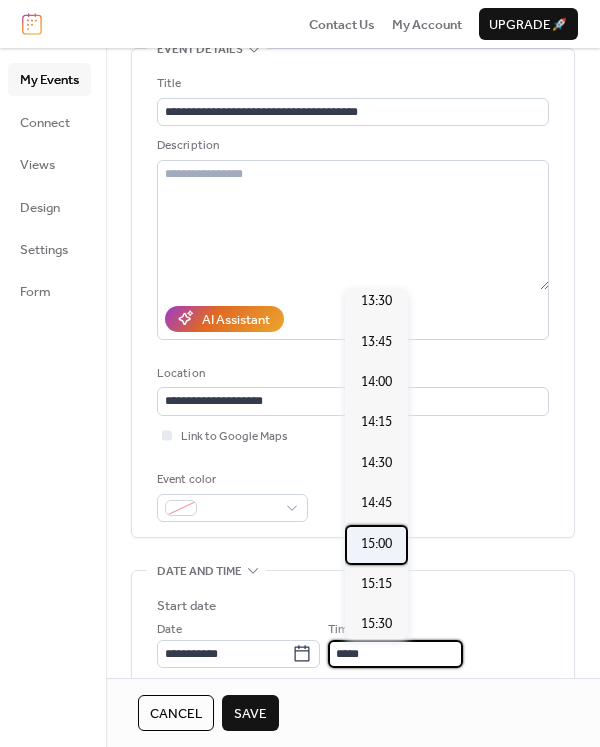 click on "15:00" at bounding box center (376, 544) 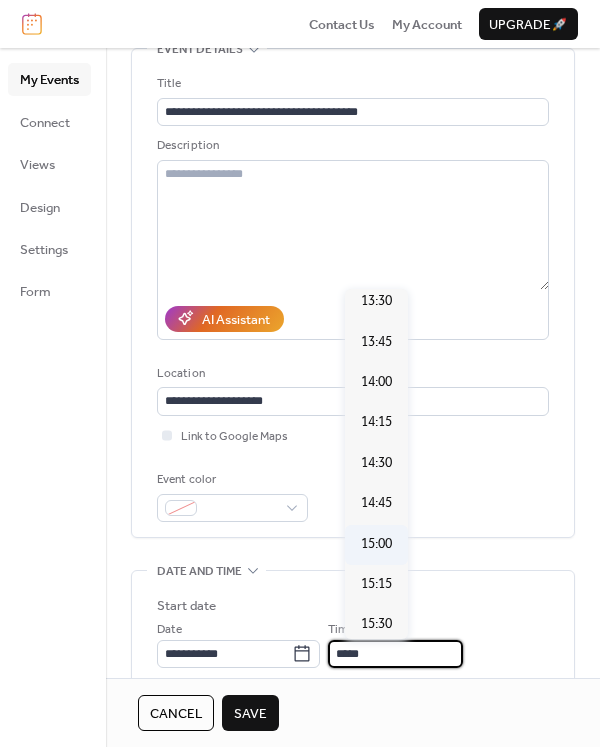 type on "*****" 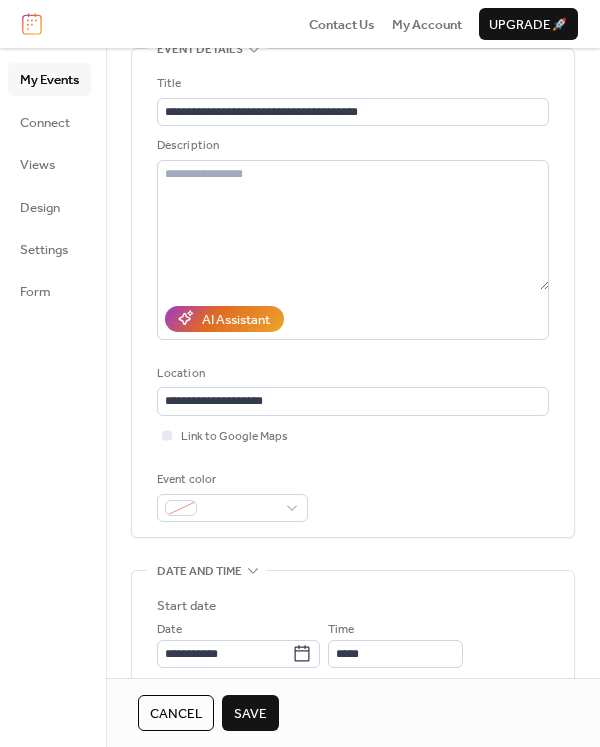 click on "Save" at bounding box center [250, 714] 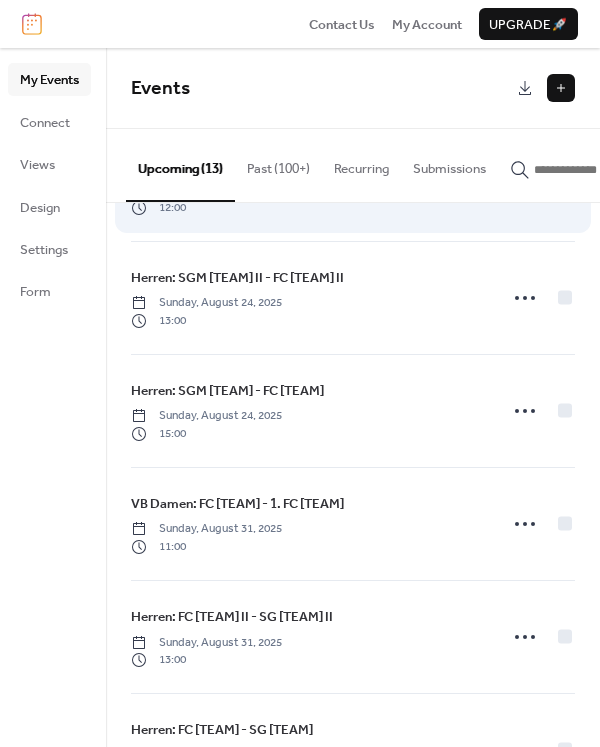 scroll, scrollTop: 966, scrollLeft: 0, axis: vertical 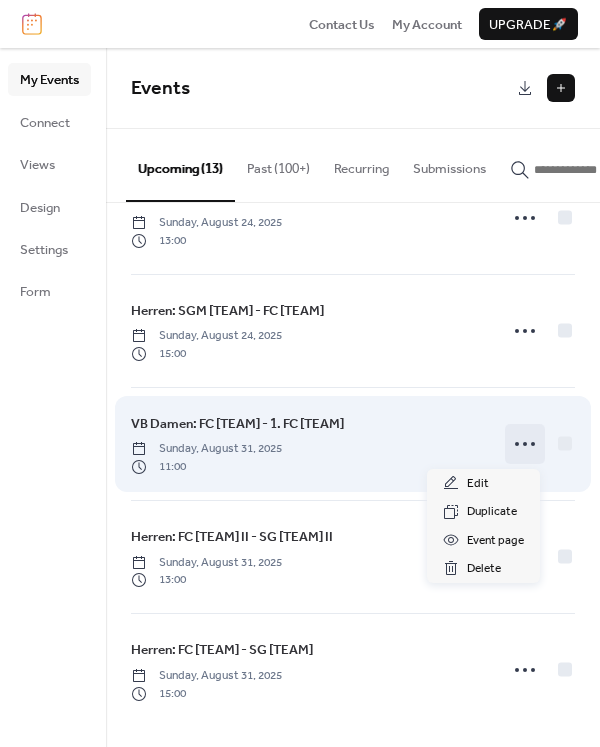 click 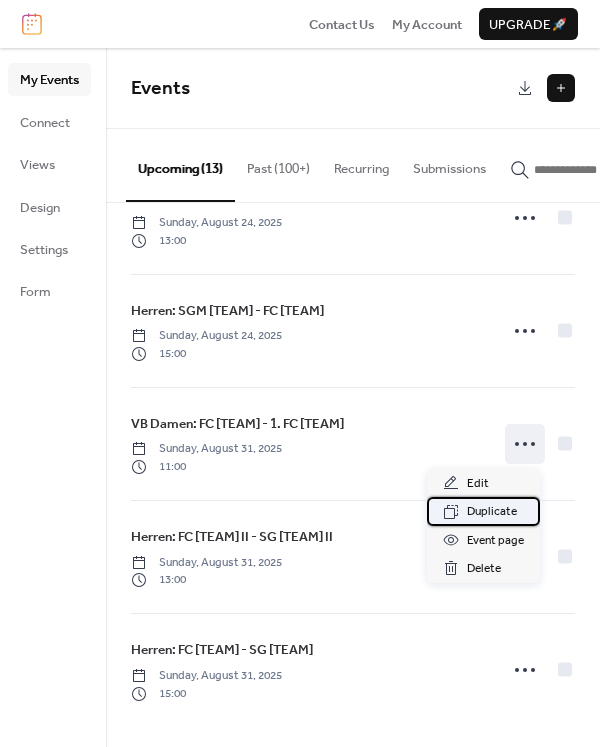 click on "Duplicate" at bounding box center [492, 512] 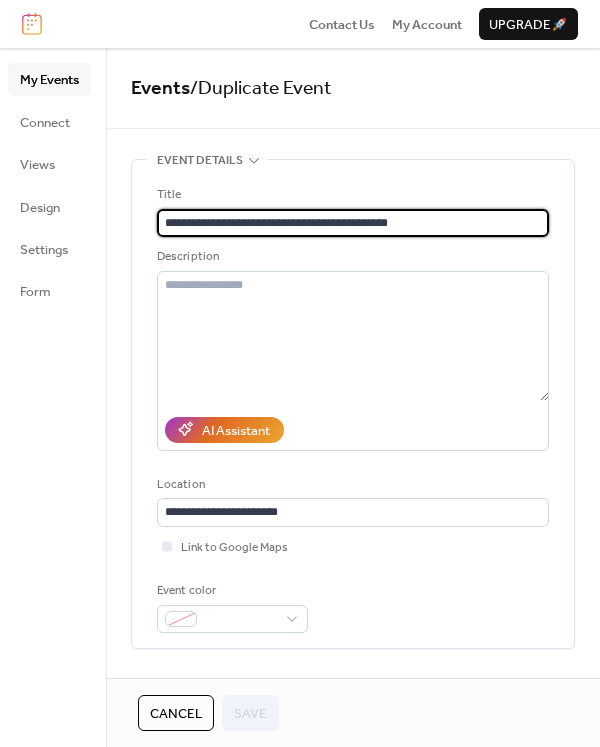 click on "**********" at bounding box center [353, 223] 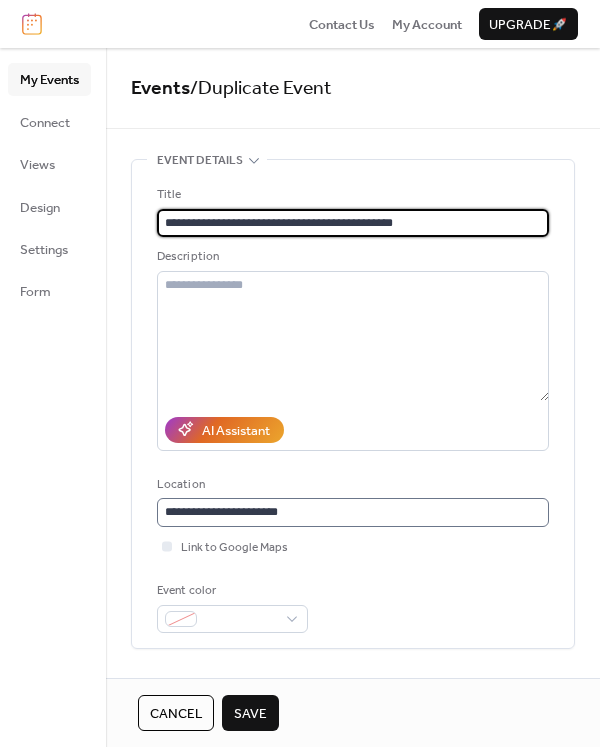 type on "**********" 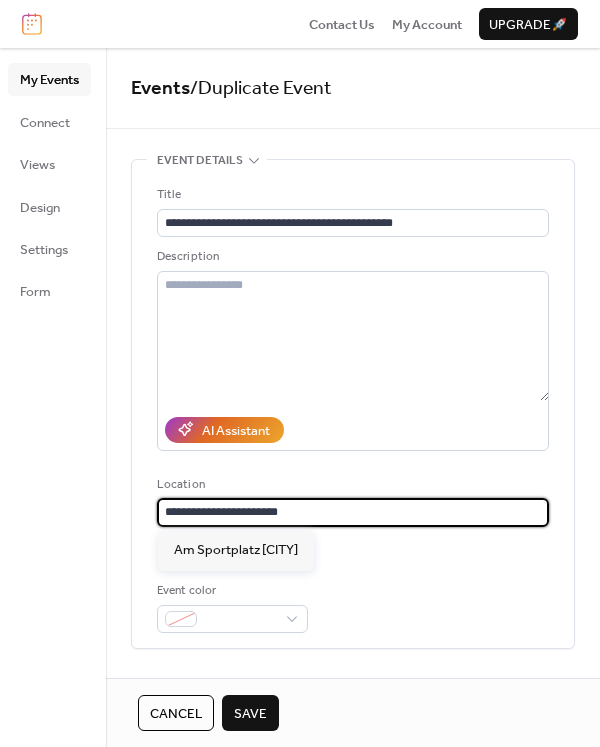 click on "**********" at bounding box center (353, 512) 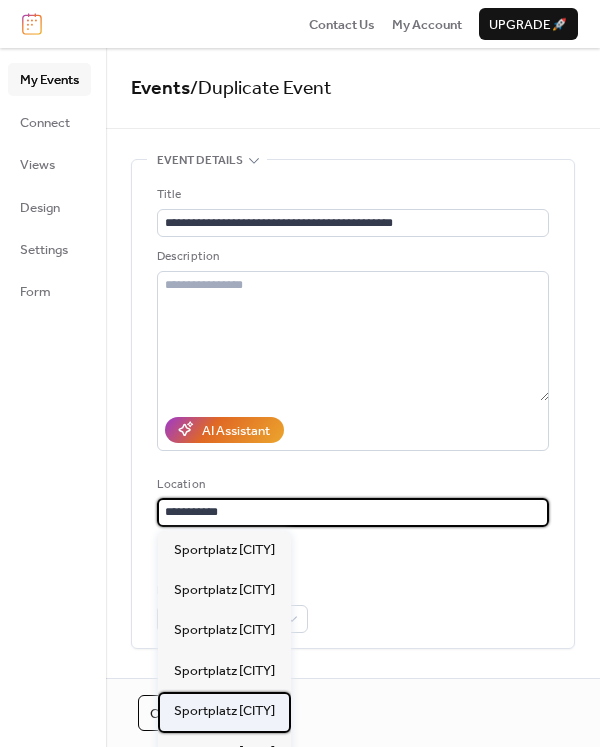 click on "Sportplatz [CITY]" at bounding box center [224, 711] 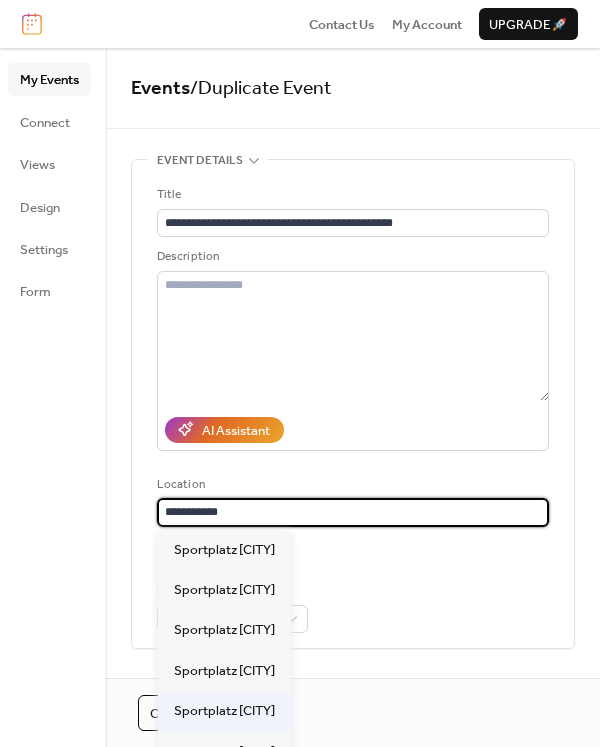 type on "**********" 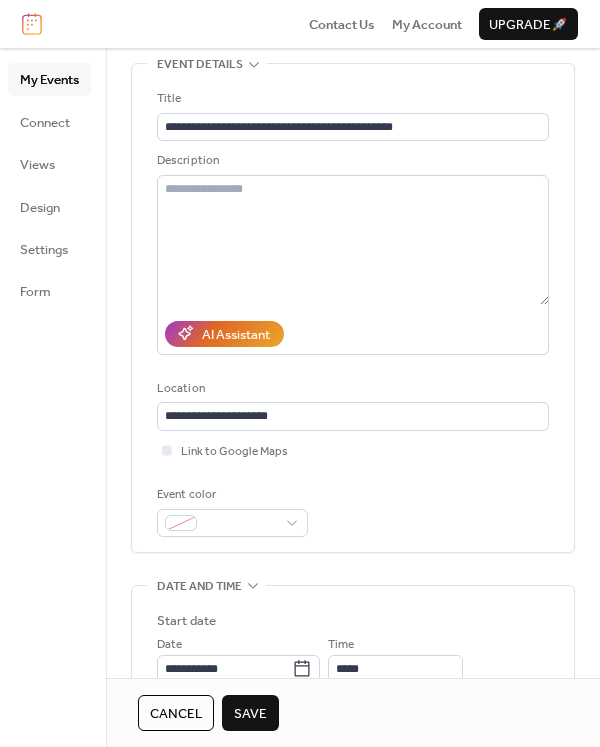 scroll, scrollTop: 333, scrollLeft: 0, axis: vertical 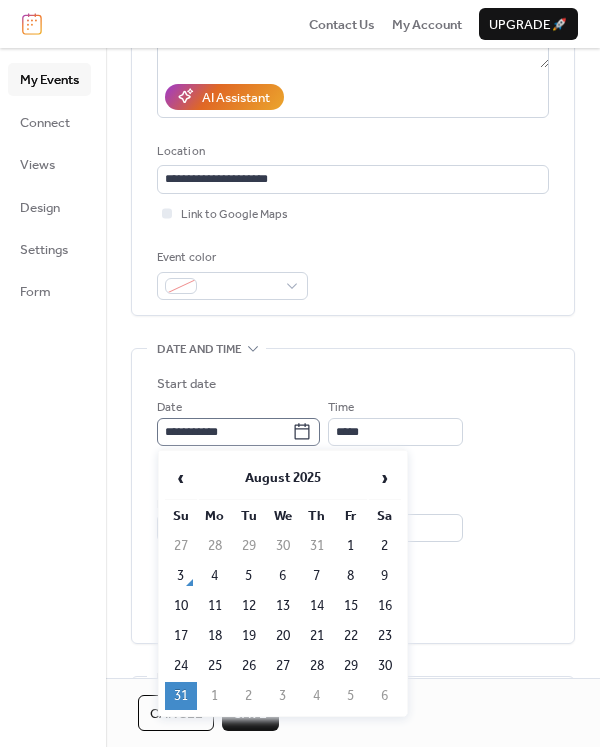 click 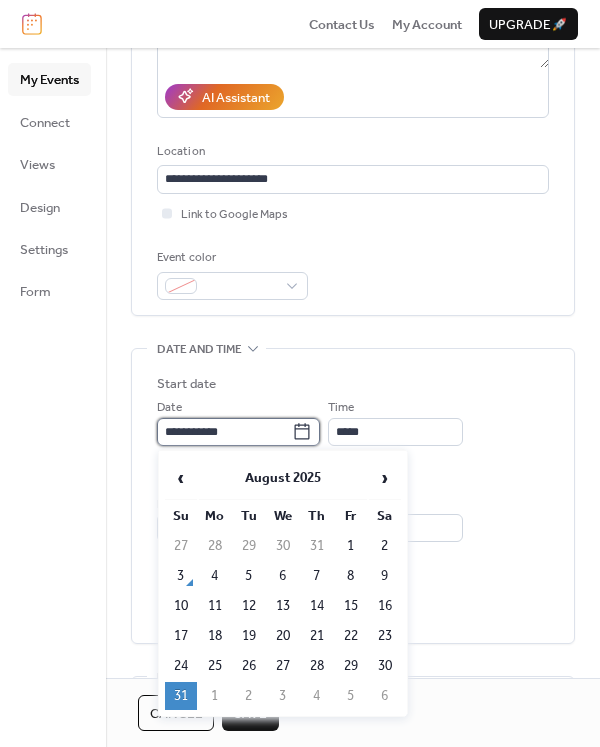 click on "**********" at bounding box center [224, 432] 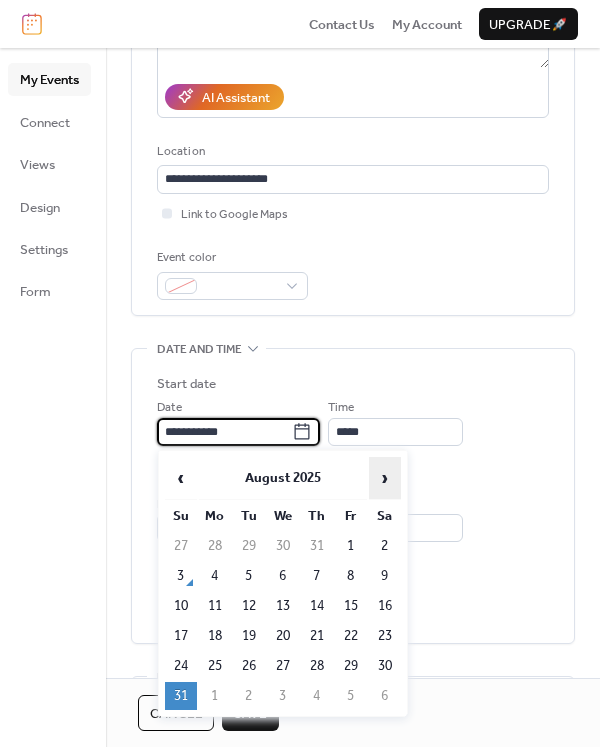 click on "›" at bounding box center [385, 478] 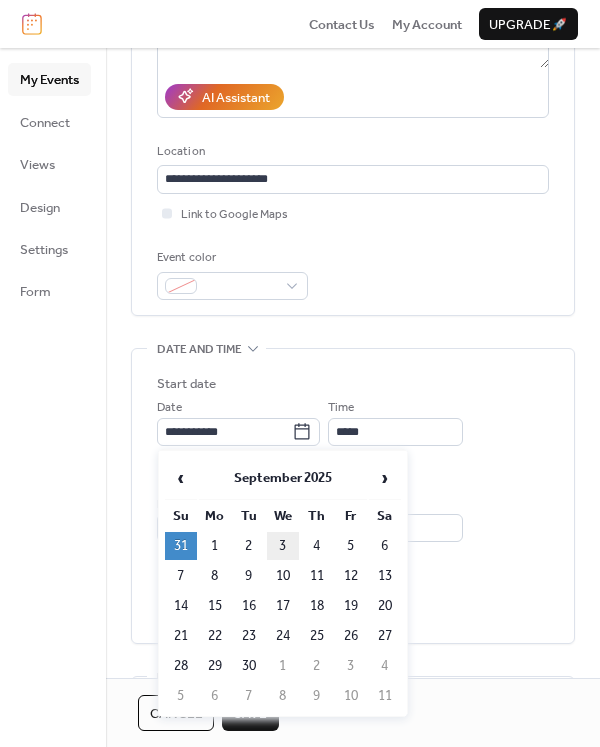 click on "3" at bounding box center [283, 546] 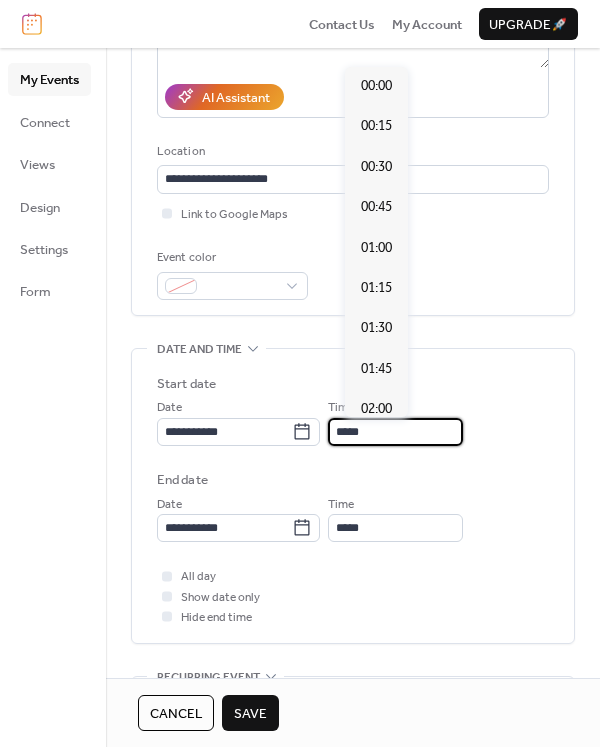 click on "*****" at bounding box center [395, 432] 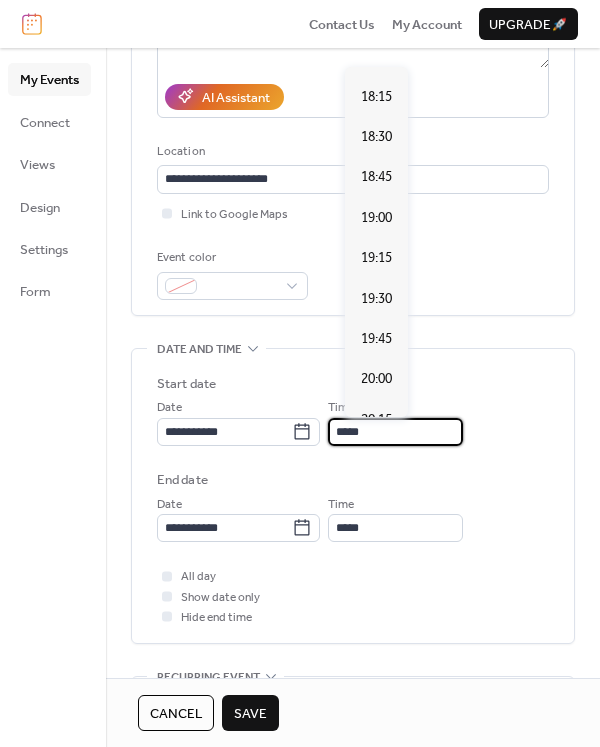 scroll, scrollTop: 2980, scrollLeft: 0, axis: vertical 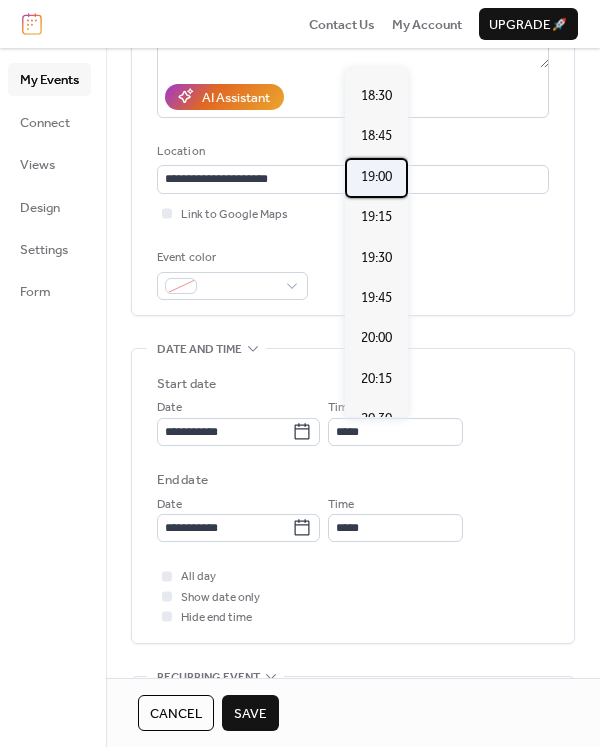 click on "19:00" at bounding box center [376, 177] 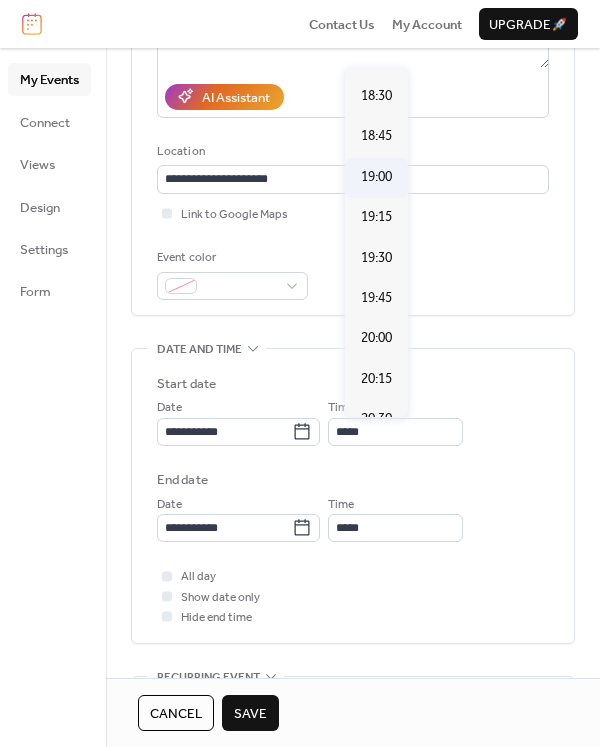 type on "*****" 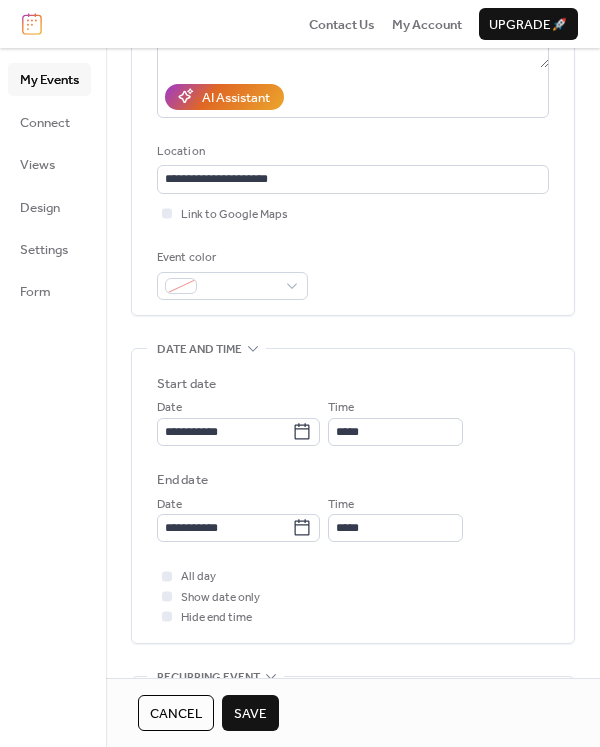 click on "Save" at bounding box center (250, 714) 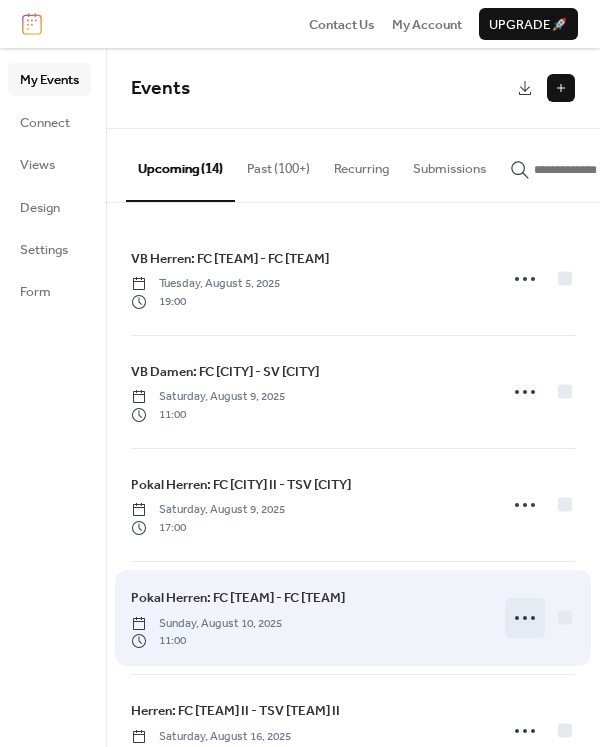 click 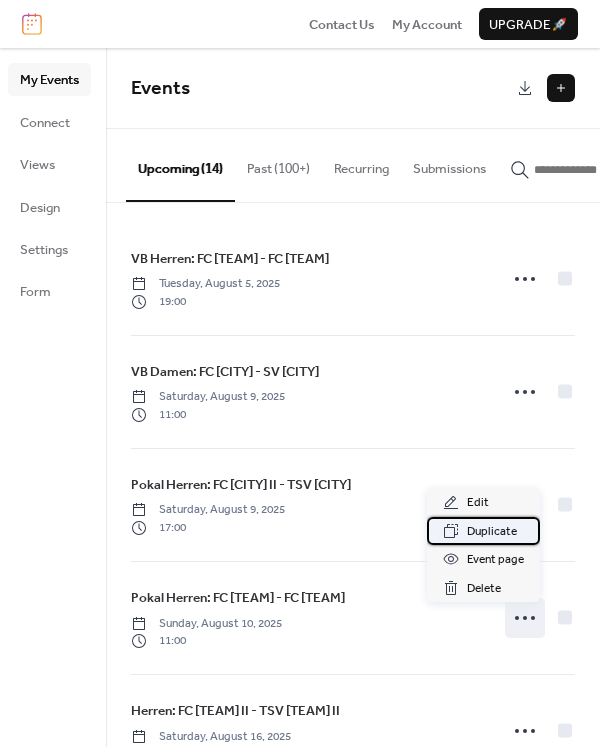 click on "Duplicate" at bounding box center (492, 532) 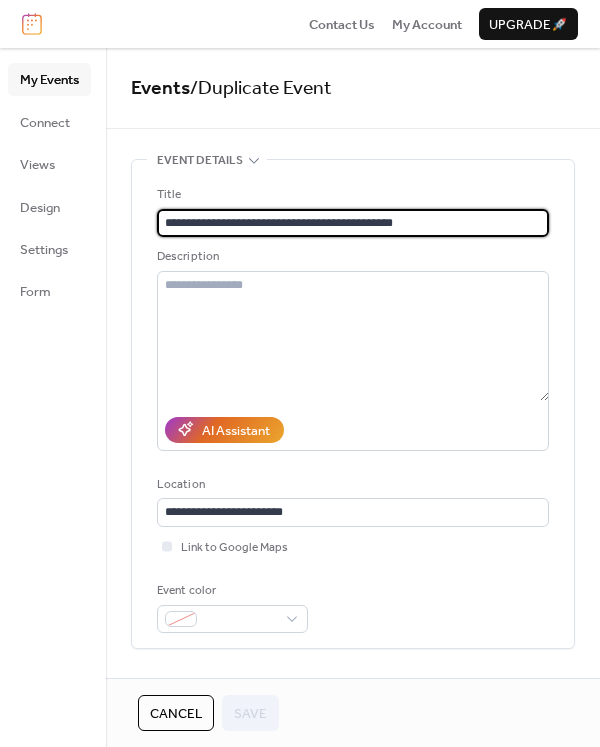 click on "**********" at bounding box center [353, 223] 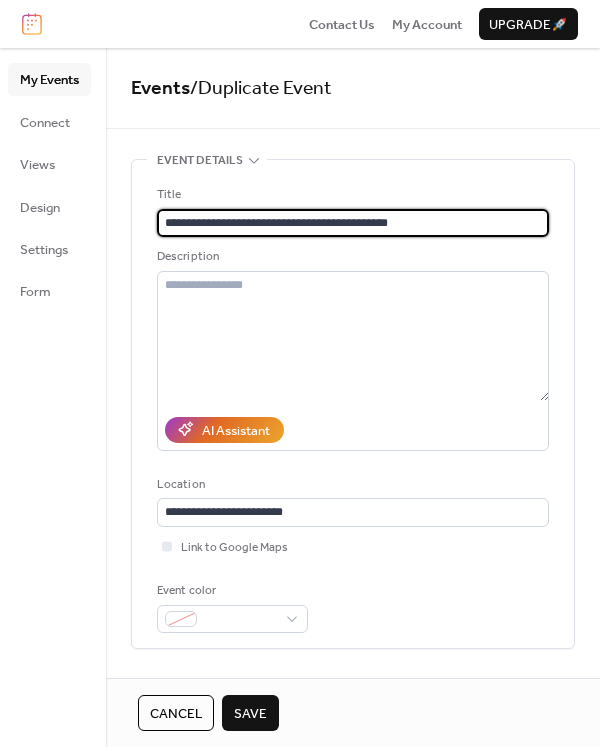 drag, startPoint x: 312, startPoint y: 222, endPoint x: 243, endPoint y: 220, distance: 69.02898 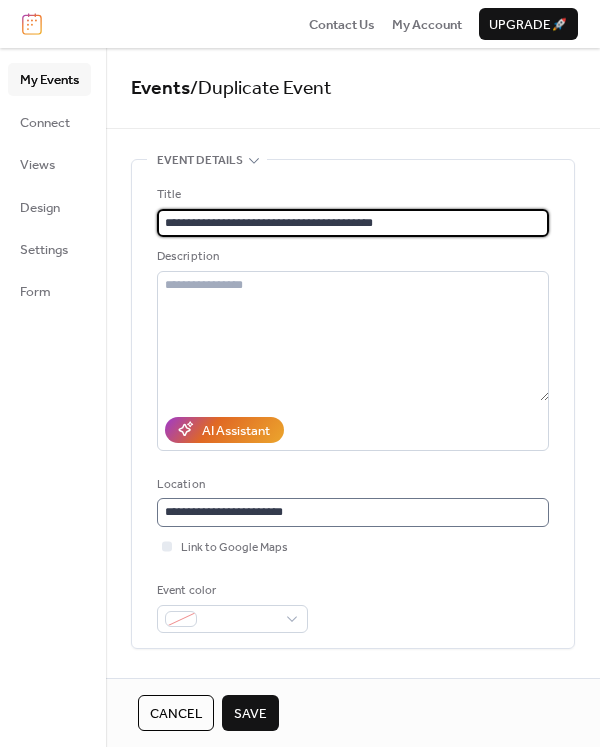 type on "**********" 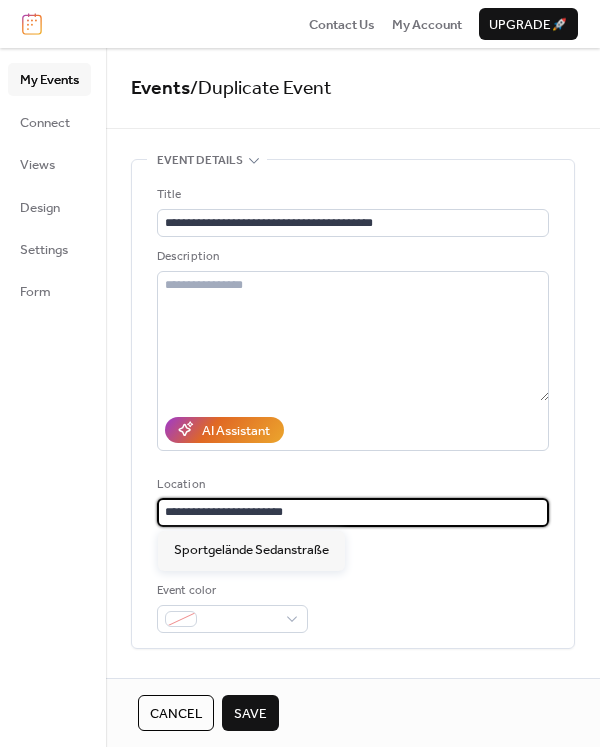 click on "**********" at bounding box center (353, 512) 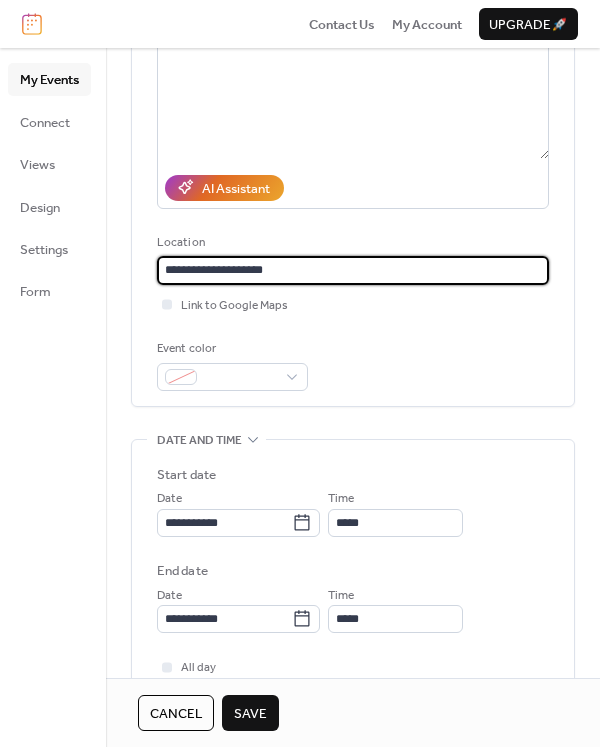 scroll, scrollTop: 333, scrollLeft: 0, axis: vertical 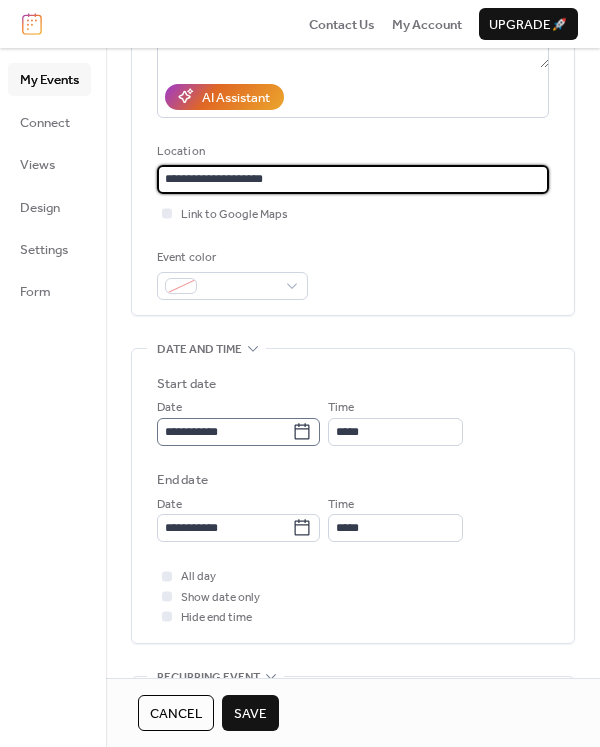 type on "**********" 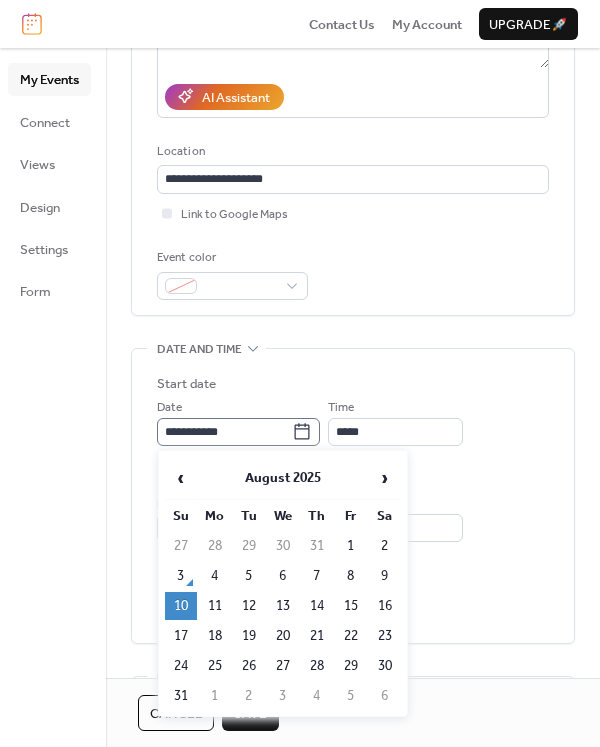 click 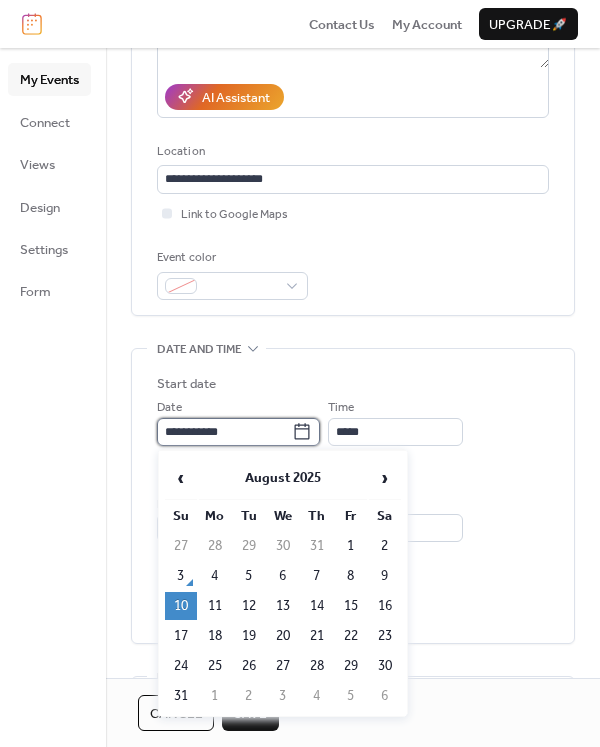click on "**********" at bounding box center [224, 432] 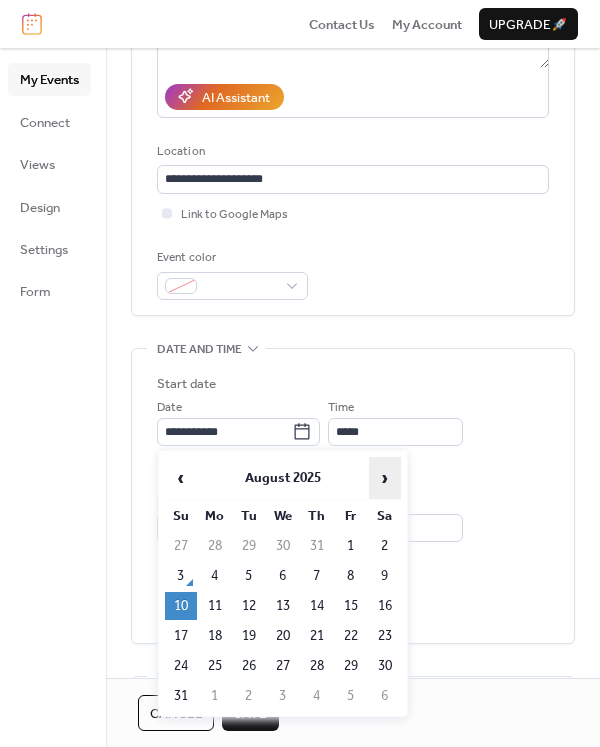 click on "›" at bounding box center [385, 478] 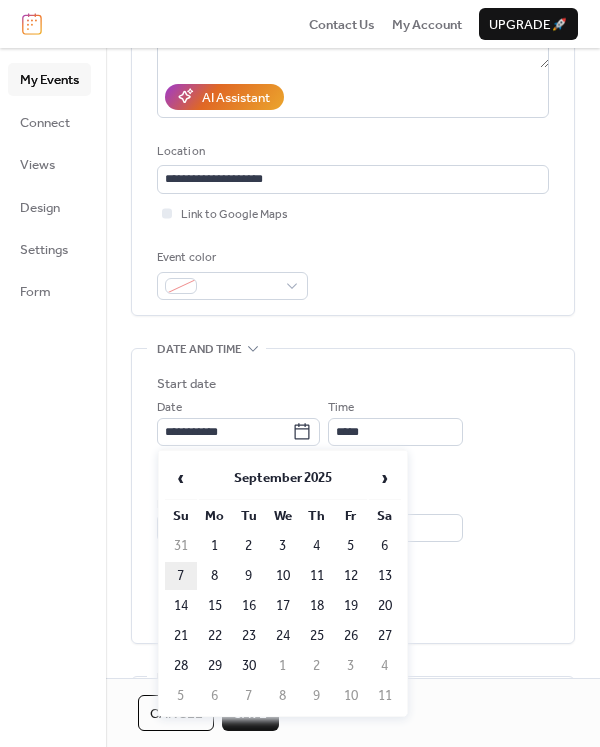 click on "7" at bounding box center (181, 576) 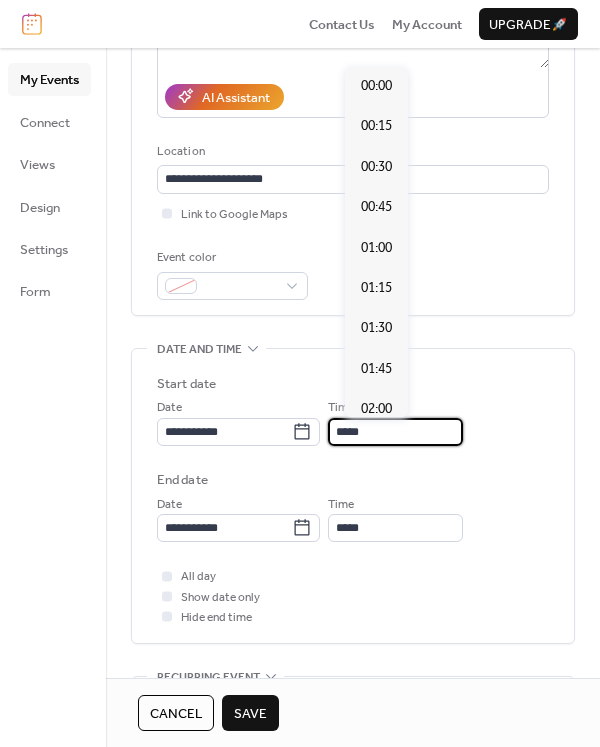 click on "*****" at bounding box center [395, 432] 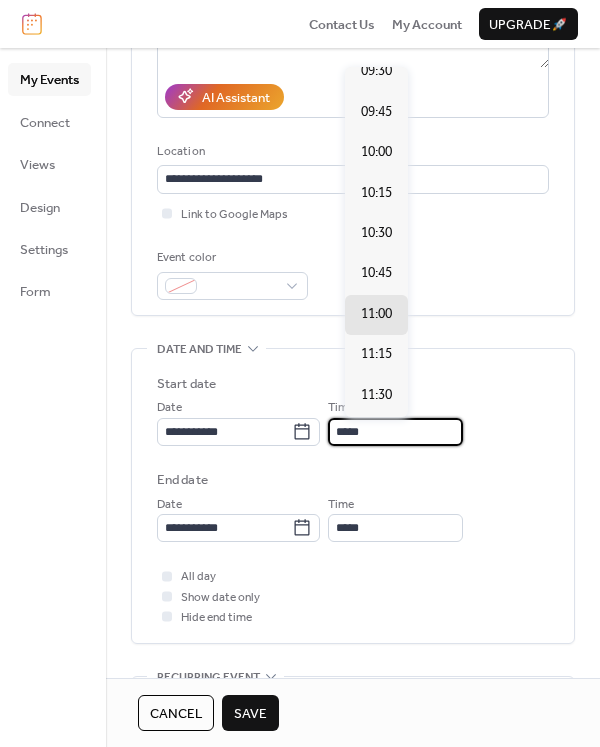 scroll, scrollTop: 1536, scrollLeft: 0, axis: vertical 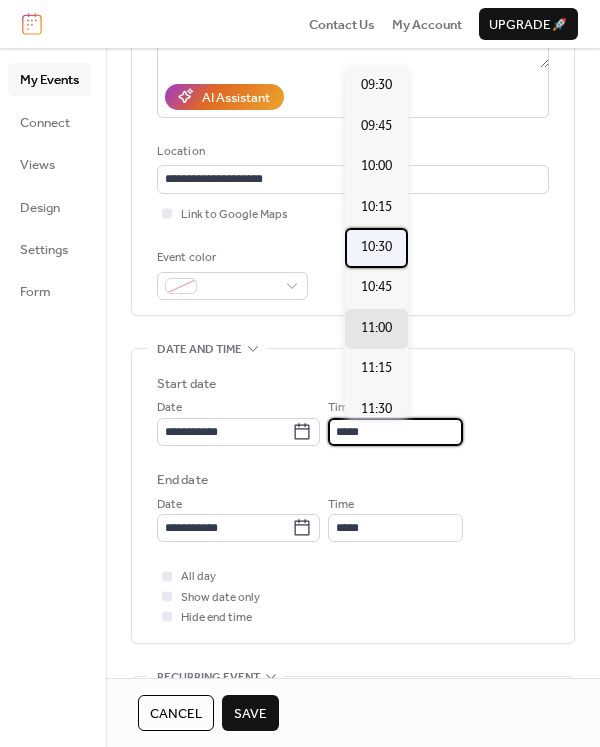 click on "10:30" at bounding box center [376, 247] 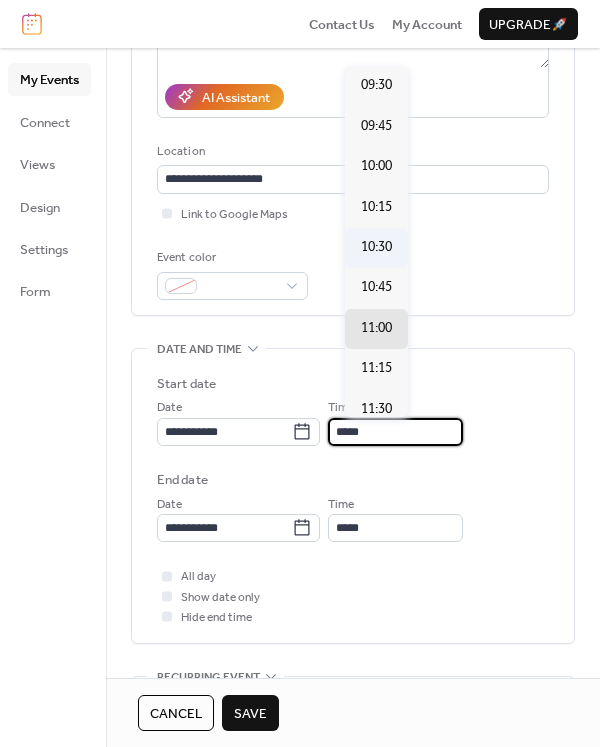 type on "*****" 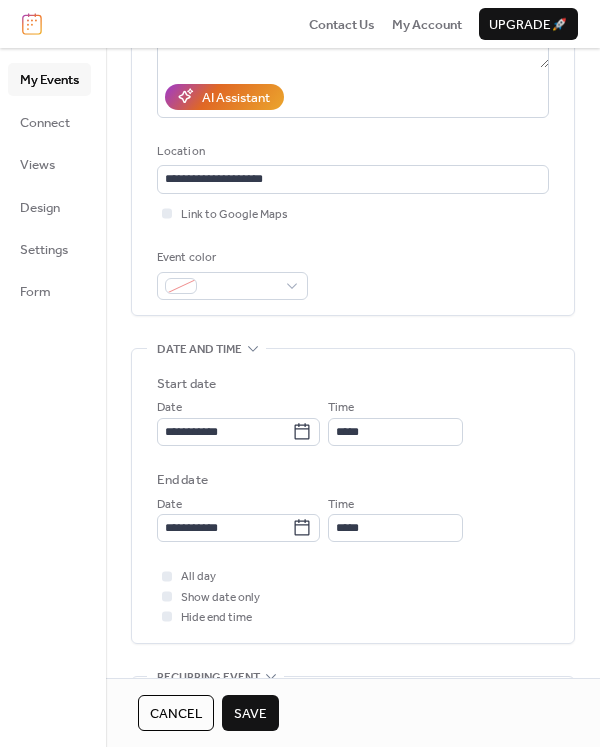 click on "Save" at bounding box center [250, 714] 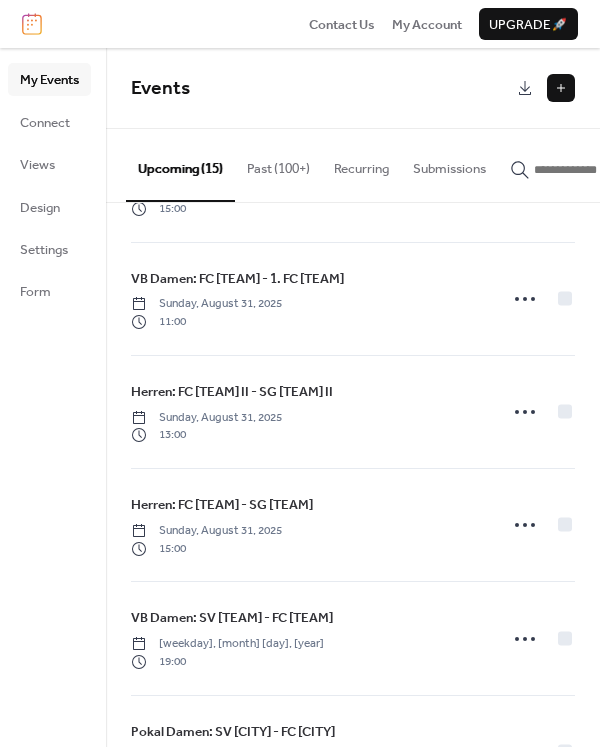 scroll, scrollTop: 1192, scrollLeft: 0, axis: vertical 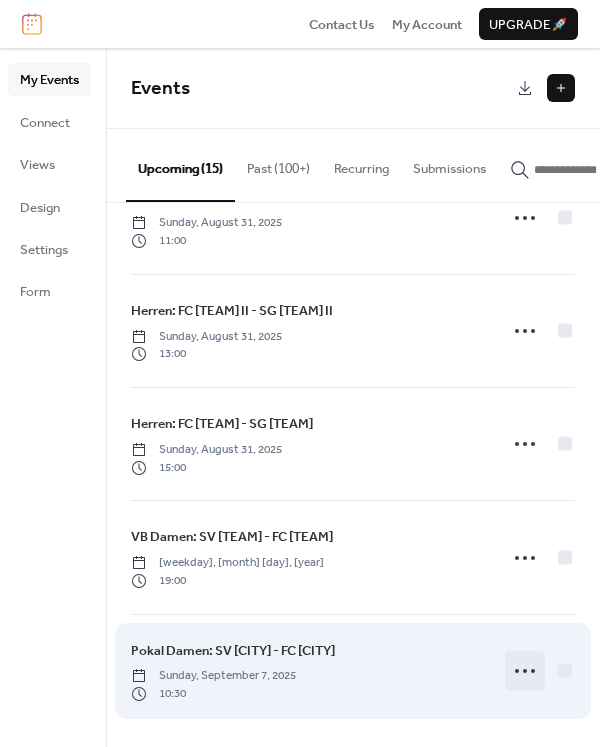 click 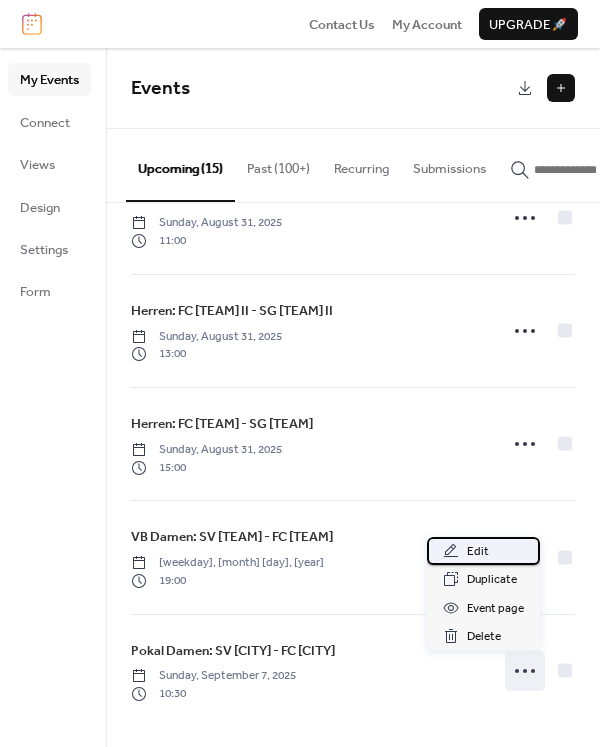 click on "Edit" at bounding box center [478, 552] 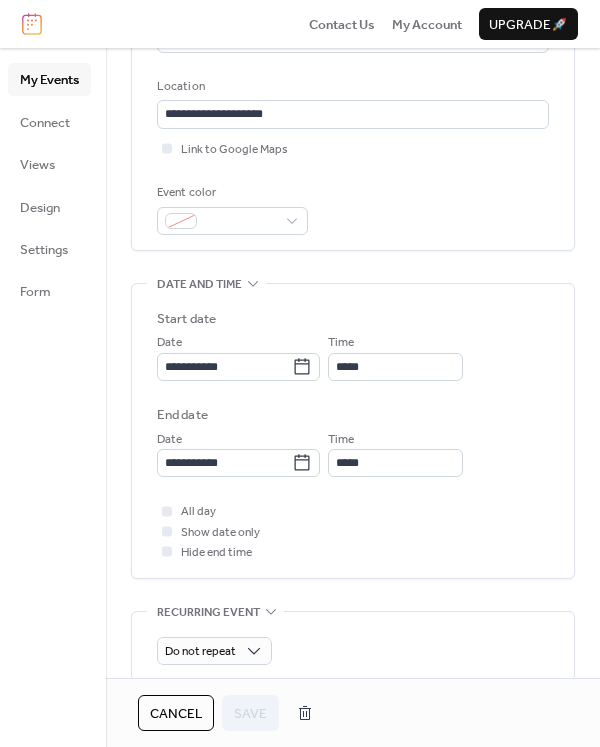 scroll, scrollTop: 555, scrollLeft: 0, axis: vertical 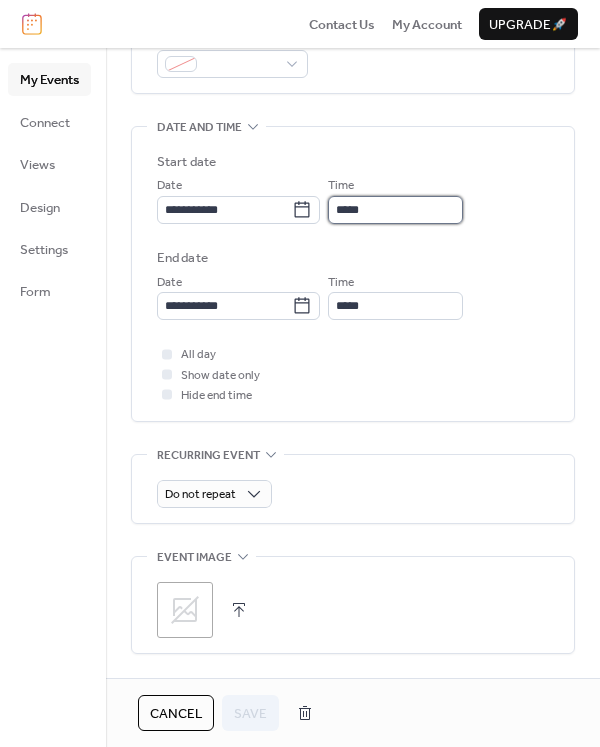 click on "*****" at bounding box center [395, 210] 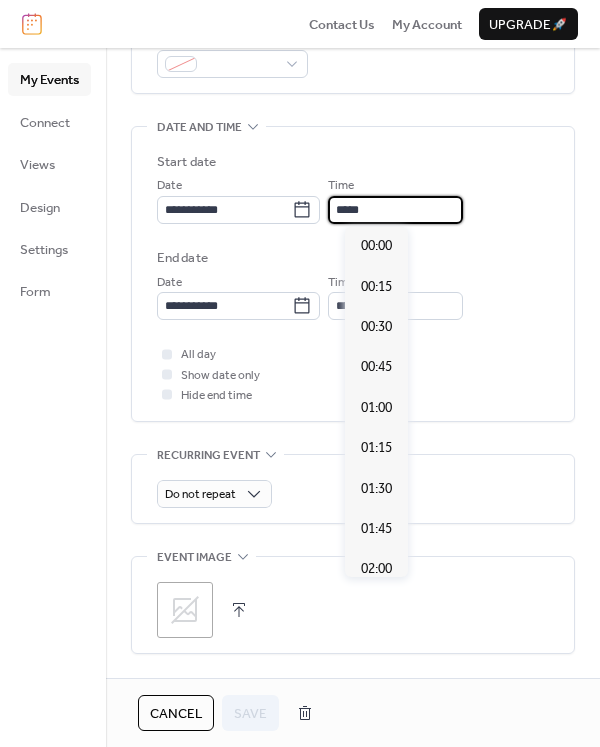 scroll, scrollTop: 1678, scrollLeft: 0, axis: vertical 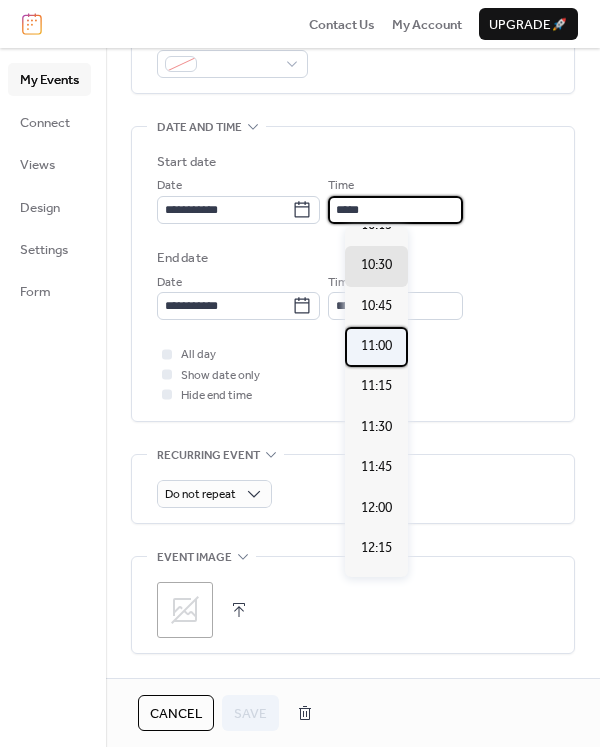 click on "11:00" at bounding box center (376, 346) 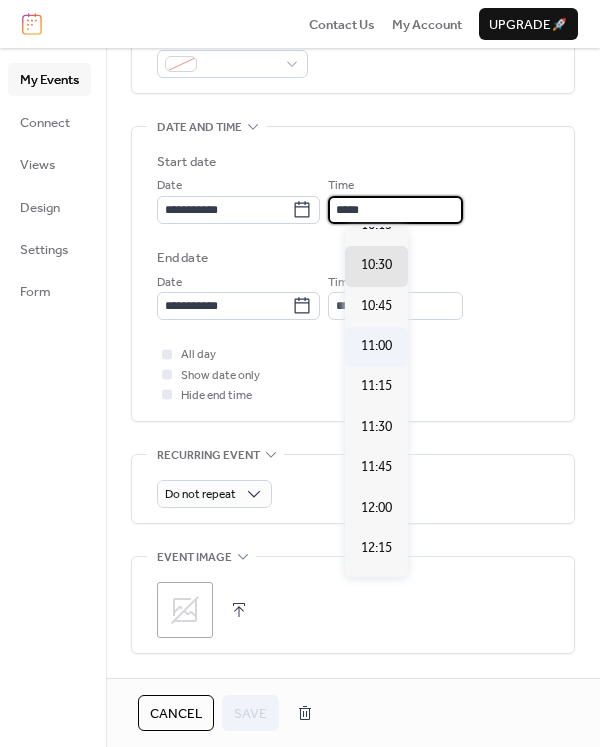 type on "*****" 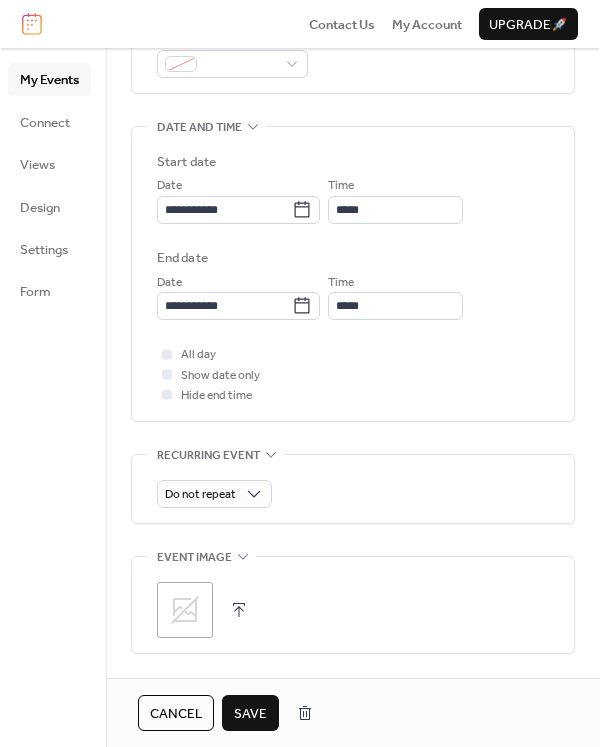 click on "Save" at bounding box center [250, 714] 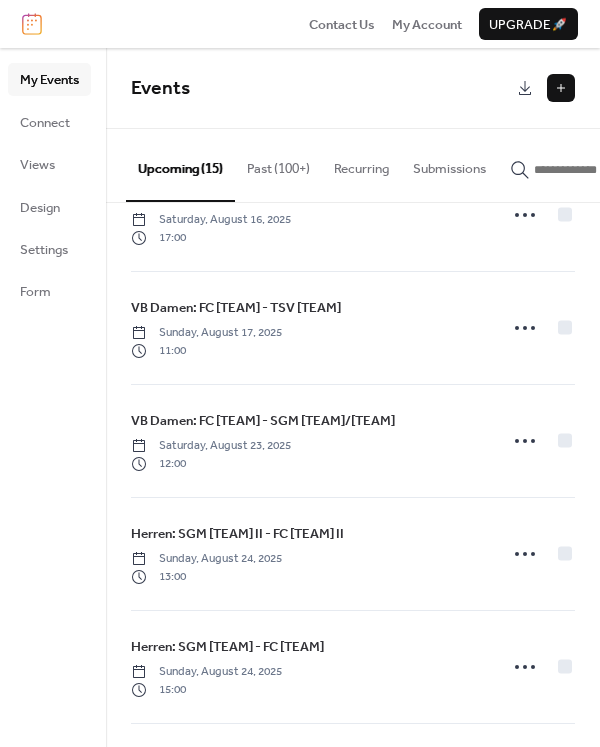 scroll, scrollTop: 666, scrollLeft: 0, axis: vertical 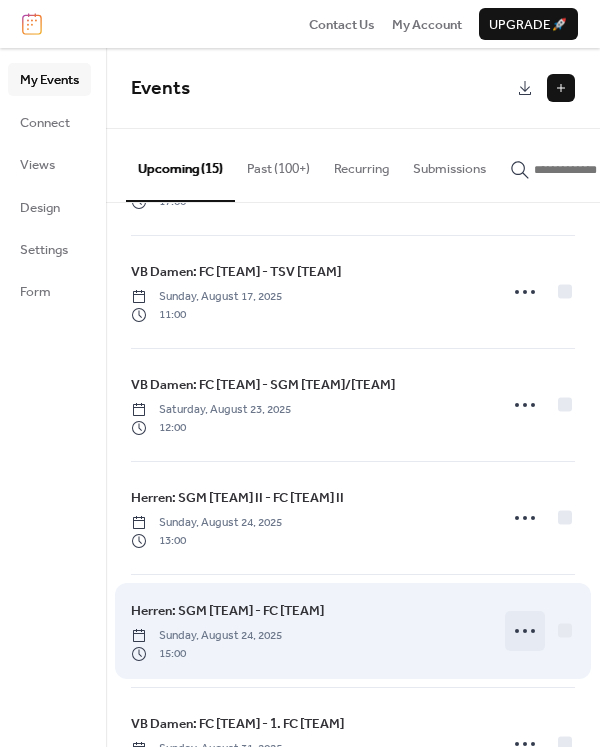 click 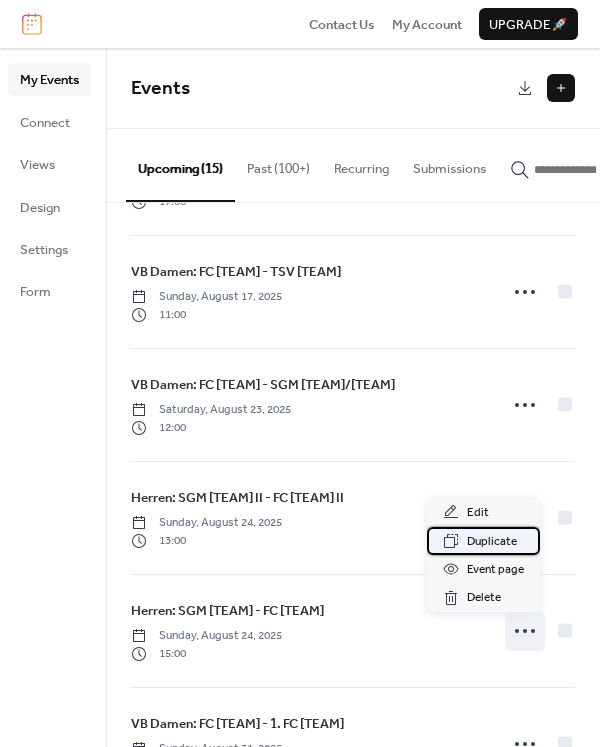 click on "Duplicate" at bounding box center [492, 542] 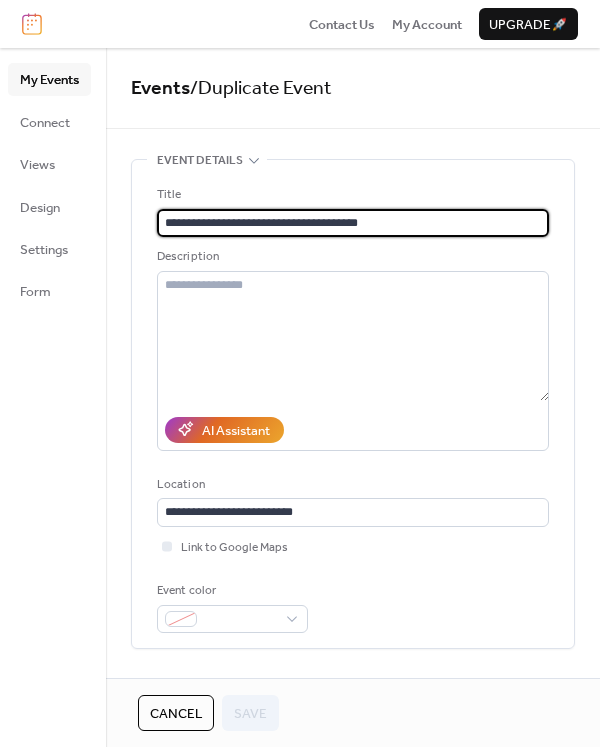 drag, startPoint x: 280, startPoint y: 226, endPoint x: 209, endPoint y: 230, distance: 71.11259 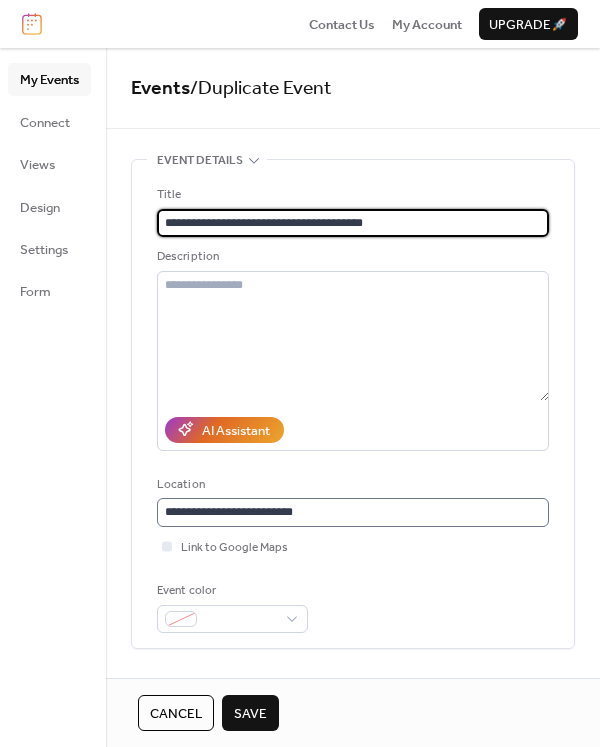 type on "**********" 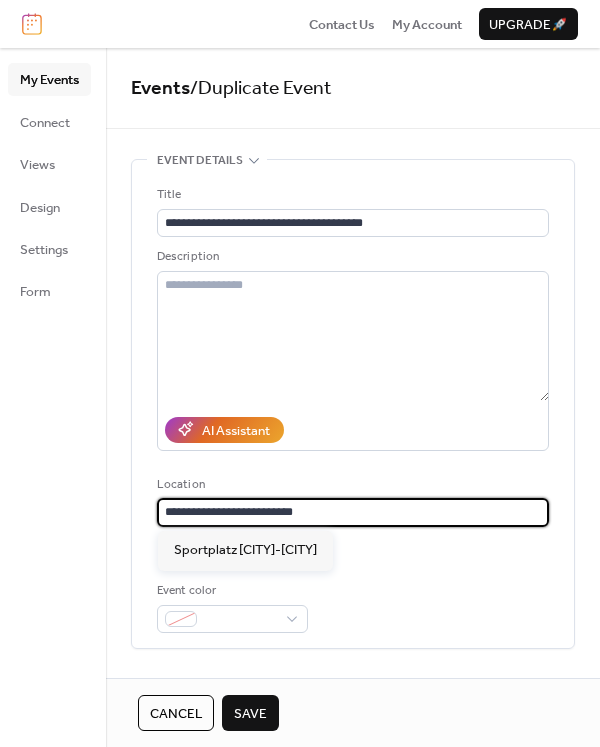 drag, startPoint x: 340, startPoint y: 521, endPoint x: 171, endPoint y: 512, distance: 169.23947 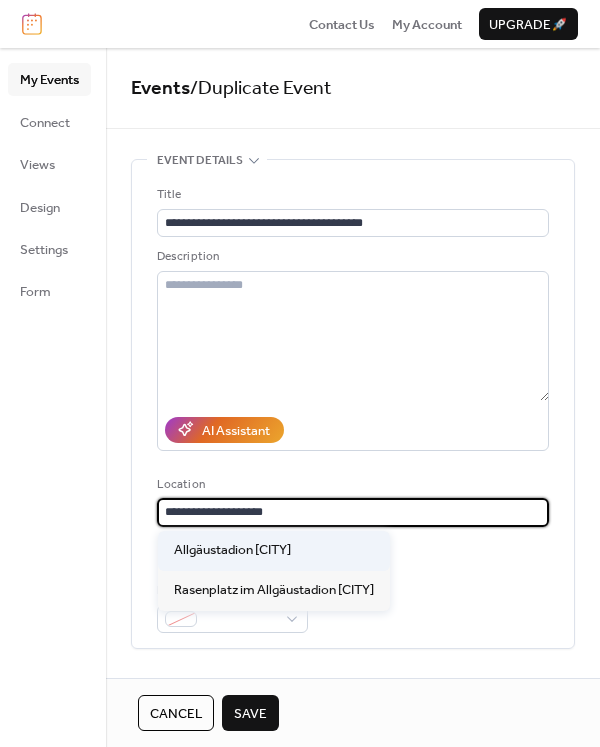 type on "**********" 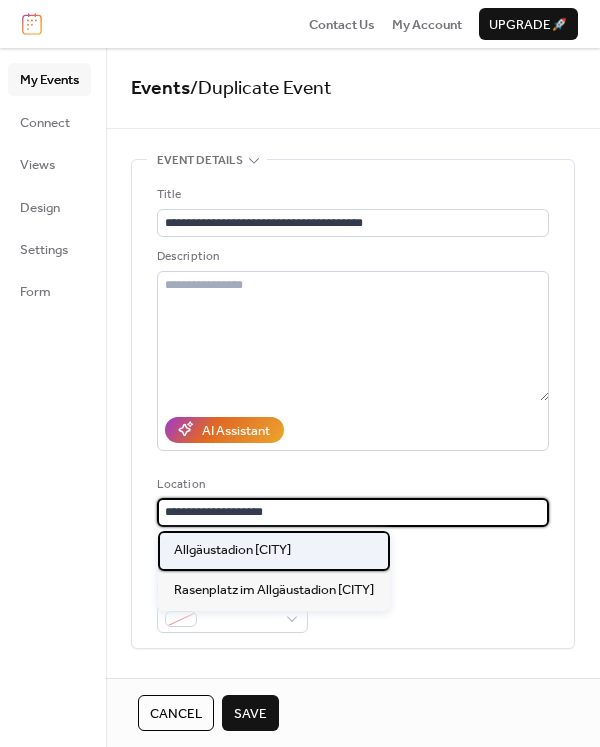 click on "Allgäustadion [CITY]" at bounding box center (232, 550) 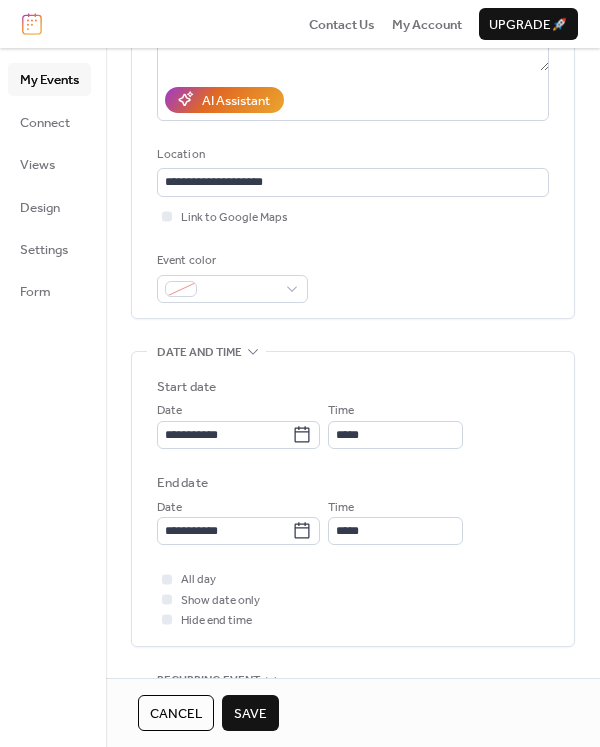 scroll, scrollTop: 333, scrollLeft: 0, axis: vertical 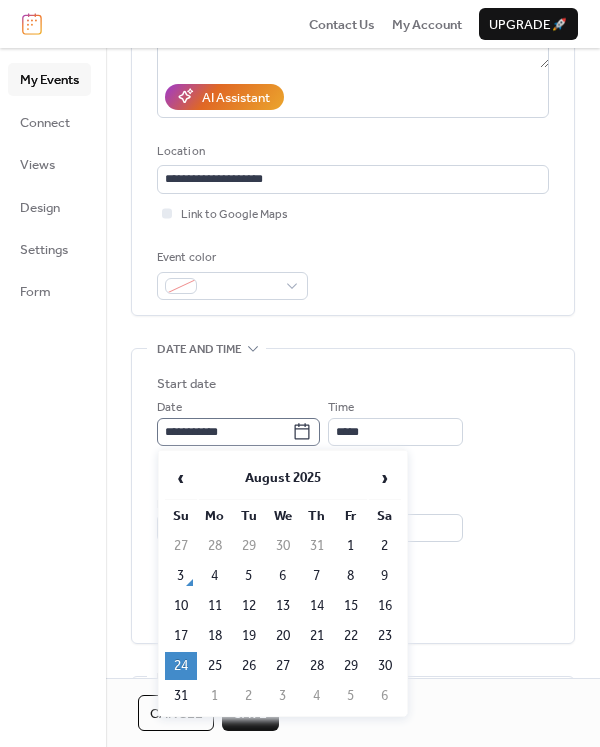 click 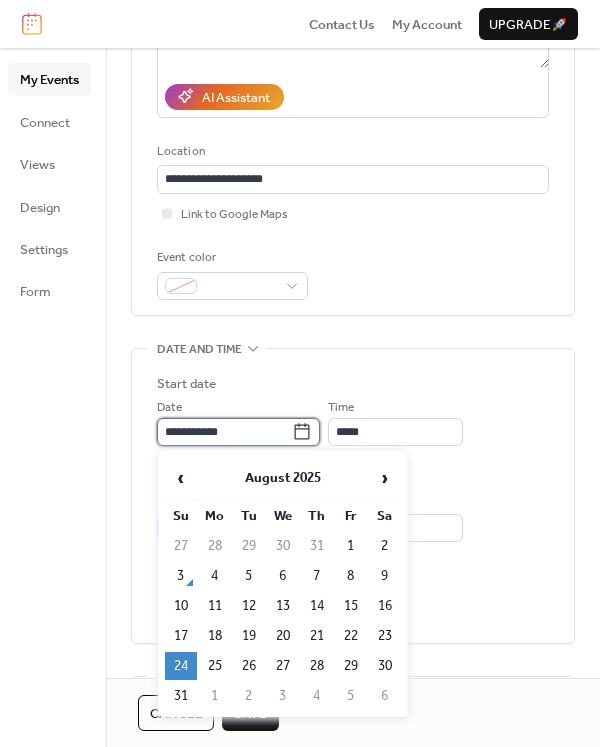 click on "**********" at bounding box center [224, 432] 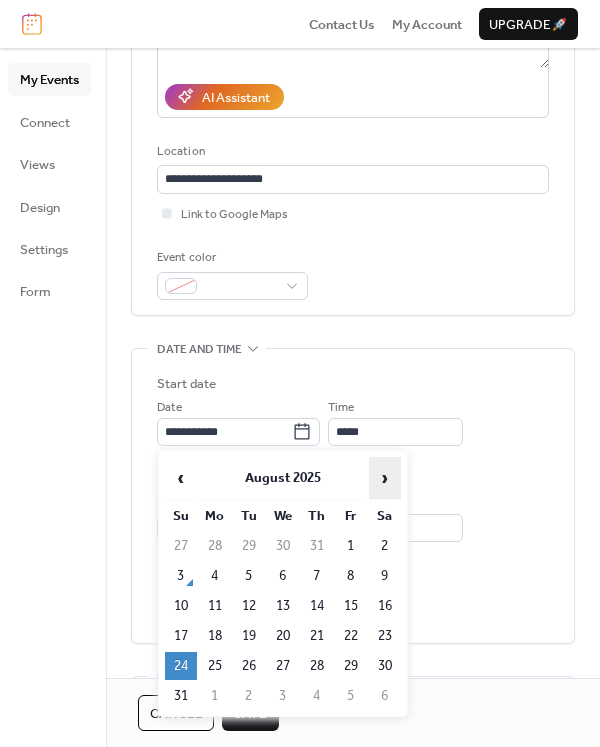 click on "›" at bounding box center (385, 478) 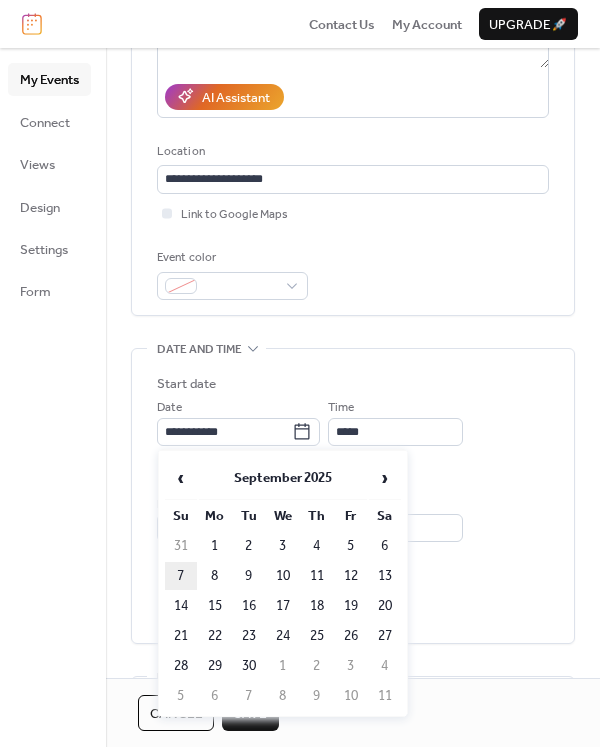 click on "7" at bounding box center (181, 576) 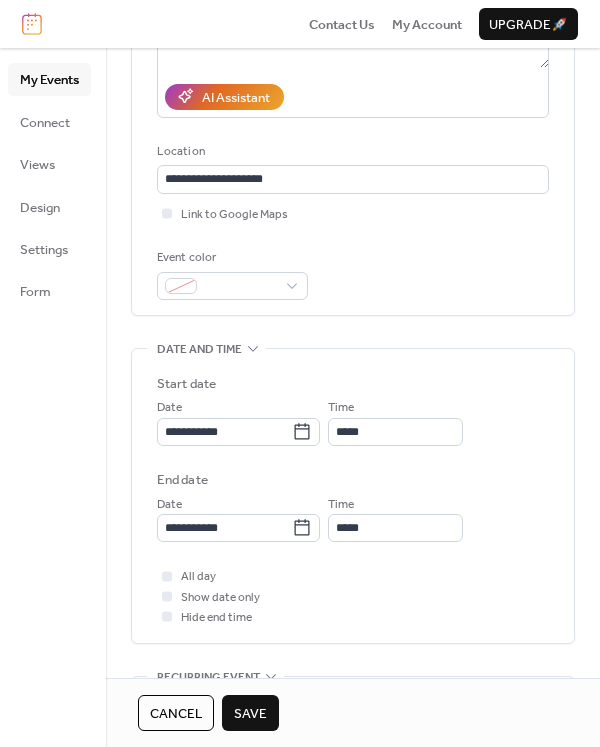 click on "Save" at bounding box center (250, 714) 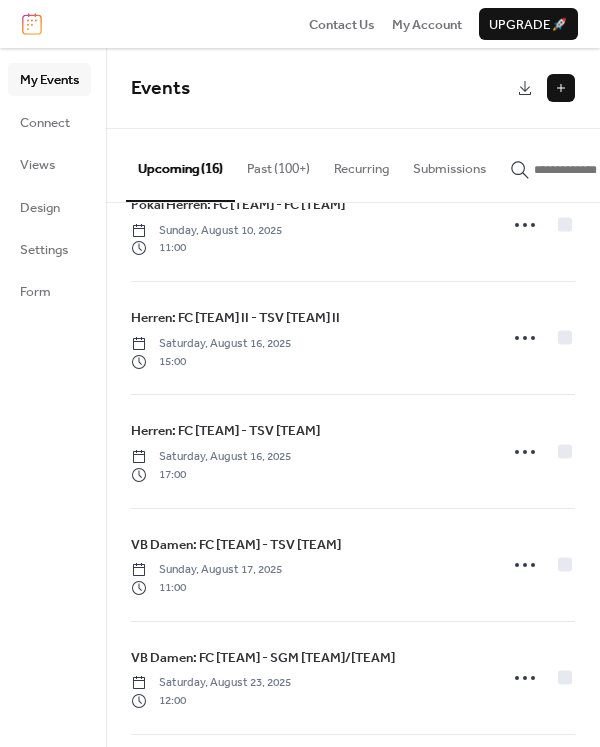 scroll, scrollTop: 444, scrollLeft: 0, axis: vertical 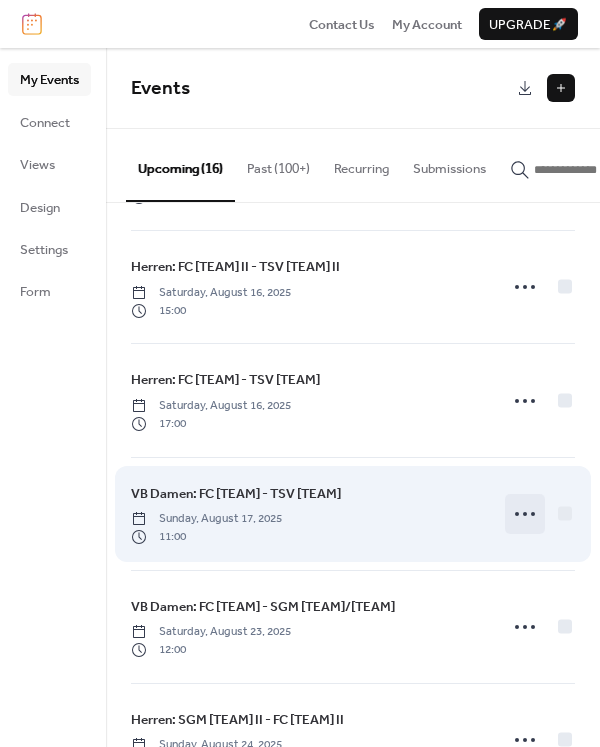 click 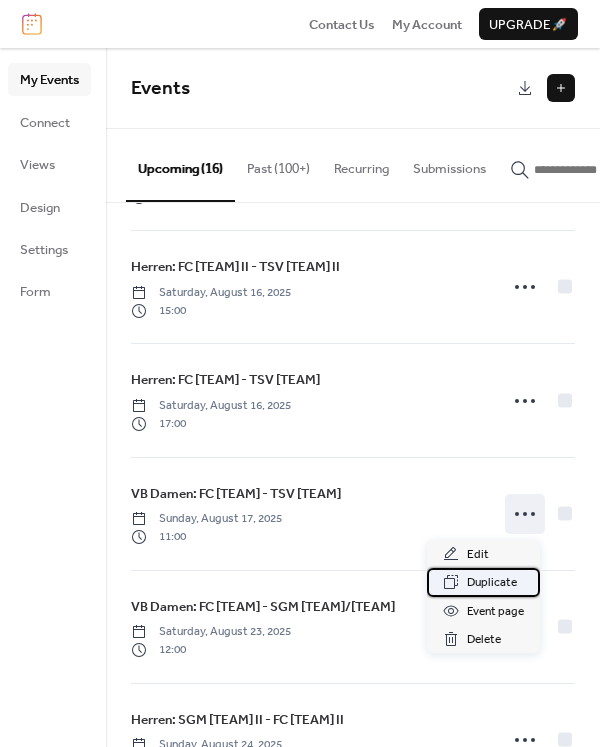 click on "Duplicate" at bounding box center [492, 583] 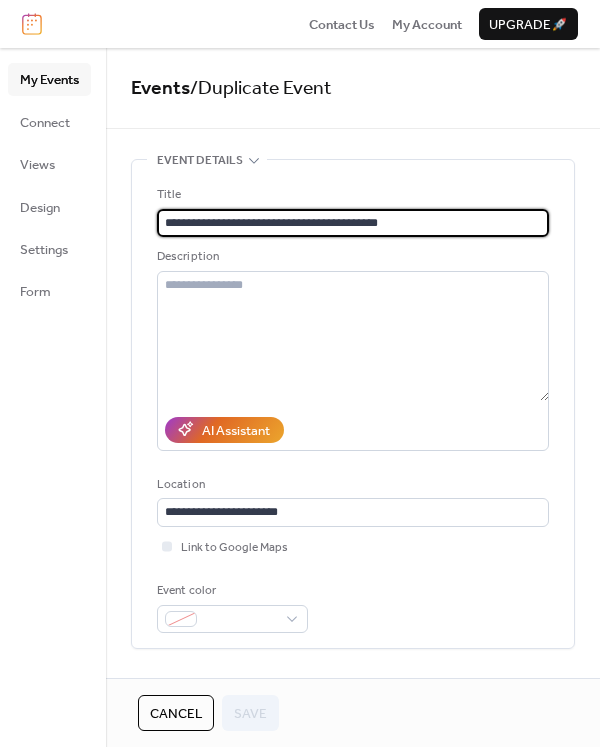drag, startPoint x: 183, startPoint y: 220, endPoint x: 152, endPoint y: 219, distance: 31.016125 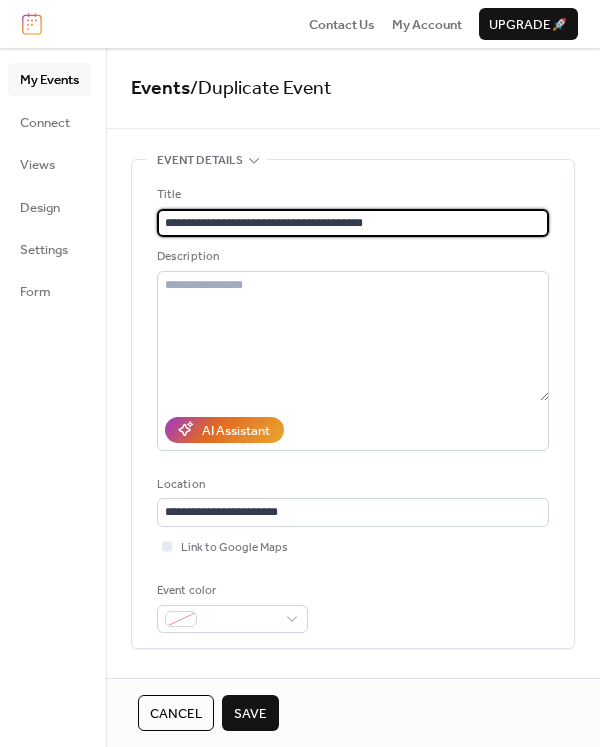 drag, startPoint x: 385, startPoint y: 223, endPoint x: 298, endPoint y: 220, distance: 87.05171 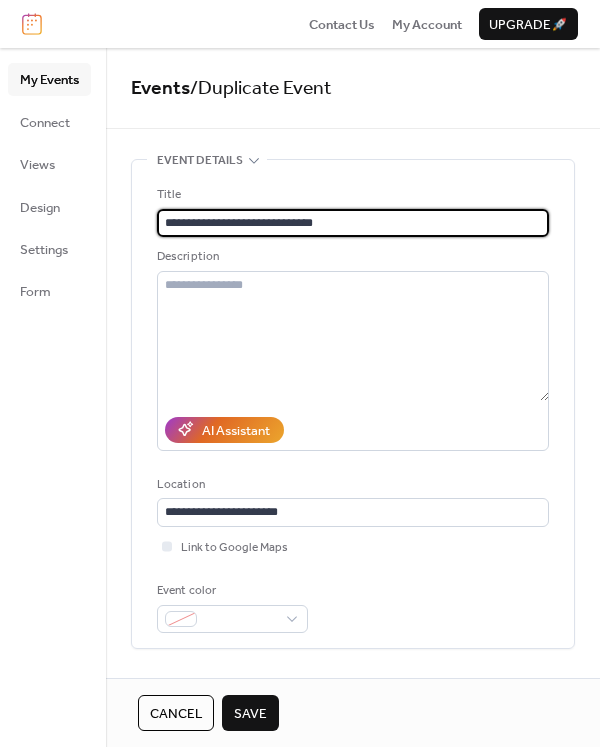 click on "**********" at bounding box center [353, 223] 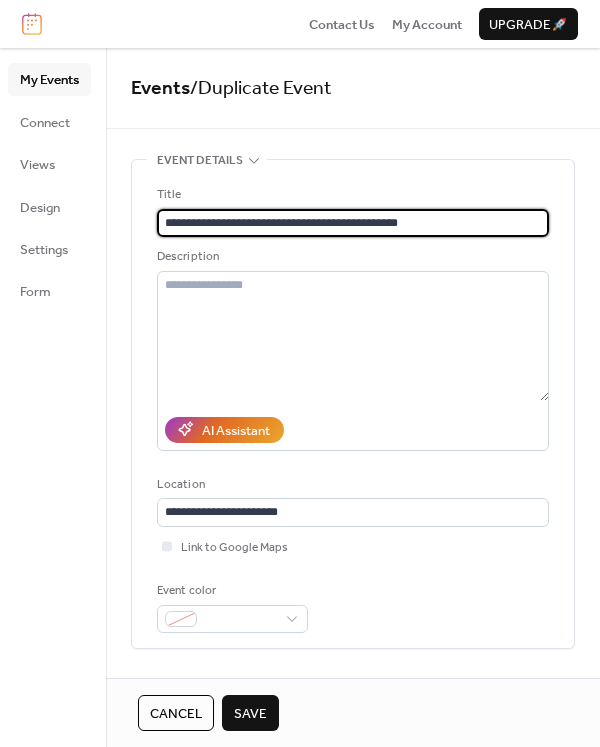 click on "**********" at bounding box center [353, 223] 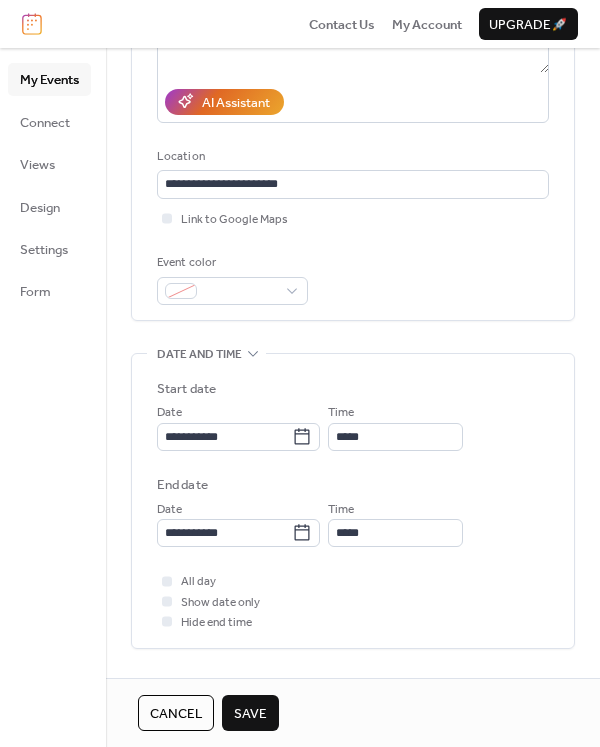 scroll, scrollTop: 333, scrollLeft: 0, axis: vertical 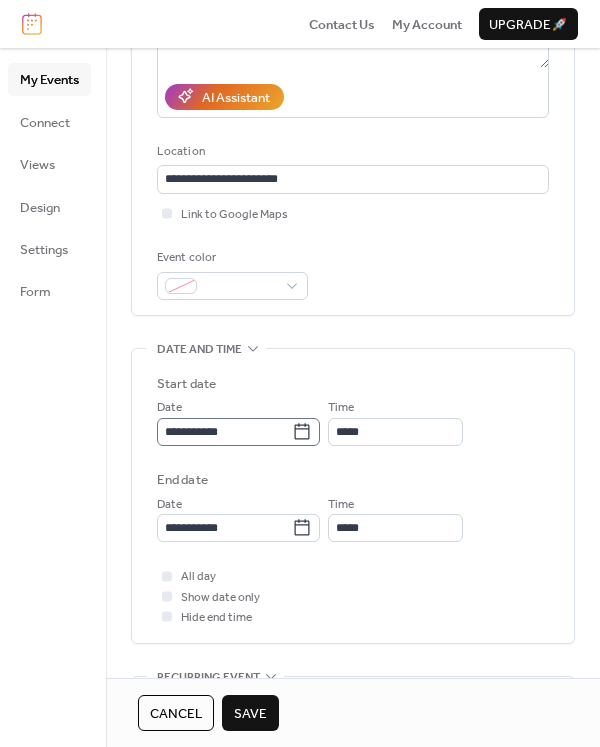 type on "**********" 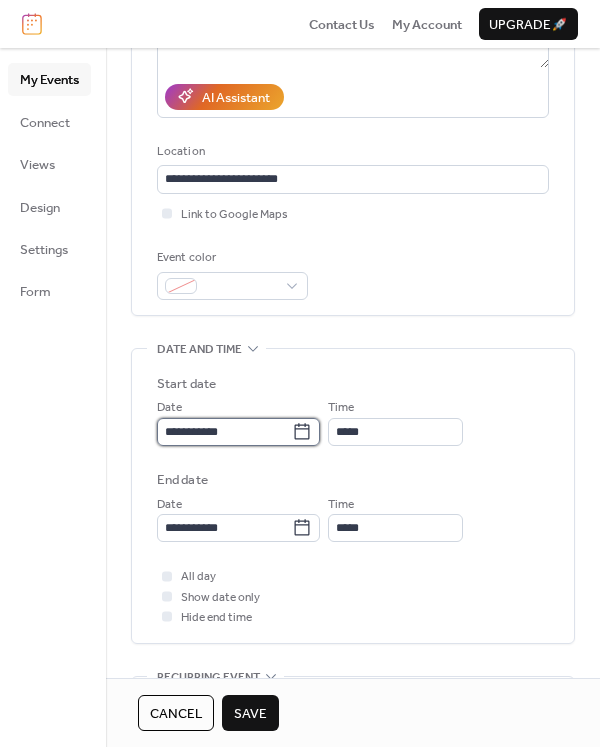 click on "**********" at bounding box center (224, 432) 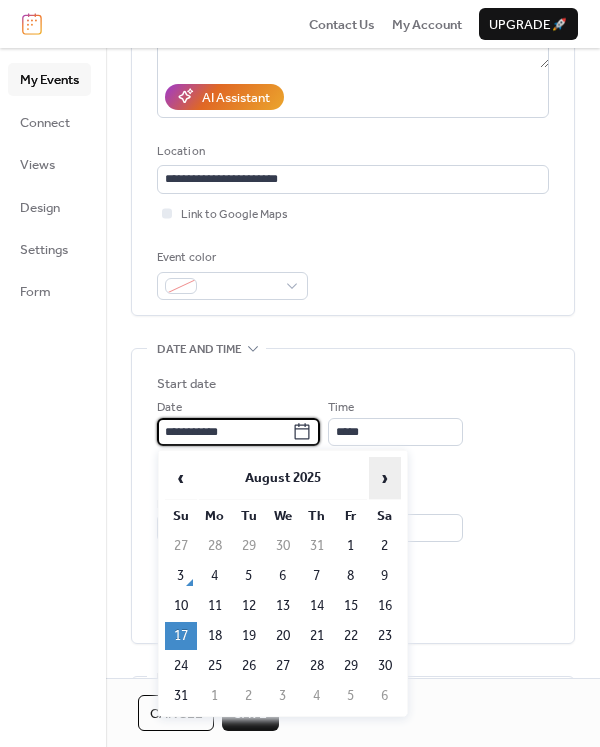 click on "›" at bounding box center (385, 478) 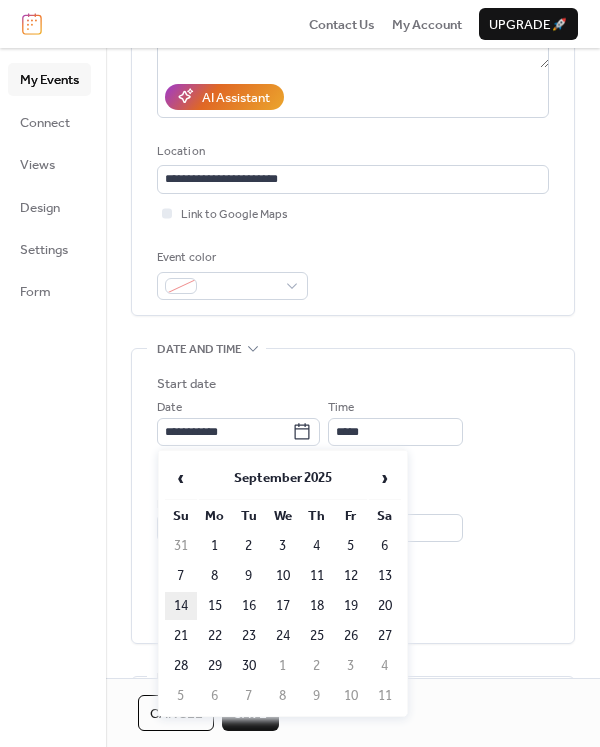 click on "14" at bounding box center [181, 606] 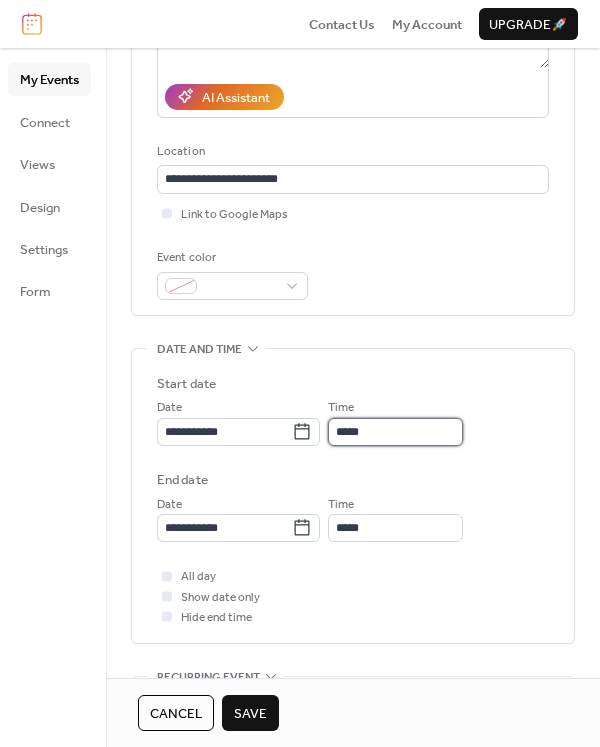 click on "*****" at bounding box center (395, 432) 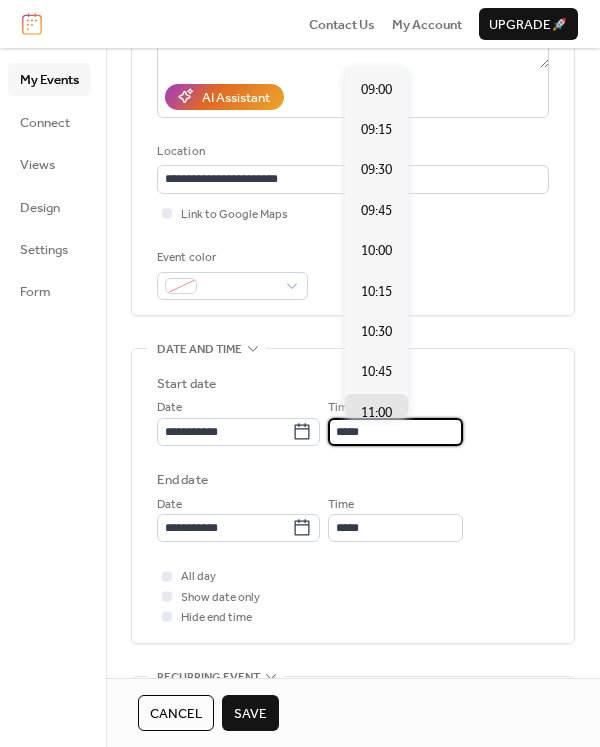 scroll, scrollTop: 1424, scrollLeft: 0, axis: vertical 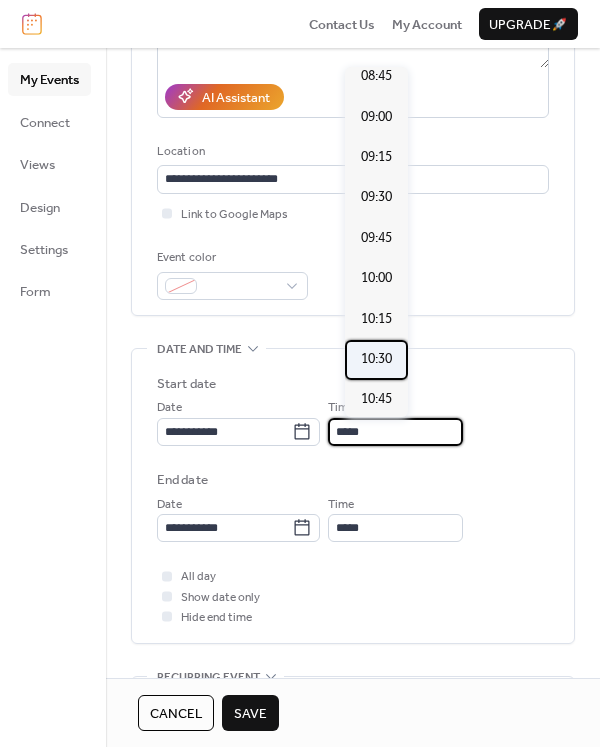 click on "10:30" at bounding box center (376, 359) 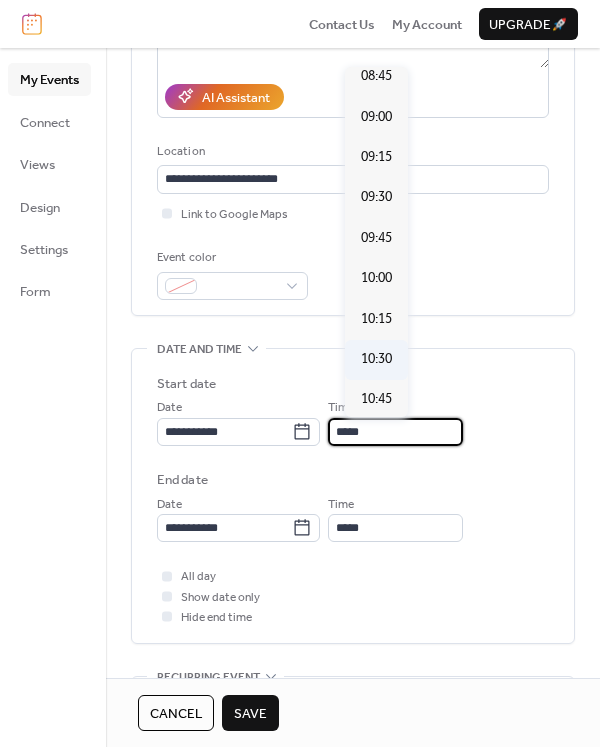 type on "*****" 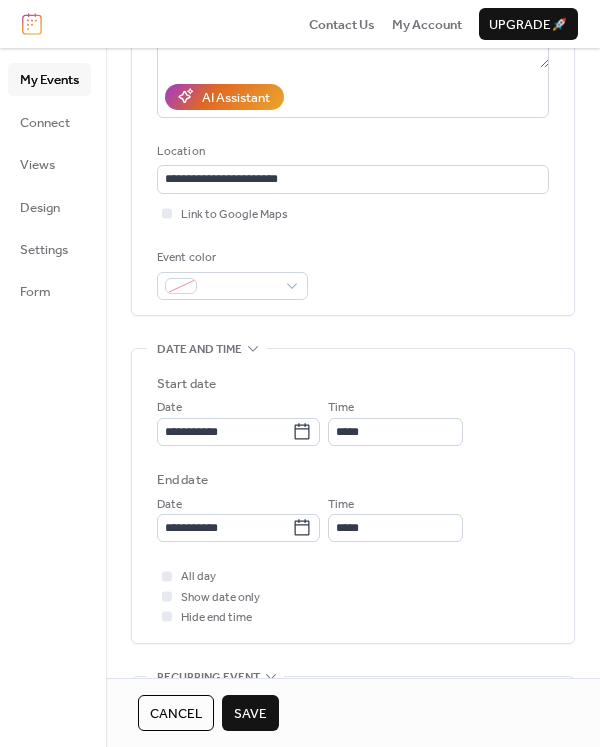click on "Save" at bounding box center (250, 714) 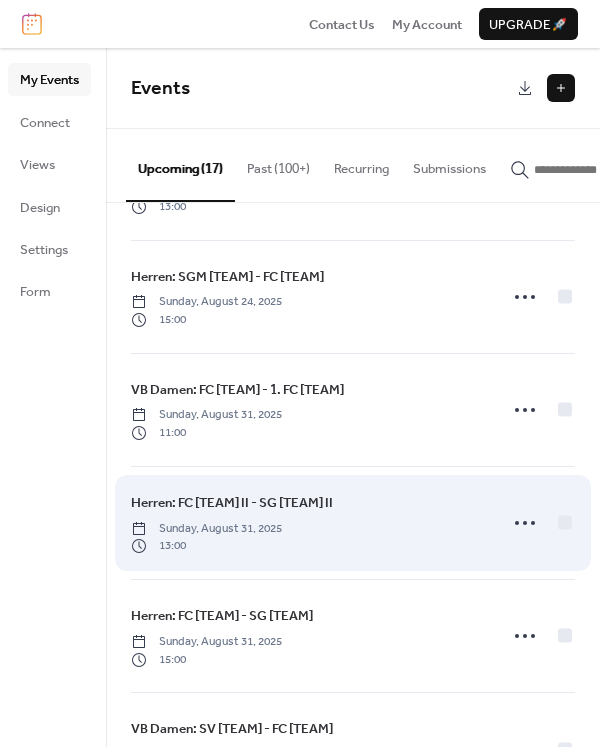 scroll, scrollTop: 1111, scrollLeft: 0, axis: vertical 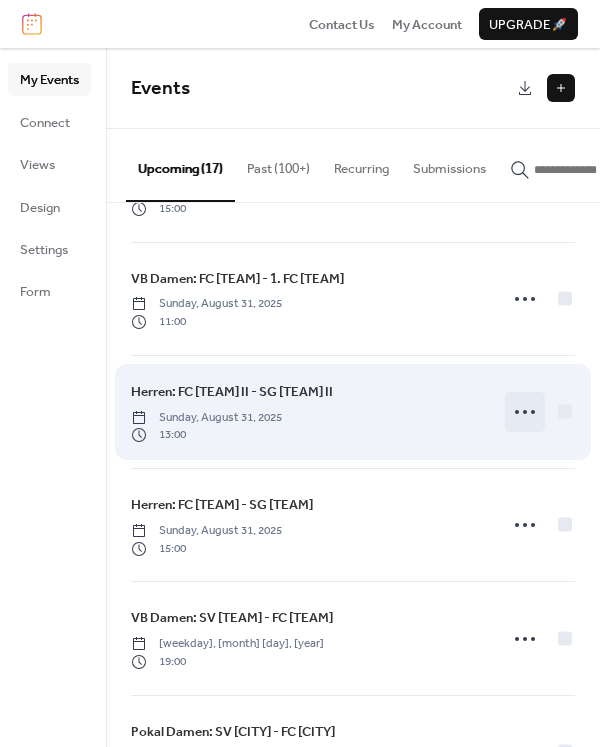 click 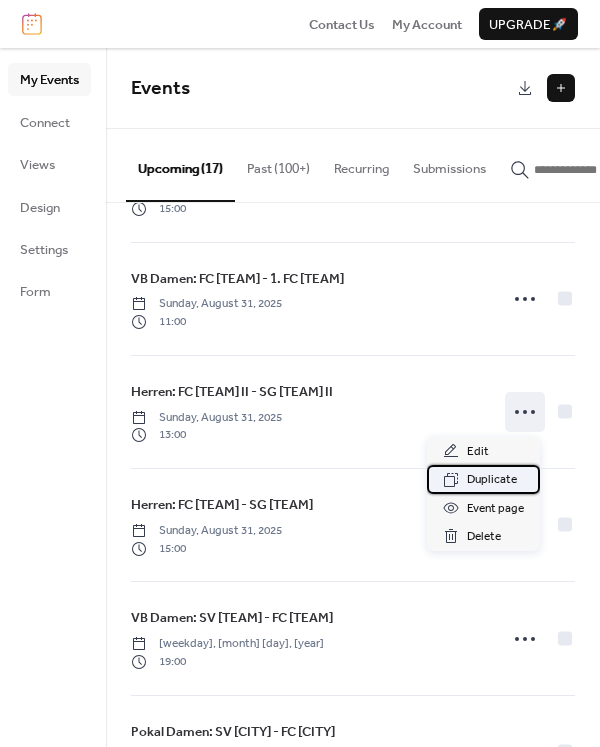 click on "Duplicate" at bounding box center [492, 480] 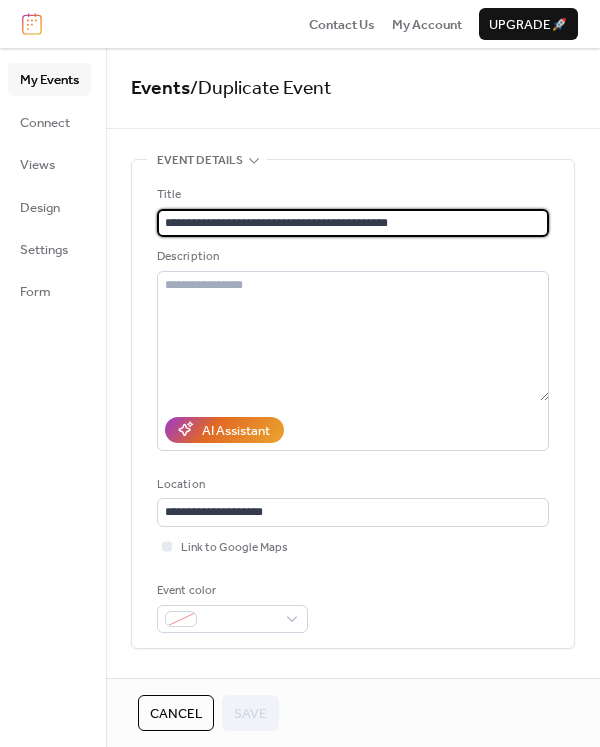 drag, startPoint x: 365, startPoint y: 224, endPoint x: 313, endPoint y: 223, distance: 52.009613 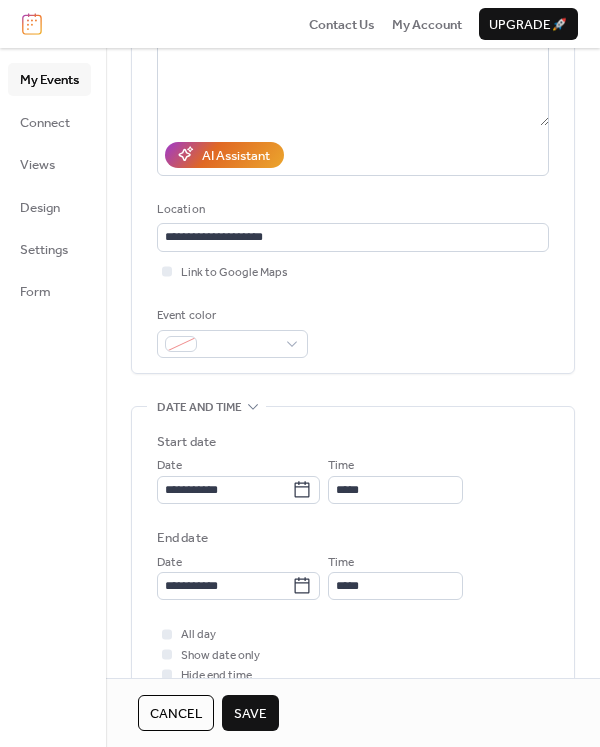scroll, scrollTop: 333, scrollLeft: 0, axis: vertical 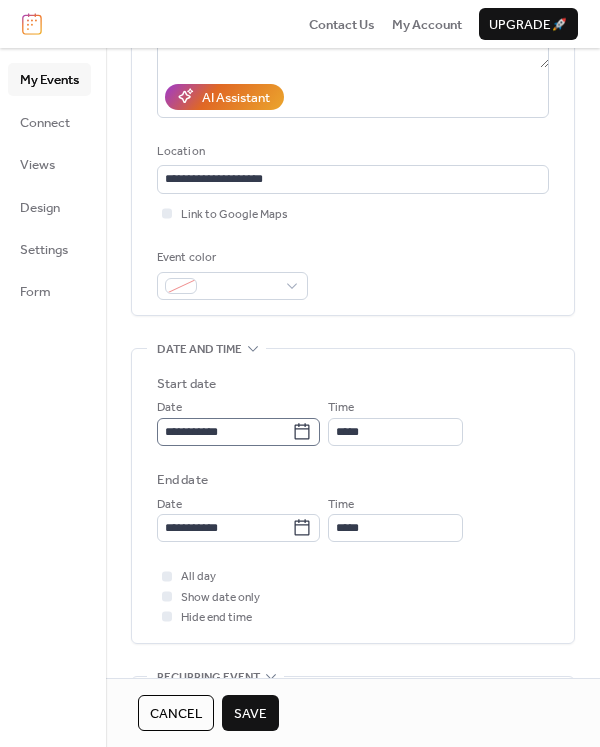 type on "**********" 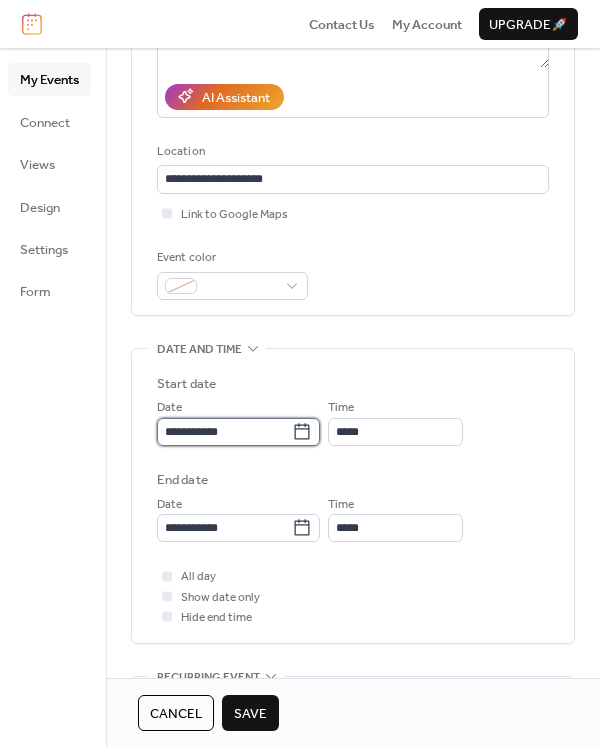 click on "**********" at bounding box center [224, 432] 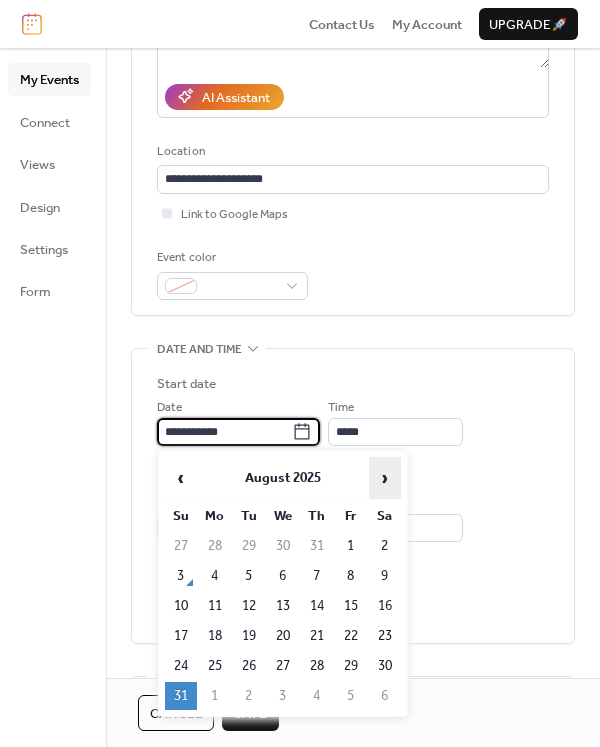 click on "›" at bounding box center (385, 478) 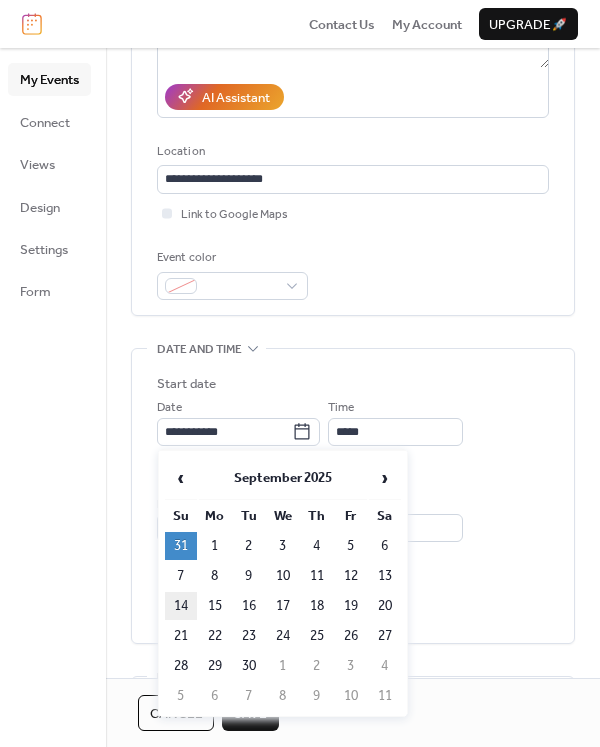 click on "14" at bounding box center (181, 606) 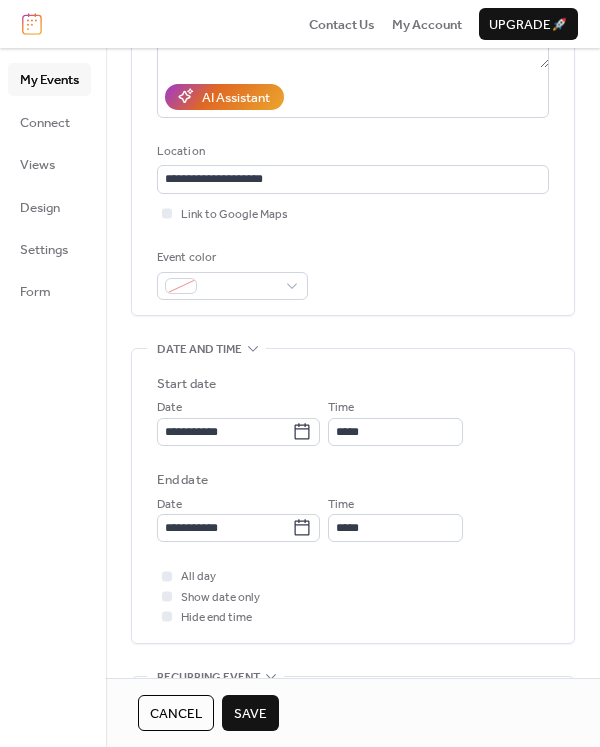 click on "Save" at bounding box center [250, 713] 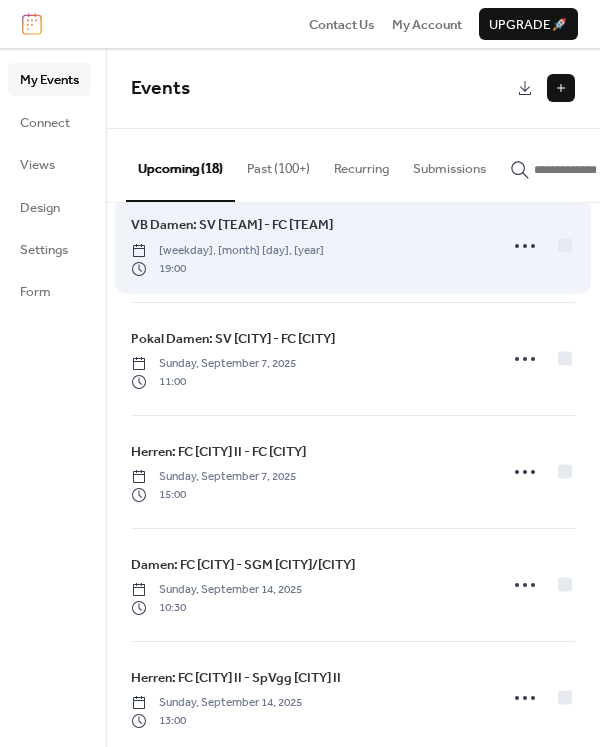 scroll, scrollTop: 1529, scrollLeft: 0, axis: vertical 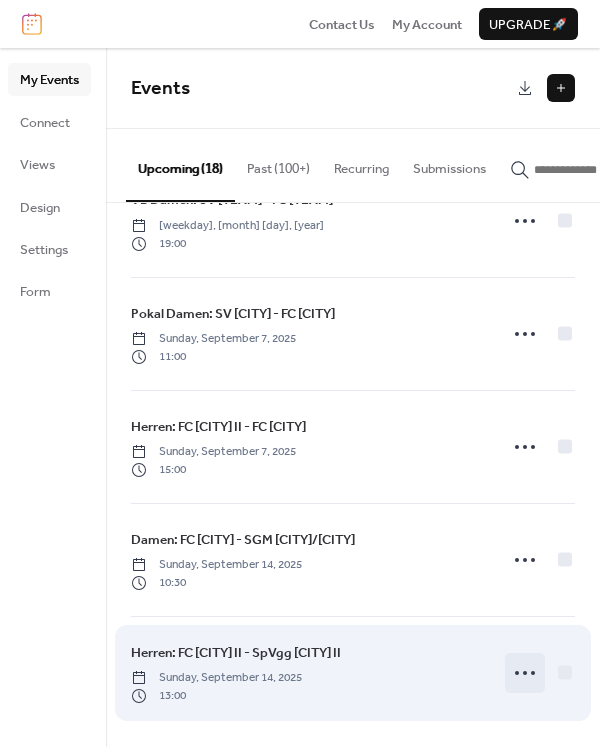 click 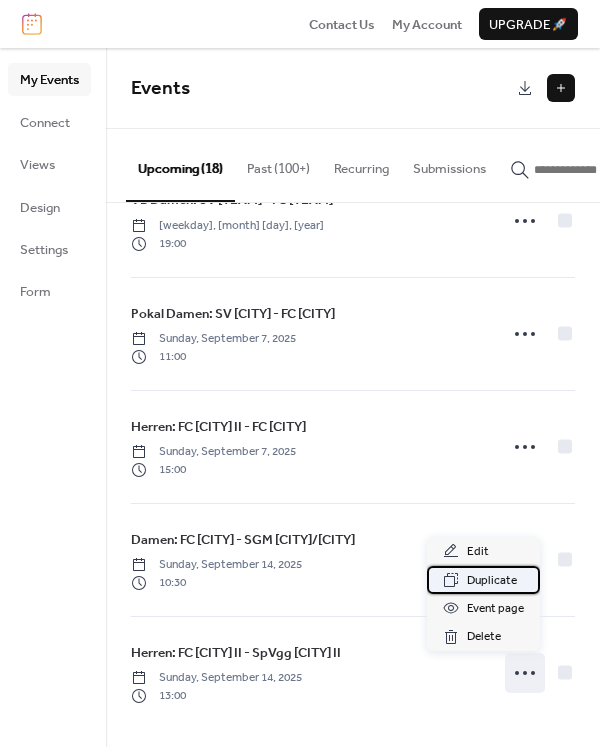 click on "Duplicate" at bounding box center [492, 581] 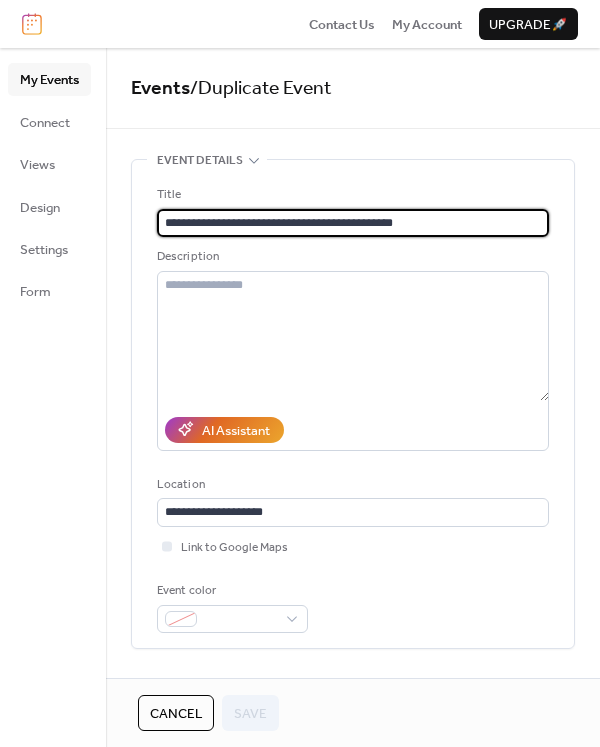 click on "**********" at bounding box center [353, 223] 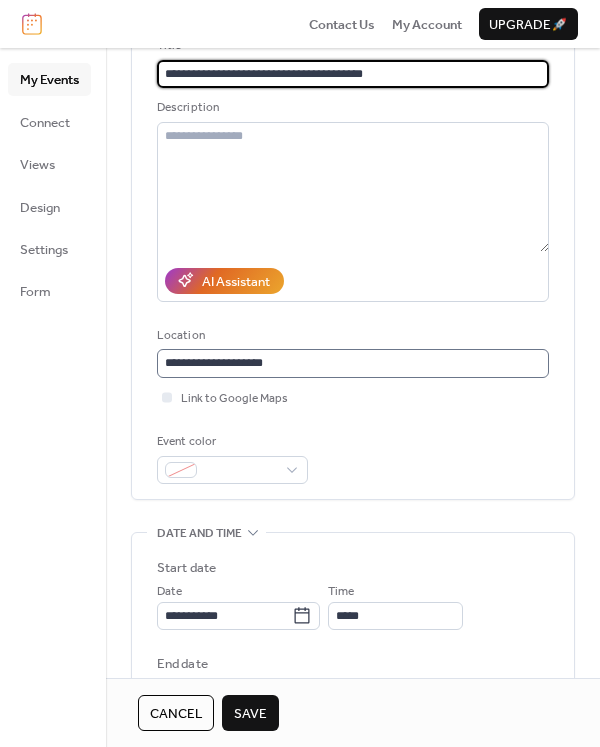scroll, scrollTop: 333, scrollLeft: 0, axis: vertical 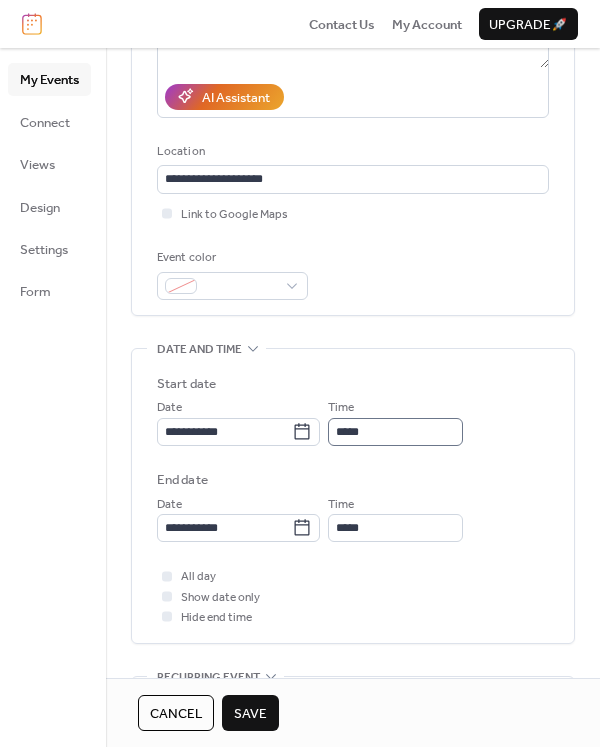type on "**********" 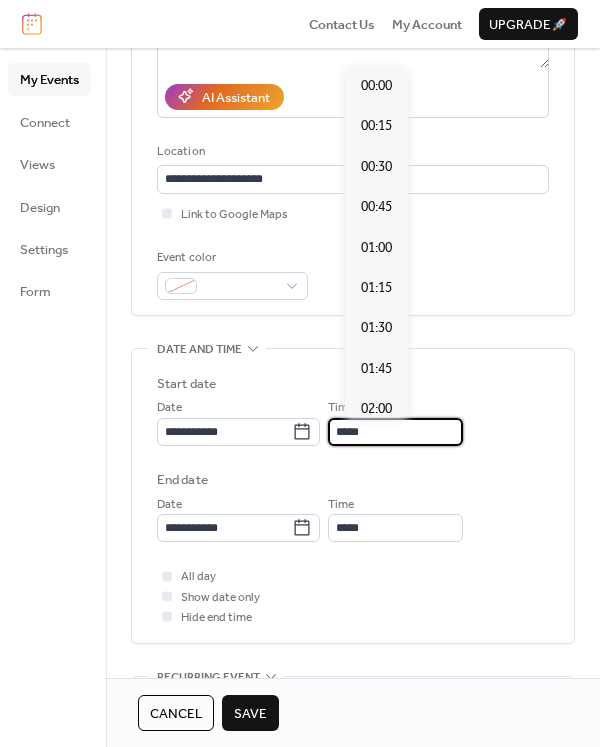 click on "*****" at bounding box center [395, 432] 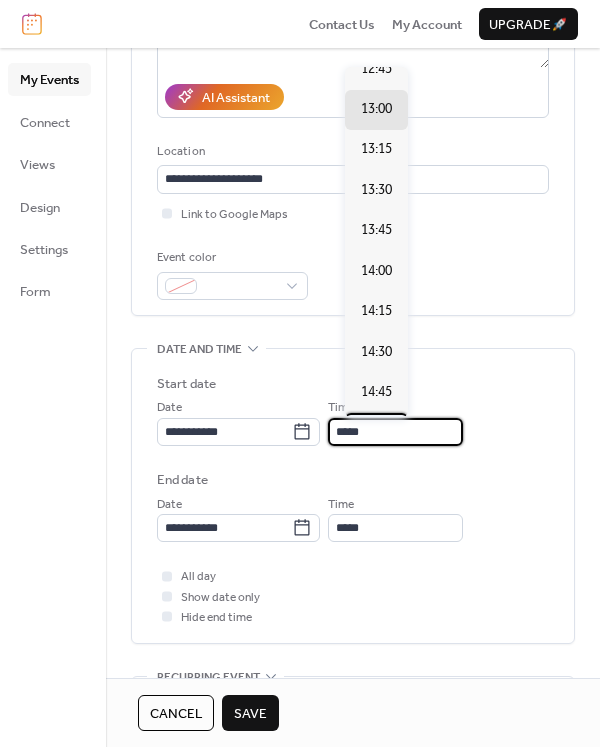 click on "15:00" at bounding box center (376, 432) 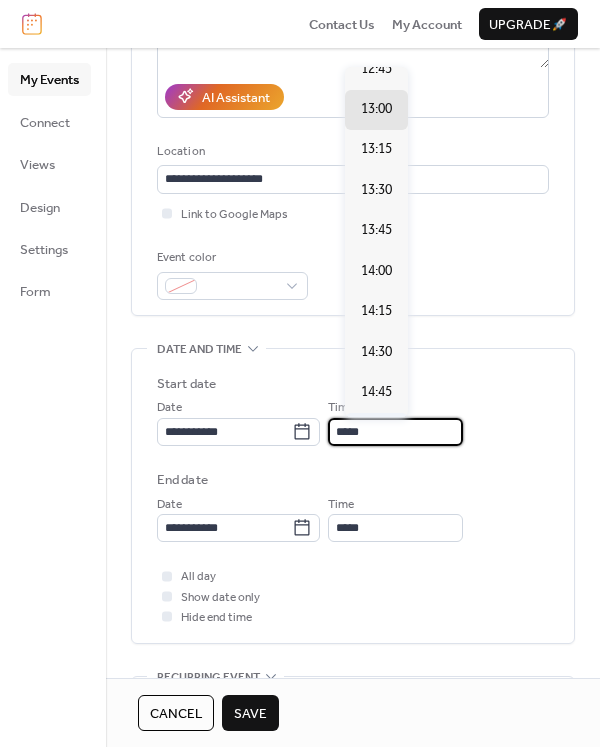 type on "*****" 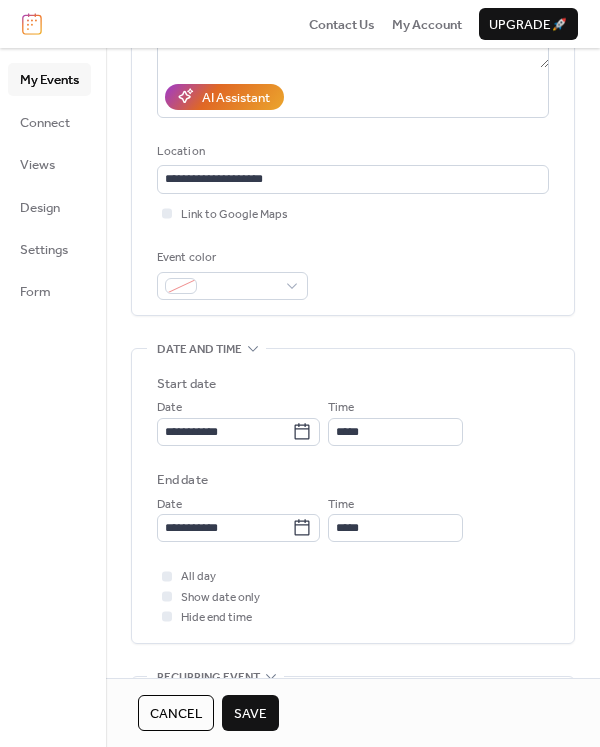 click on "Save" at bounding box center (250, 714) 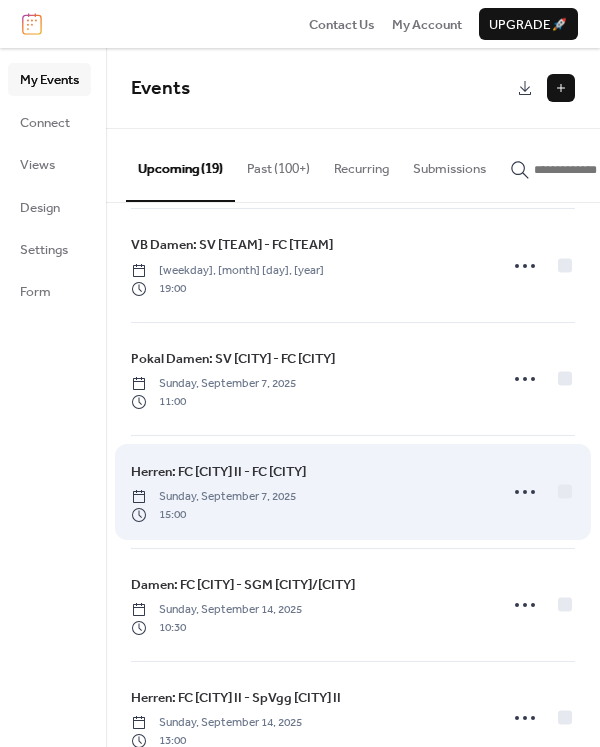 scroll, scrollTop: 1420, scrollLeft: 0, axis: vertical 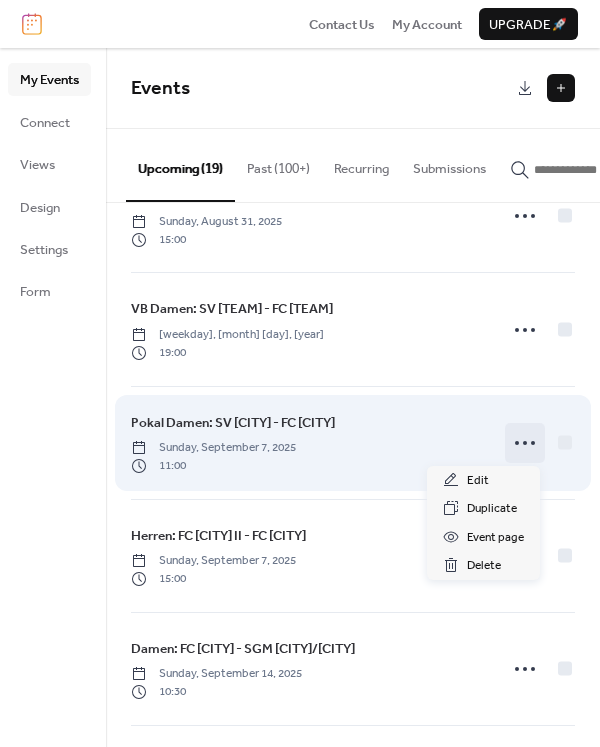 click 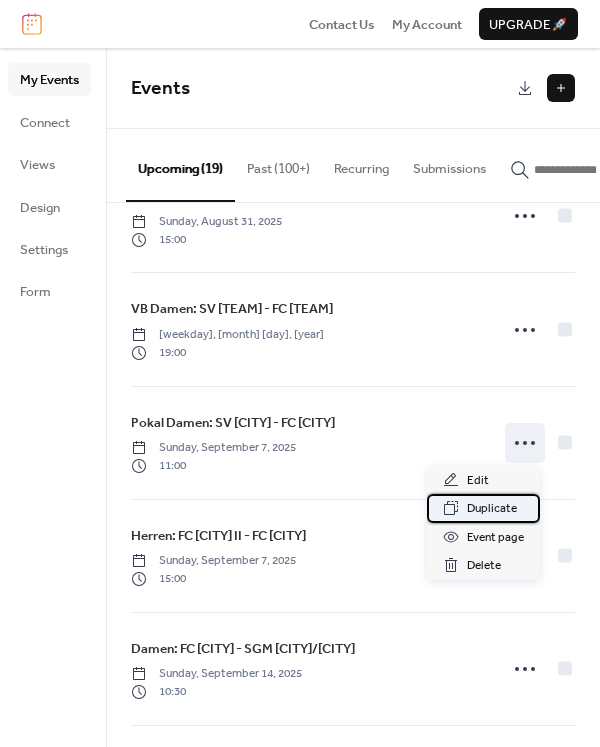 click on "Duplicate" at bounding box center [492, 509] 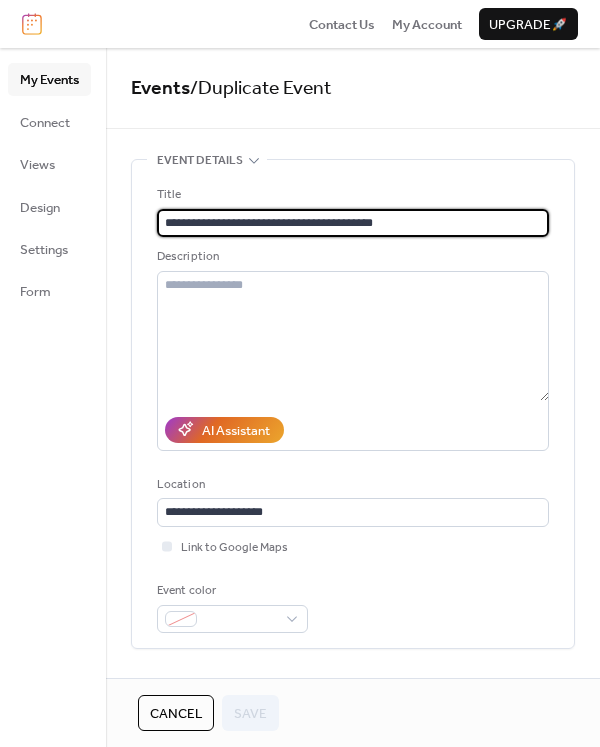 drag, startPoint x: 188, startPoint y: 216, endPoint x: 146, endPoint y: 223, distance: 42.579338 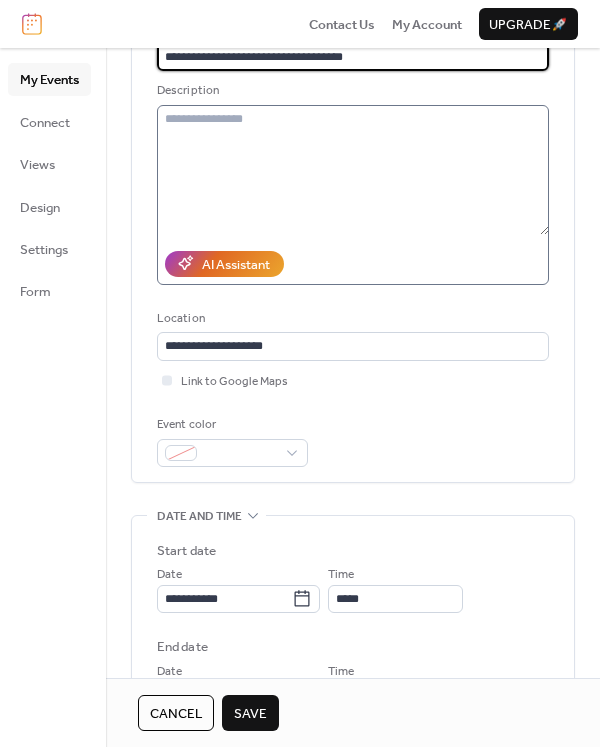 scroll, scrollTop: 333, scrollLeft: 0, axis: vertical 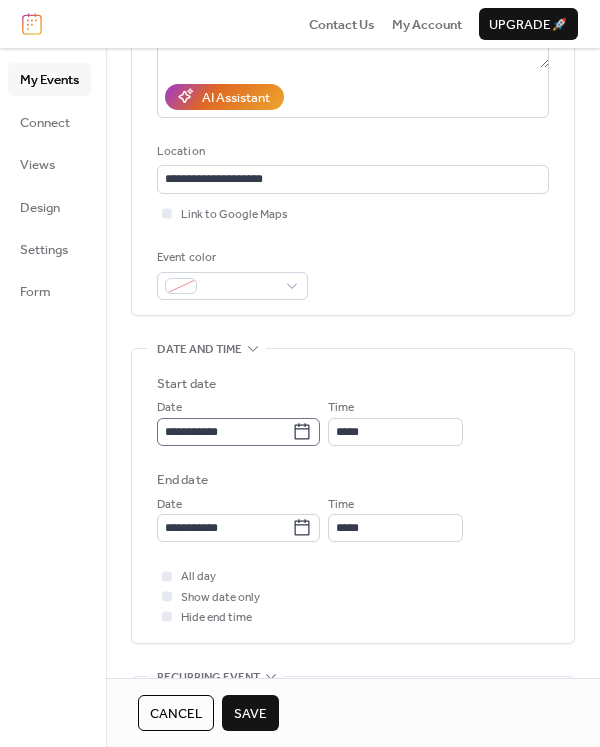 type on "**********" 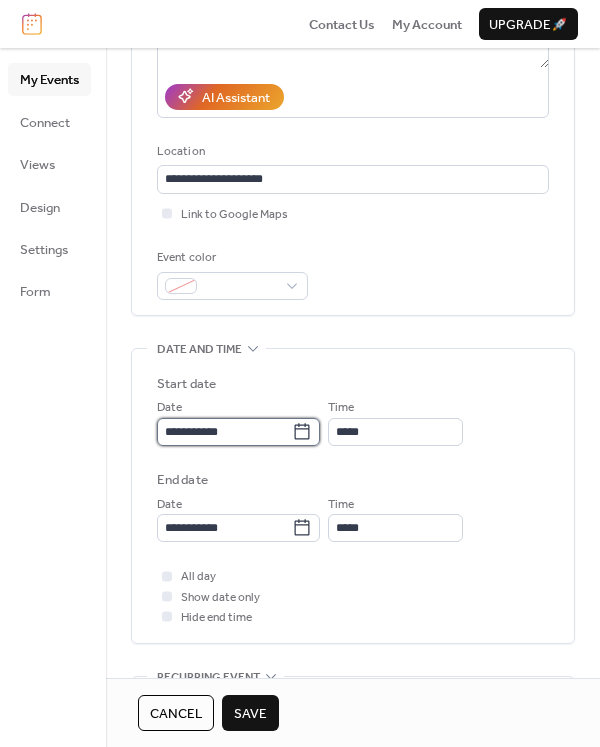 click on "**********" at bounding box center [224, 432] 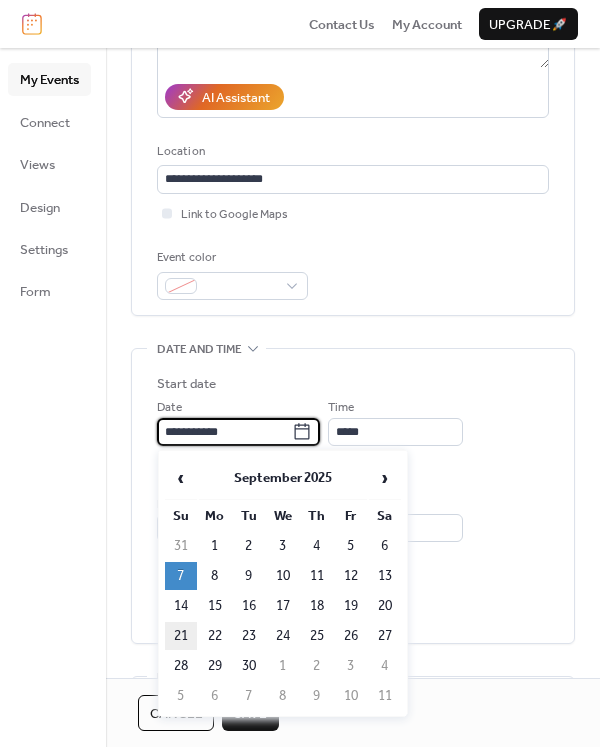 click on "21" at bounding box center [181, 636] 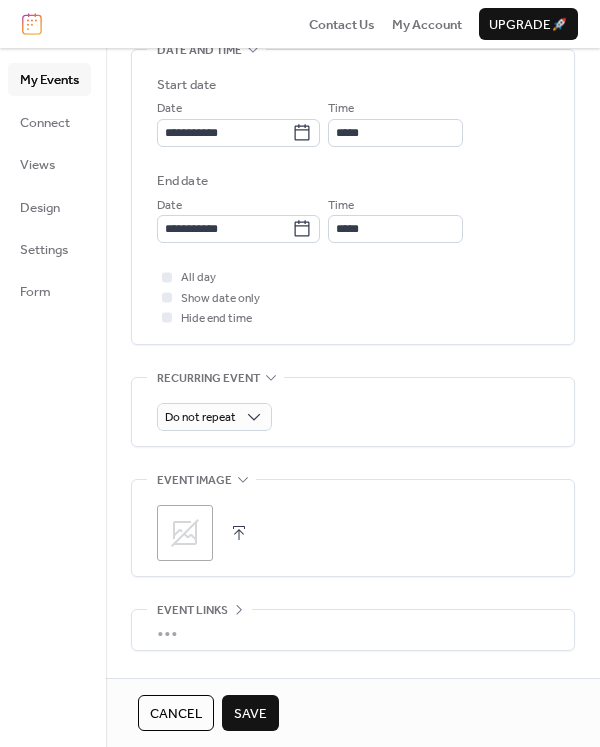 scroll, scrollTop: 666, scrollLeft: 0, axis: vertical 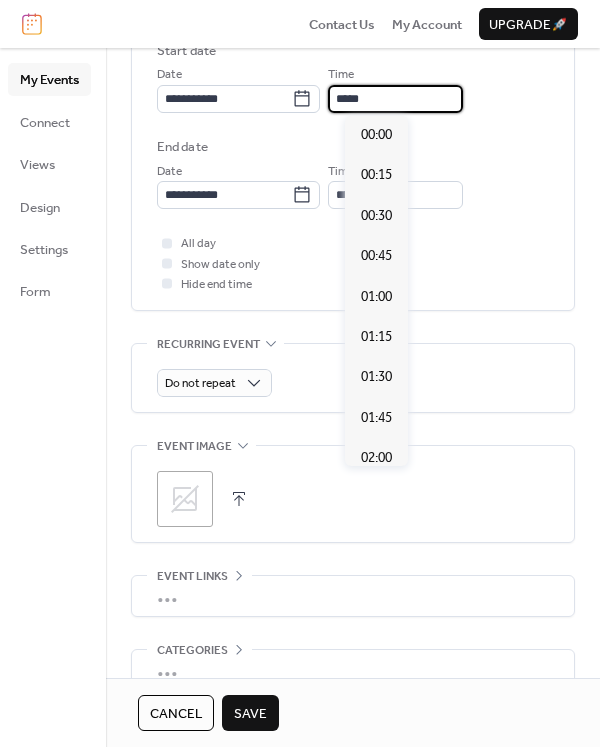 click on "*****" at bounding box center (395, 99) 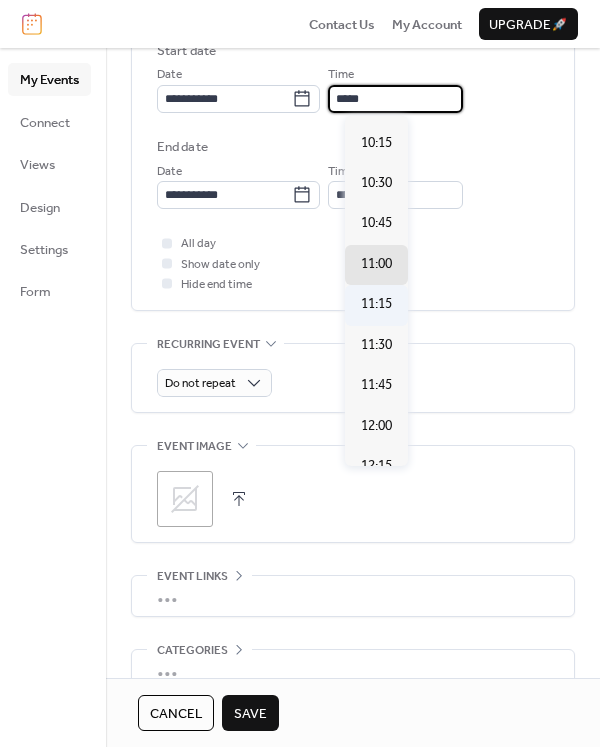 scroll, scrollTop: 1536, scrollLeft: 0, axis: vertical 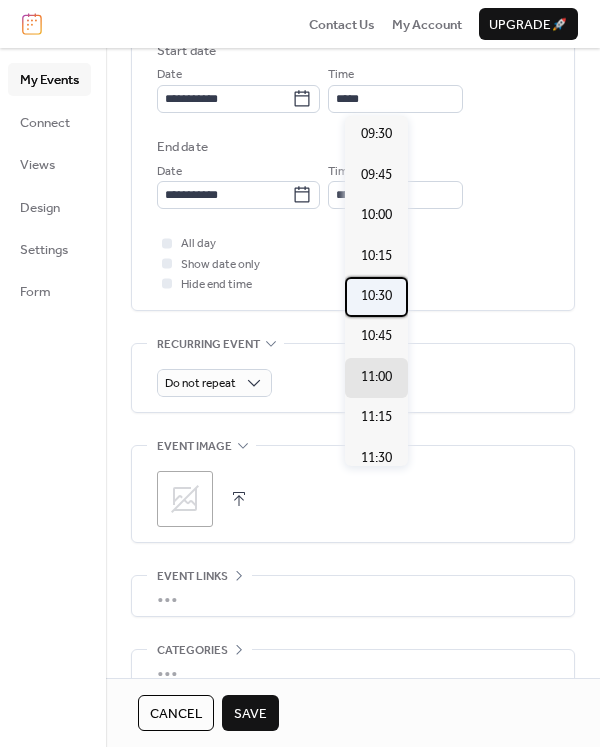 click on "10:30" at bounding box center (376, 296) 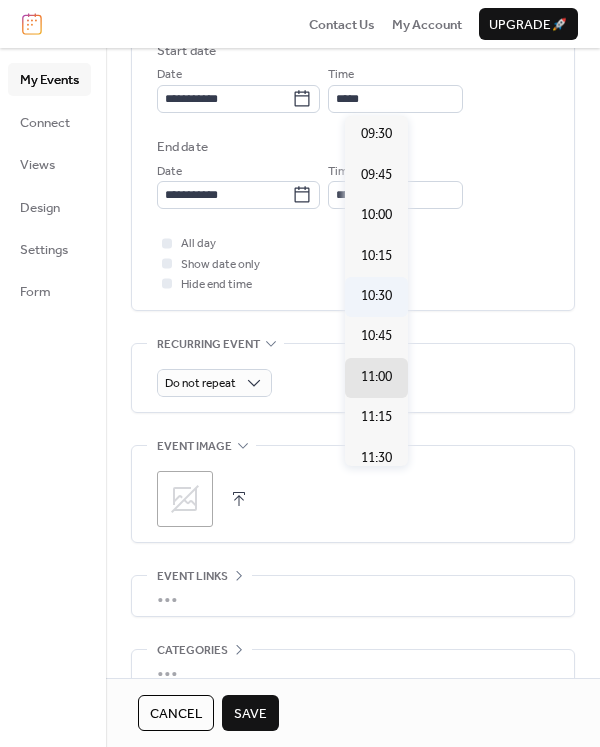 type on "*****" 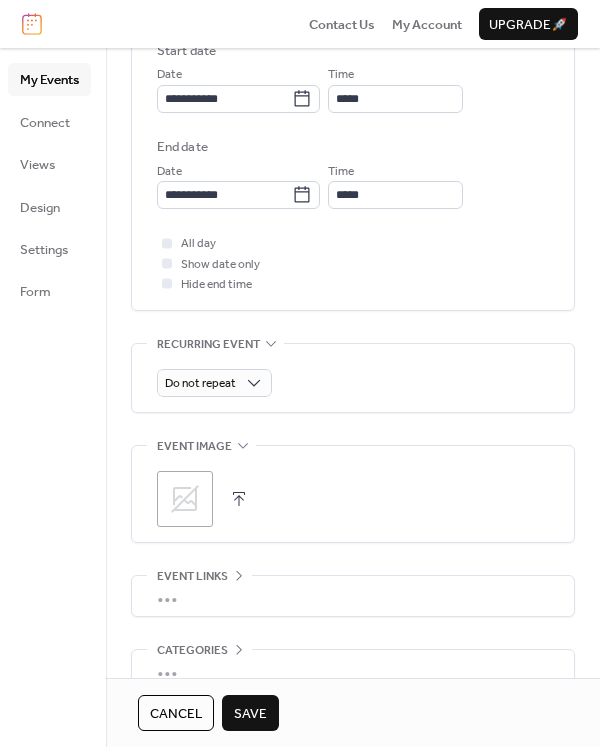 click on "Save" at bounding box center [250, 714] 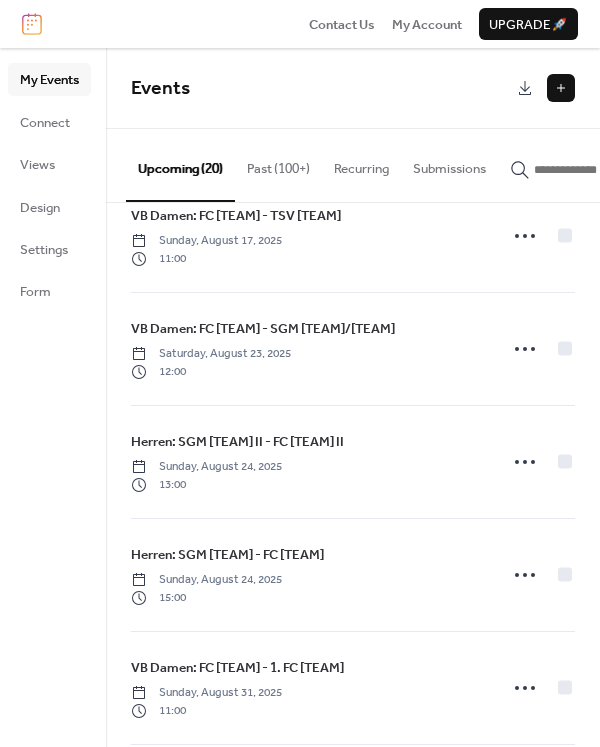 scroll, scrollTop: 777, scrollLeft: 0, axis: vertical 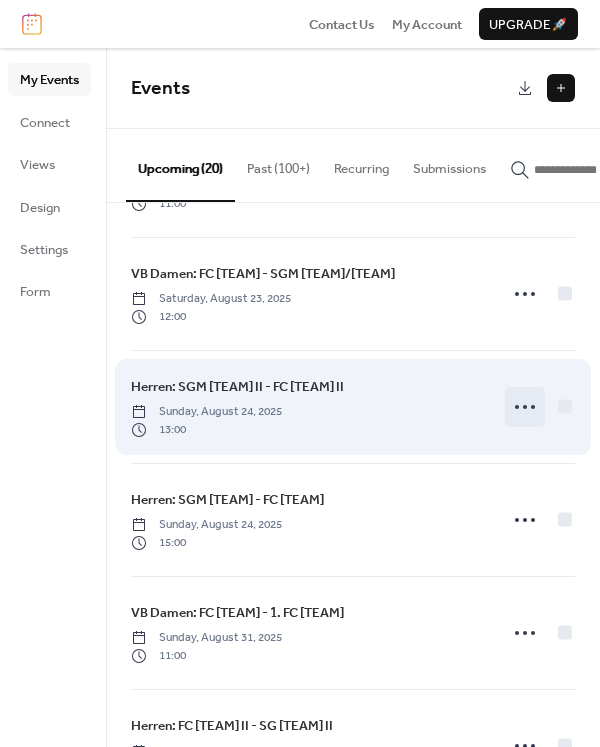 click 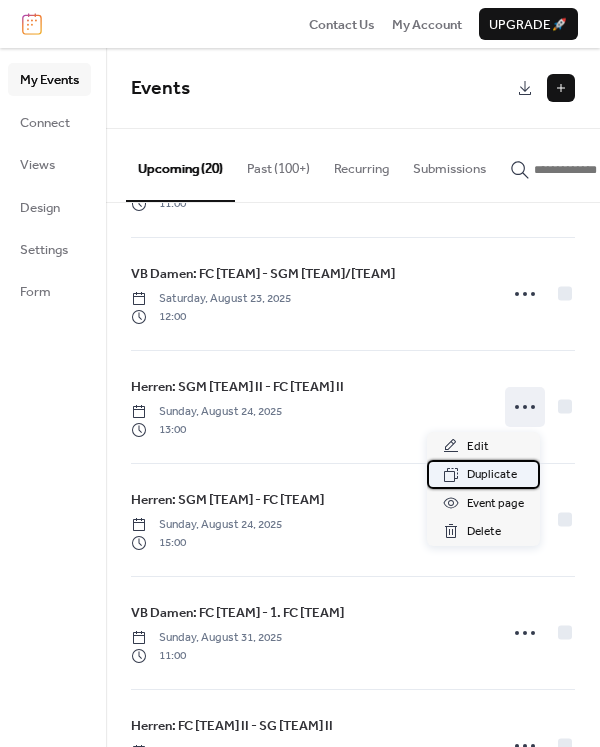 click on "Duplicate" at bounding box center [492, 475] 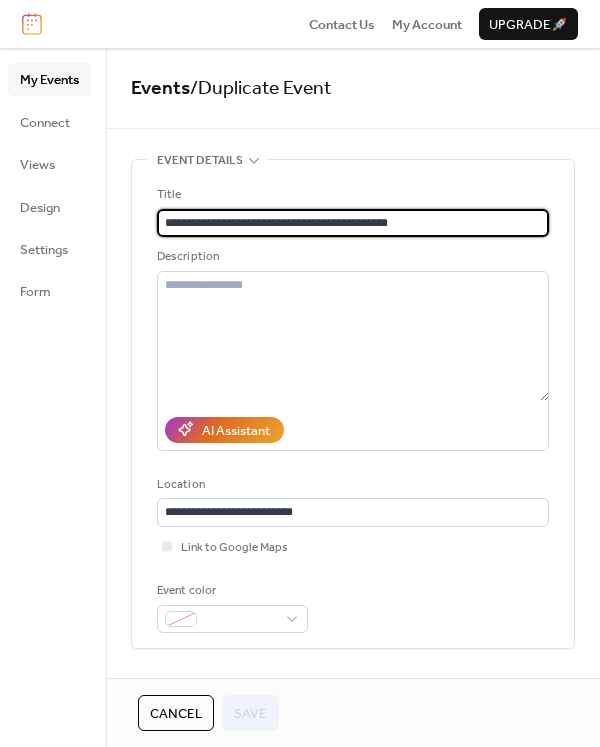 drag, startPoint x: 277, startPoint y: 219, endPoint x: 214, endPoint y: 223, distance: 63.126858 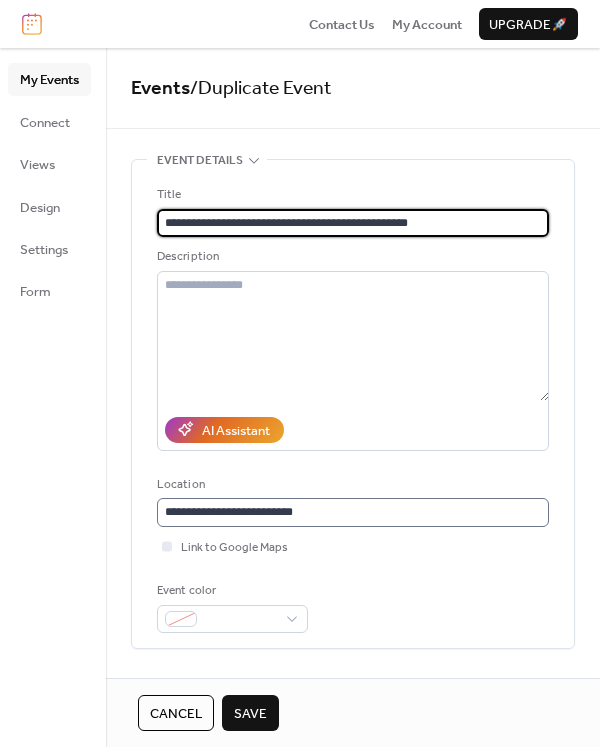 type on "**********" 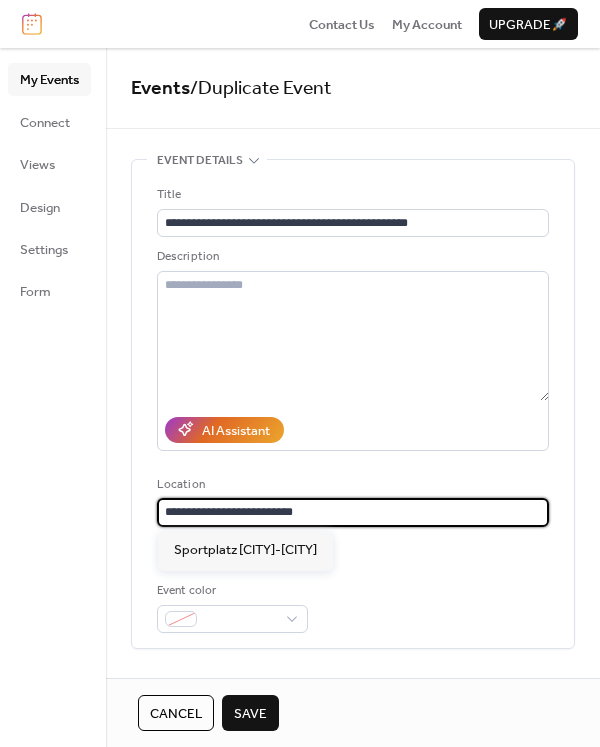 click on "**********" at bounding box center (353, 512) 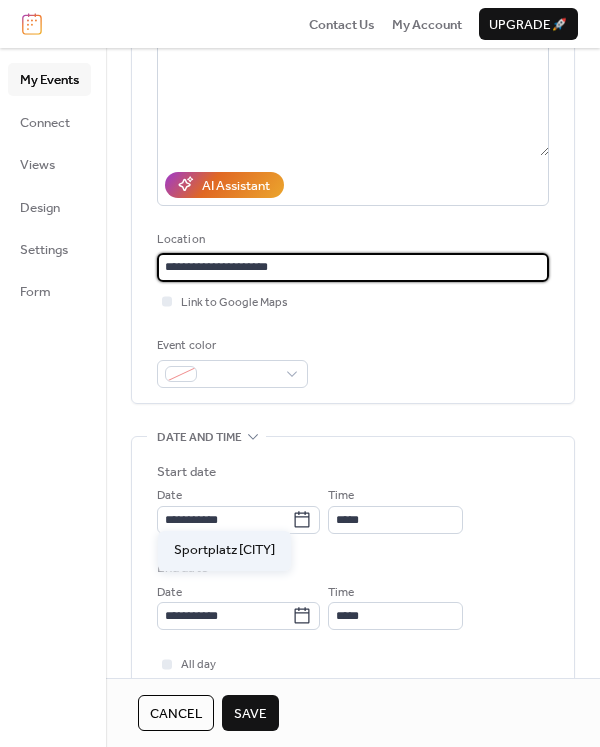 scroll, scrollTop: 333, scrollLeft: 0, axis: vertical 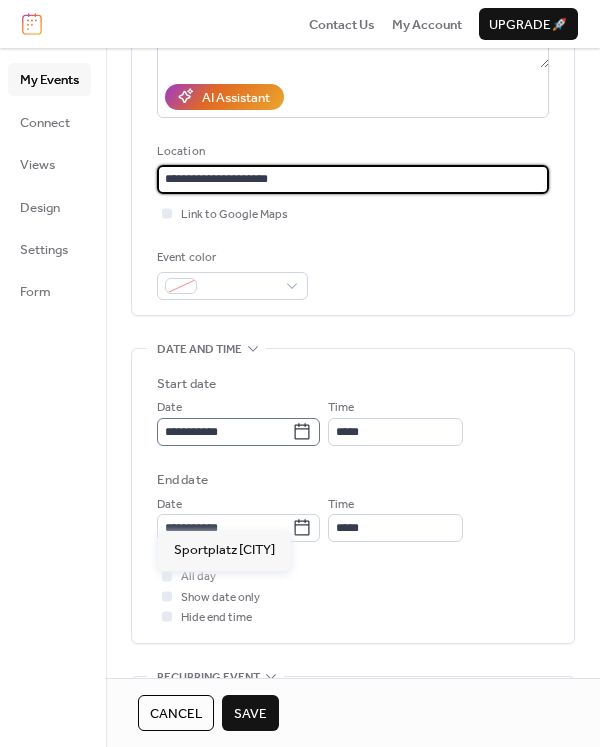 type on "**********" 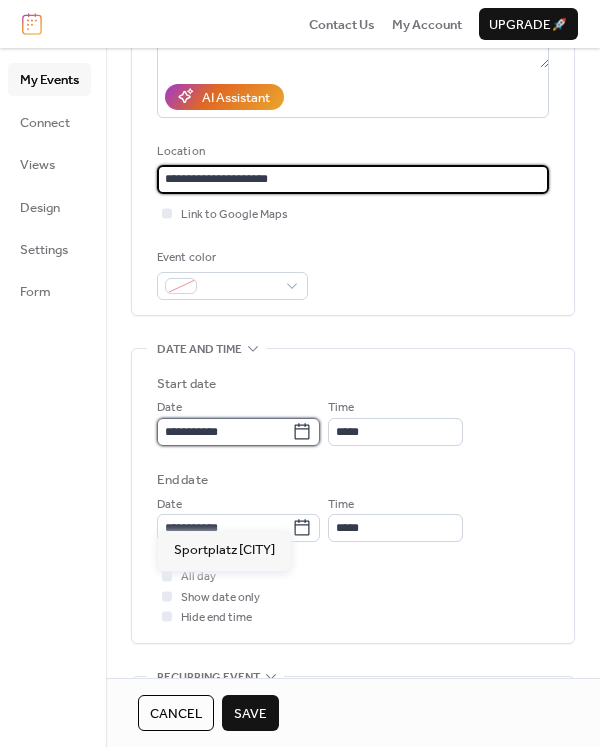 click on "**********" at bounding box center (224, 432) 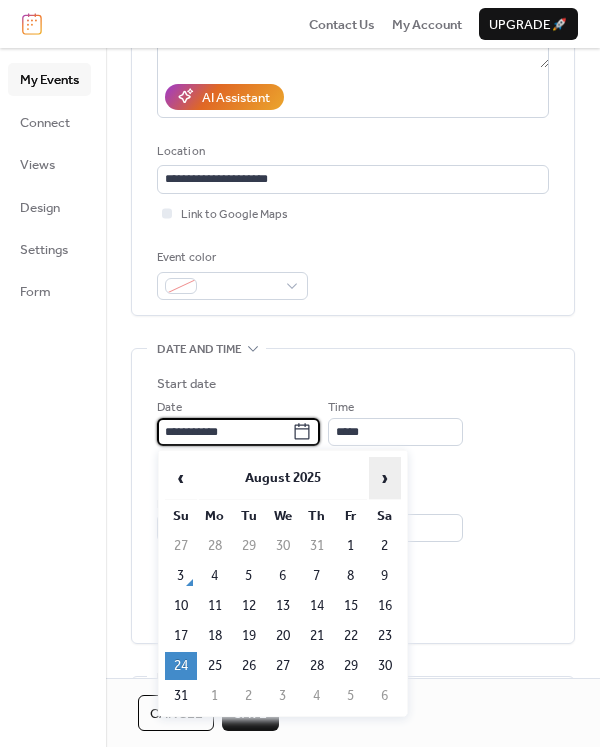 click on "›" at bounding box center [385, 478] 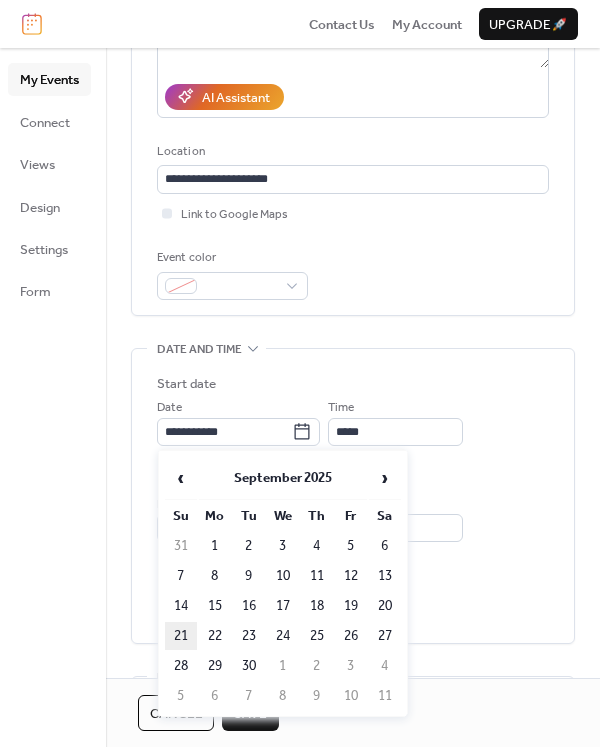 click on "21" at bounding box center (181, 636) 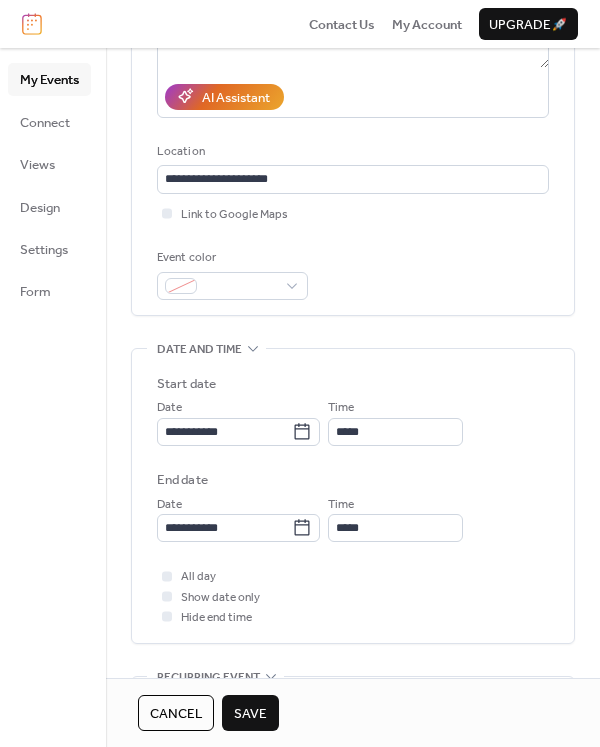 click on "Save" at bounding box center [250, 714] 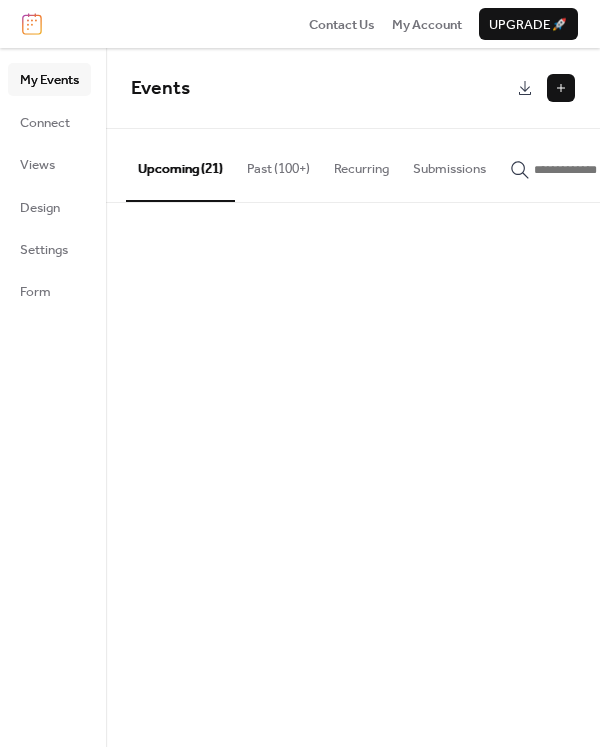 click on "Events Upcoming (21) Past (100+) Recurring Submissions Cancel" at bounding box center [353, 397] 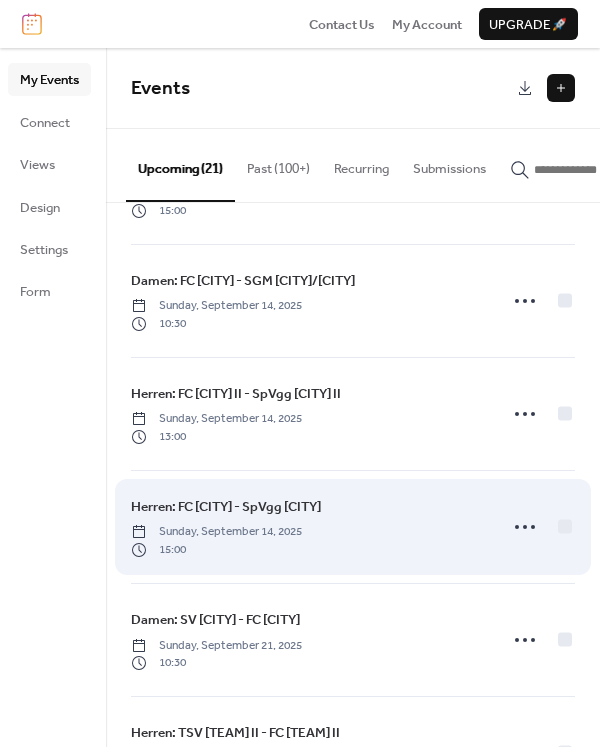 scroll, scrollTop: 1868, scrollLeft: 0, axis: vertical 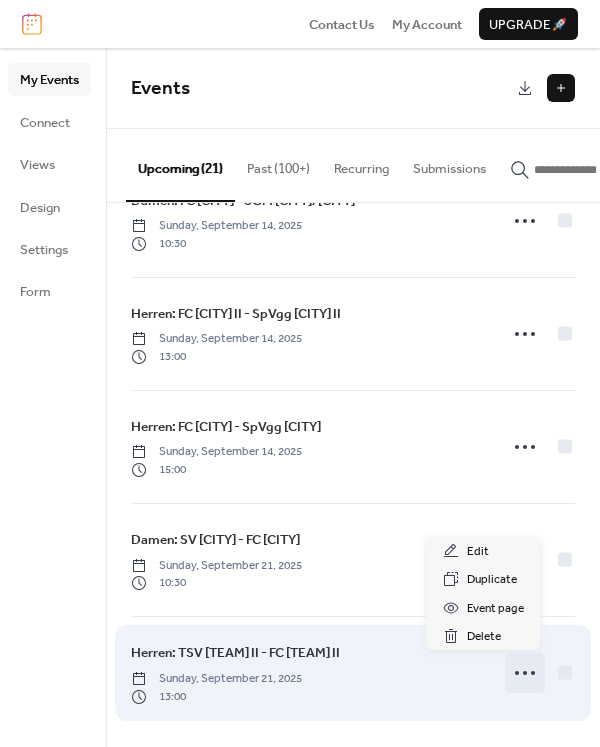 click 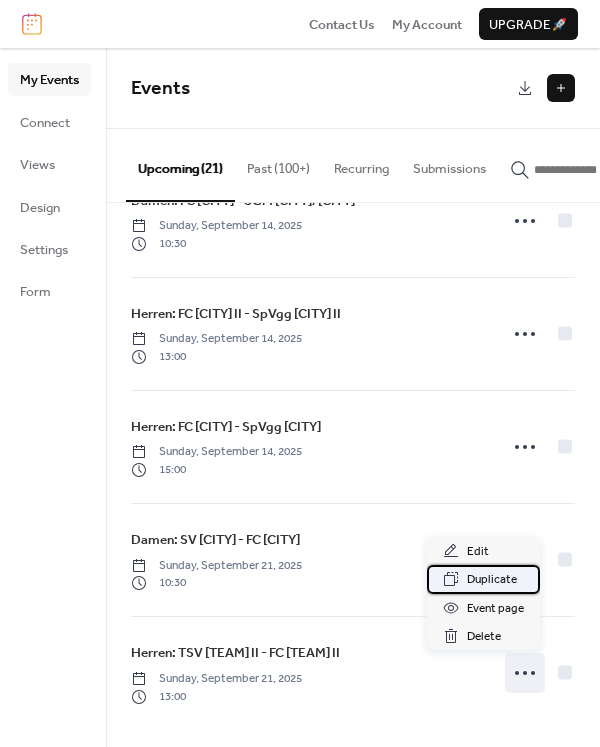 click on "Duplicate" at bounding box center (492, 580) 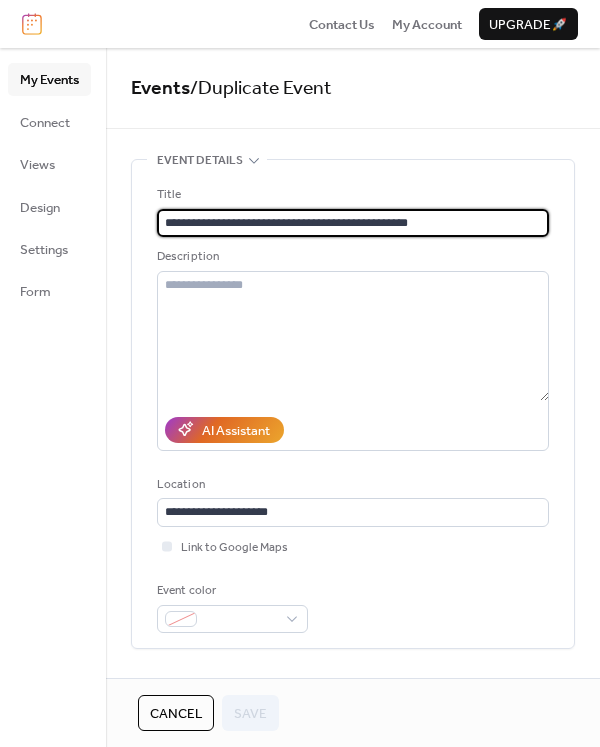 click on "**********" at bounding box center (353, 223) 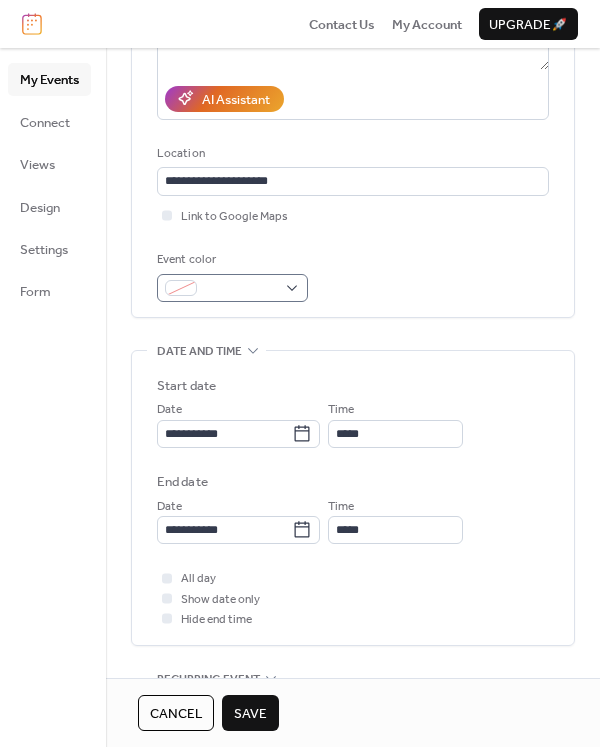 scroll, scrollTop: 333, scrollLeft: 0, axis: vertical 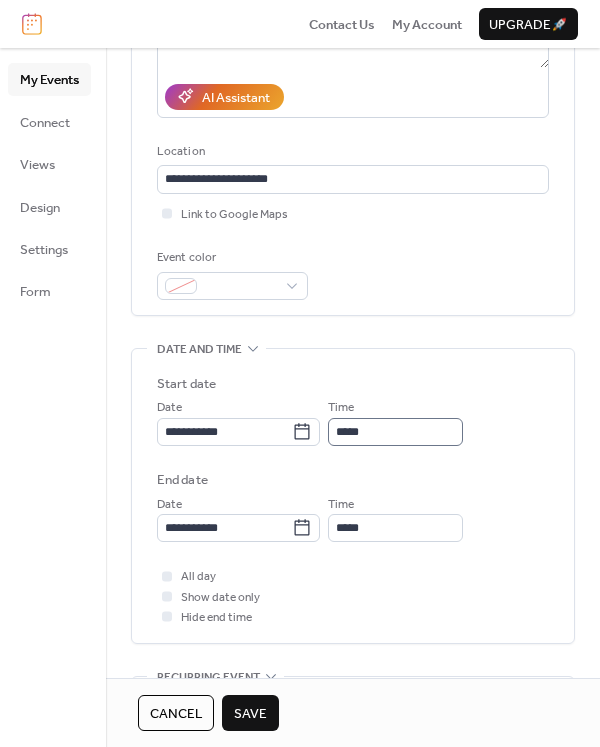 type on "**********" 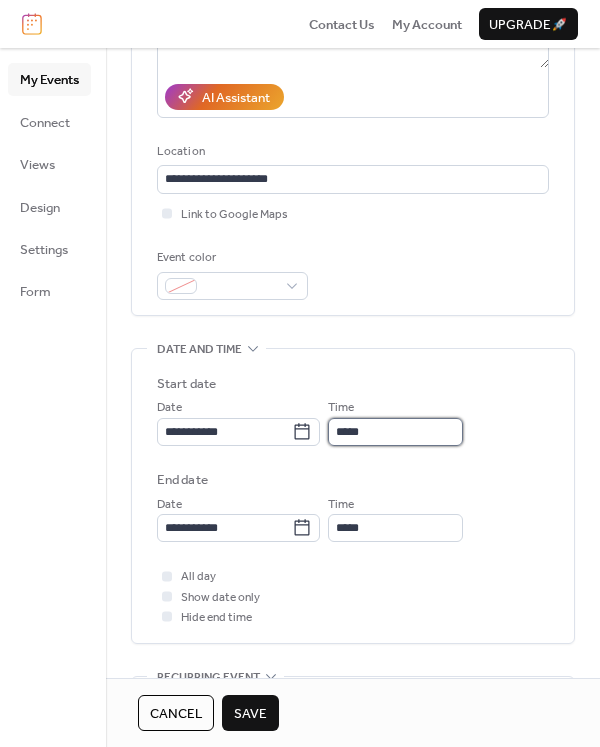 click on "*****" at bounding box center [395, 432] 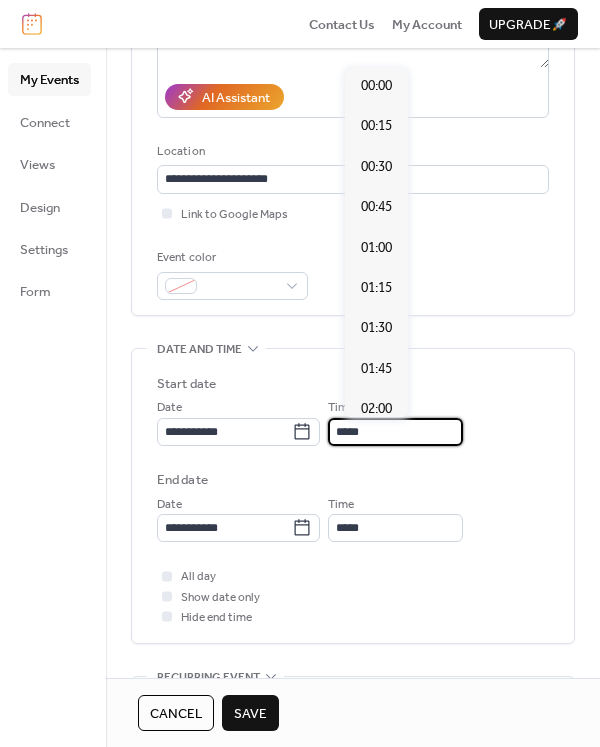scroll, scrollTop: 2078, scrollLeft: 0, axis: vertical 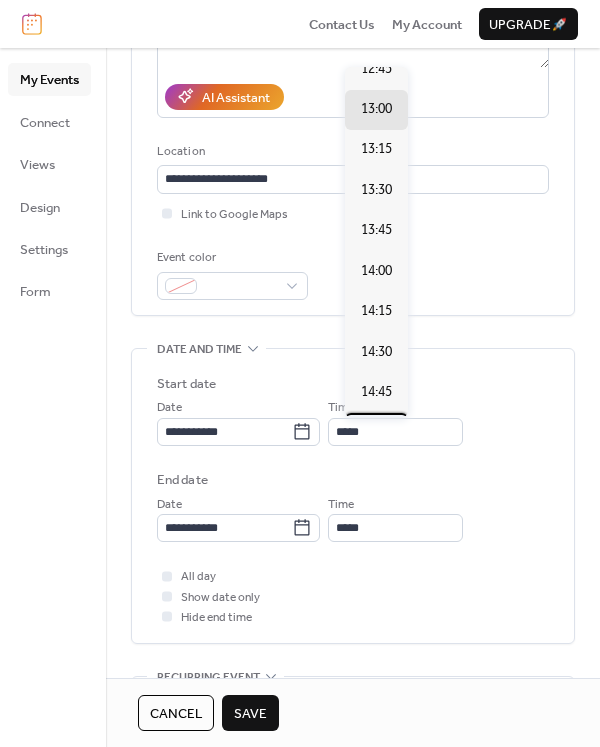 click on "15:00" at bounding box center (376, 432) 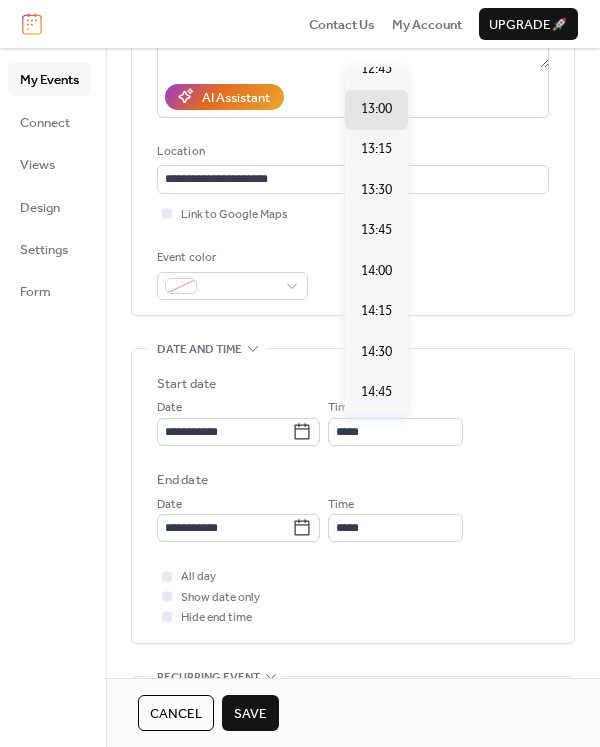type on "*****" 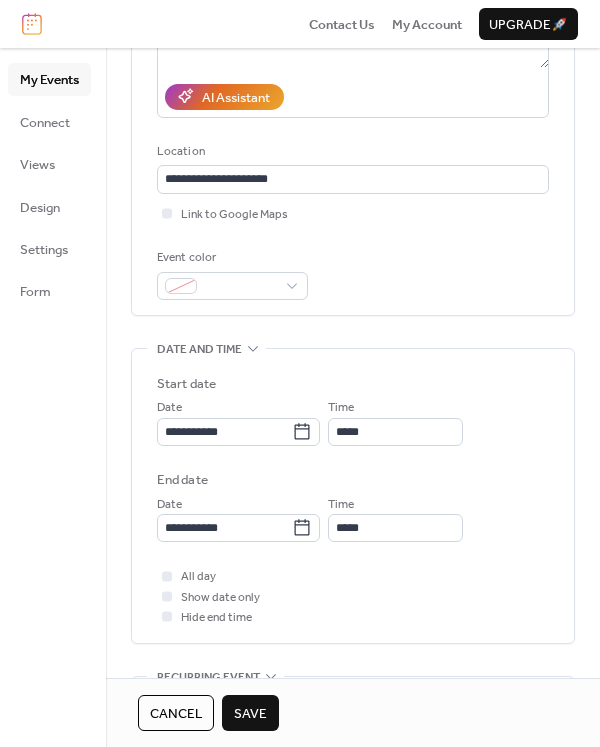 click on "Save" at bounding box center [250, 714] 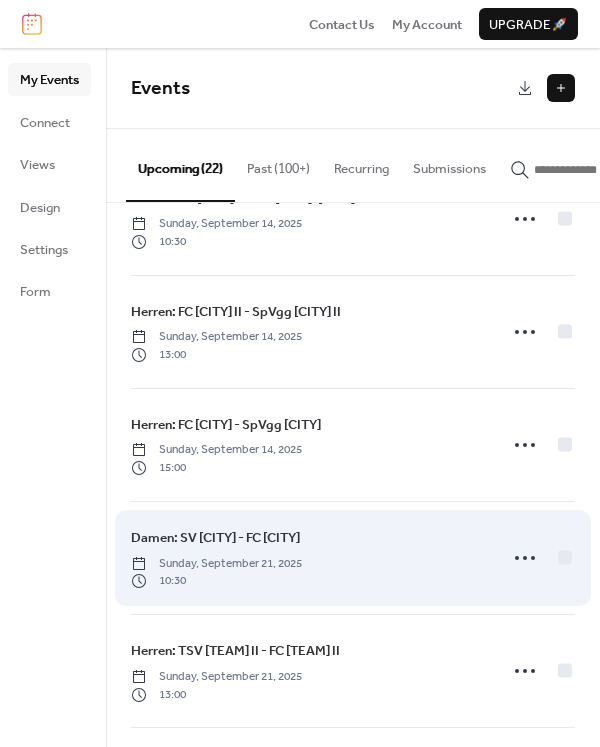 scroll, scrollTop: 1759, scrollLeft: 0, axis: vertical 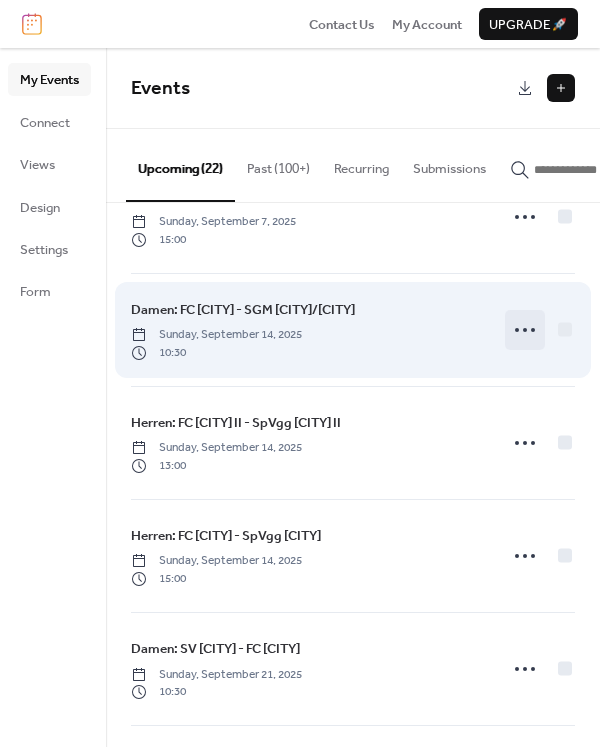 click 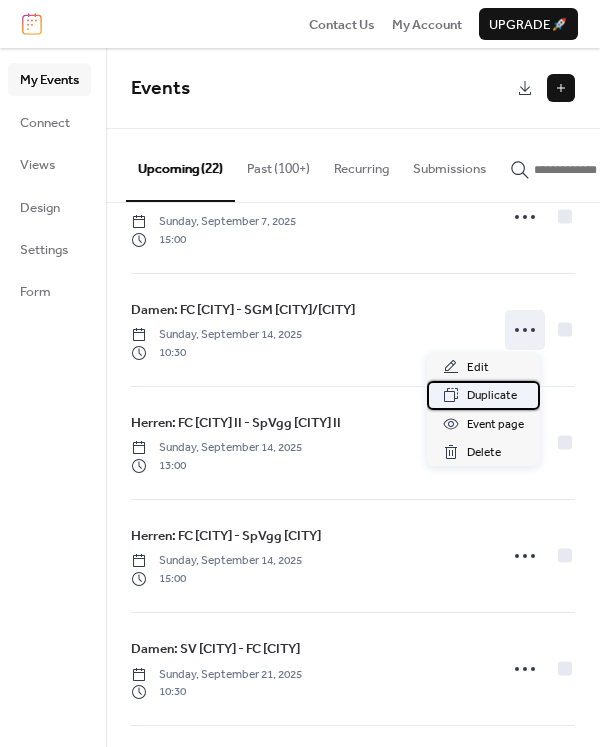 click on "Duplicate" at bounding box center (492, 396) 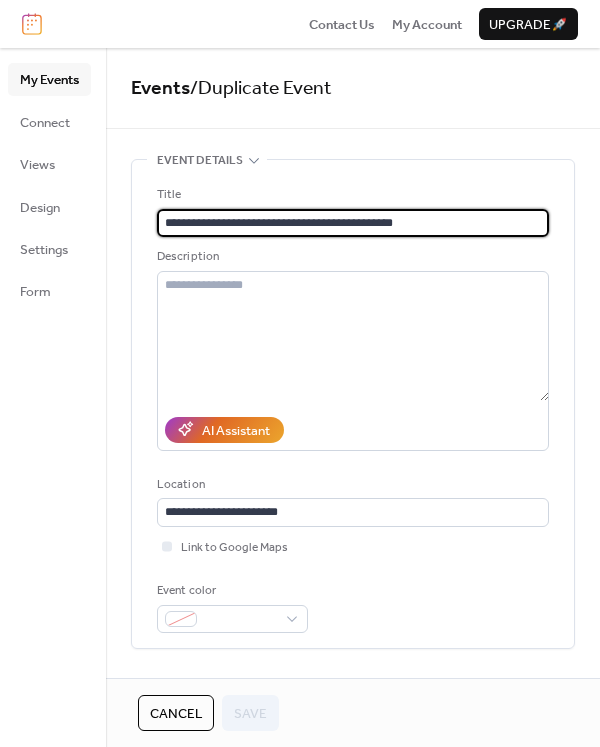 drag, startPoint x: 429, startPoint y: 220, endPoint x: 327, endPoint y: 220, distance: 102 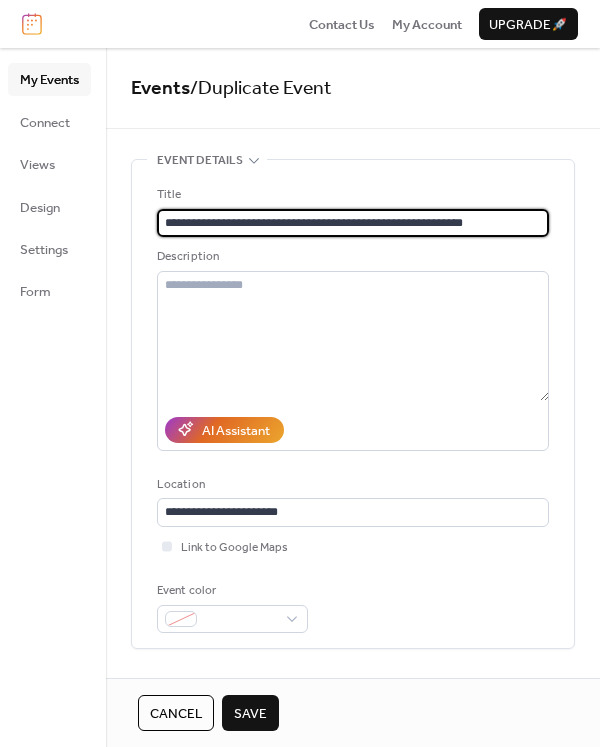 scroll, scrollTop: 222, scrollLeft: 0, axis: vertical 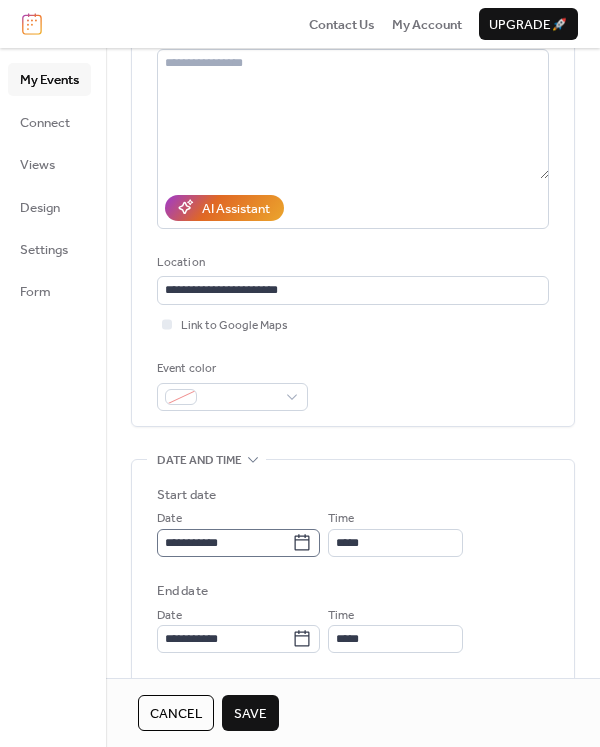 type on "**********" 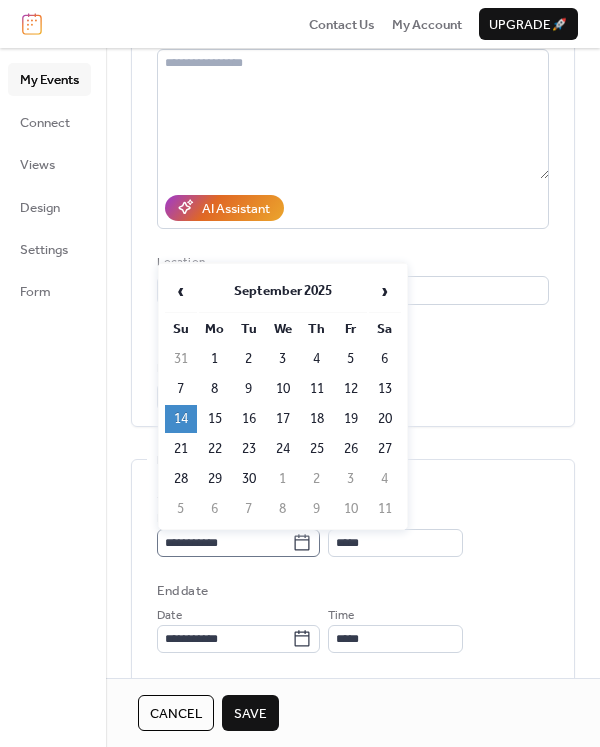 click 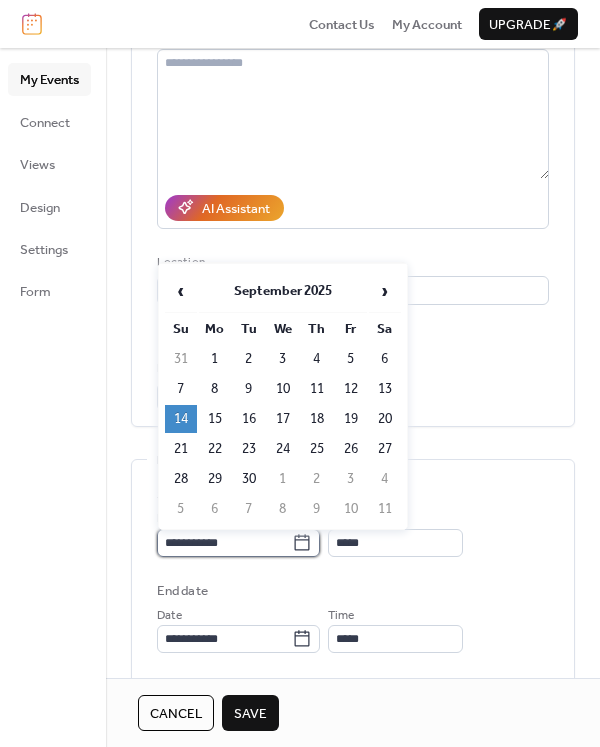 click on "**********" at bounding box center [224, 543] 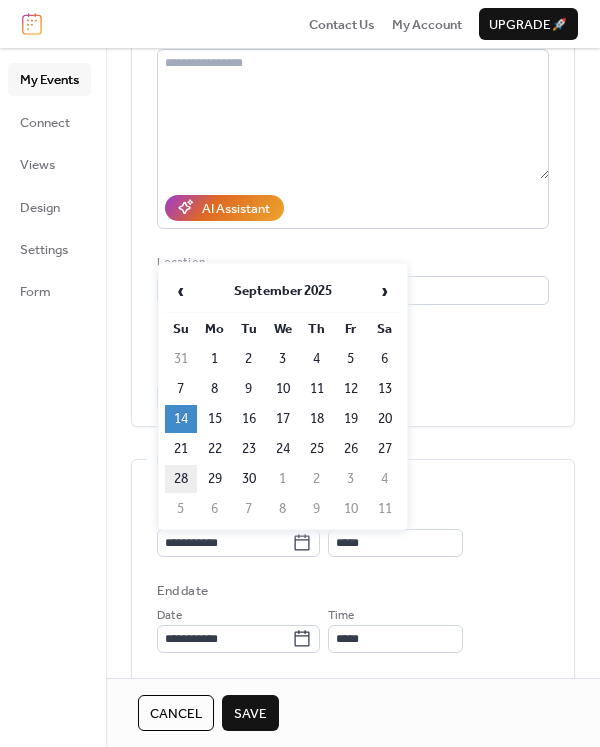 click on "28" at bounding box center [181, 479] 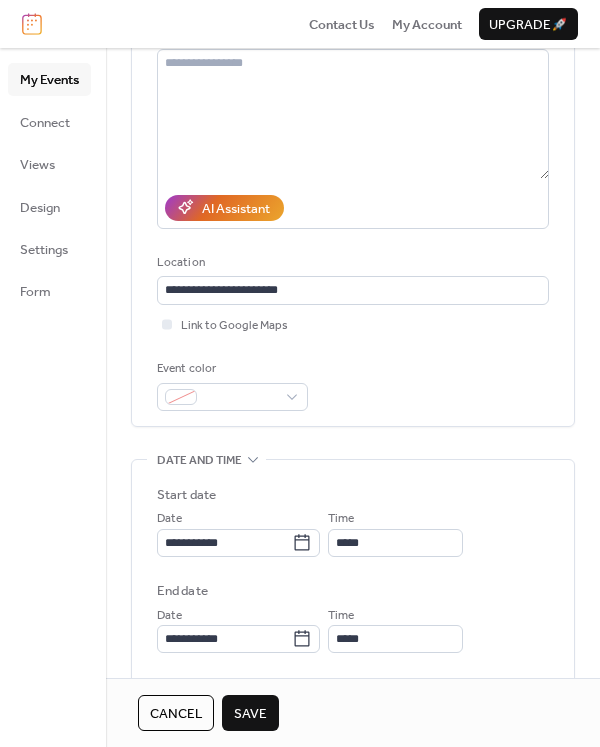 click on "Save" at bounding box center (250, 714) 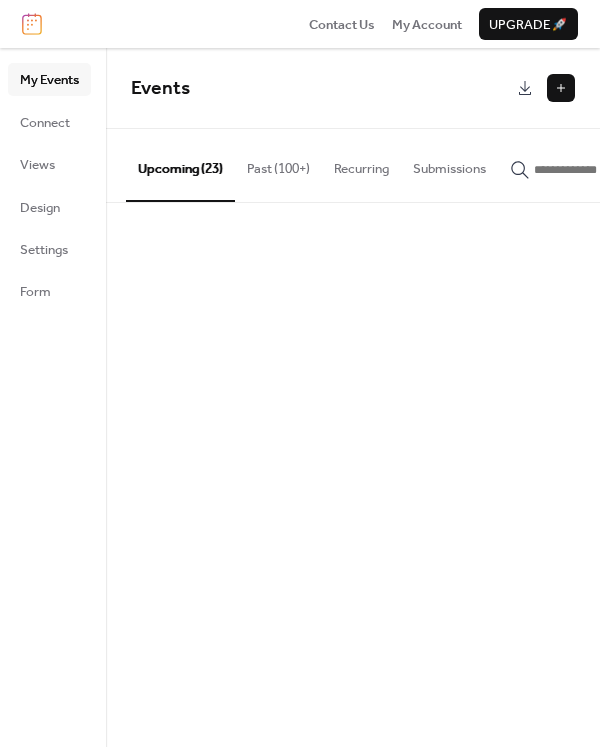 drag, startPoint x: 587, startPoint y: 471, endPoint x: 252, endPoint y: 713, distance: 413.26627 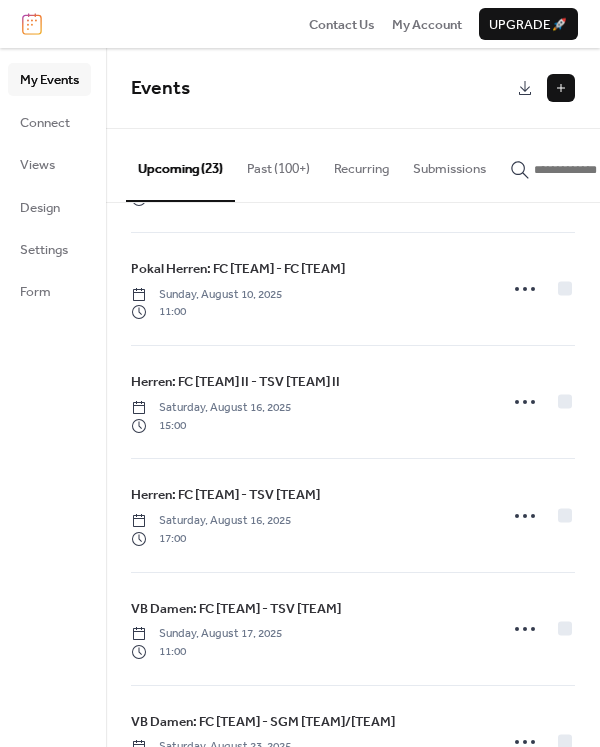 scroll, scrollTop: 333, scrollLeft: 0, axis: vertical 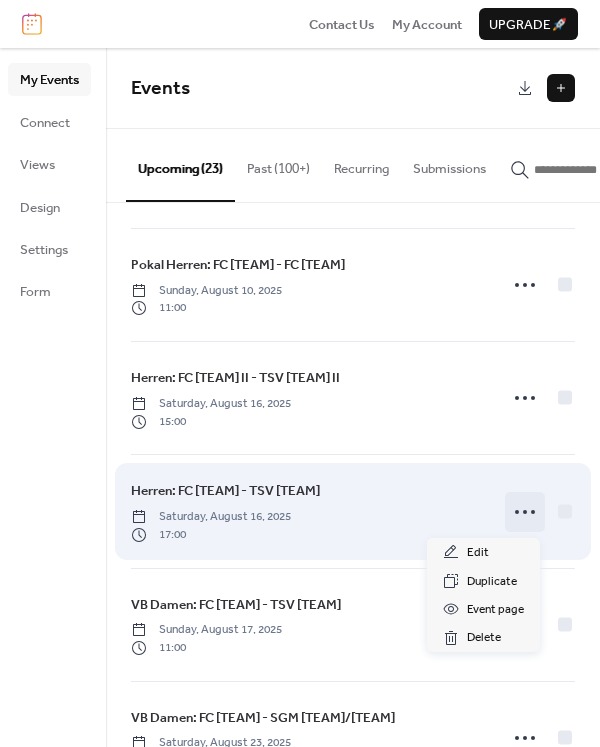 click 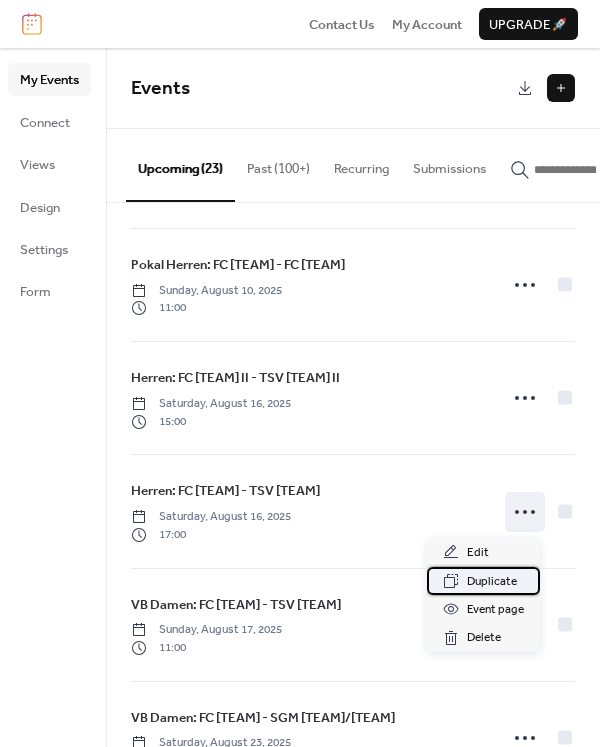 click on "Duplicate" at bounding box center [492, 582] 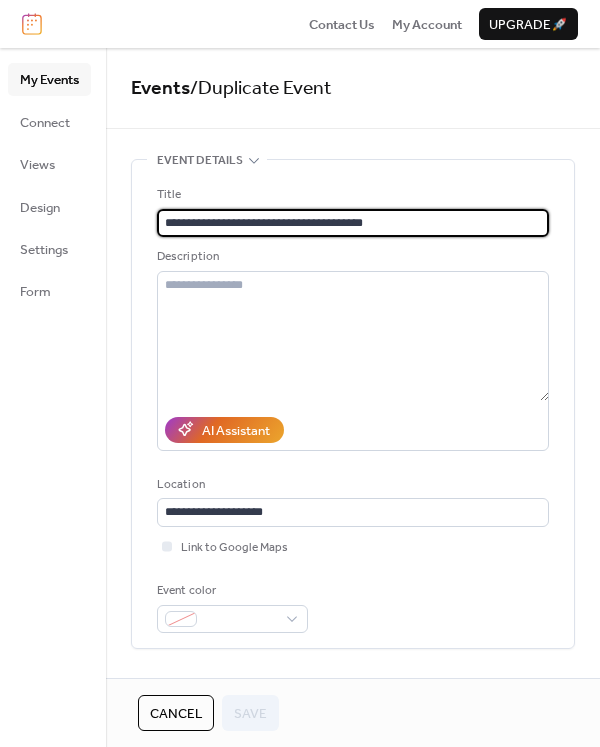 drag, startPoint x: 371, startPoint y: 213, endPoint x: 296, endPoint y: 228, distance: 76.48529 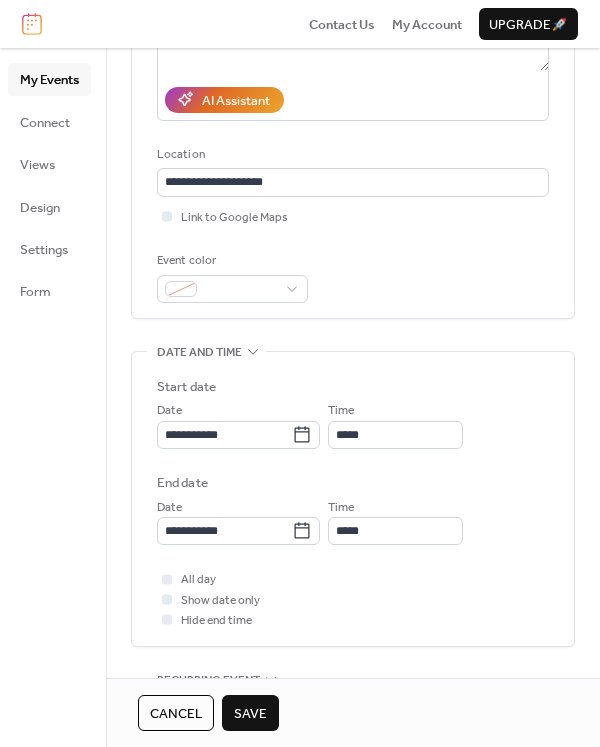 scroll, scrollTop: 333, scrollLeft: 0, axis: vertical 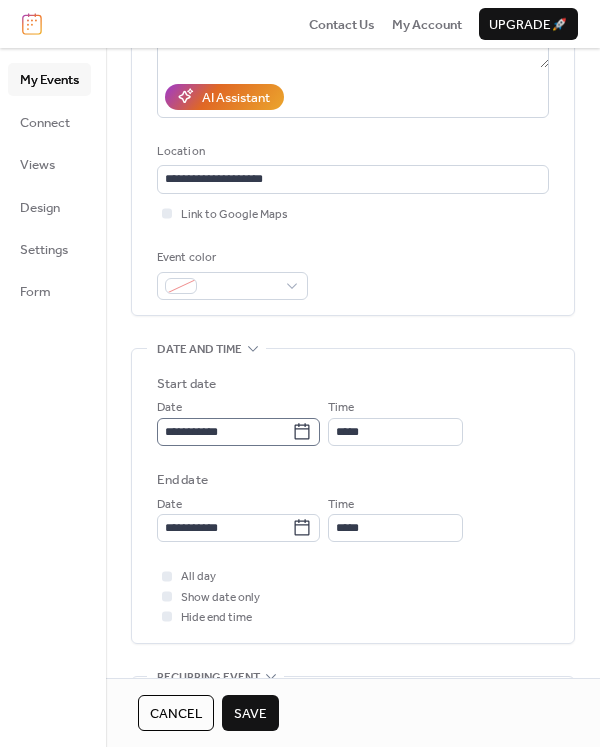 type on "**********" 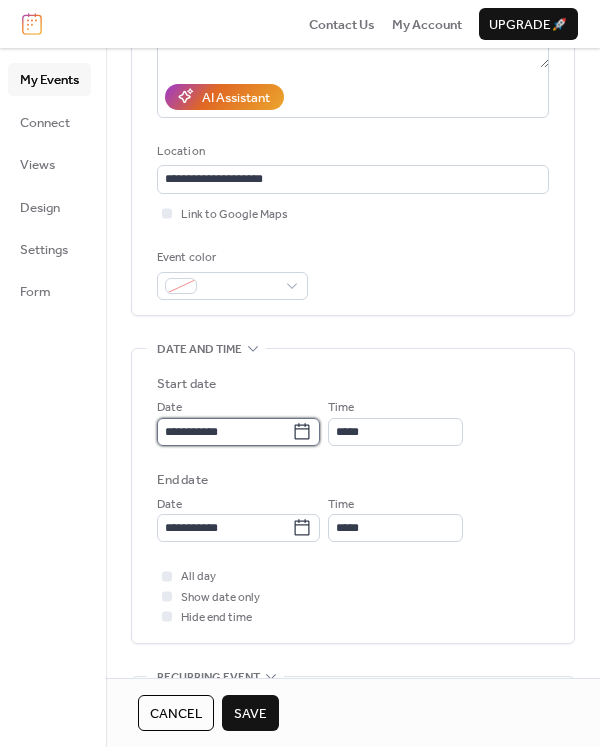 click on "**********" at bounding box center [224, 432] 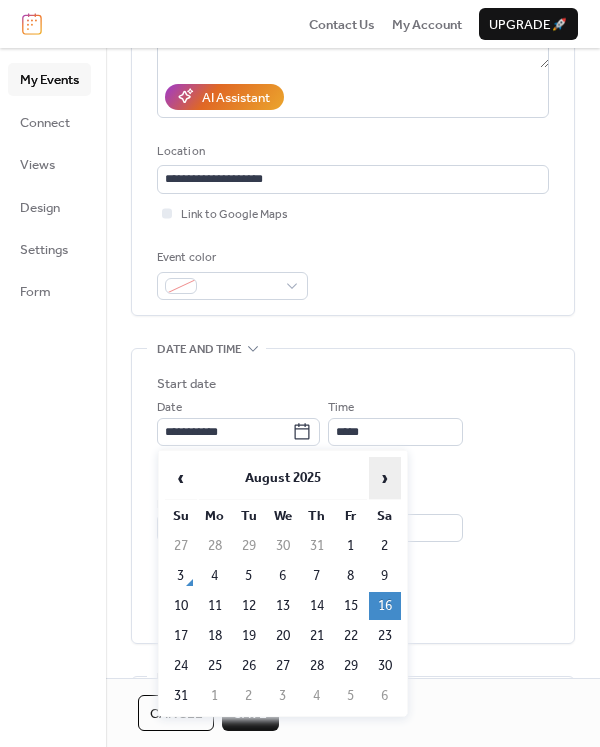 click on "›" at bounding box center [385, 478] 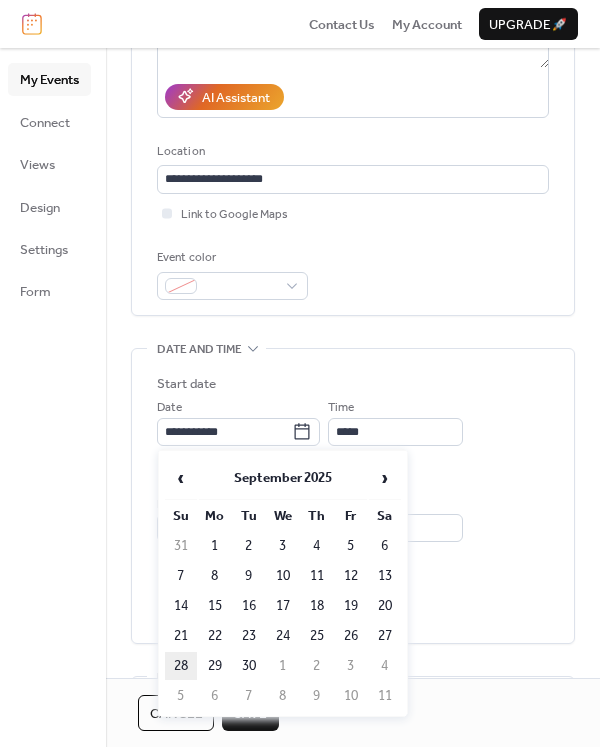 click on "28" at bounding box center (181, 666) 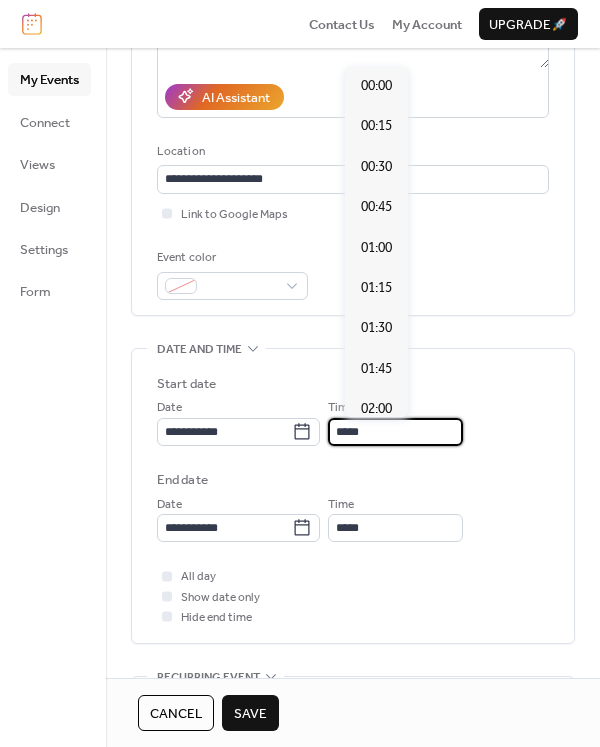 click on "*****" at bounding box center (395, 432) 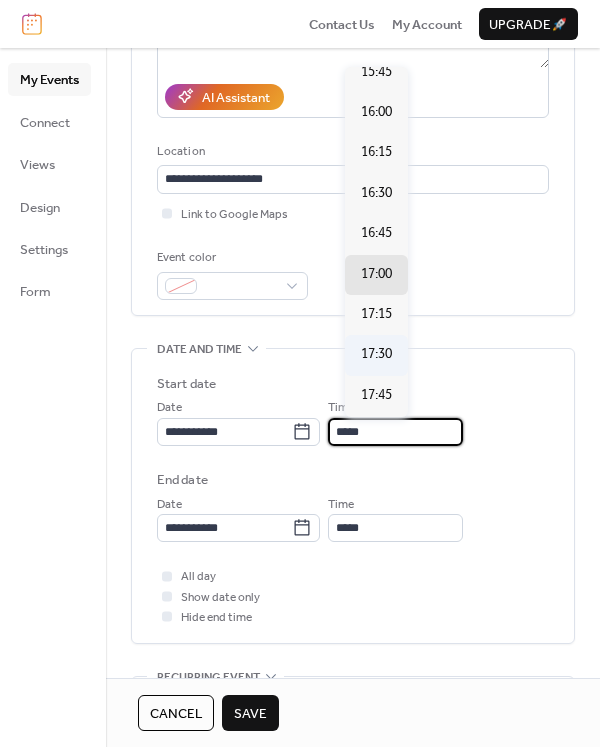 scroll, scrollTop: 2384, scrollLeft: 0, axis: vertical 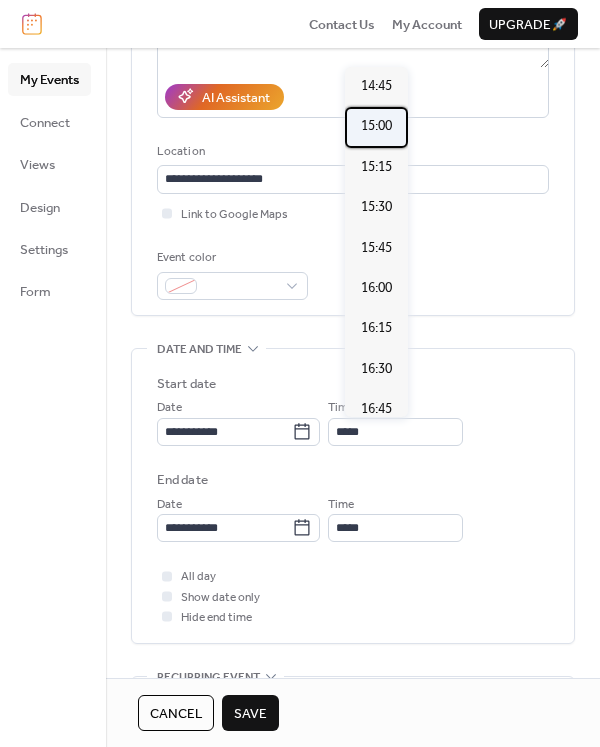 click on "15:00" at bounding box center [376, 126] 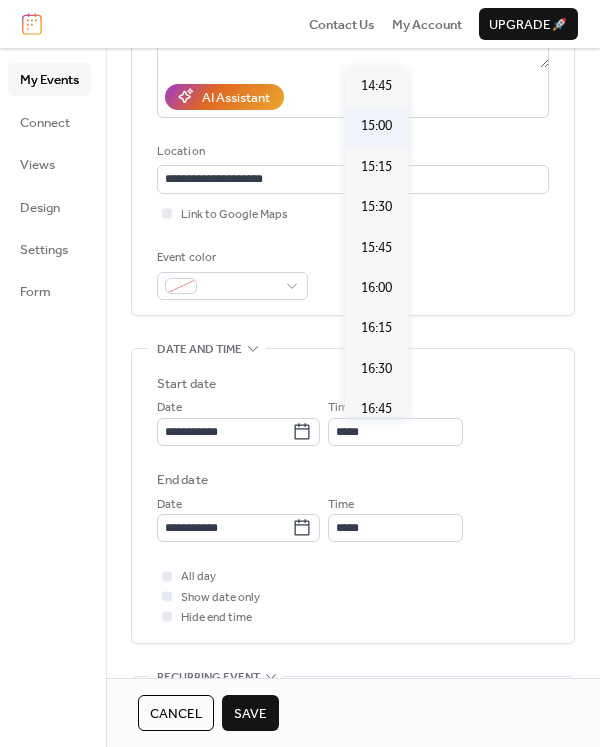 type on "*****" 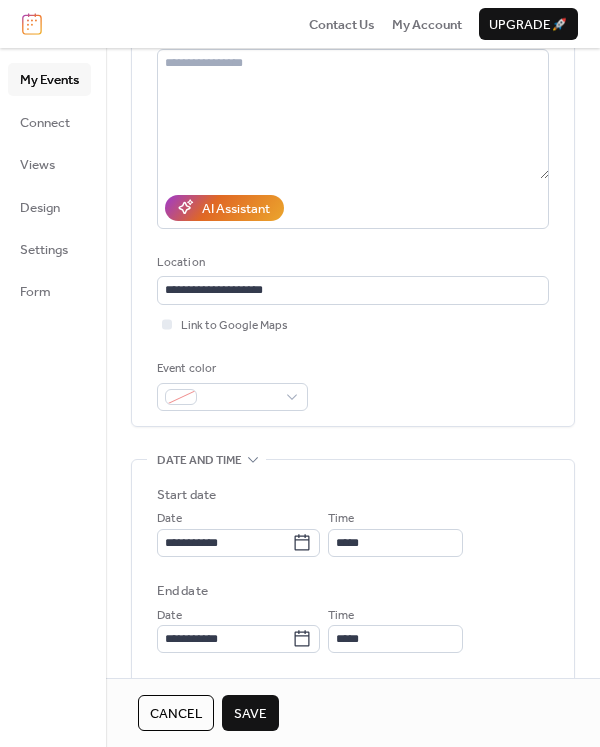 scroll, scrollTop: 333, scrollLeft: 0, axis: vertical 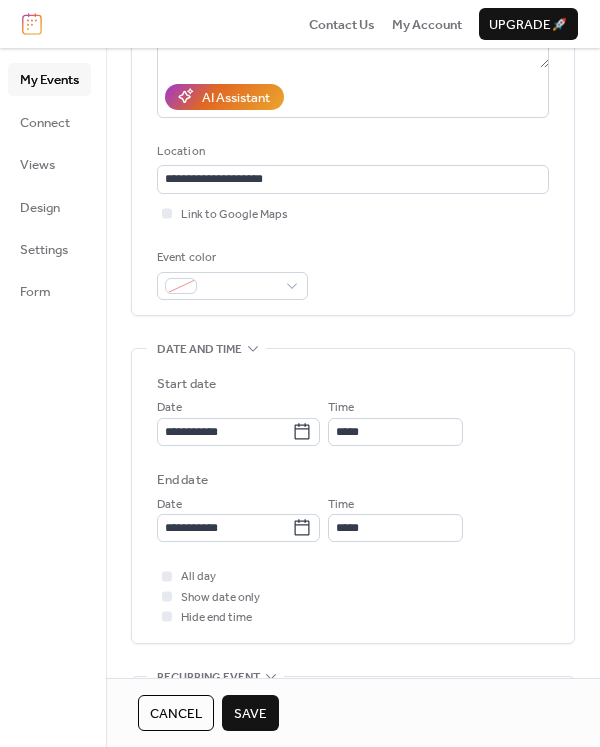 click on "Save" at bounding box center [250, 714] 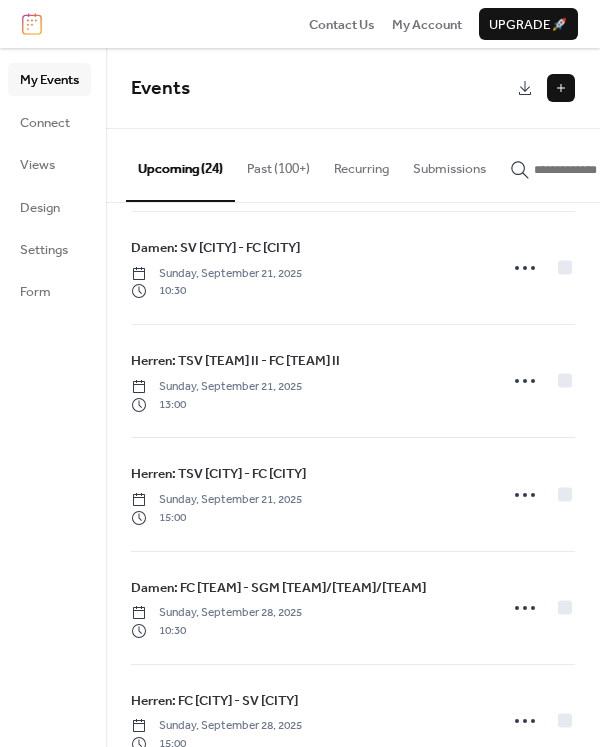 scroll, scrollTop: 2206, scrollLeft: 0, axis: vertical 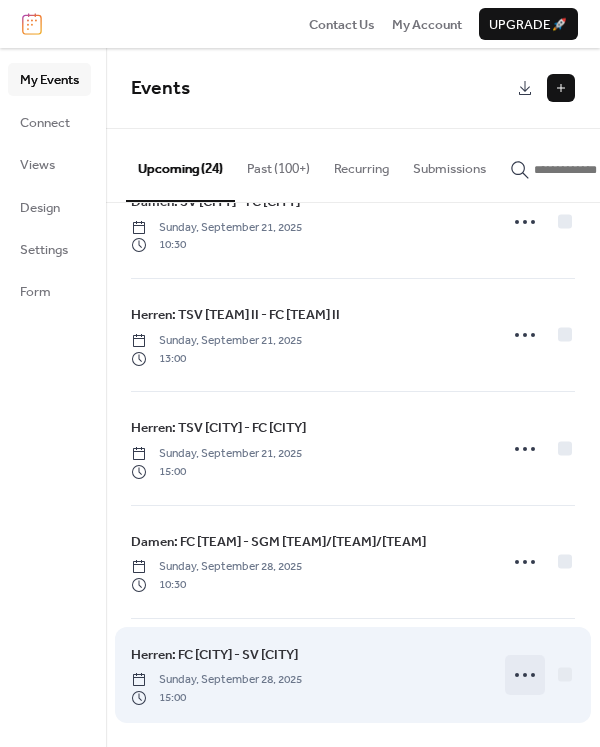 click 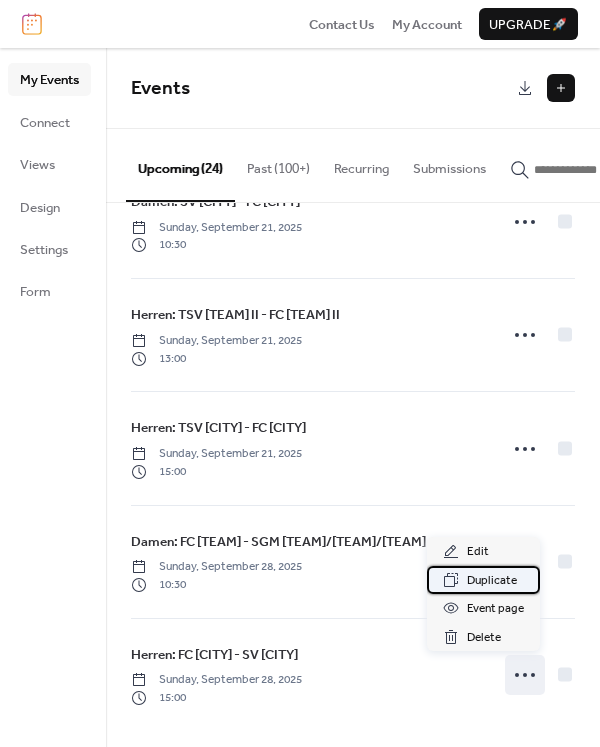 click on "Duplicate" at bounding box center [492, 581] 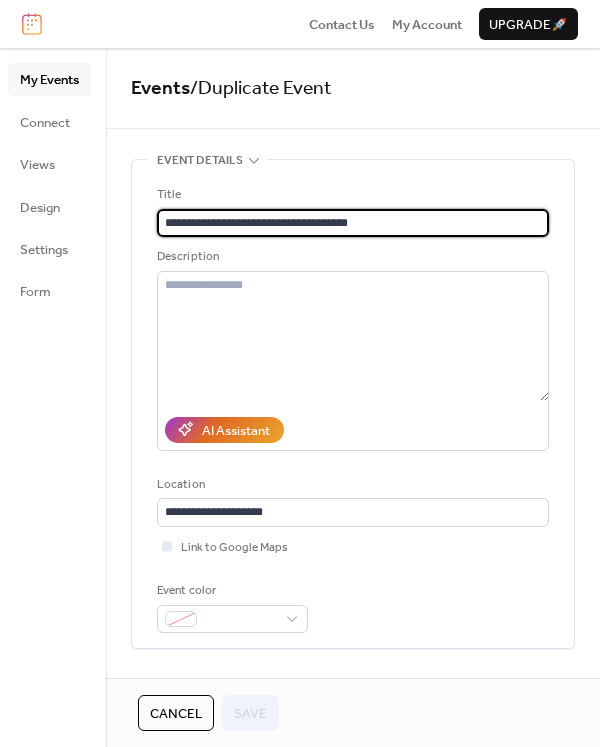 click on "**********" at bounding box center [353, 223] 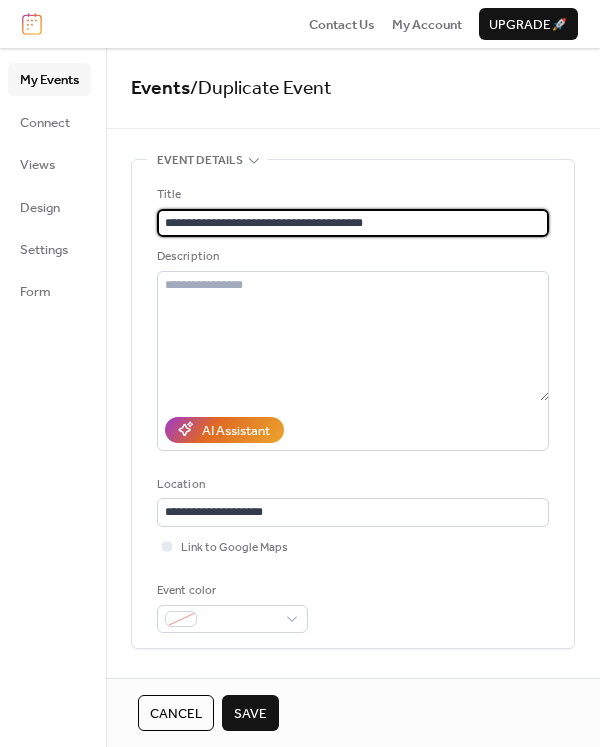 scroll, scrollTop: 111, scrollLeft: 0, axis: vertical 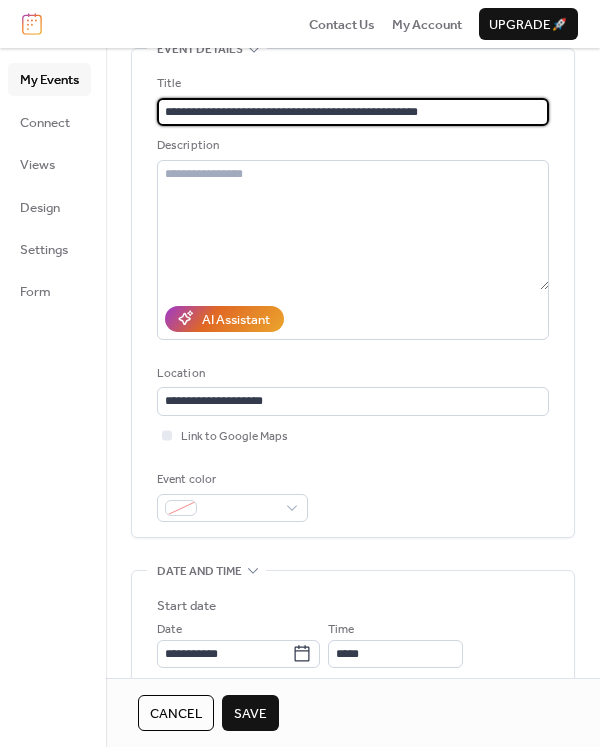 click on "**********" at bounding box center (353, 112) 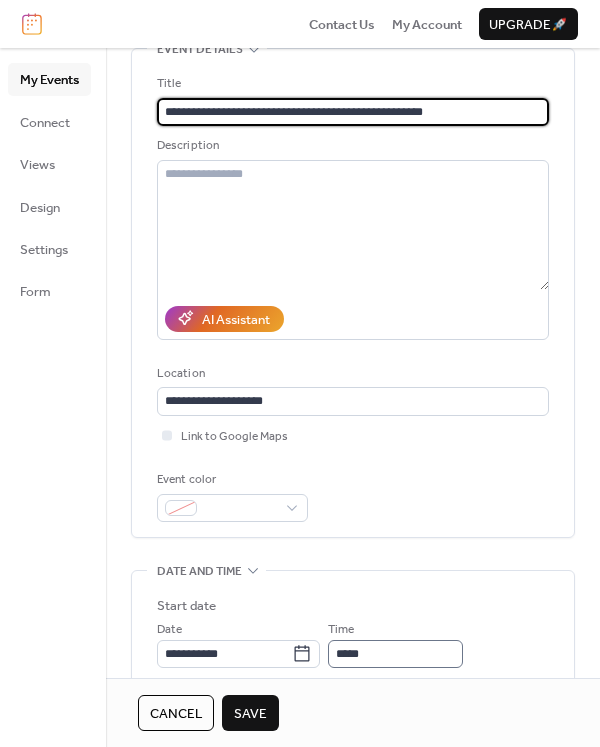 type on "**********" 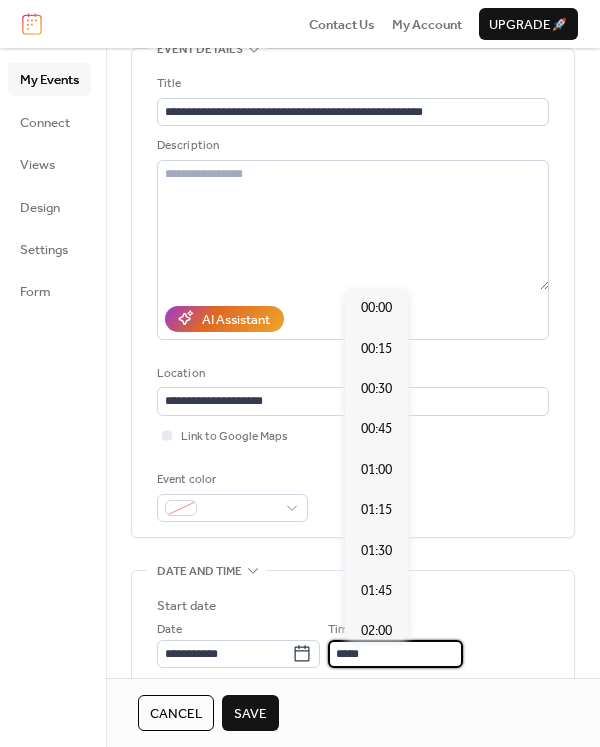 click on "*****" at bounding box center (395, 654) 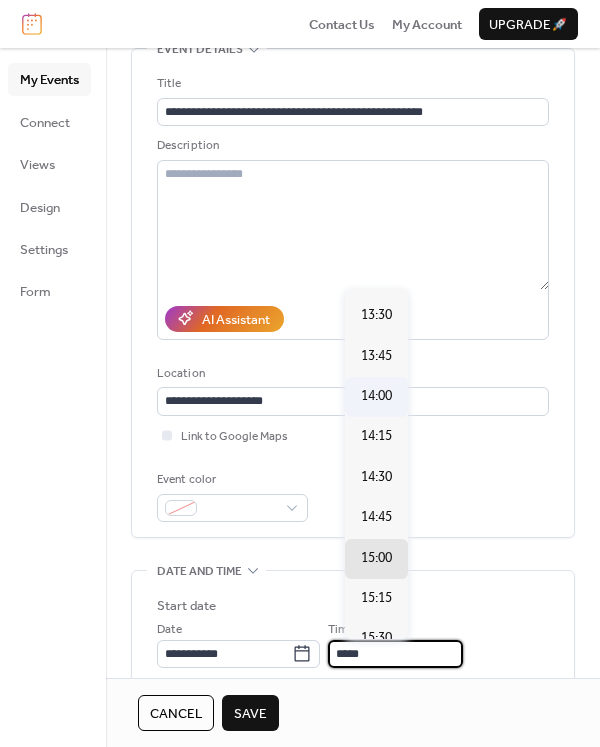 scroll, scrollTop: 2064, scrollLeft: 0, axis: vertical 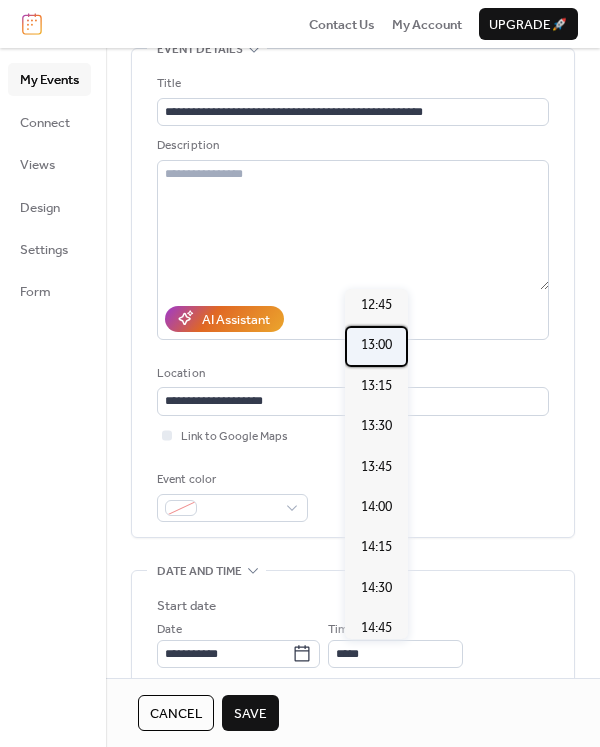 click on "13:00" at bounding box center (376, 345) 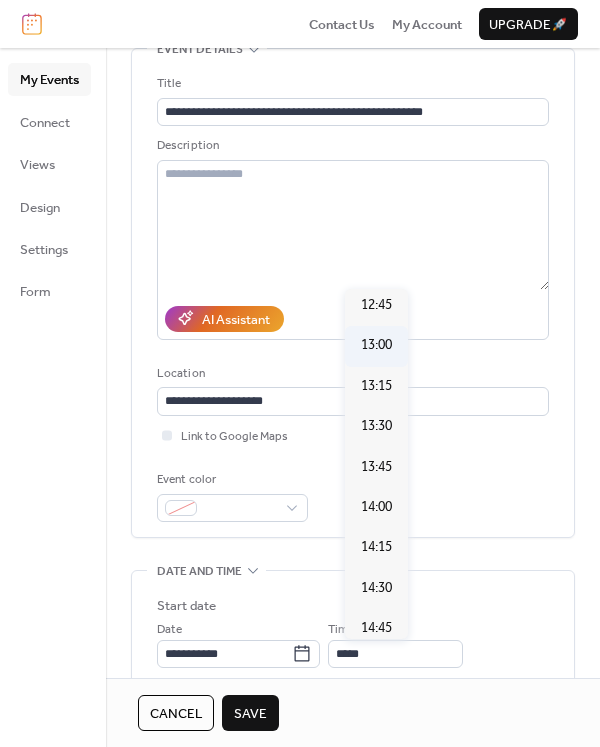 type on "*****" 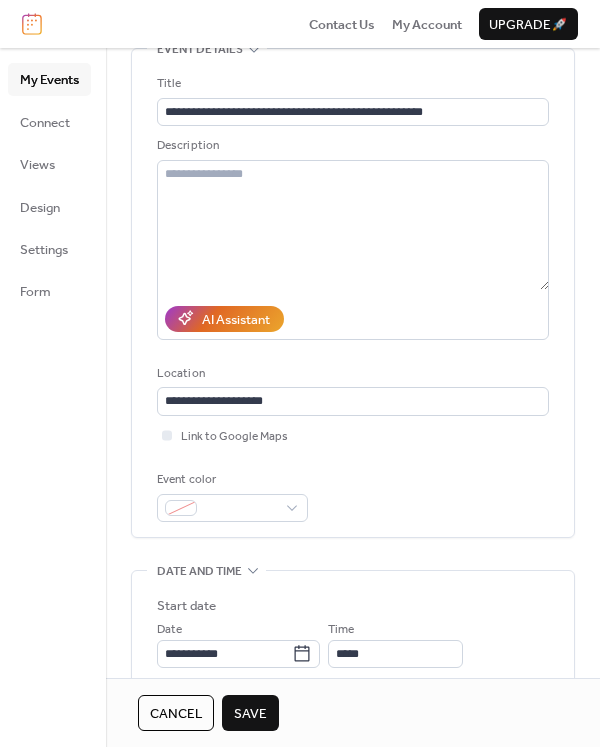 click on "Save" at bounding box center (250, 714) 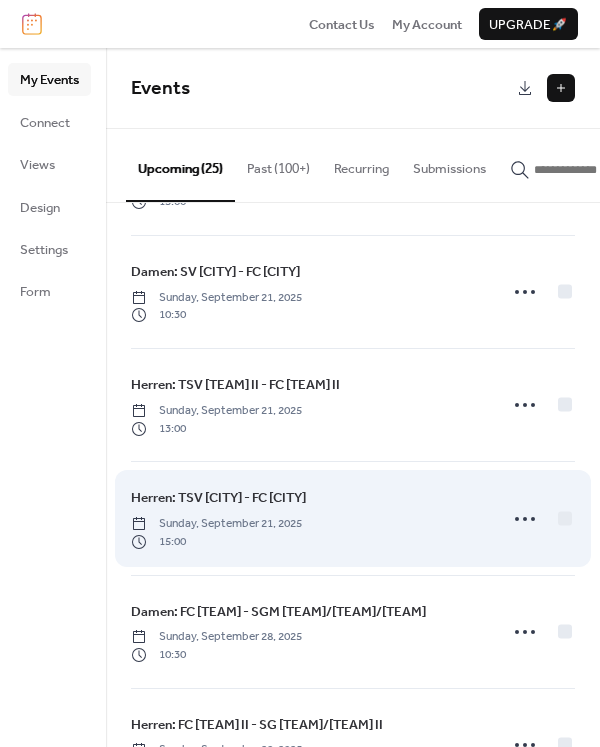 scroll, scrollTop: 2096, scrollLeft: 0, axis: vertical 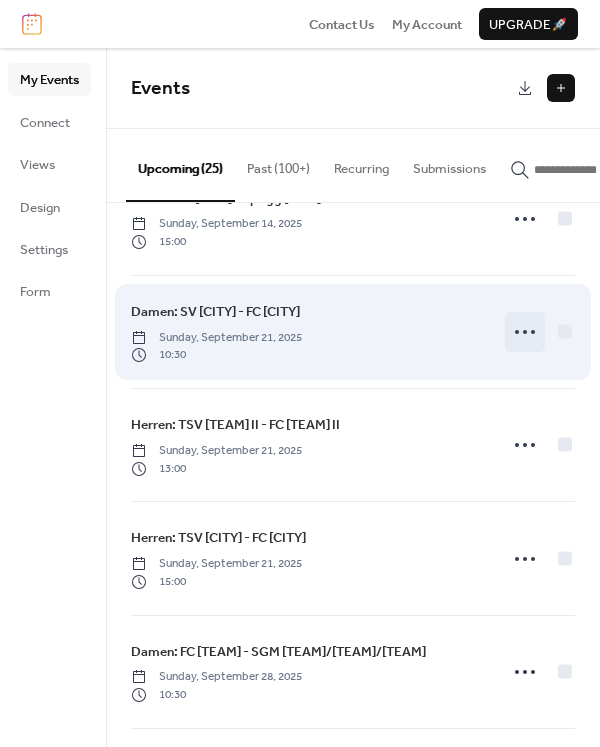 click 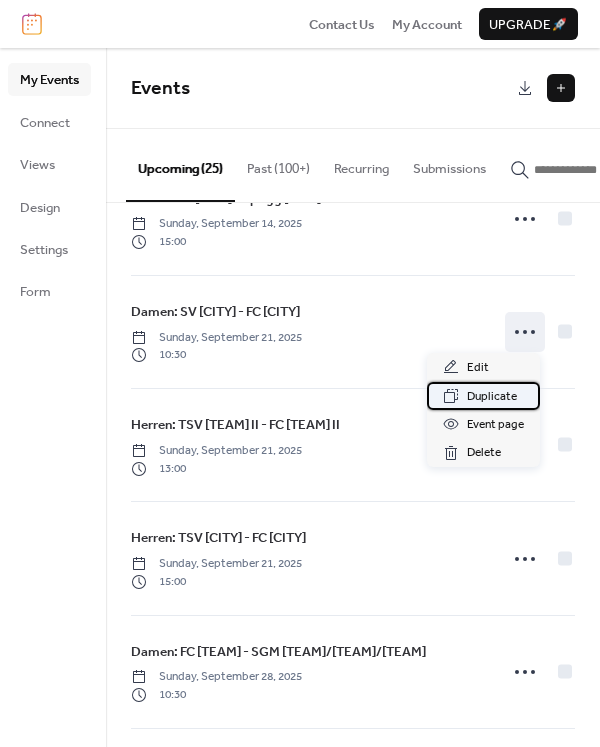 click on "Duplicate" at bounding box center [492, 397] 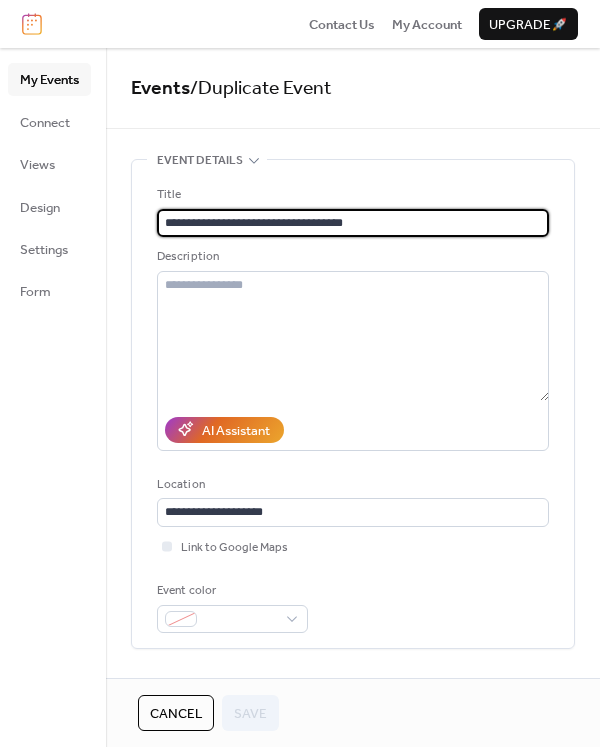 drag, startPoint x: 268, startPoint y: 219, endPoint x: 235, endPoint y: 225, distance: 33.54102 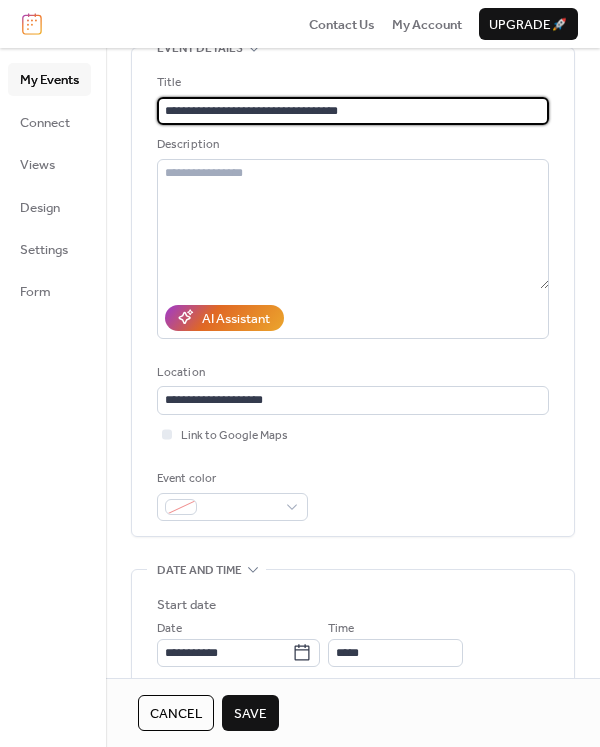 scroll, scrollTop: 333, scrollLeft: 0, axis: vertical 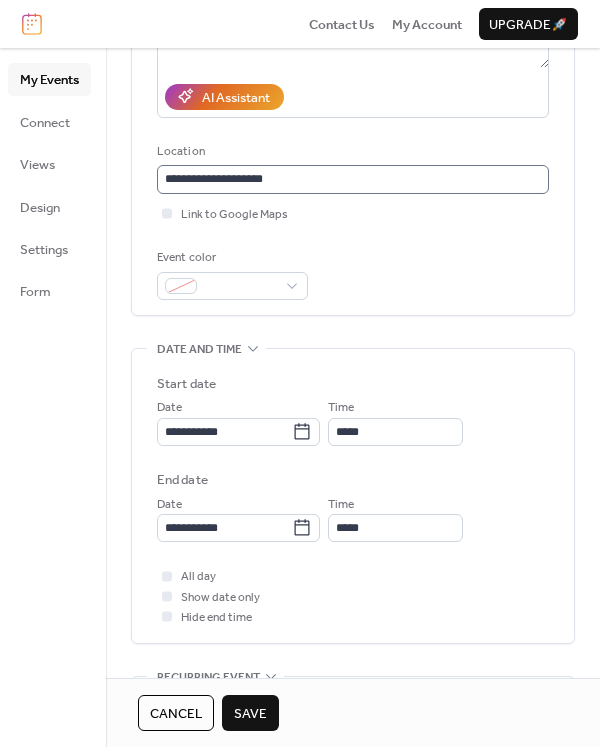 type on "**********" 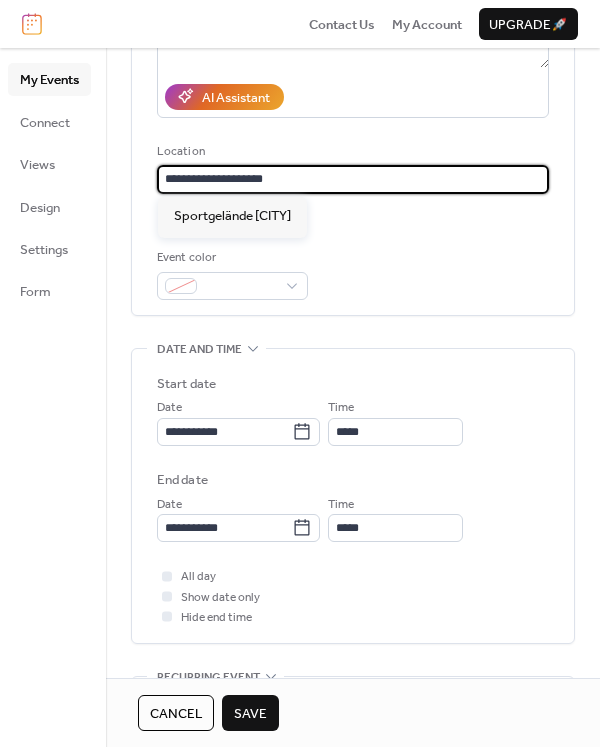 drag, startPoint x: 286, startPoint y: 177, endPoint x: 196, endPoint y: 180, distance: 90.04999 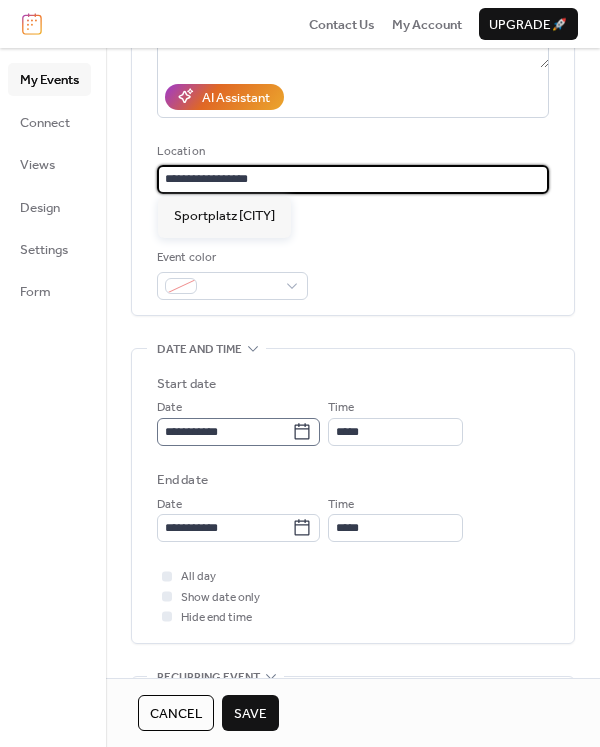 type on "**********" 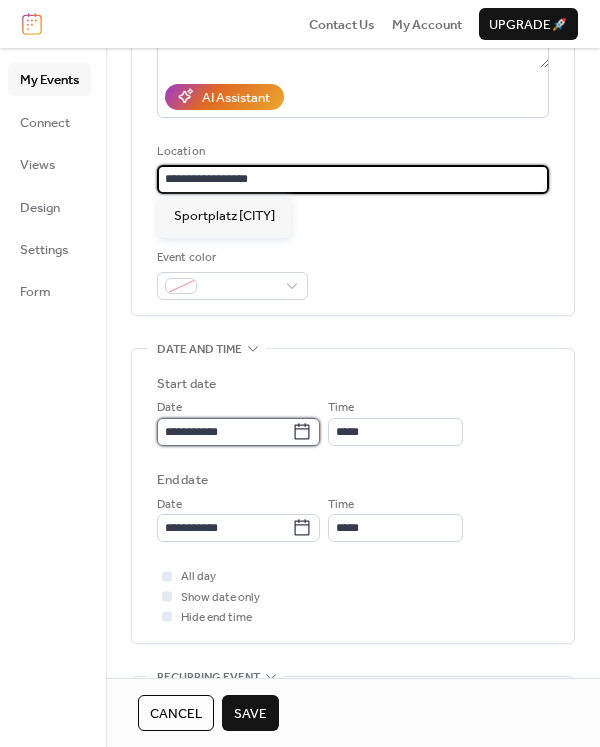 click on "**********" at bounding box center (224, 432) 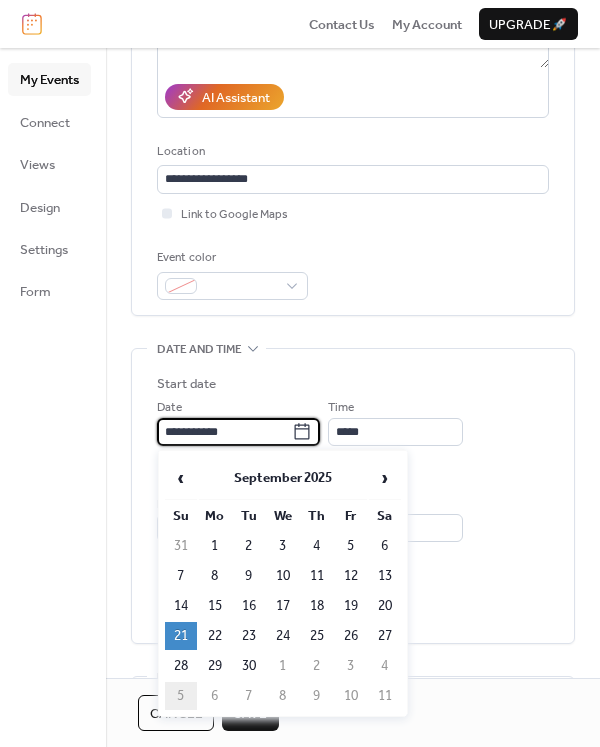 click on "5" at bounding box center (181, 696) 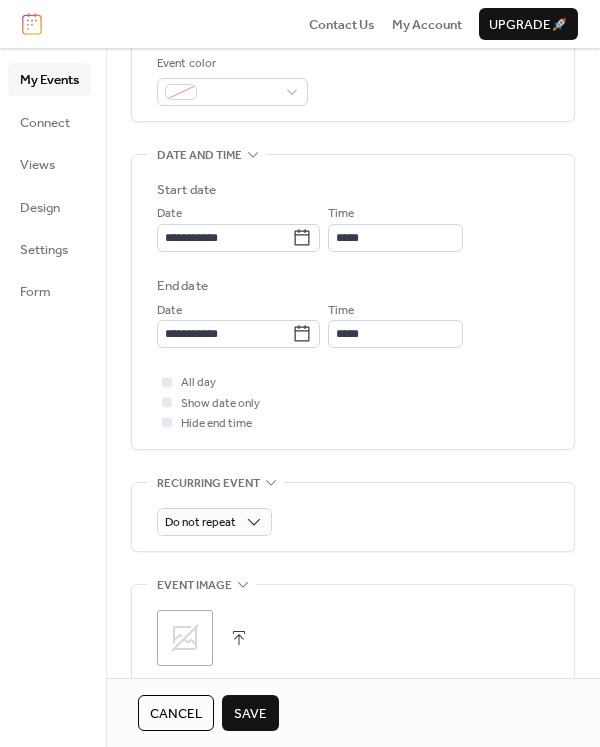 scroll, scrollTop: 555, scrollLeft: 0, axis: vertical 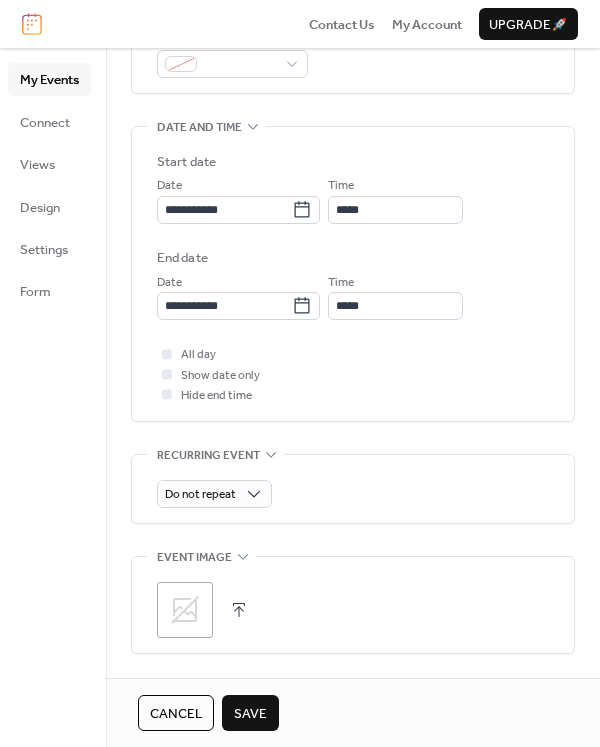 click on "Save" at bounding box center [250, 714] 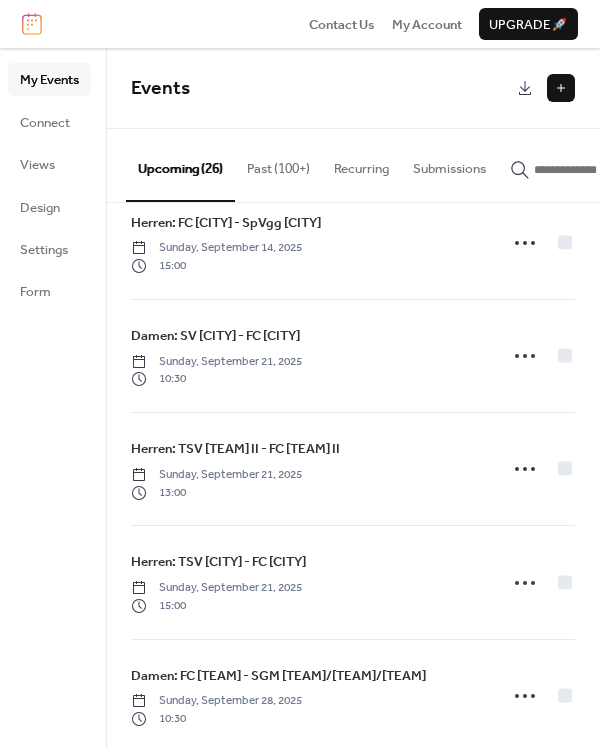 scroll, scrollTop: 2111, scrollLeft: 0, axis: vertical 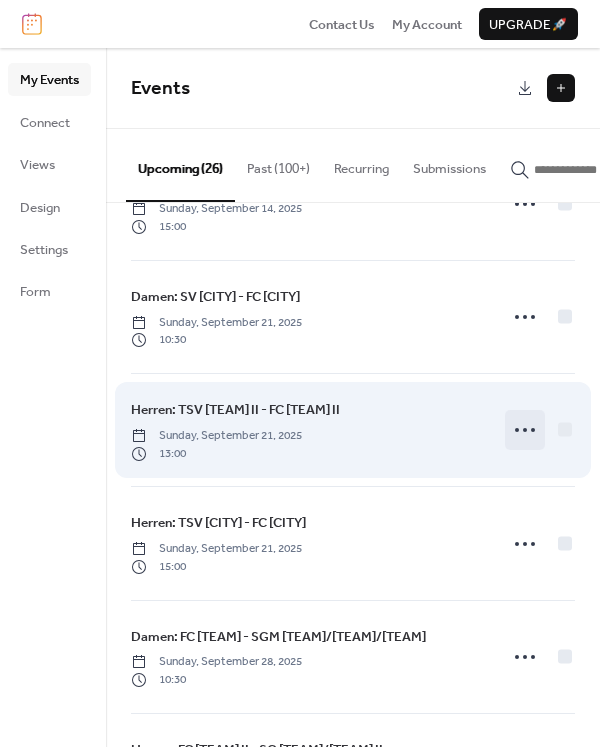 click 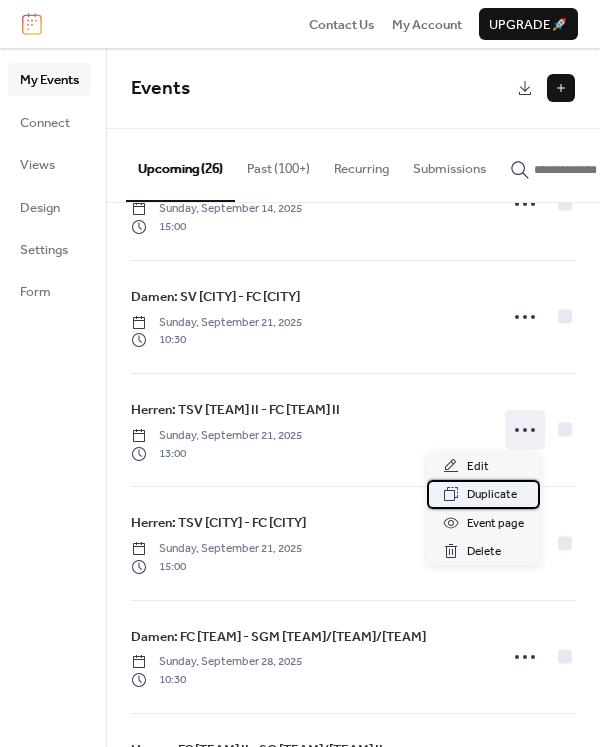 click on "Duplicate" at bounding box center (492, 495) 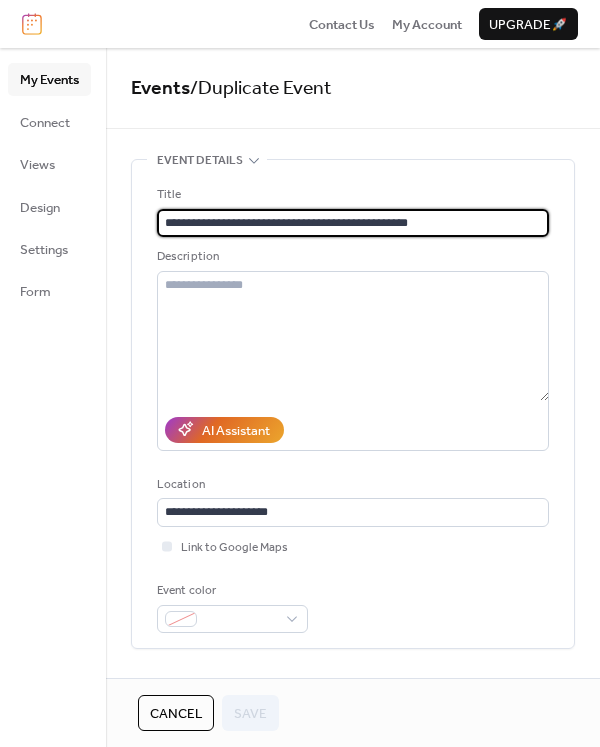drag, startPoint x: 288, startPoint y: 221, endPoint x: 214, endPoint y: 226, distance: 74.168724 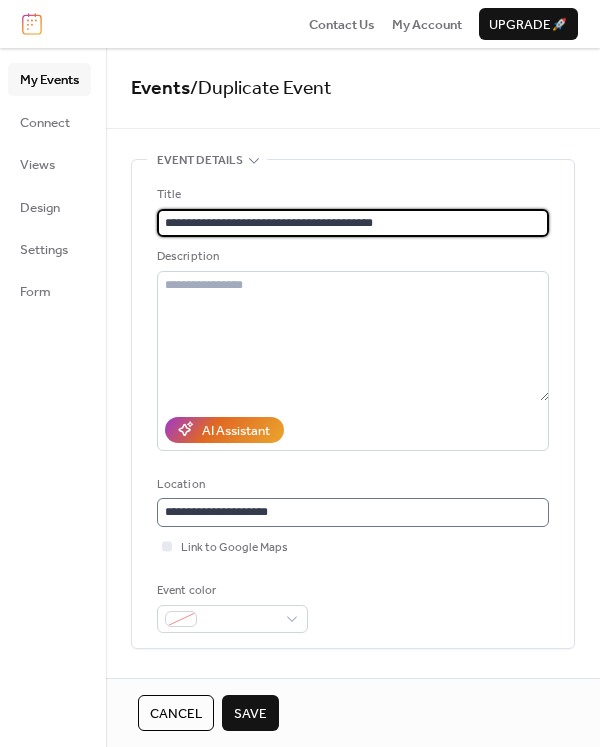 type on "**********" 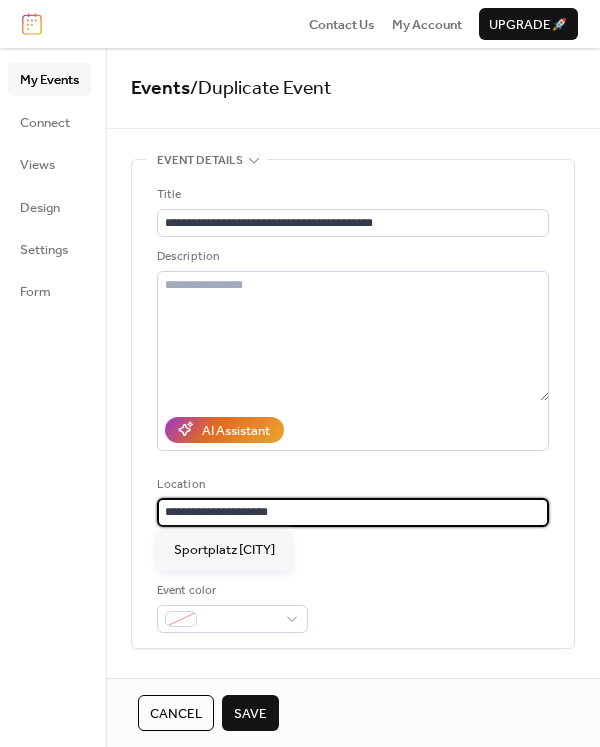 drag, startPoint x: 311, startPoint y: 516, endPoint x: 171, endPoint y: 504, distance: 140.51335 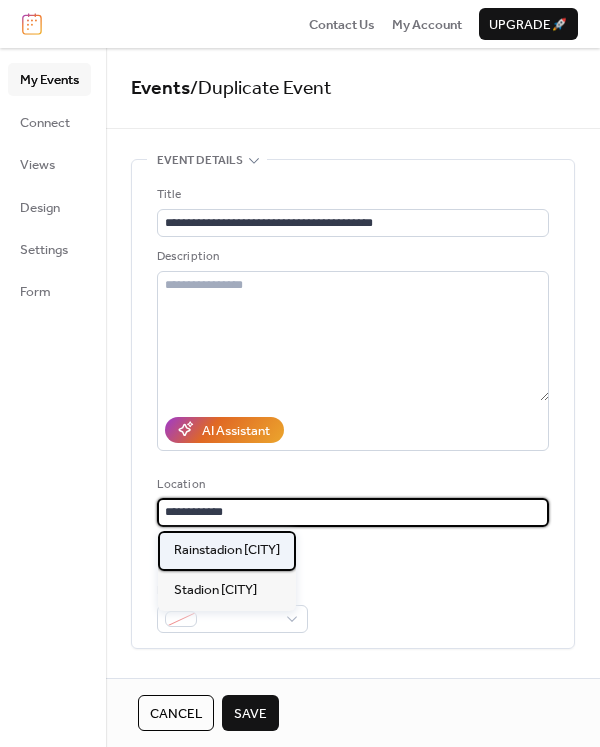 click on "Rainstadion [CITY]" at bounding box center (227, 550) 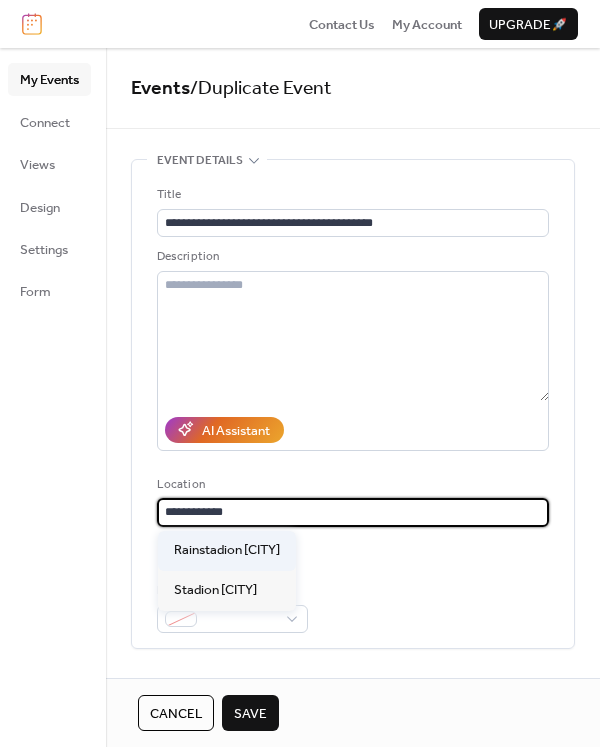 type on "**********" 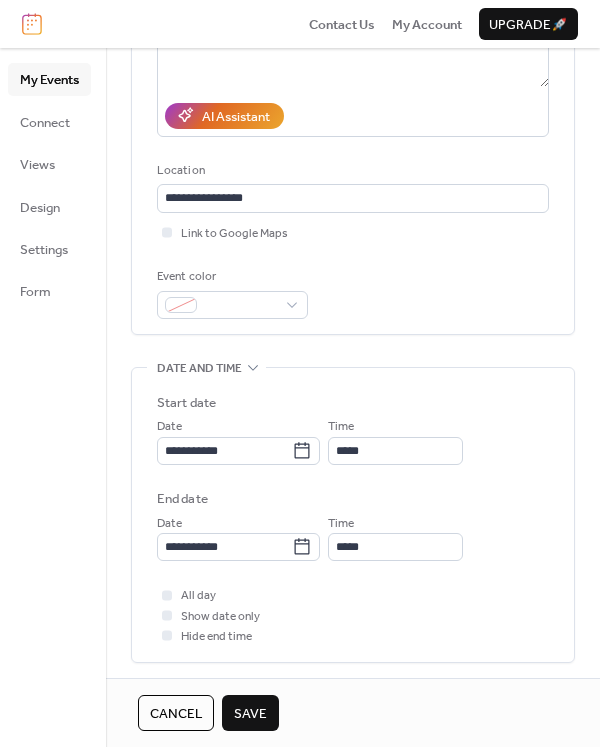 scroll, scrollTop: 333, scrollLeft: 0, axis: vertical 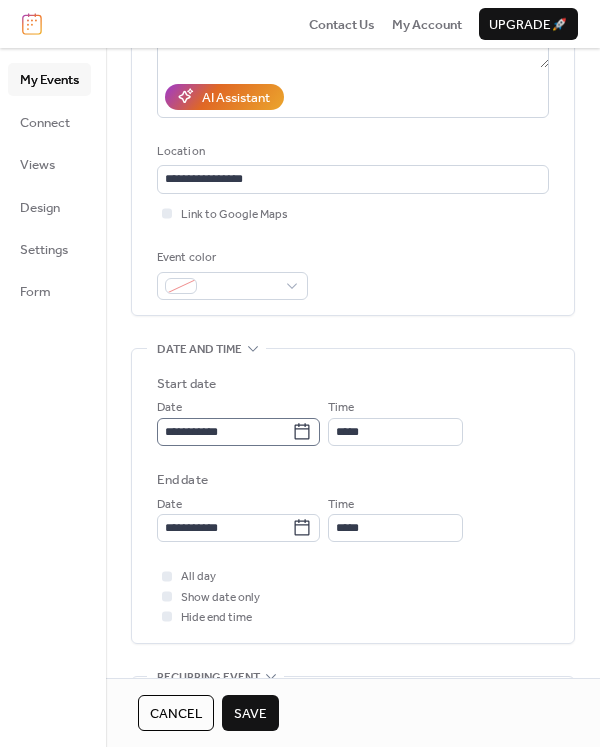 click 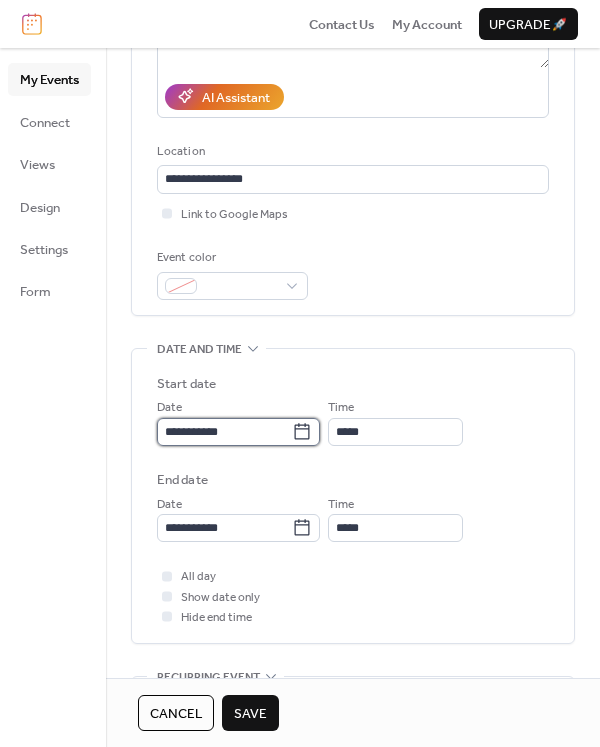 click on "**********" at bounding box center (224, 432) 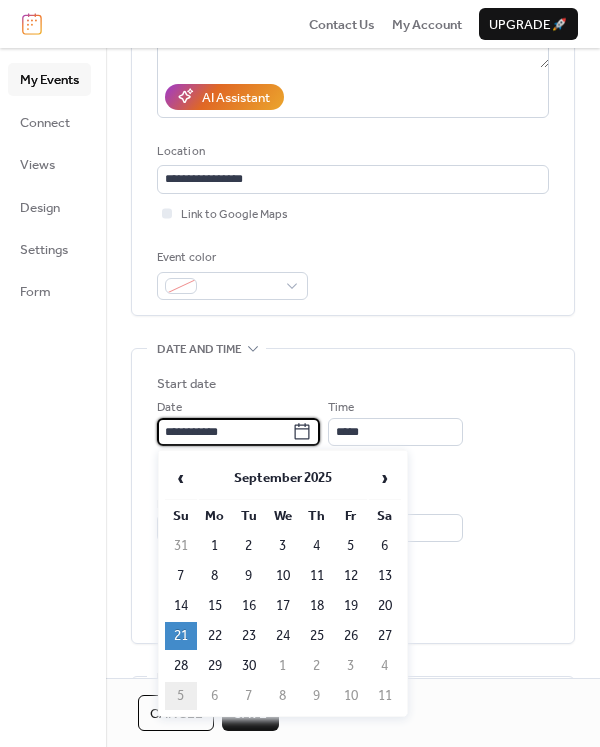 click on "5" at bounding box center (181, 696) 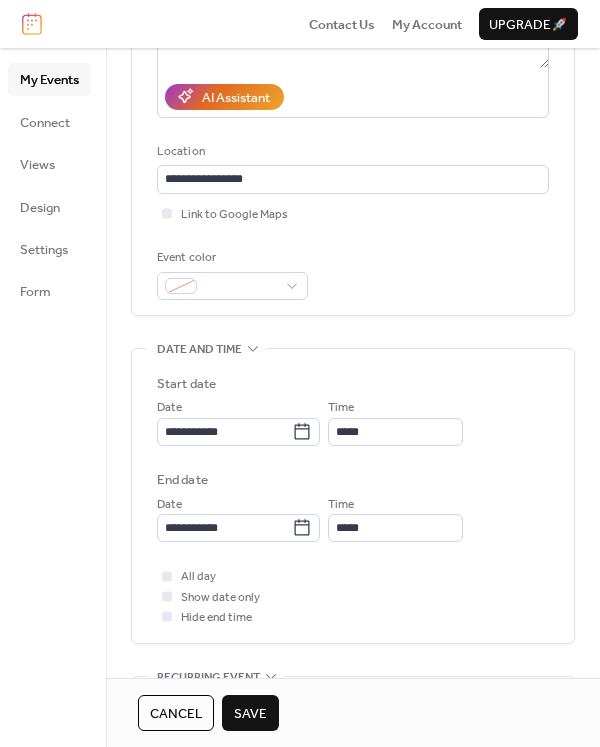 click on "Save" at bounding box center [250, 714] 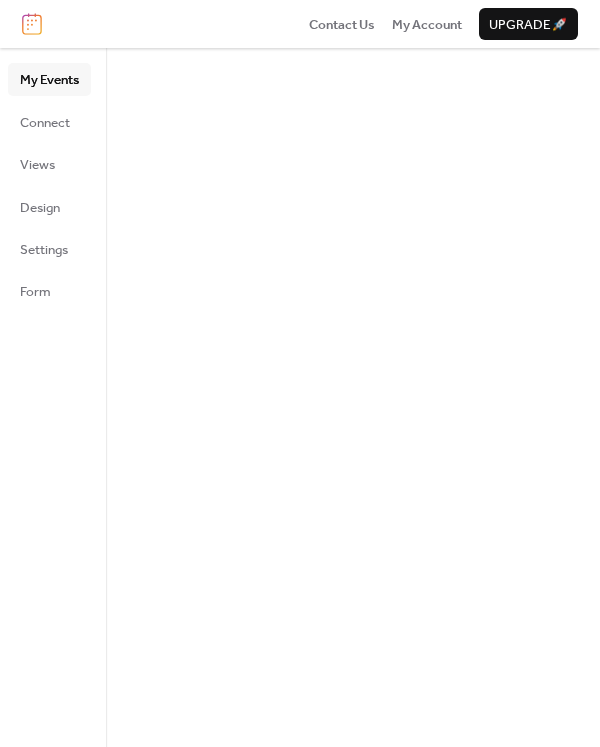 click at bounding box center [353, 397] 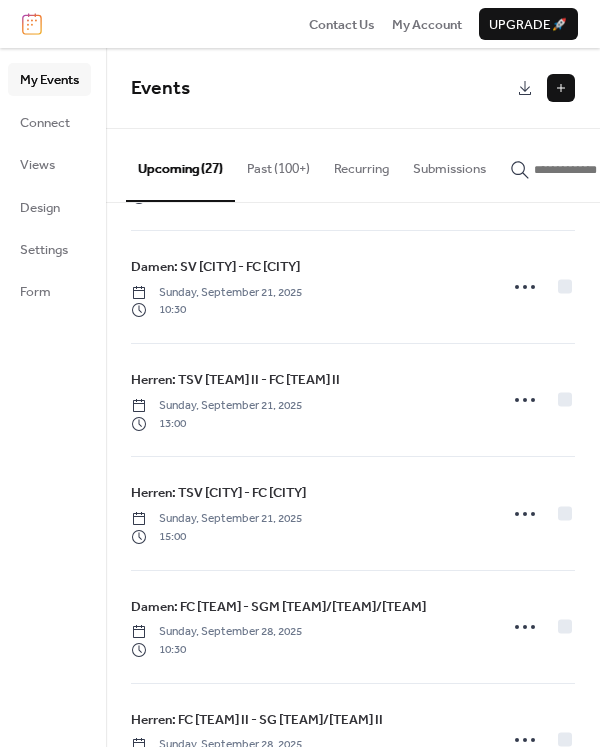 scroll, scrollTop: 2544, scrollLeft: 0, axis: vertical 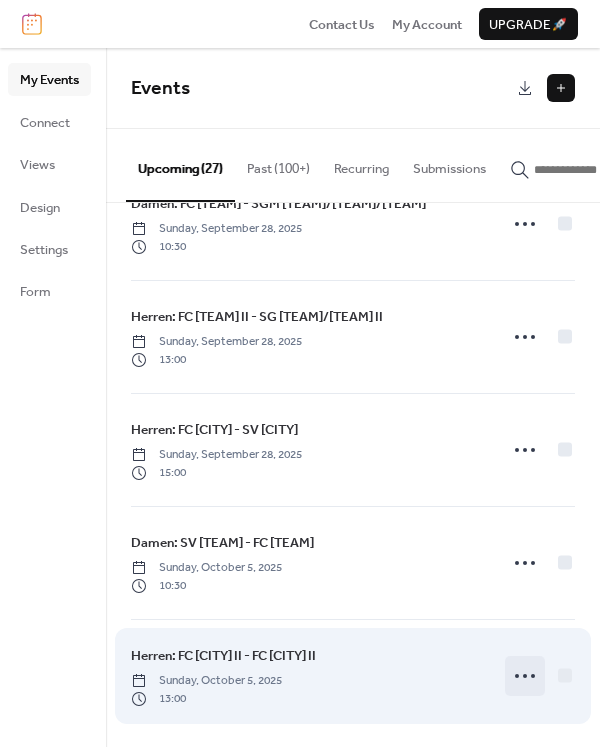 click 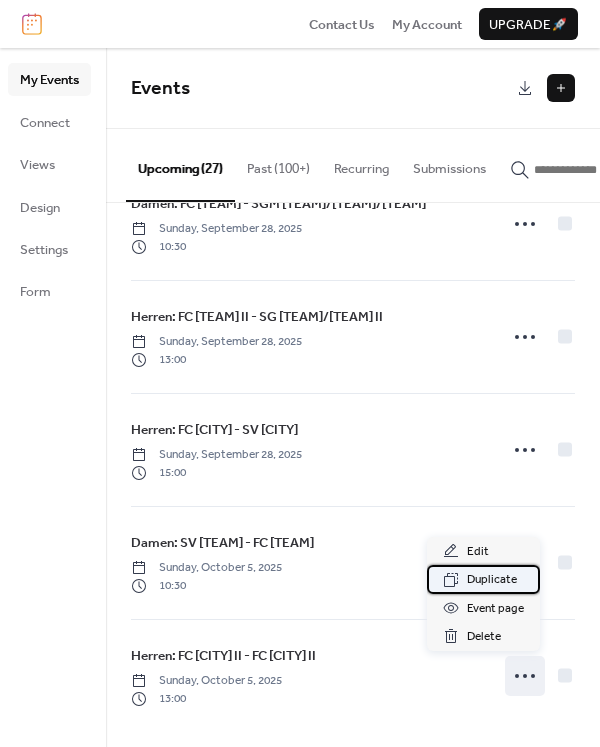 click on "Duplicate" at bounding box center [492, 580] 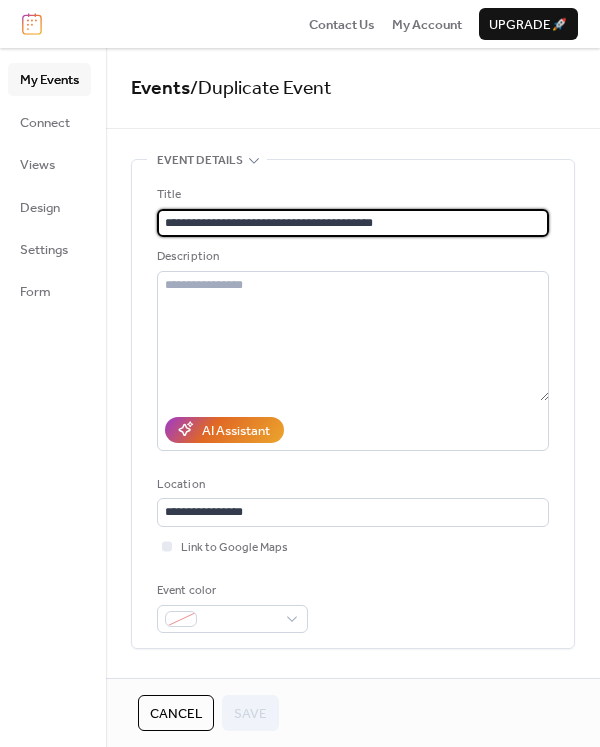 click on "**********" at bounding box center [353, 223] 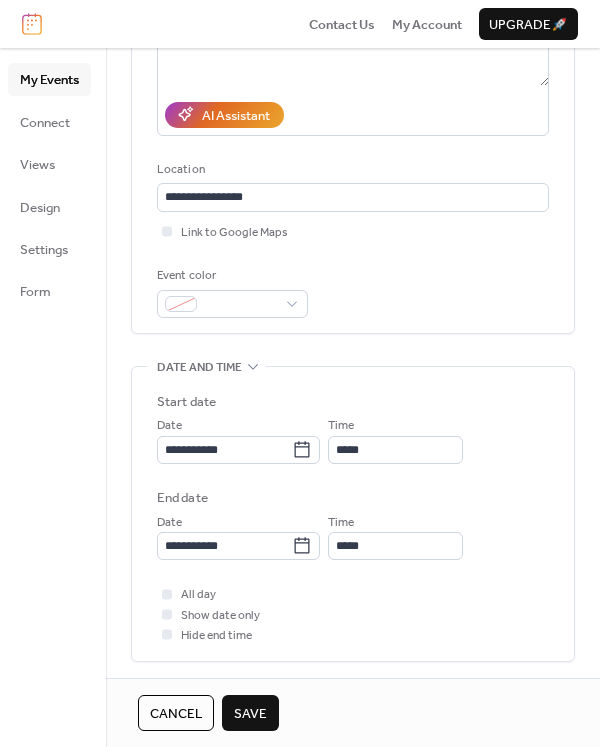 scroll, scrollTop: 333, scrollLeft: 0, axis: vertical 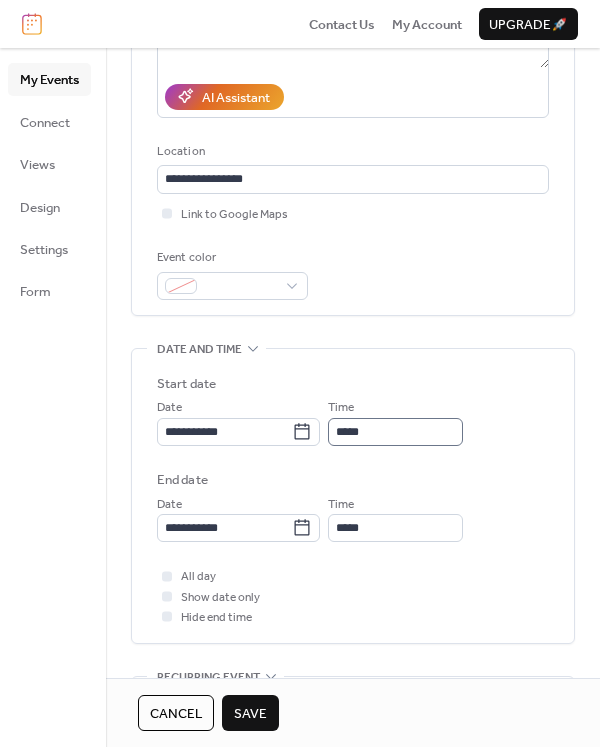type on "**********" 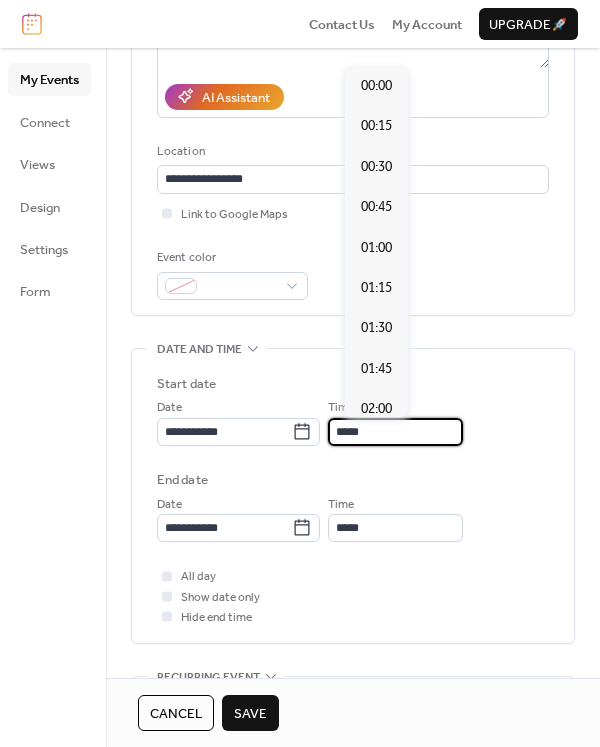 click on "*****" at bounding box center [395, 432] 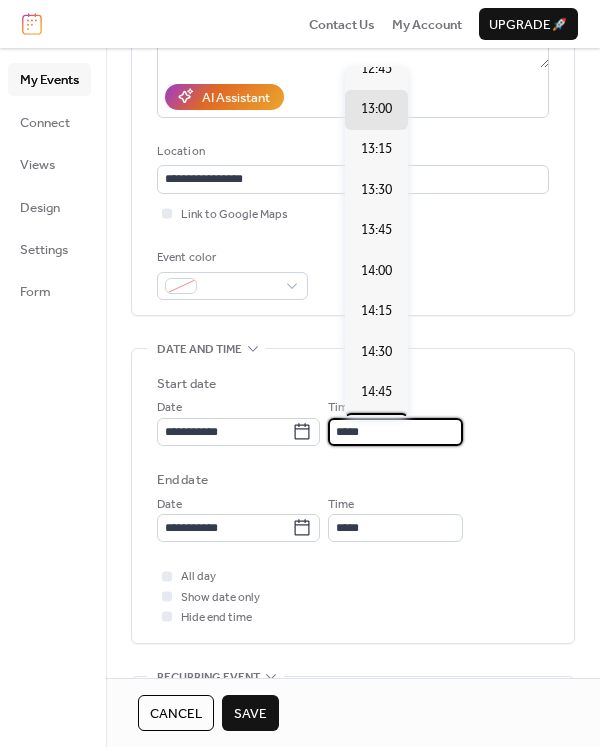 click on "15:00" at bounding box center (376, 432) 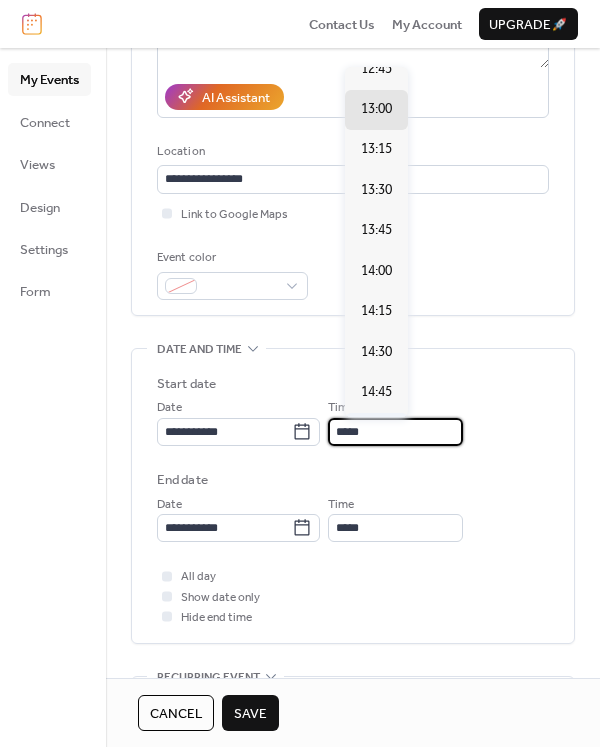 type on "*****" 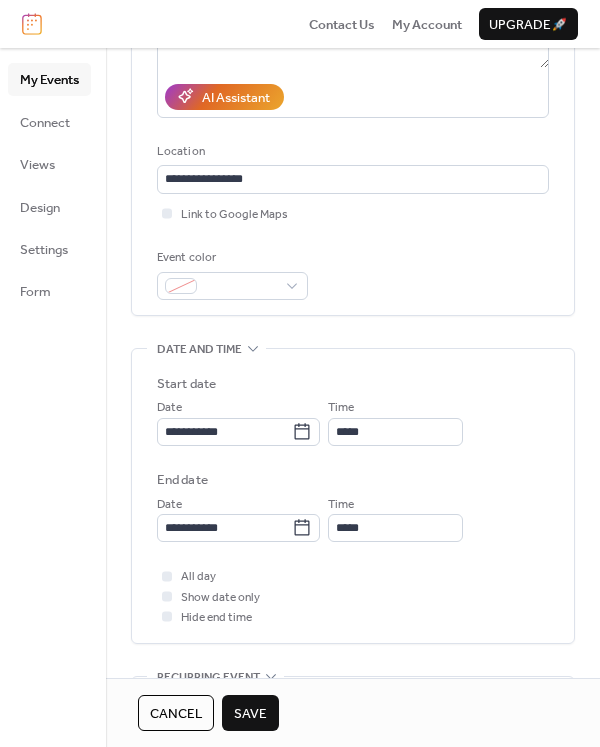 click on "Save" at bounding box center (250, 714) 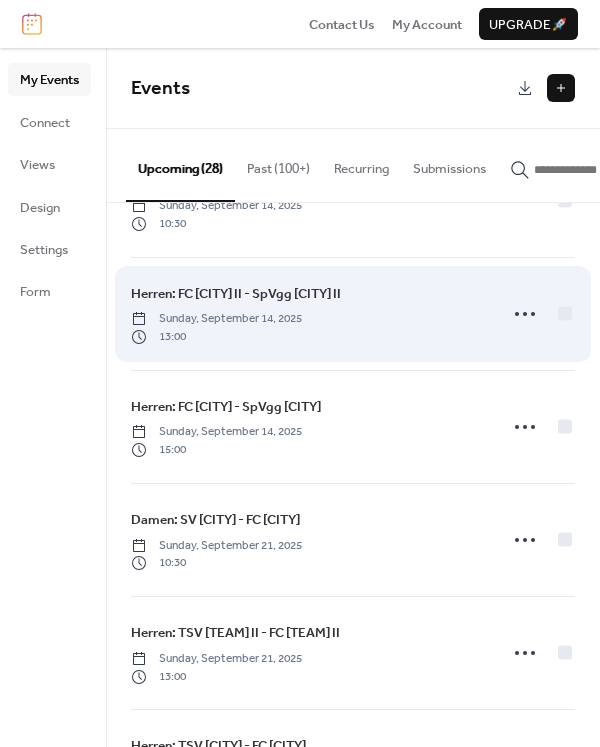 scroll, scrollTop: 1777, scrollLeft: 0, axis: vertical 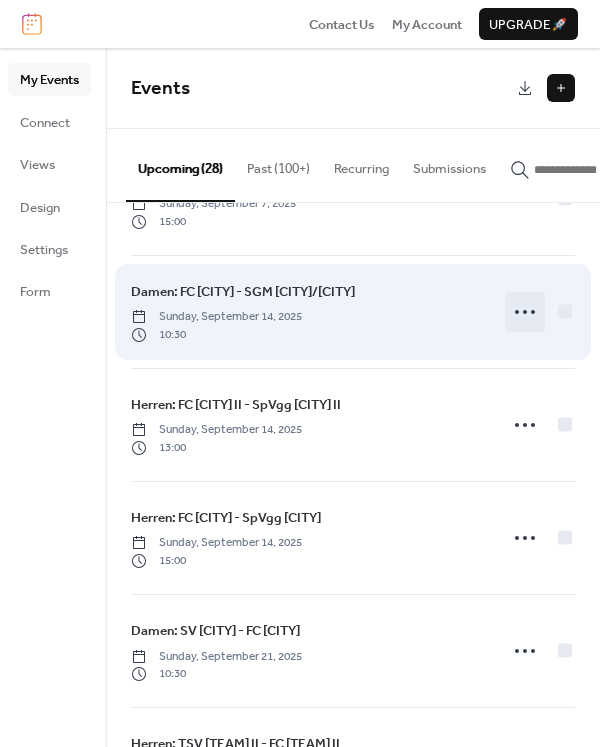 click 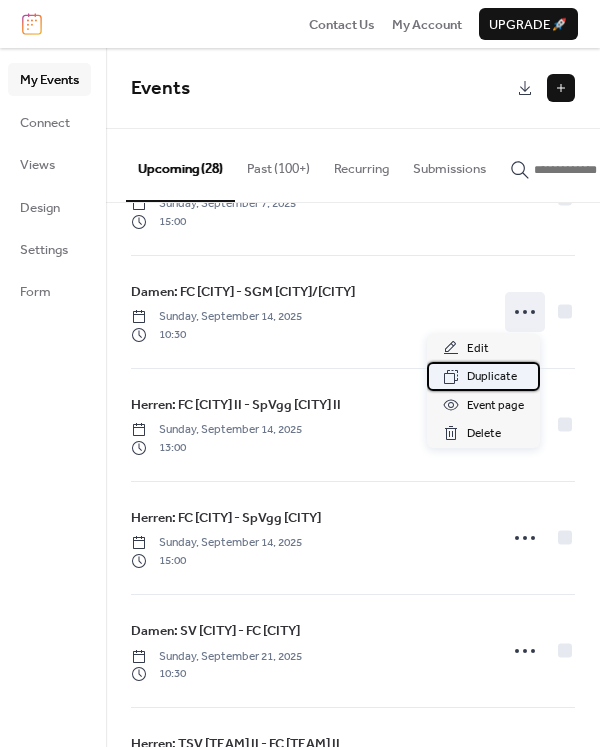 click on "Duplicate" at bounding box center [492, 377] 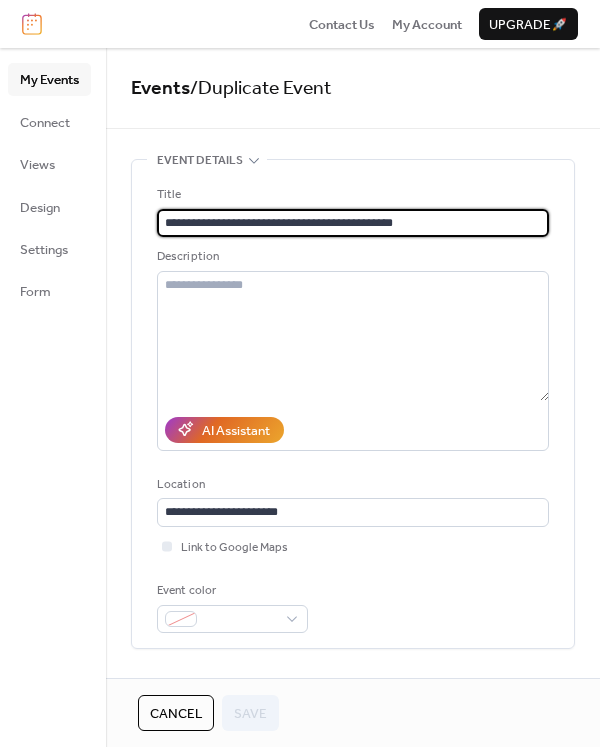 drag, startPoint x: 423, startPoint y: 224, endPoint x: 299, endPoint y: 222, distance: 124.01613 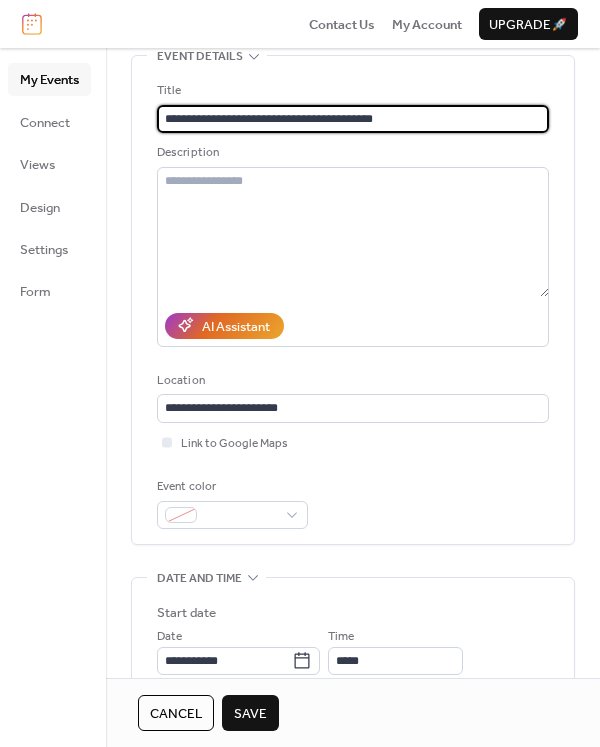 scroll, scrollTop: 333, scrollLeft: 0, axis: vertical 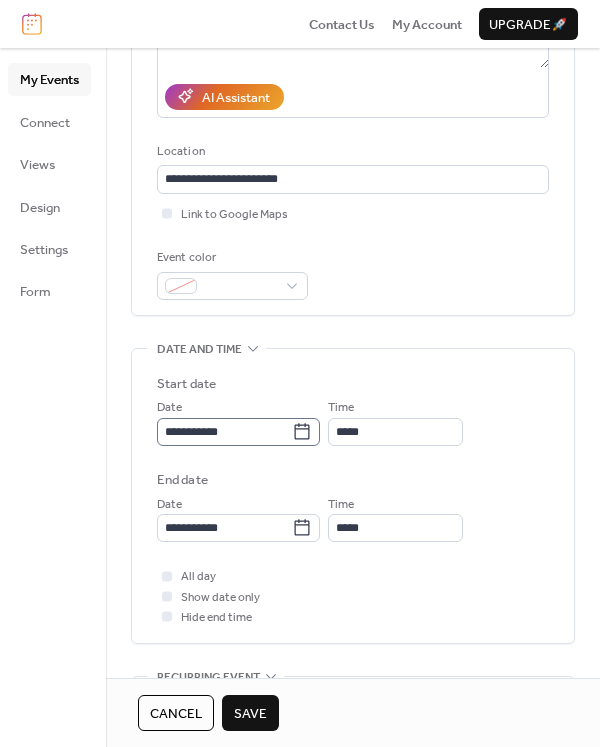 type on "**********" 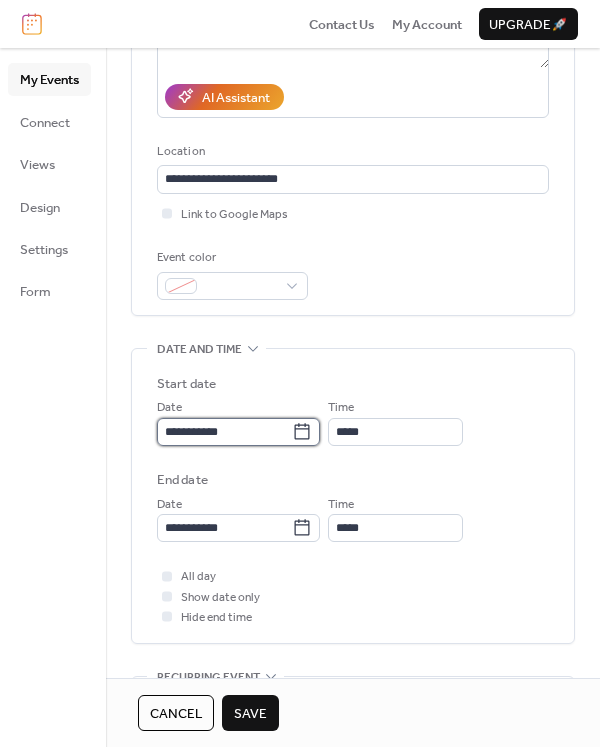 click on "**********" at bounding box center [224, 432] 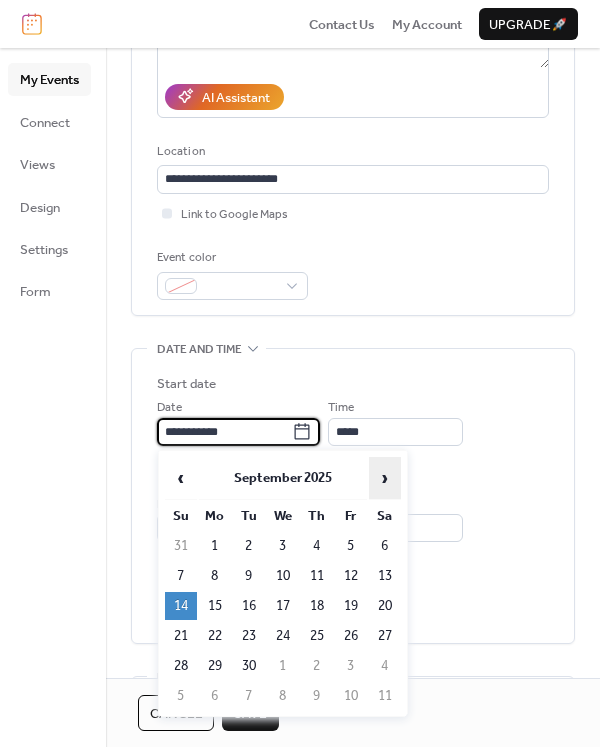 click on "›" at bounding box center [385, 478] 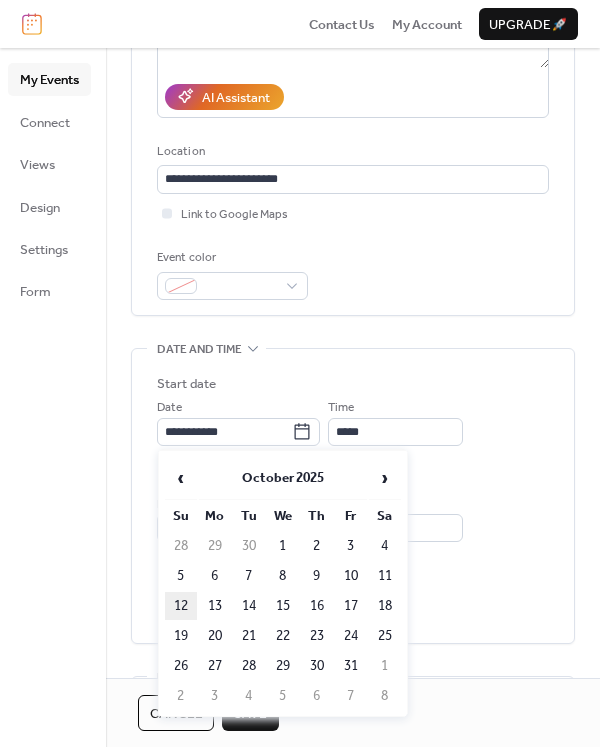 click on "12" at bounding box center [181, 606] 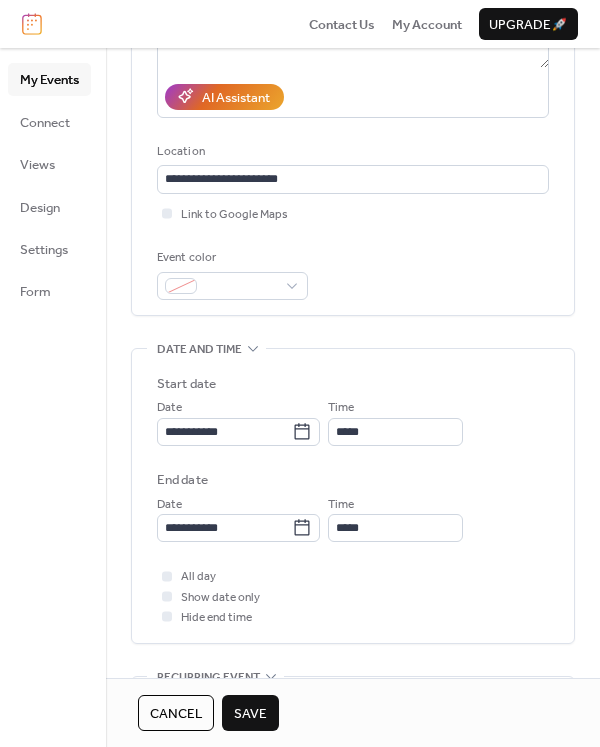 click on "Save" at bounding box center (250, 714) 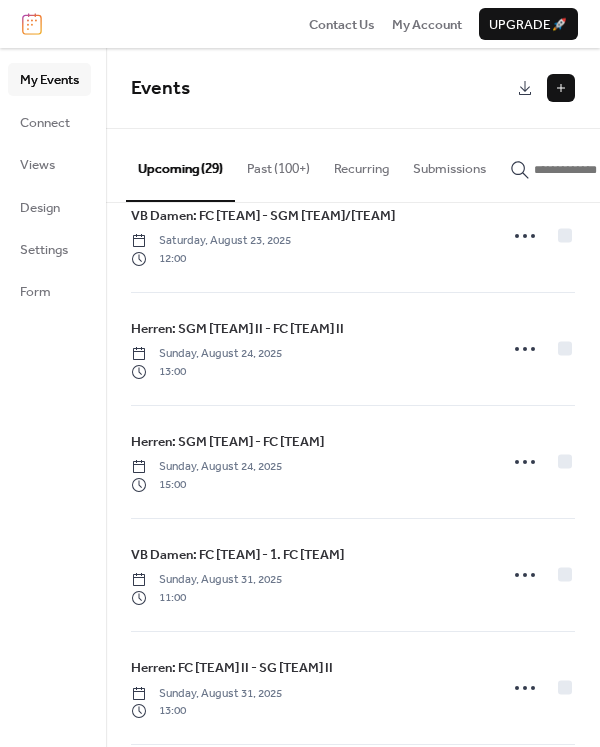 scroll, scrollTop: 1000, scrollLeft: 0, axis: vertical 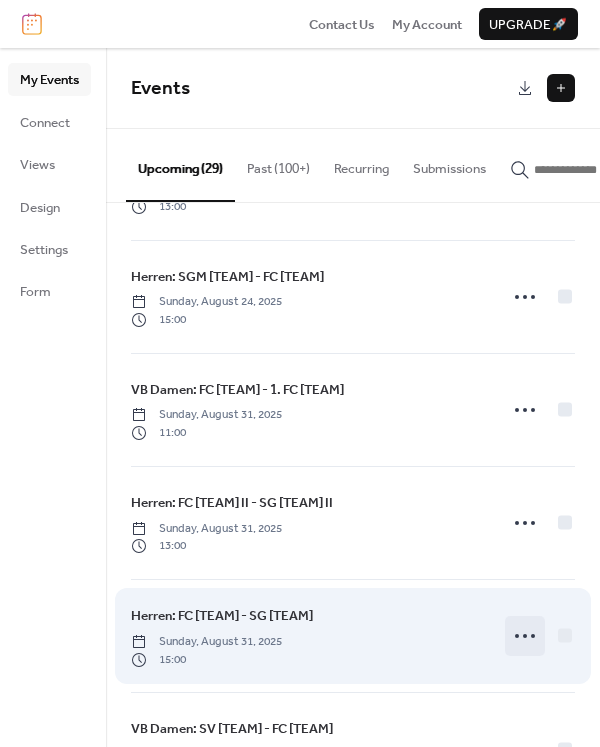 click 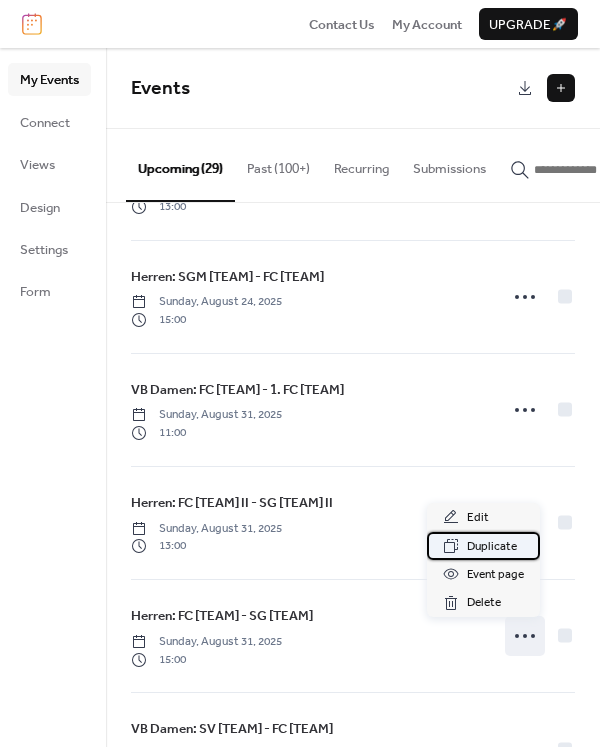 click on "Duplicate" at bounding box center (492, 547) 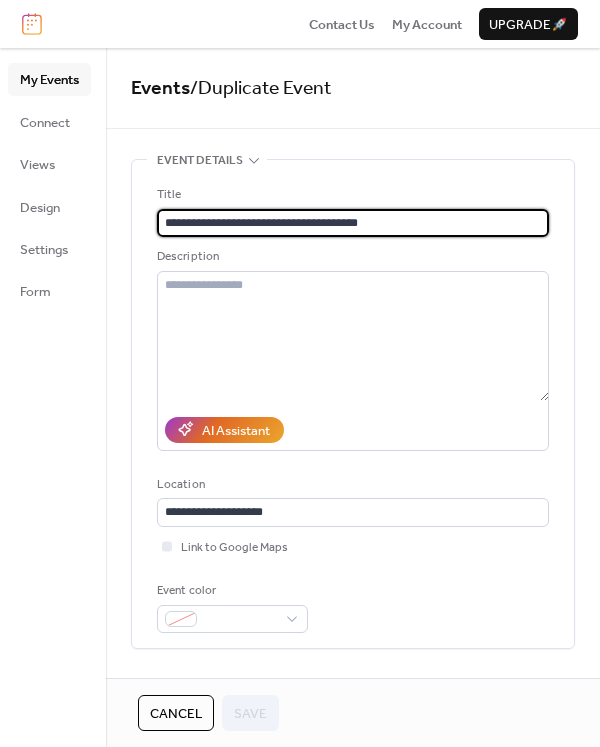 drag, startPoint x: 379, startPoint y: 227, endPoint x: 309, endPoint y: 229, distance: 70.028564 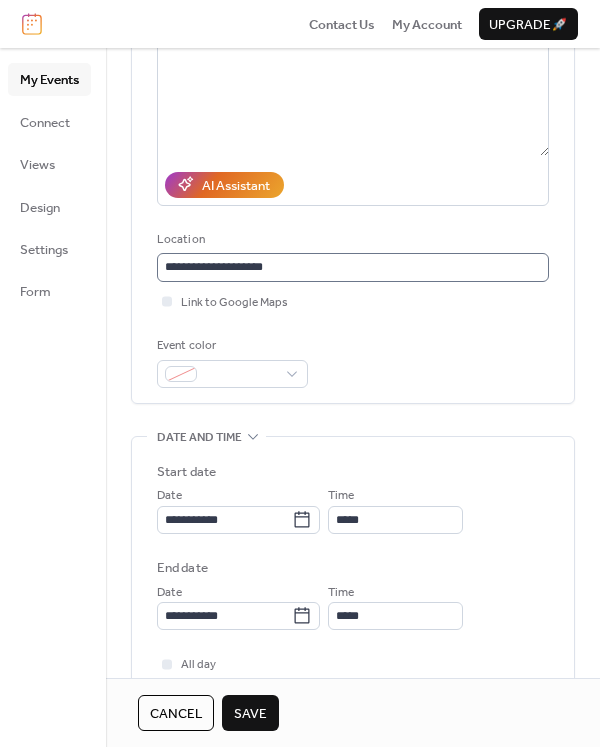 scroll, scrollTop: 333, scrollLeft: 0, axis: vertical 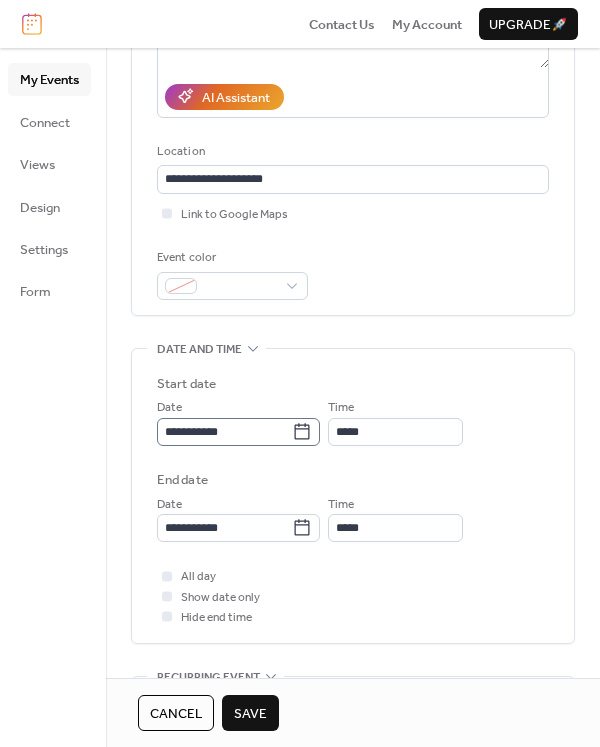 type on "**********" 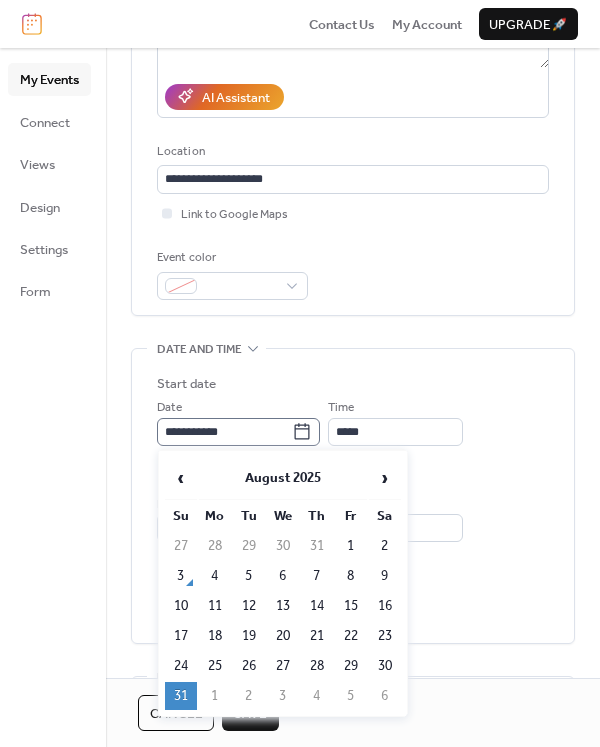 click 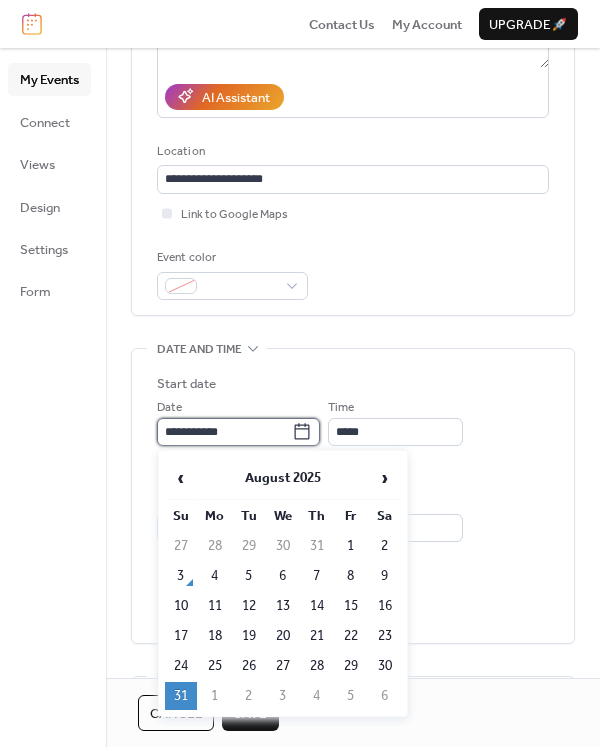 click on "**********" at bounding box center [224, 432] 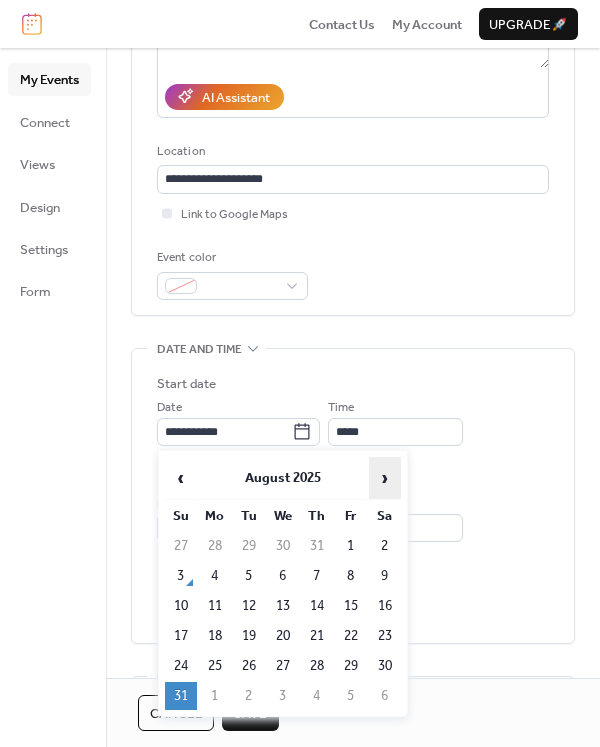 click on "›" at bounding box center [385, 478] 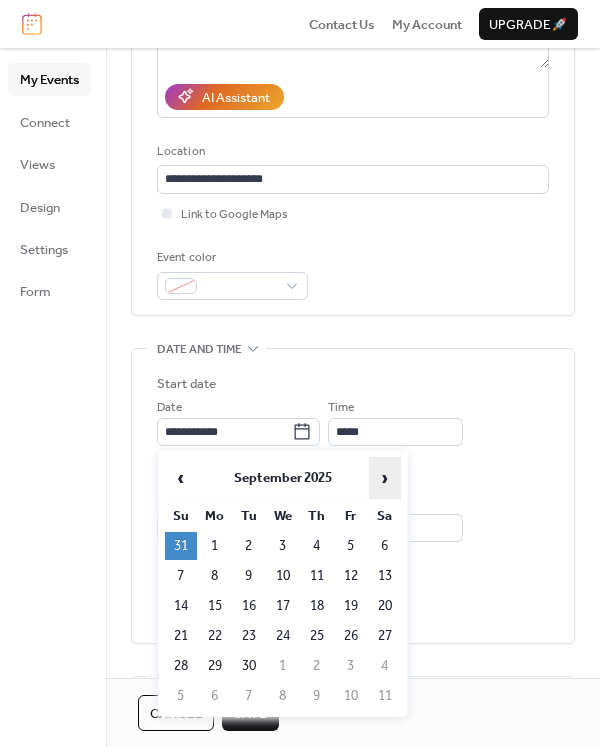 click on "›" at bounding box center (385, 478) 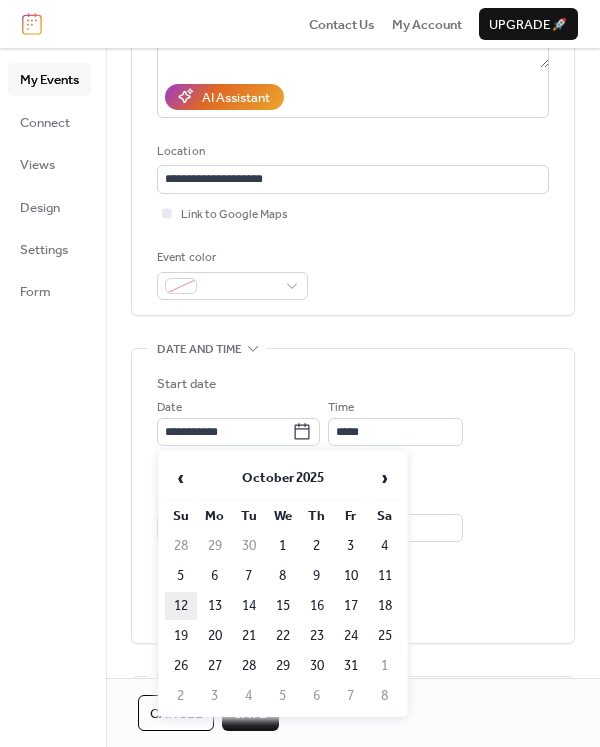 click on "12" at bounding box center (181, 606) 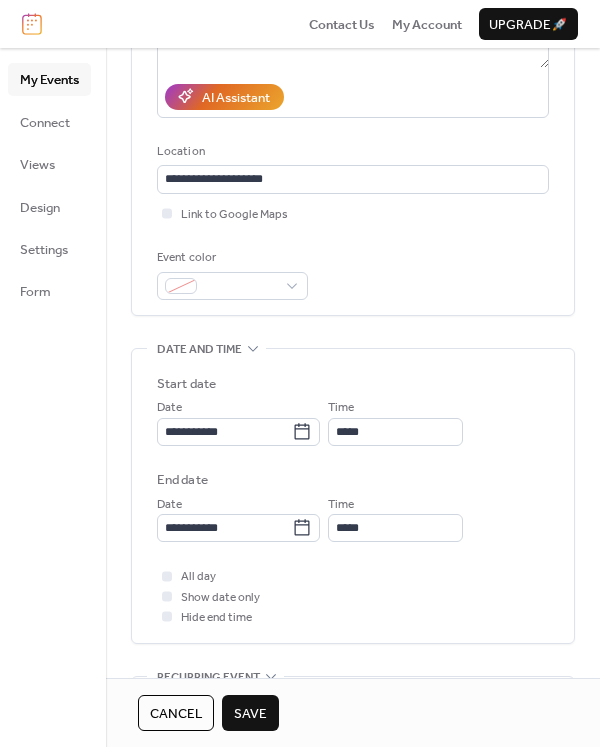 click on "Save" at bounding box center [250, 714] 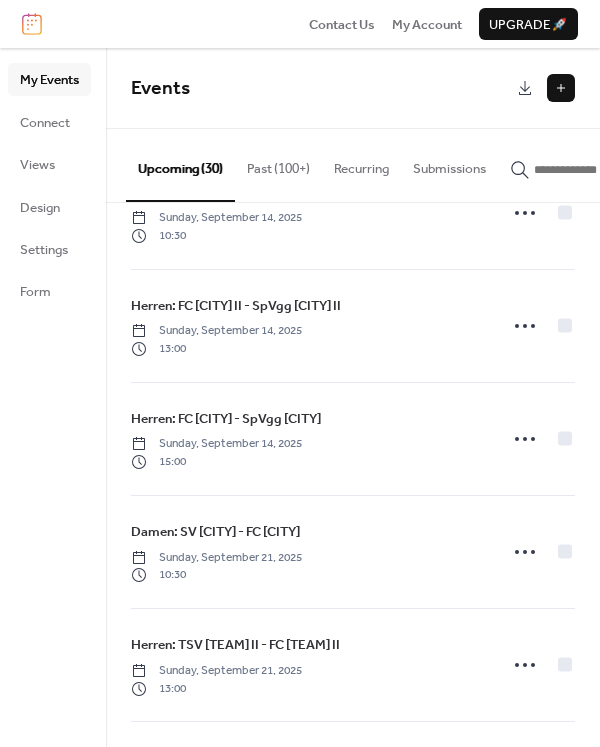 scroll, scrollTop: 1888, scrollLeft: 0, axis: vertical 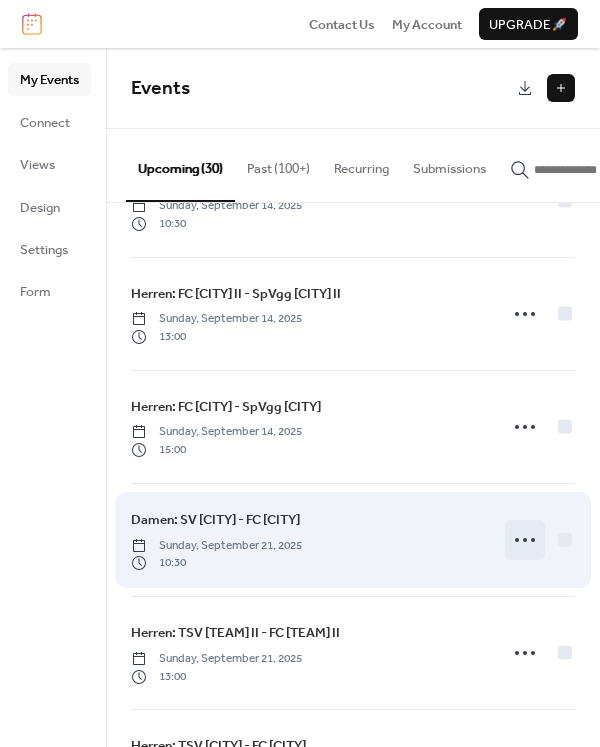 click 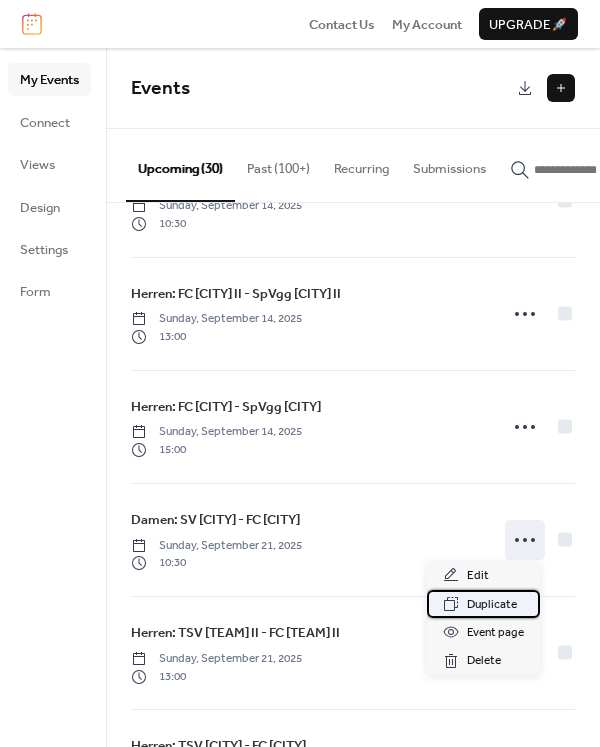 click on "Duplicate" at bounding box center (492, 605) 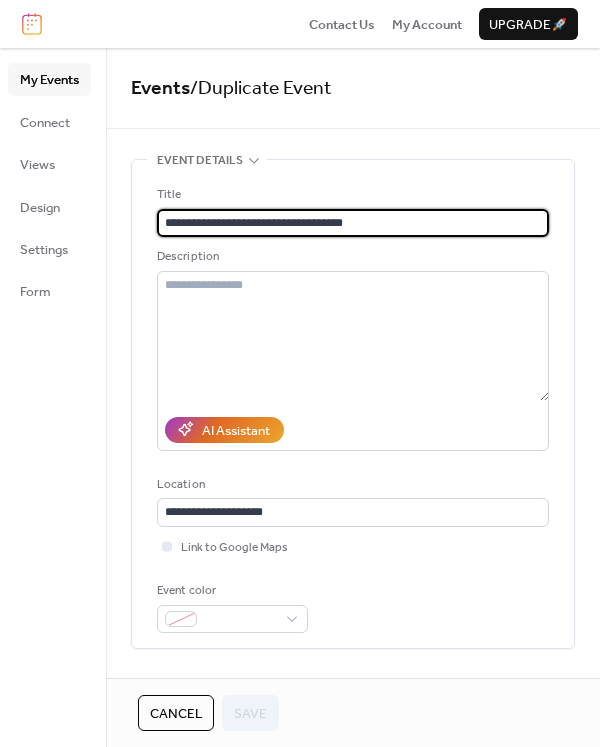click on "**********" at bounding box center (353, 223) 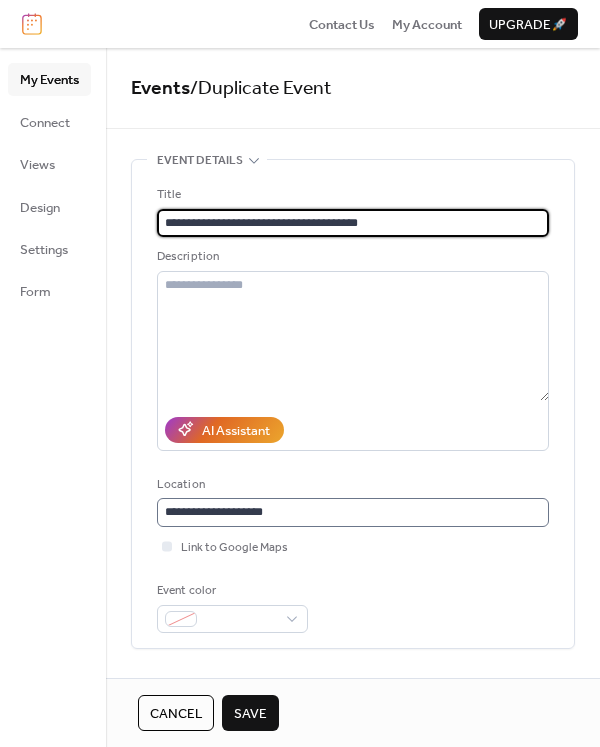 type on "**********" 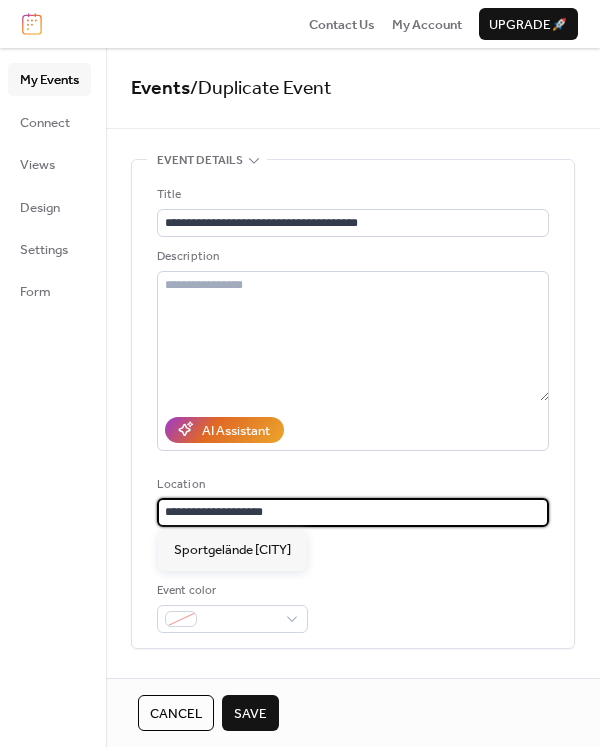 drag, startPoint x: 286, startPoint y: 515, endPoint x: 239, endPoint y: 513, distance: 47.042534 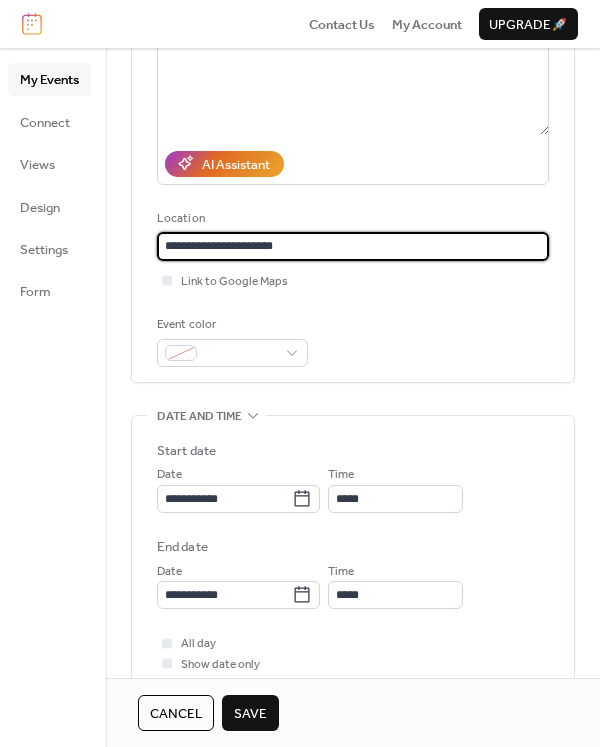 scroll, scrollTop: 333, scrollLeft: 0, axis: vertical 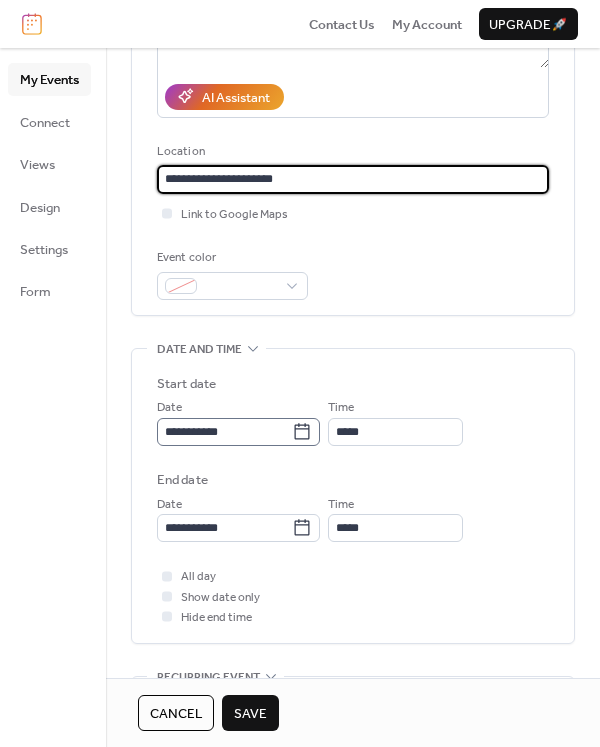 type on "**********" 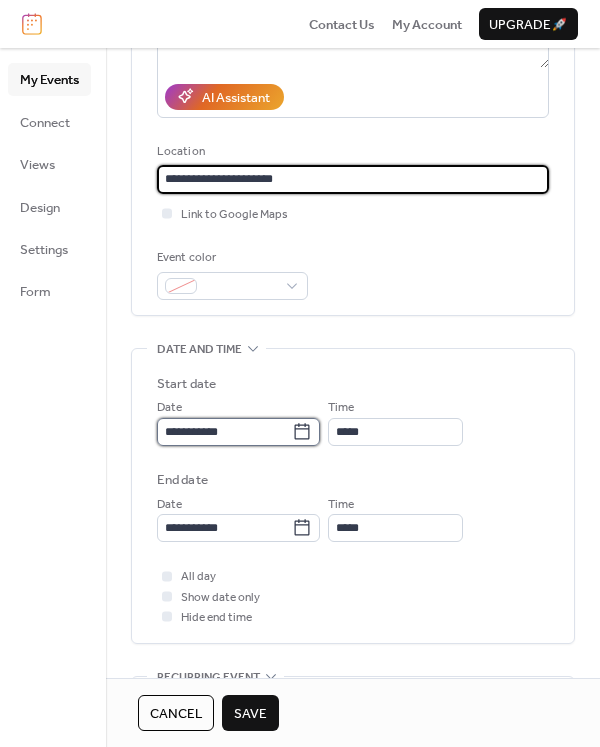 click on "**********" at bounding box center [224, 432] 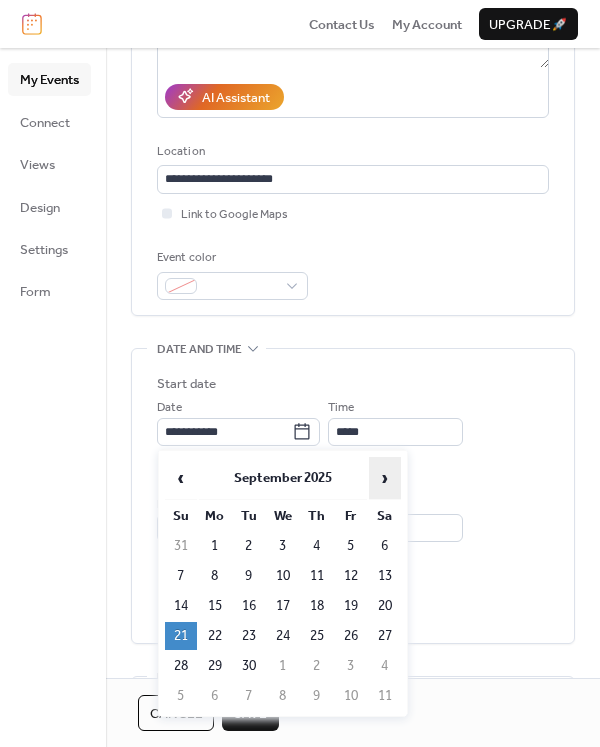 click on "›" at bounding box center [385, 478] 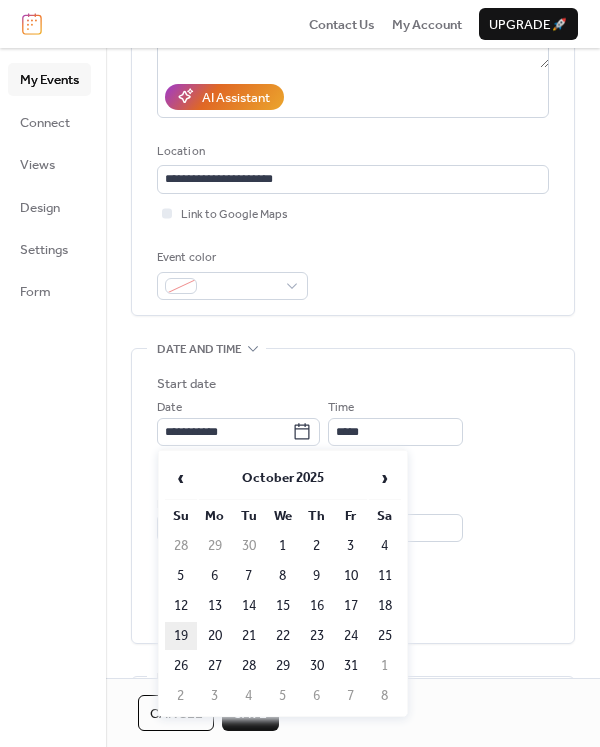 click on "19" at bounding box center [181, 636] 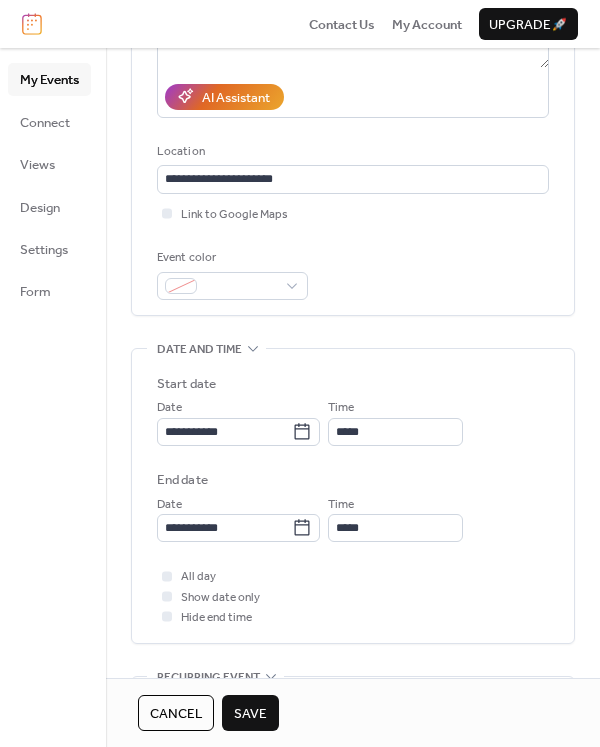 click on "Save" at bounding box center (250, 714) 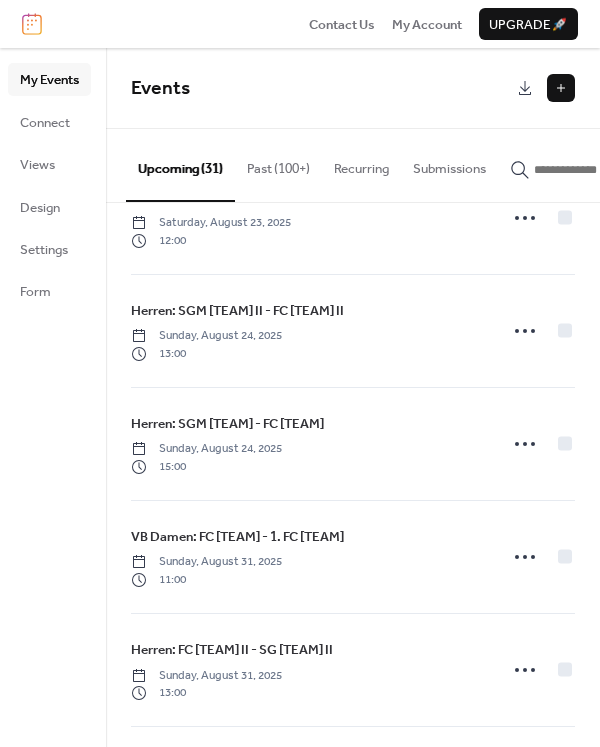 scroll, scrollTop: 888, scrollLeft: 0, axis: vertical 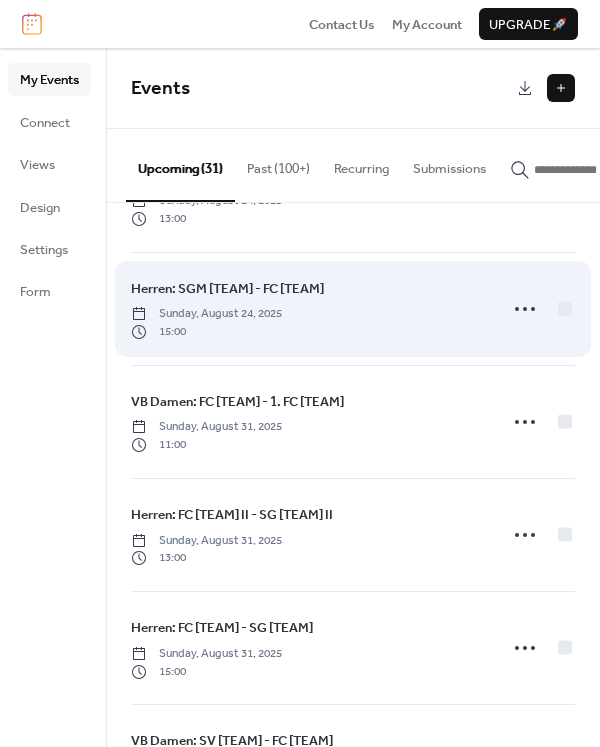 click on "VB Herren:   FC [CITY]  -   FC [CITY] [weekday], [month] [day], [year] 19:00 VB Damen:    FC [CITY]  -  SV [CITY] [weekday], [month] [day], [year] 11:00 Pokal Herren:   FC [CITY]  II  -  TSV [CITY] [weekday], [month] [day], [year] 17:00 Pokal Herren:   FC [CITY]  -  FC [CITY] [weekday], [month] [day], [year] 11:00 Herren:   FC [CITY] II  -  TSV [CITY] II [weekday], [month] [day], [year] 15:00 Herren:   FC [CITY]  -  TSV [CITY]  [weekday], [month] [day], [year] 17:00 VB Damen:    FC [CITY]  -  TSV [CITY]  [weekday], [month] [day], [year] 11:00 VB Damen:    FC [CITY]  -  SGM [CITY]/[CITY] [weekday], [month] [day], [year] 12:00 Herren:   SGM [CITY] II  -  FC [CITY]  II  [weekday], [month] [day], [year] 13:00 Herren:   SGM [CITY]  -  FC [CITY]   [weekday], [month] [day], [year] 15:00 VB Damen:    FC [CITY]  -  1. FC [CITY] [weekday], [month] [day], [year] 11:00 [weekday], [month] [day], [year] 13:00" at bounding box center (300, 373) 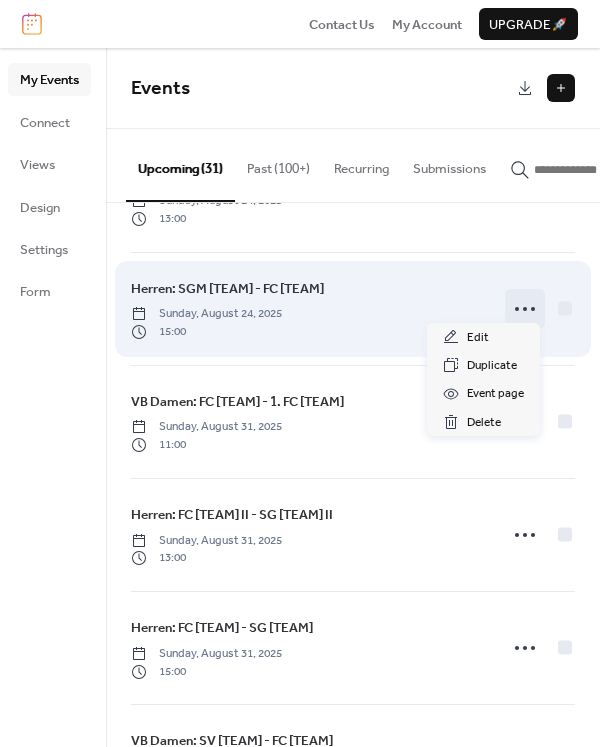 scroll, scrollTop: 1000, scrollLeft: 0, axis: vertical 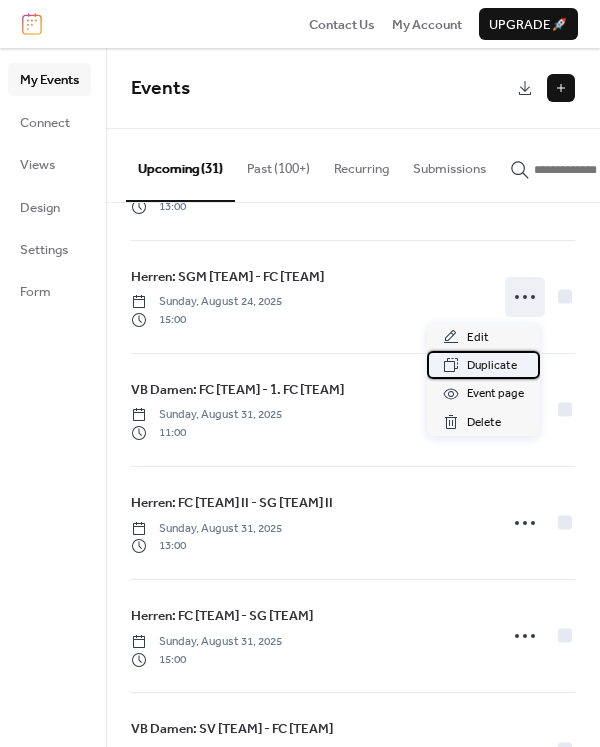 click on "Duplicate" at bounding box center (492, 366) 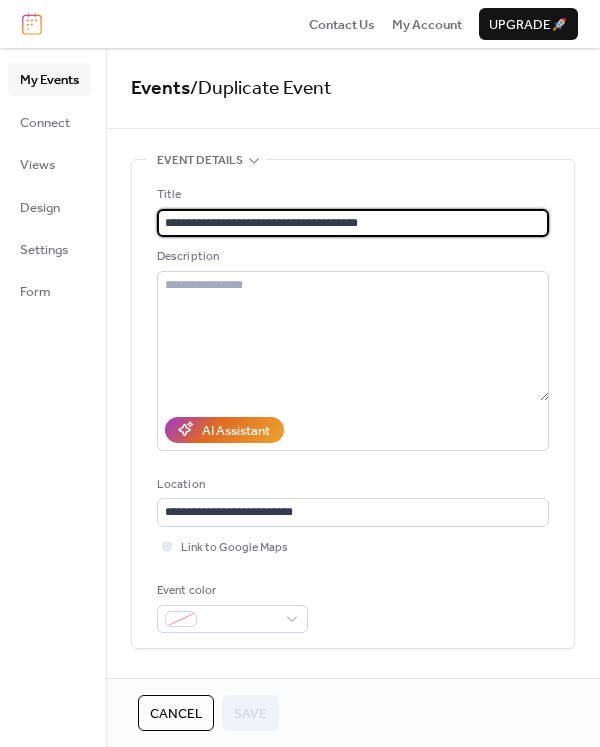 drag, startPoint x: 278, startPoint y: 220, endPoint x: 240, endPoint y: 227, distance: 38.63936 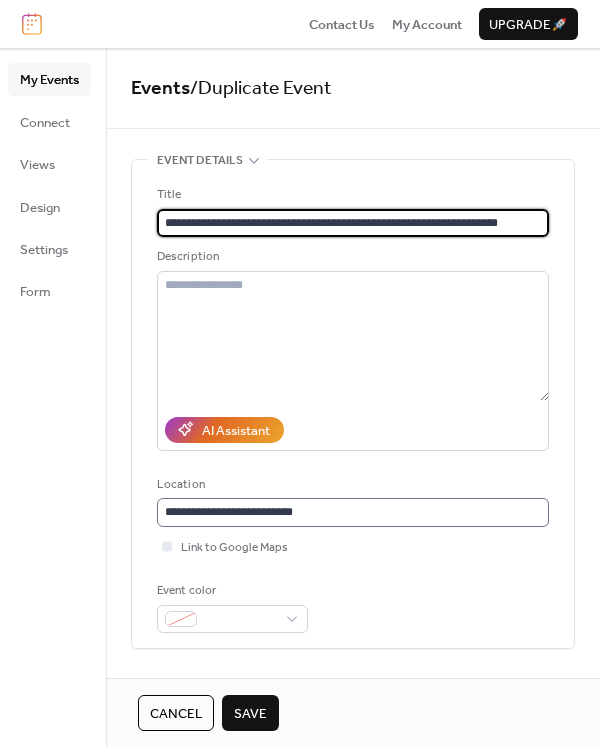 type on "**********" 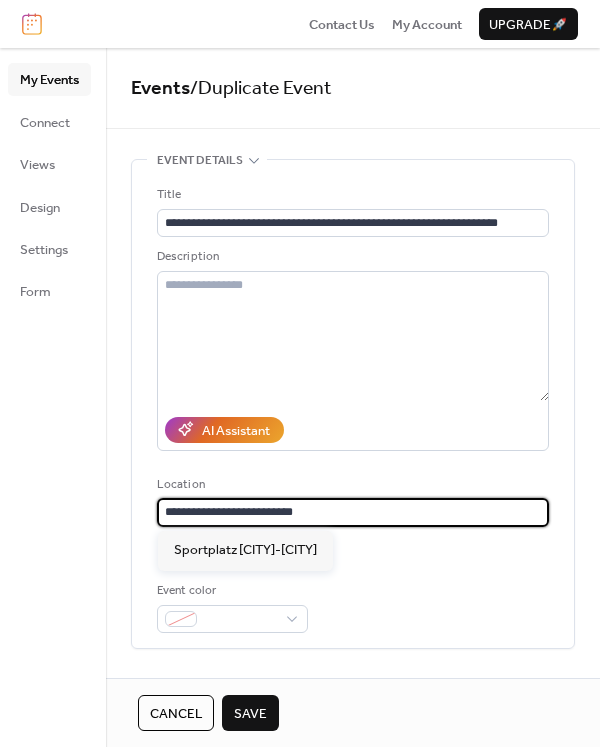 drag, startPoint x: 329, startPoint y: 517, endPoint x: 225, endPoint y: 511, distance: 104.172935 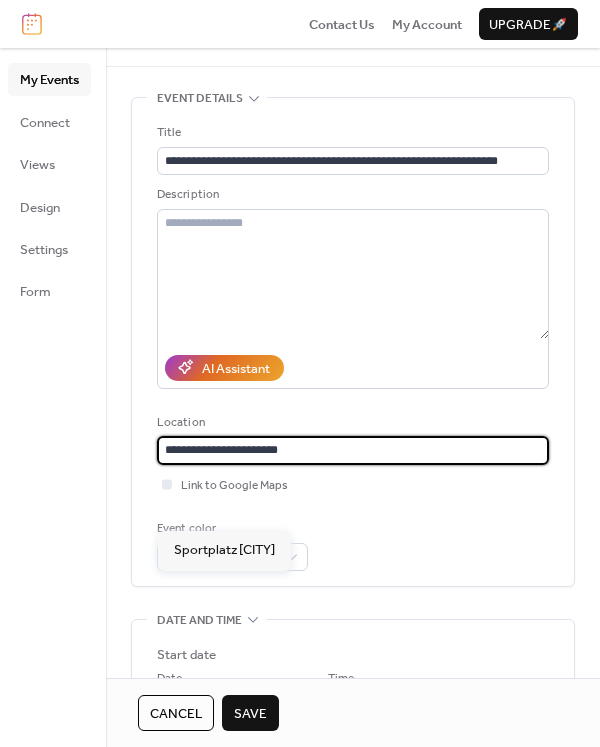 scroll, scrollTop: 222, scrollLeft: 0, axis: vertical 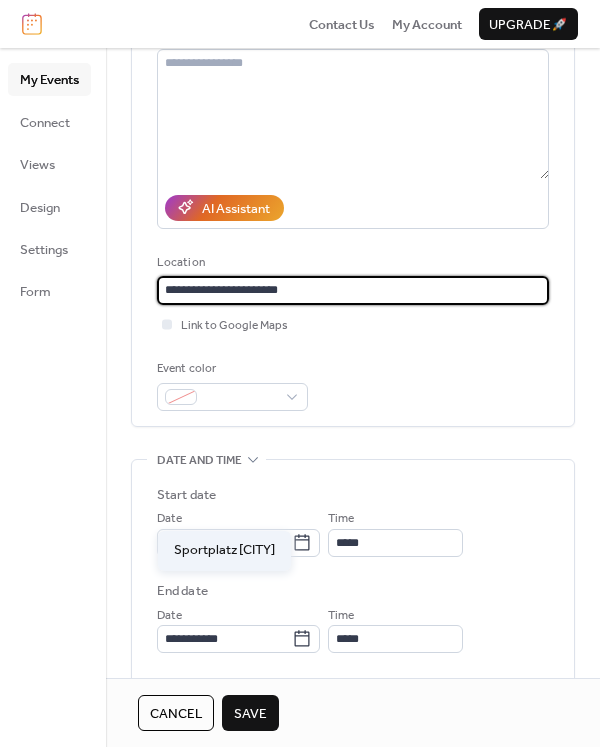 type on "**********" 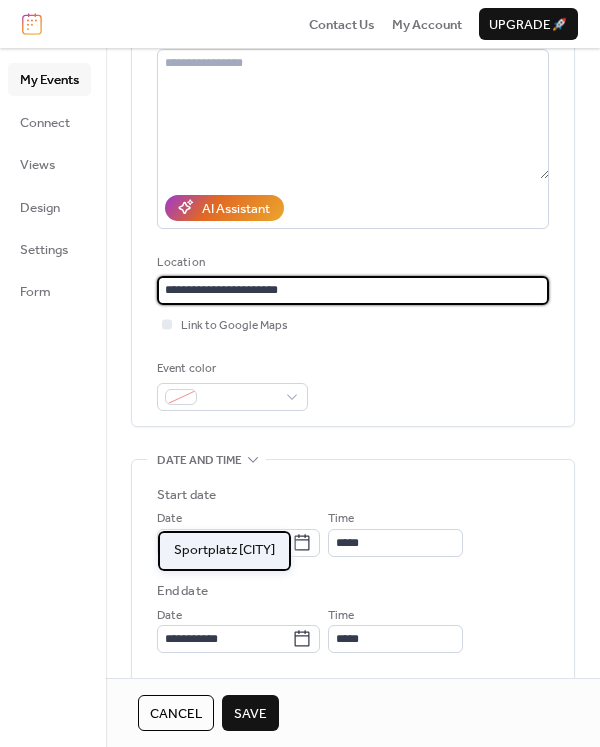 click on "Sportplatz [CITY]" at bounding box center (224, 550) 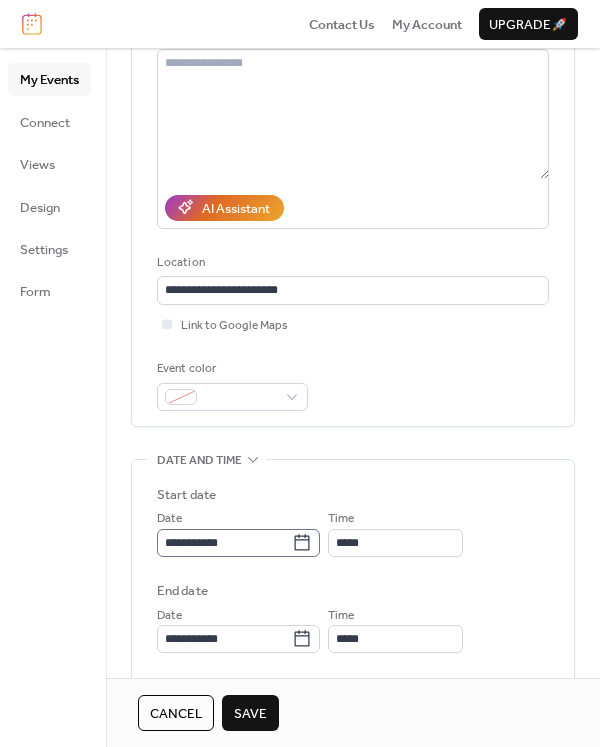 click 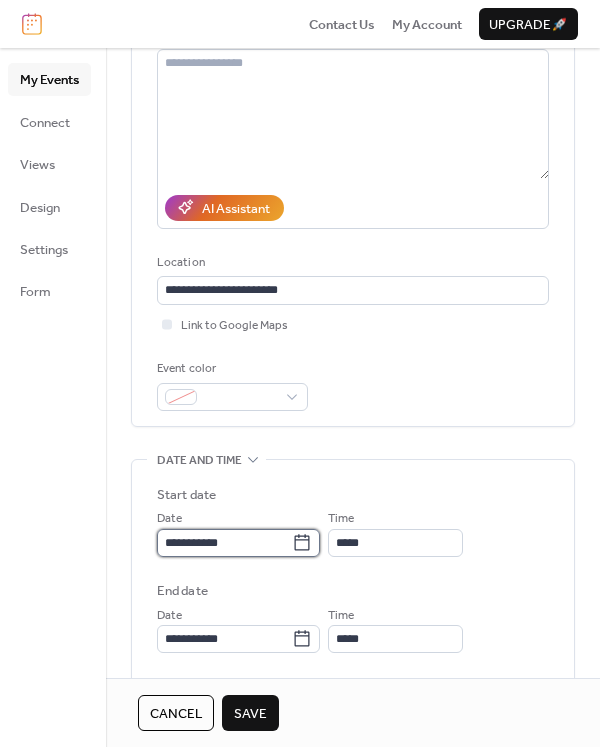 click on "**********" at bounding box center (224, 543) 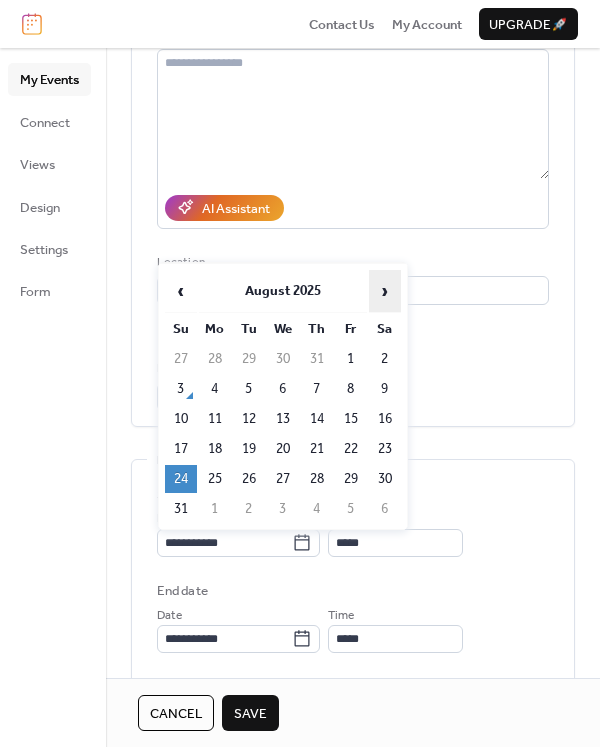 click on "›" at bounding box center [385, 291] 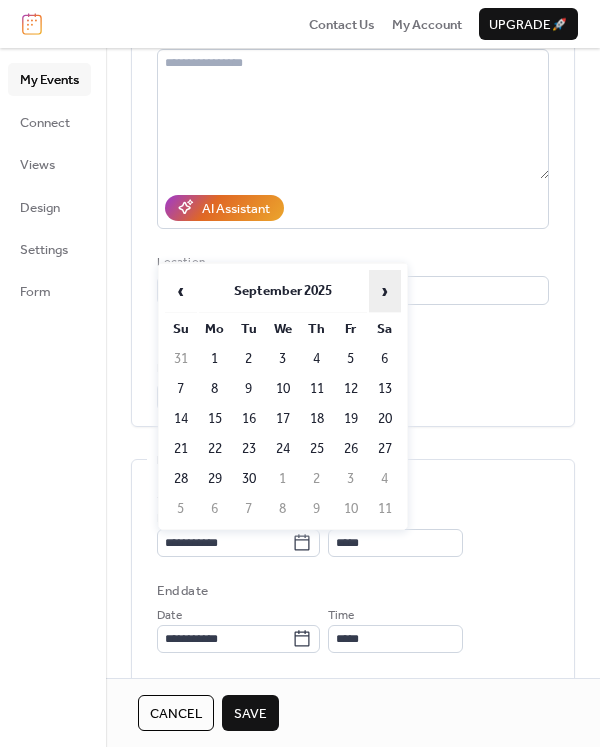 click on "›" at bounding box center [385, 291] 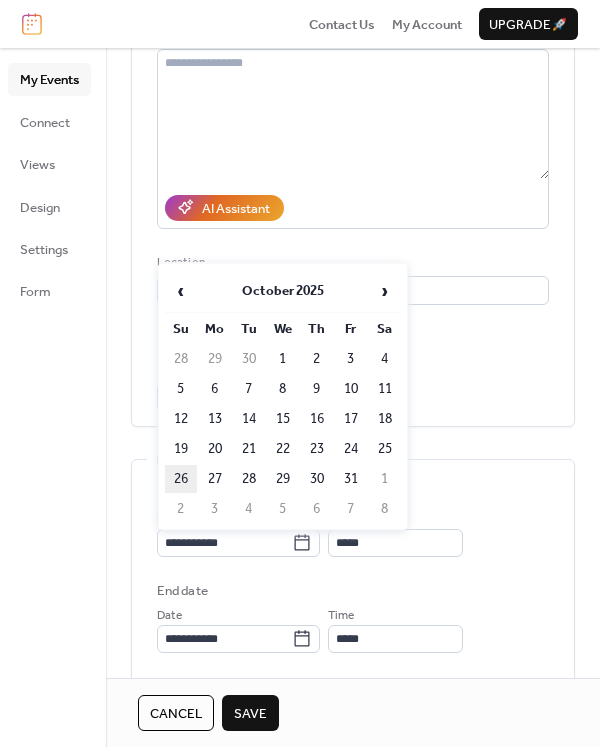 click on "26" at bounding box center [181, 479] 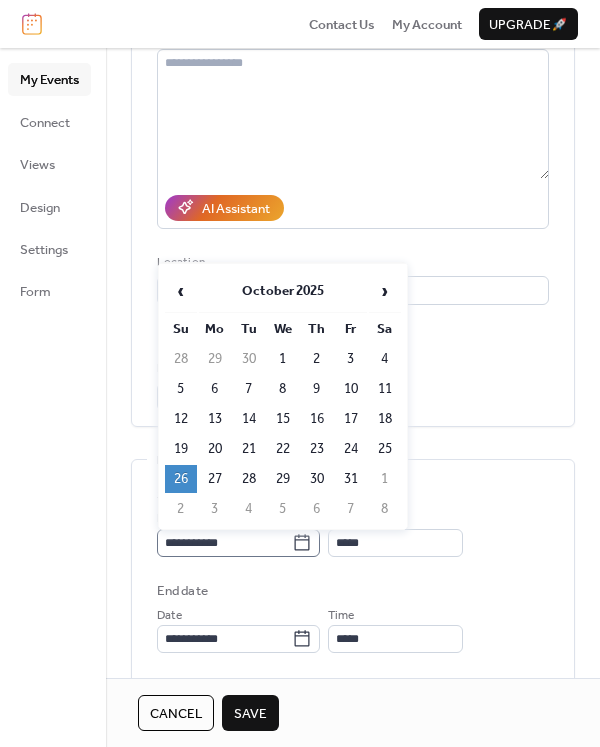click 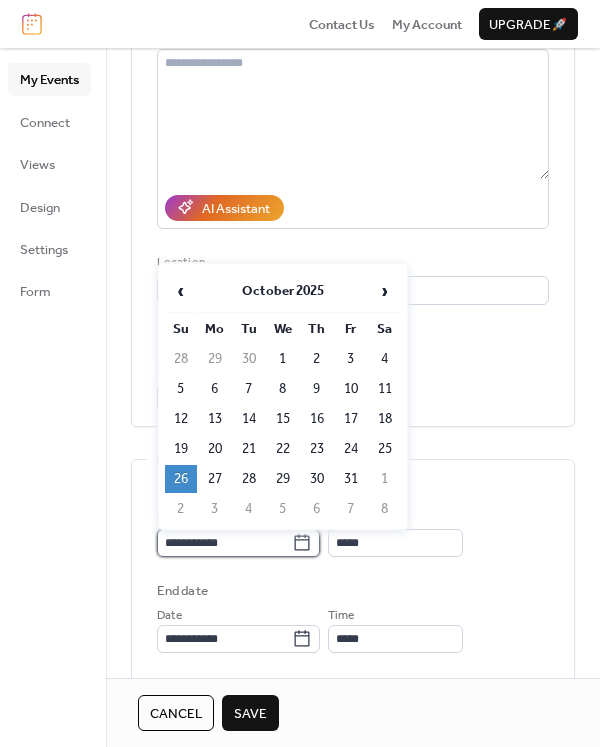 click on "**********" at bounding box center [224, 543] 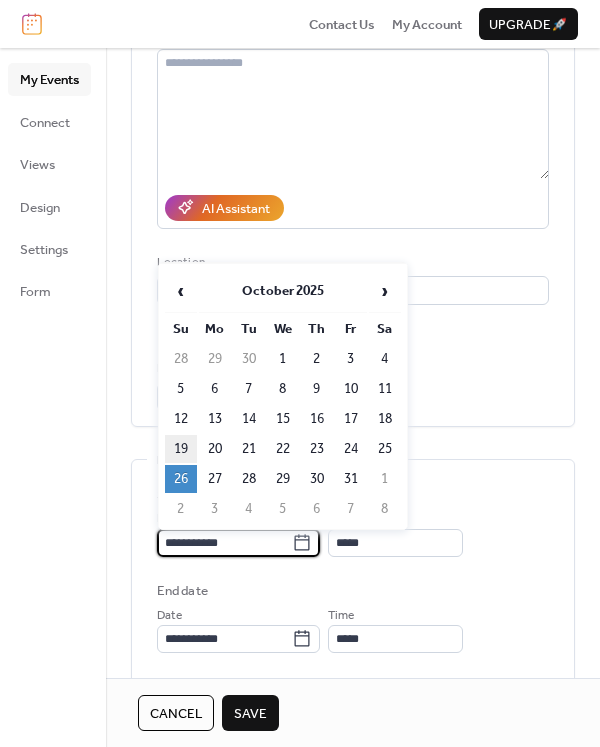 click on "19" at bounding box center (181, 449) 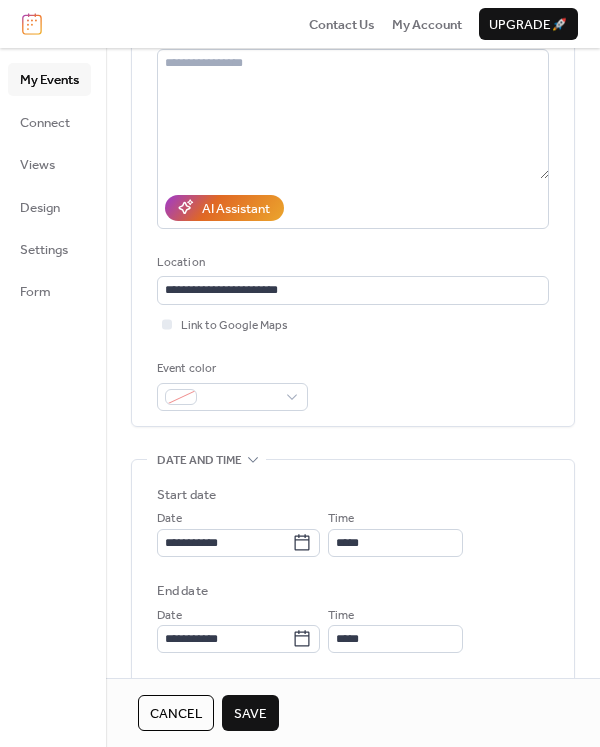 click on "Save" at bounding box center (250, 714) 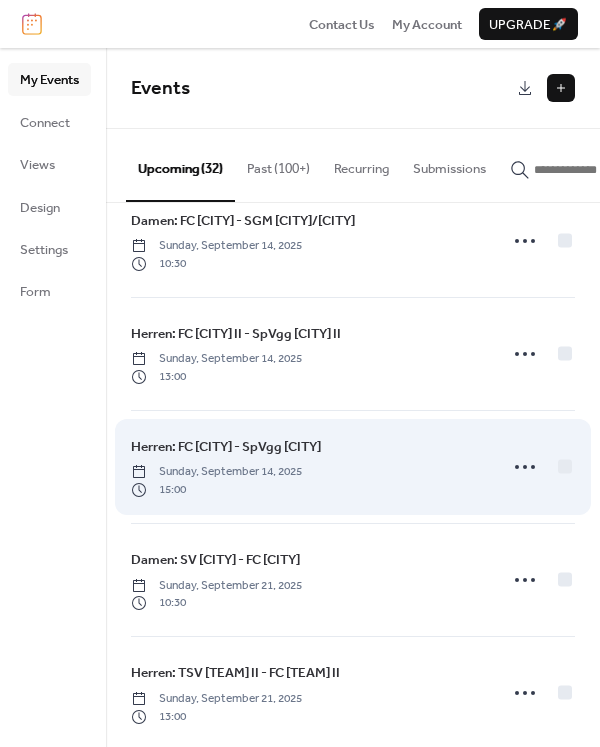 scroll, scrollTop: 1888, scrollLeft: 0, axis: vertical 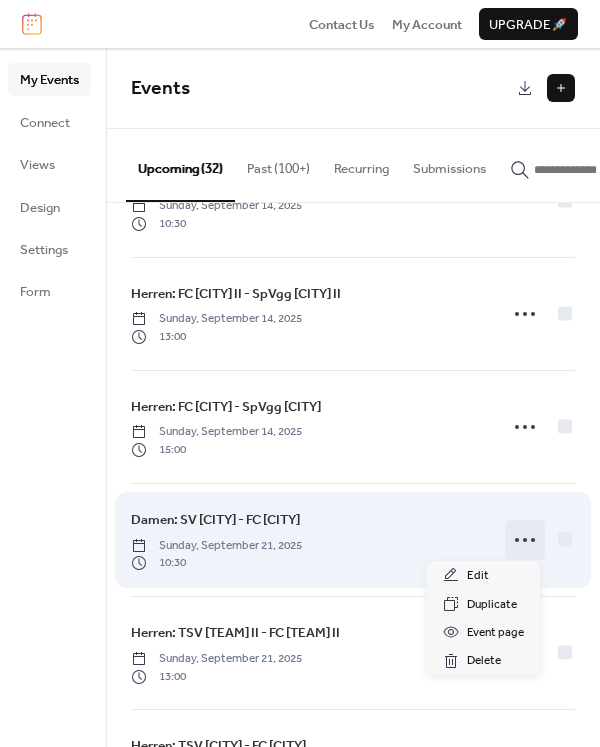 click 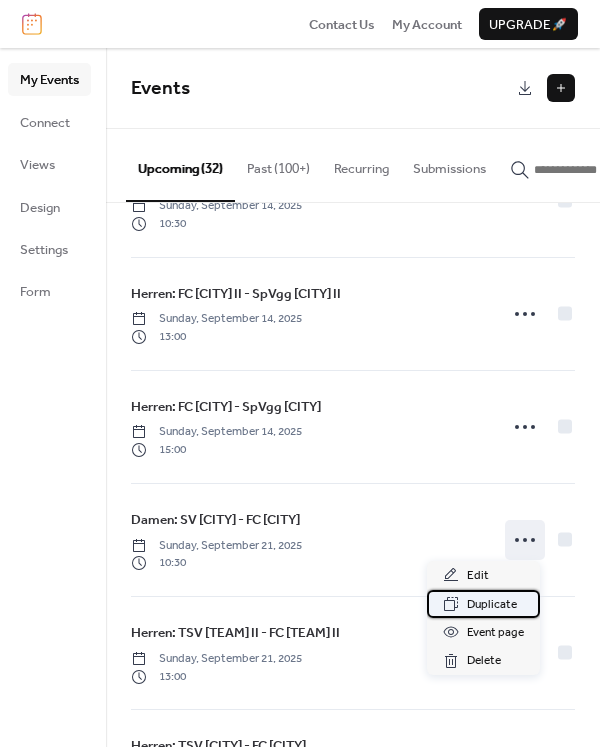 click on "Duplicate" at bounding box center (492, 605) 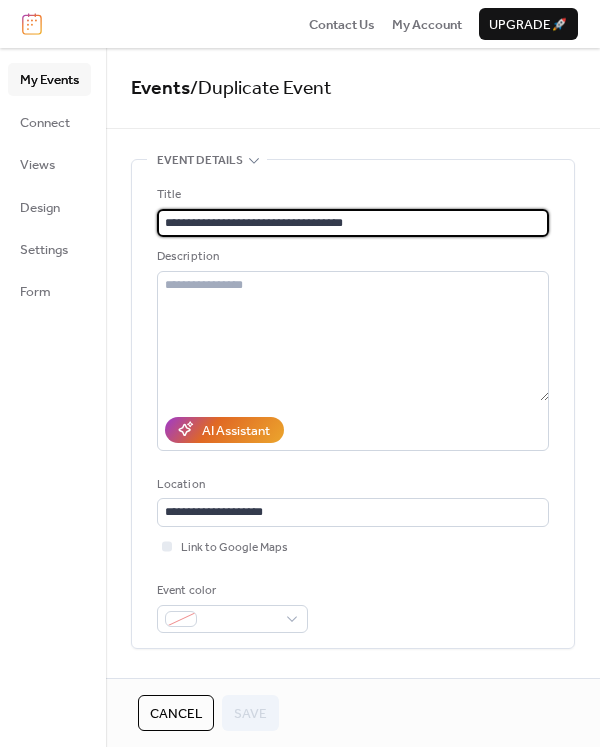drag, startPoint x: 271, startPoint y: 224, endPoint x: 232, endPoint y: 222, distance: 39.051247 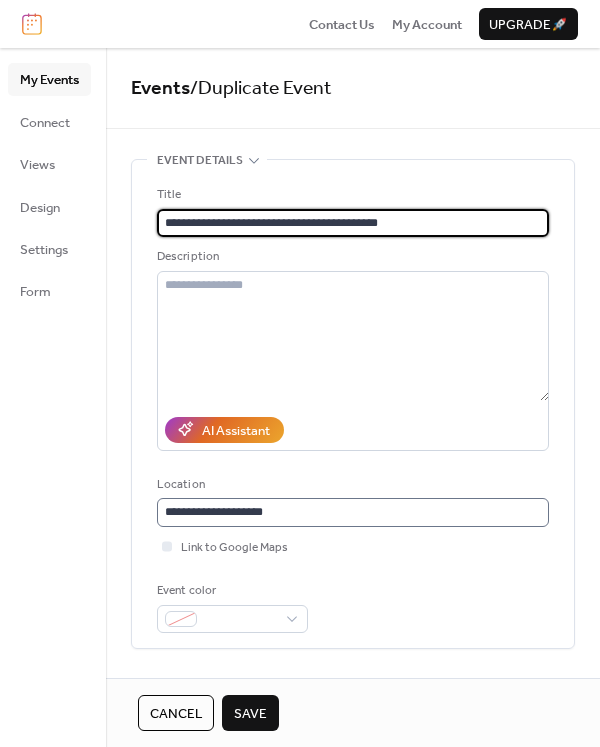 type on "**********" 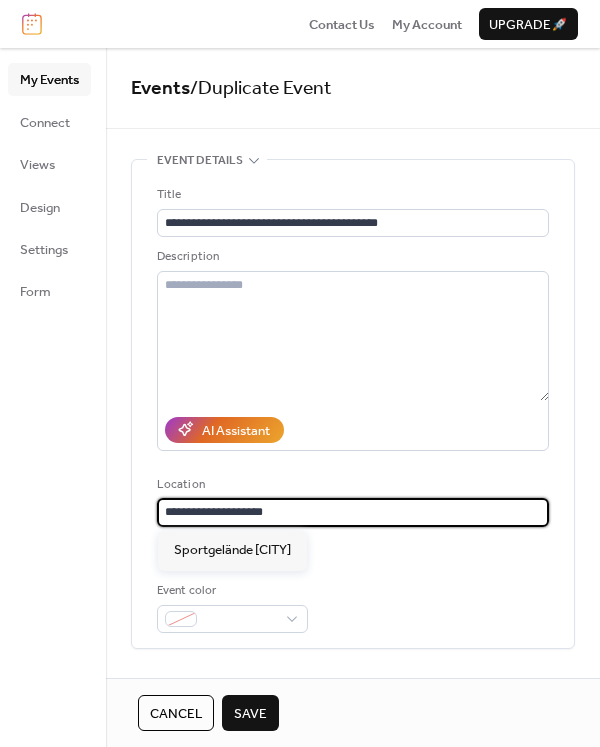 drag, startPoint x: 294, startPoint y: 508, endPoint x: 195, endPoint y: 505, distance: 99.04544 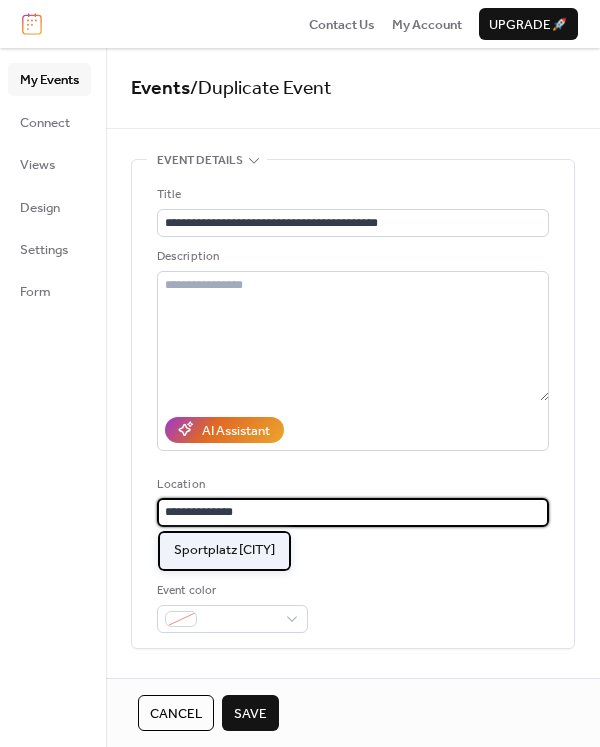 click on "Sportplatz [CITY]" at bounding box center (224, 550) 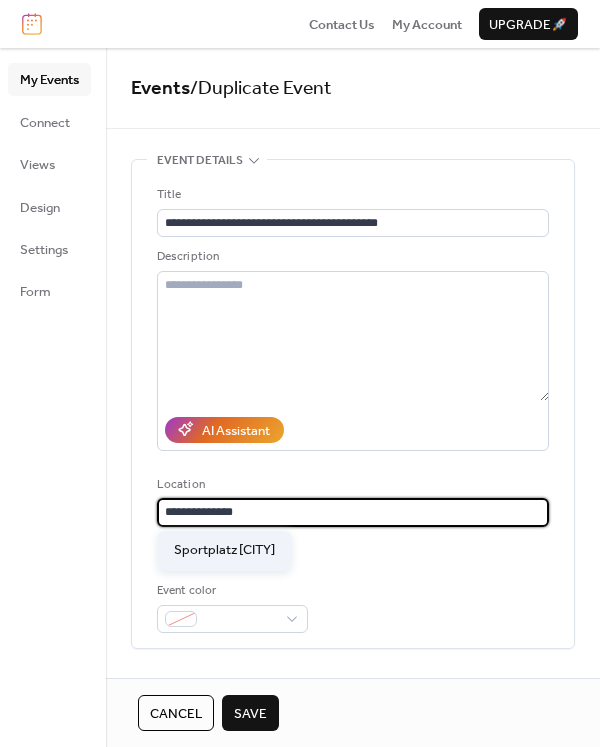 type on "**********" 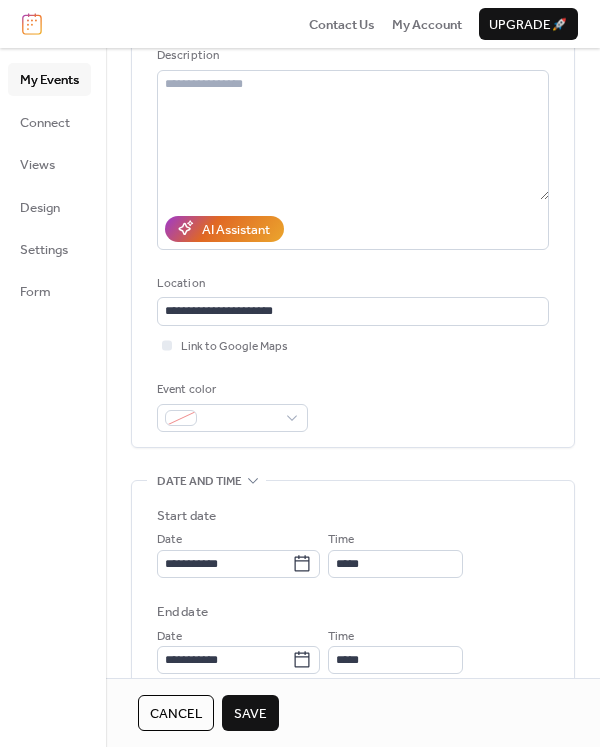 scroll, scrollTop: 222, scrollLeft: 0, axis: vertical 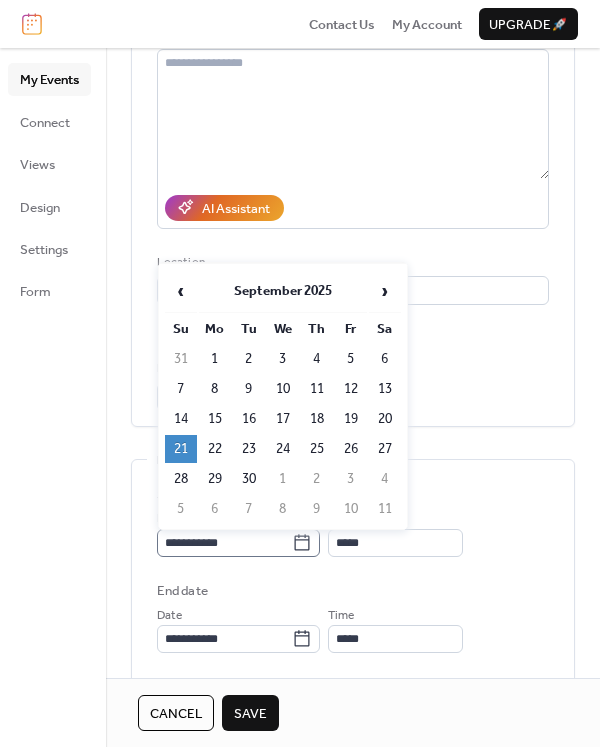 click 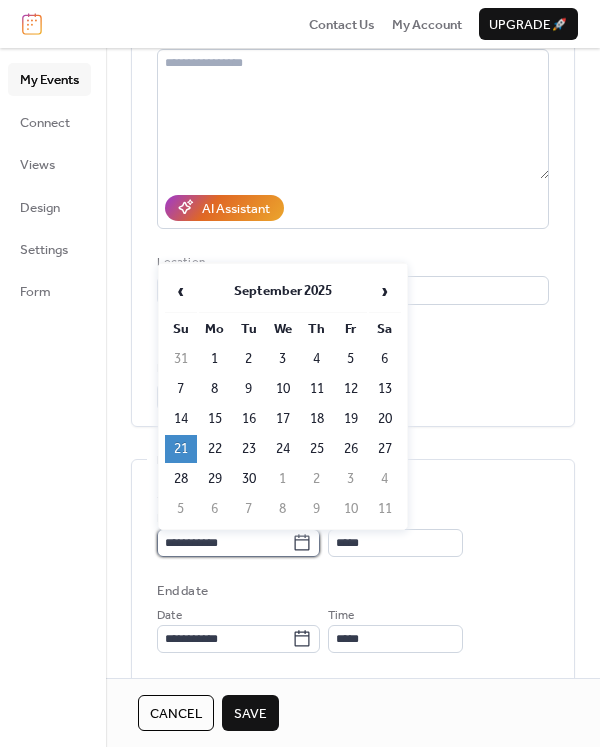 click on "**********" at bounding box center [224, 543] 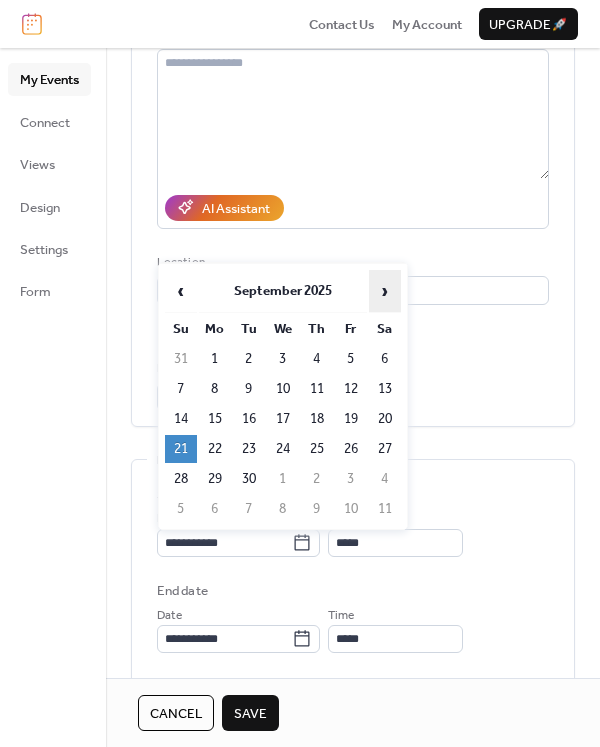 click on "›" at bounding box center (385, 291) 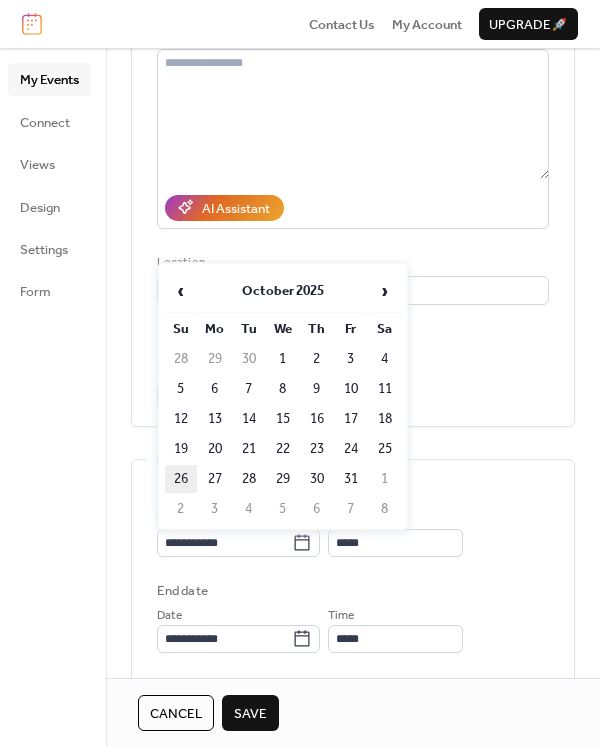 click on "26" at bounding box center [181, 479] 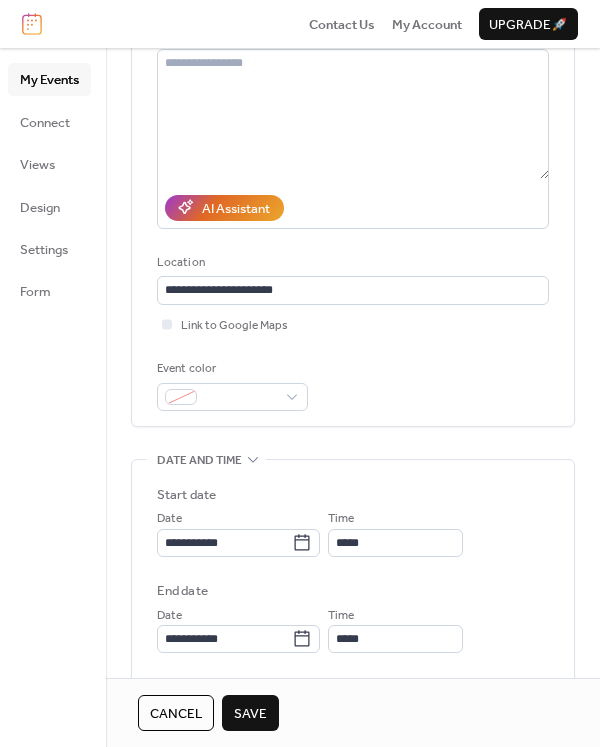 click on "Save" at bounding box center [250, 714] 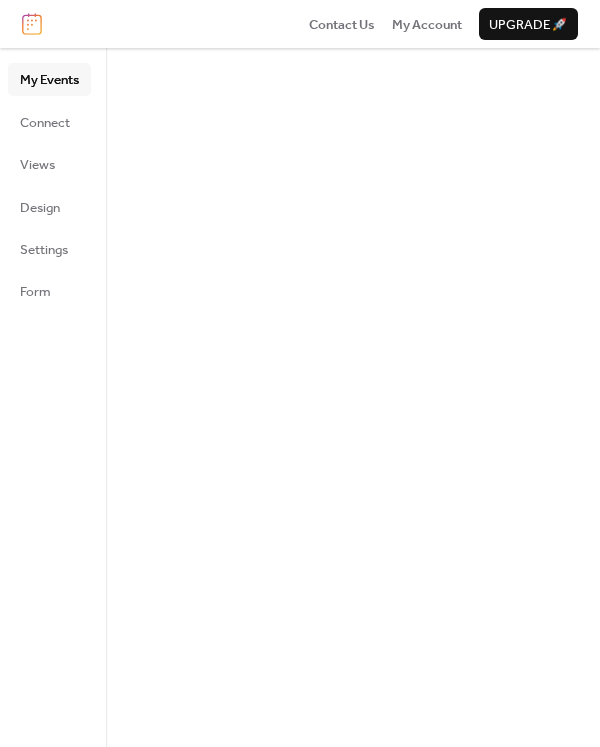 drag, startPoint x: 565, startPoint y: 602, endPoint x: 265, endPoint y: 689, distance: 312.36038 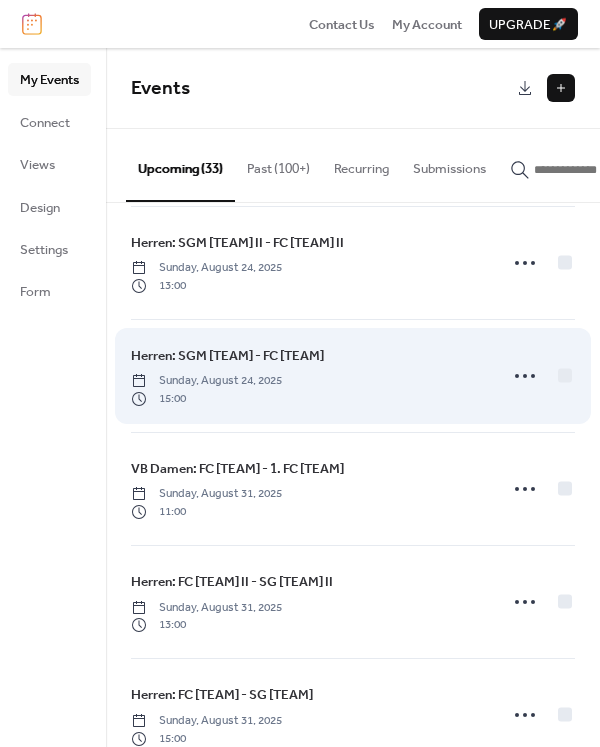 scroll, scrollTop: 777, scrollLeft: 0, axis: vertical 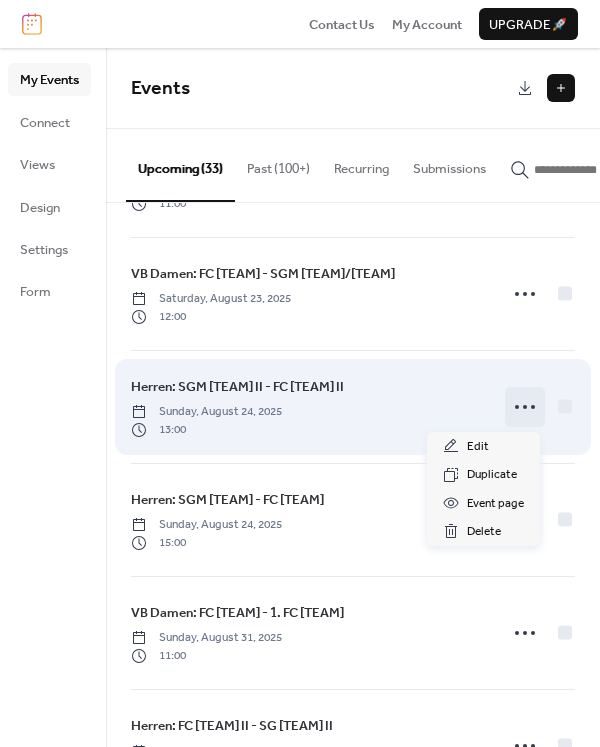 click 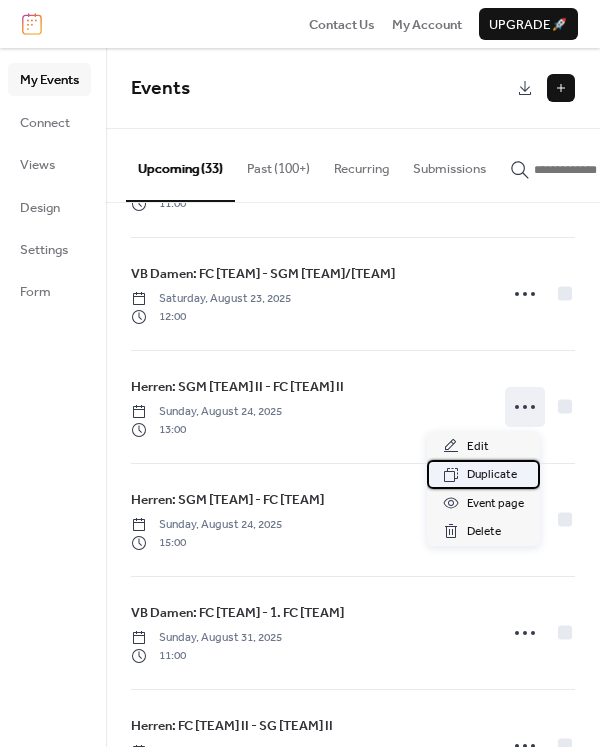 click on "Duplicate" at bounding box center (492, 475) 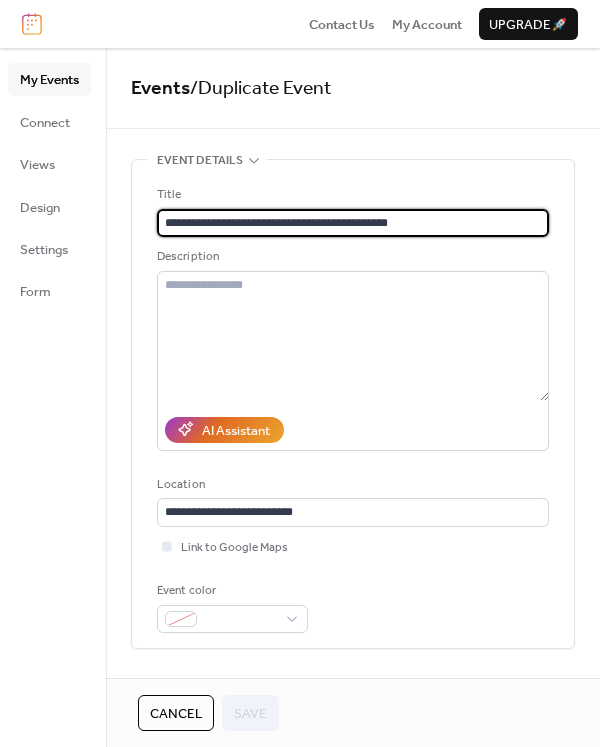 drag, startPoint x: 280, startPoint y: 224, endPoint x: 218, endPoint y: 226, distance: 62.03225 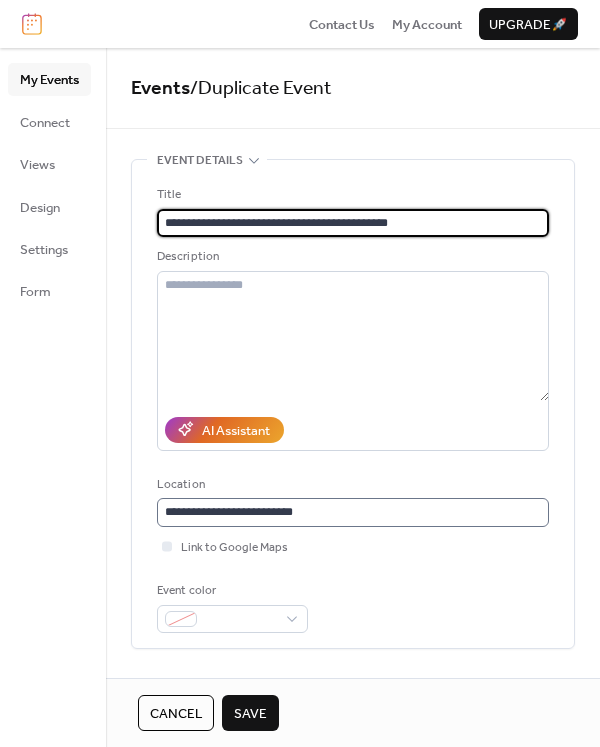 type on "**********" 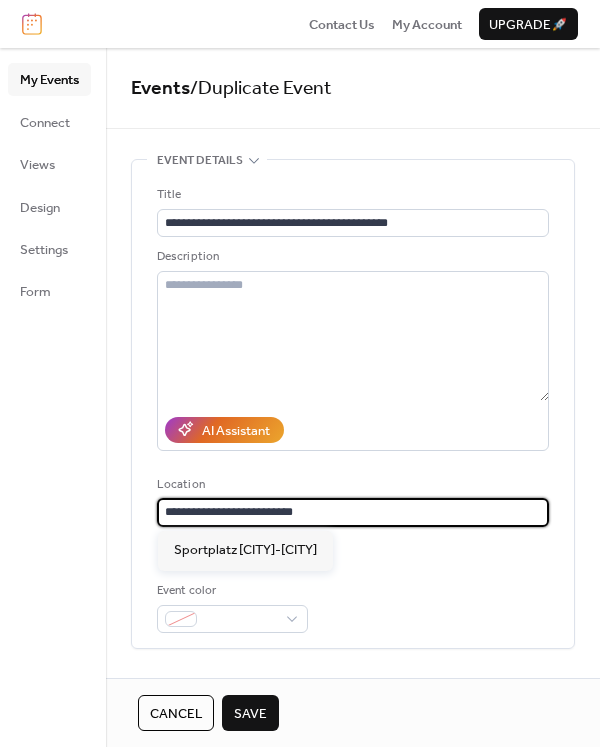 drag, startPoint x: 345, startPoint y: 505, endPoint x: 224, endPoint y: 508, distance: 121.037186 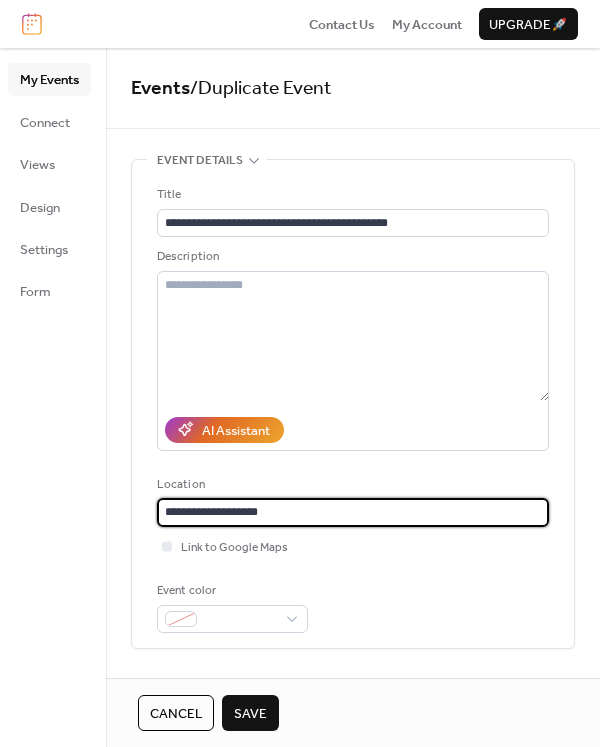 click on "**********" at bounding box center (353, 512) 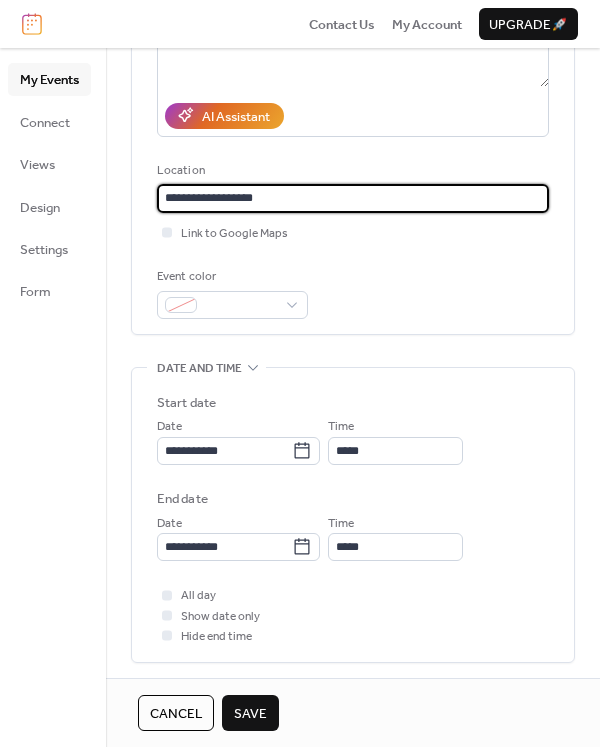 scroll, scrollTop: 333, scrollLeft: 0, axis: vertical 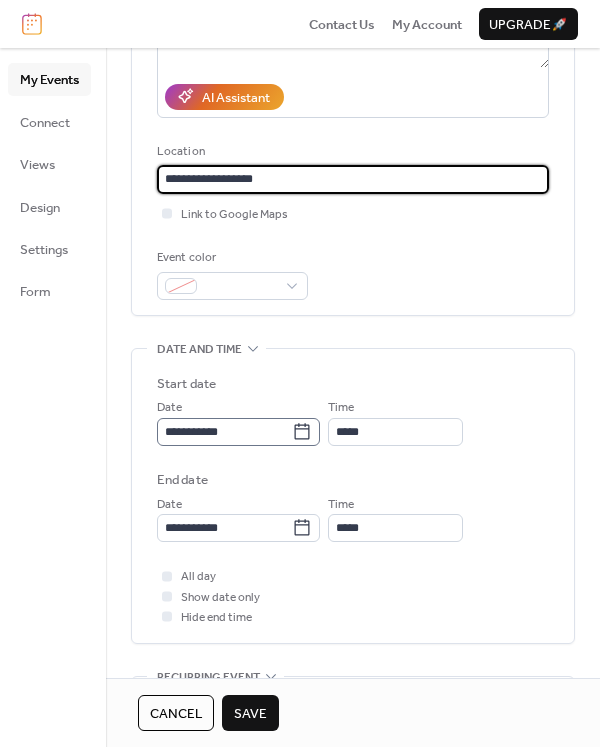 type on "**********" 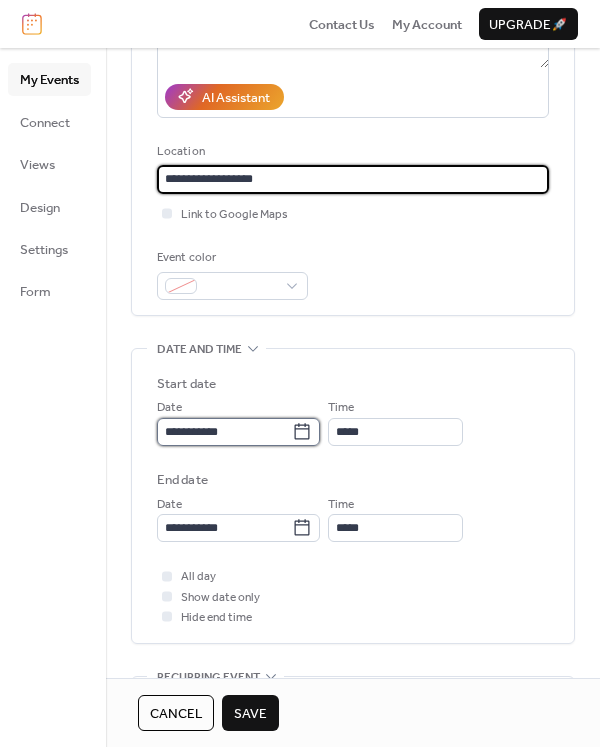 click on "**********" at bounding box center (224, 432) 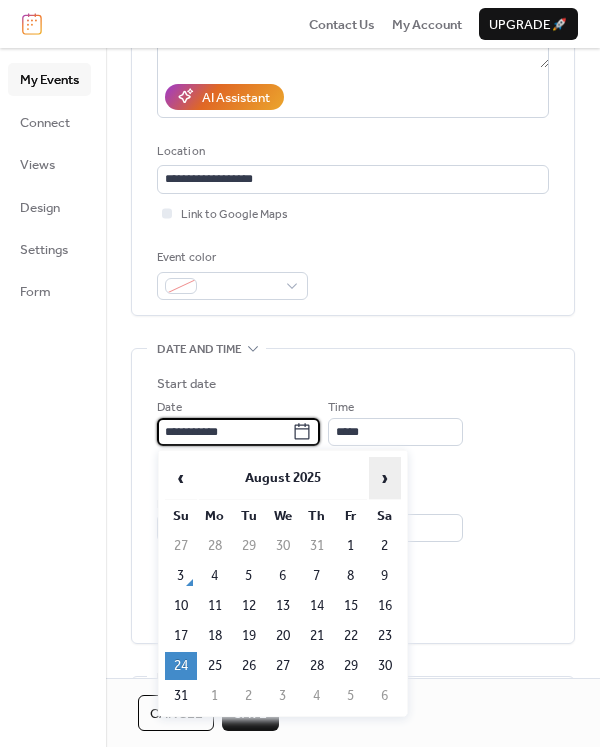 click on "›" at bounding box center (385, 478) 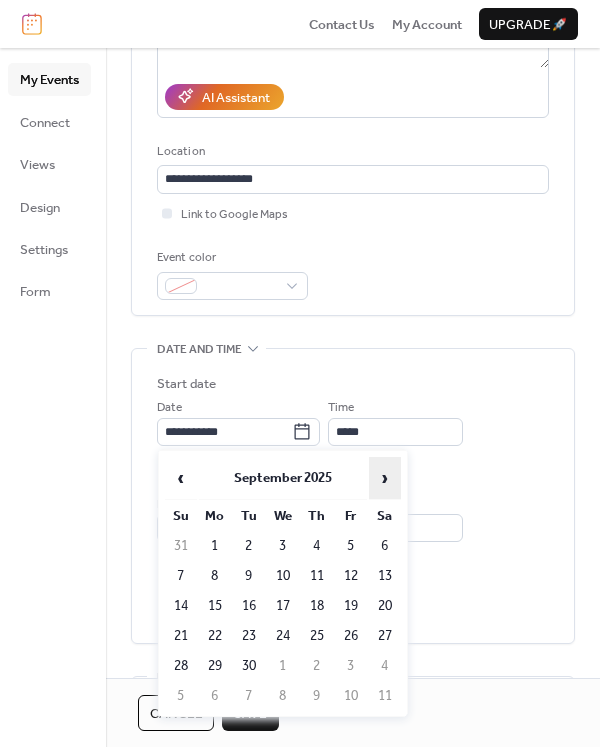 click on "›" at bounding box center [385, 478] 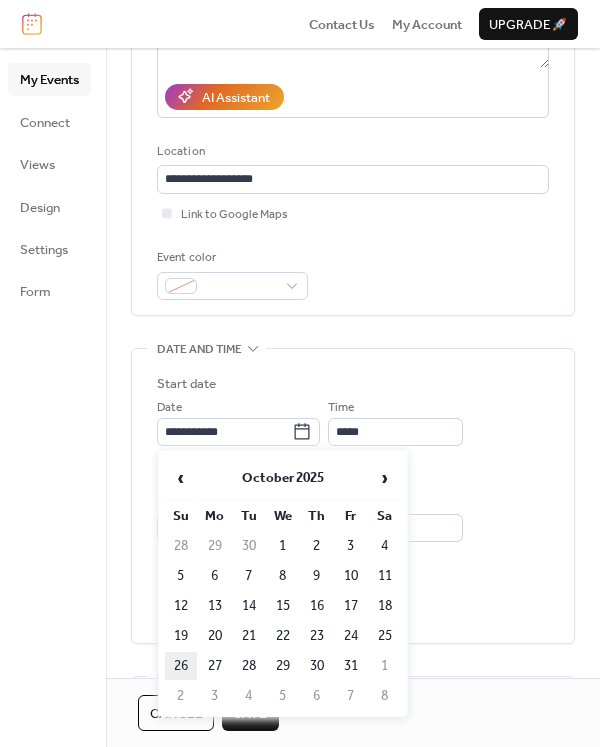 click on "26" at bounding box center [181, 666] 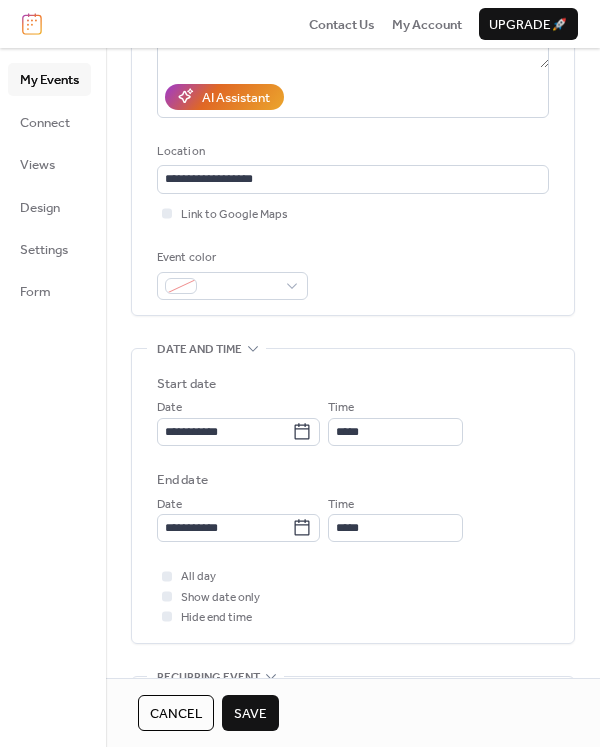 click on "Save" at bounding box center [250, 714] 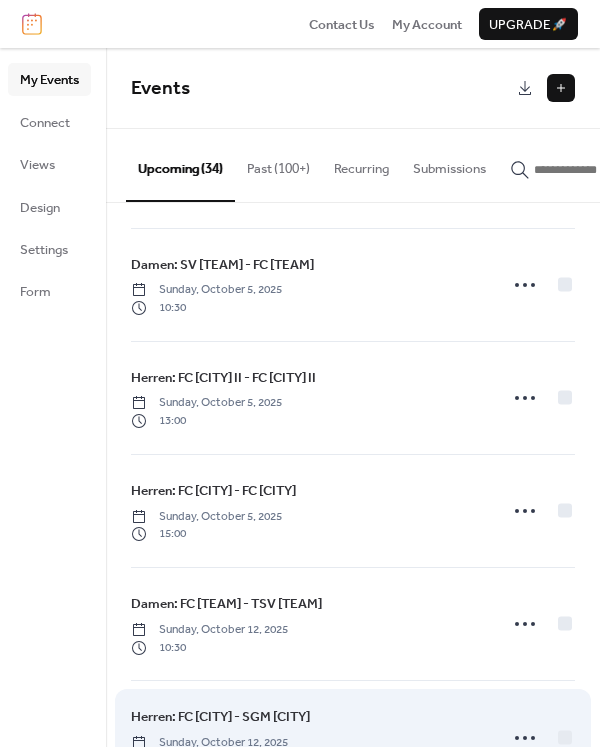 scroll, scrollTop: 2882, scrollLeft: 0, axis: vertical 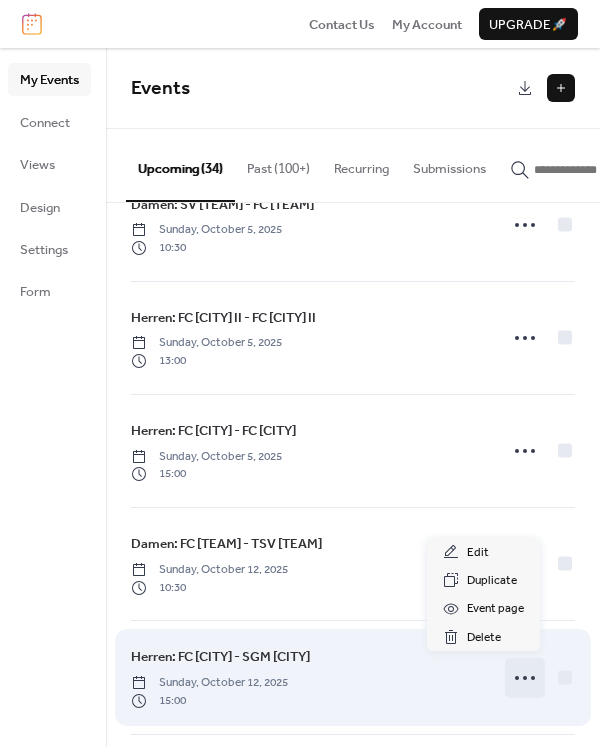 click 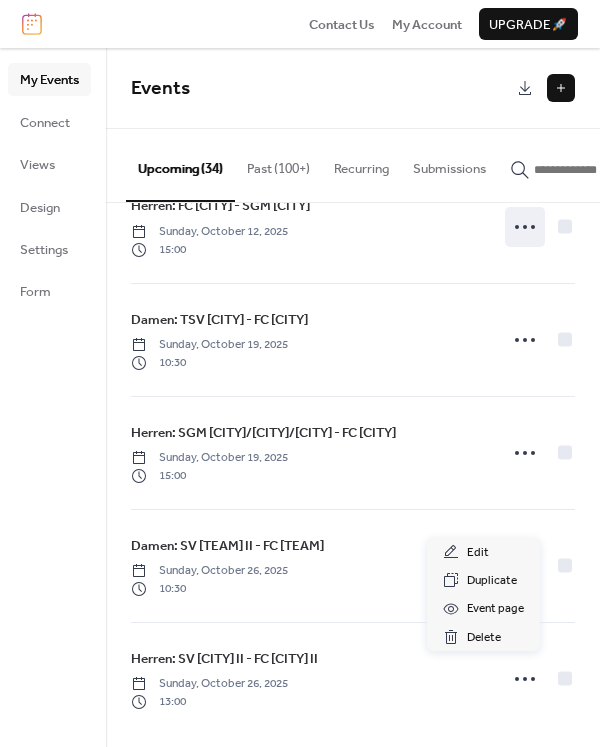 scroll, scrollTop: 3334, scrollLeft: 0, axis: vertical 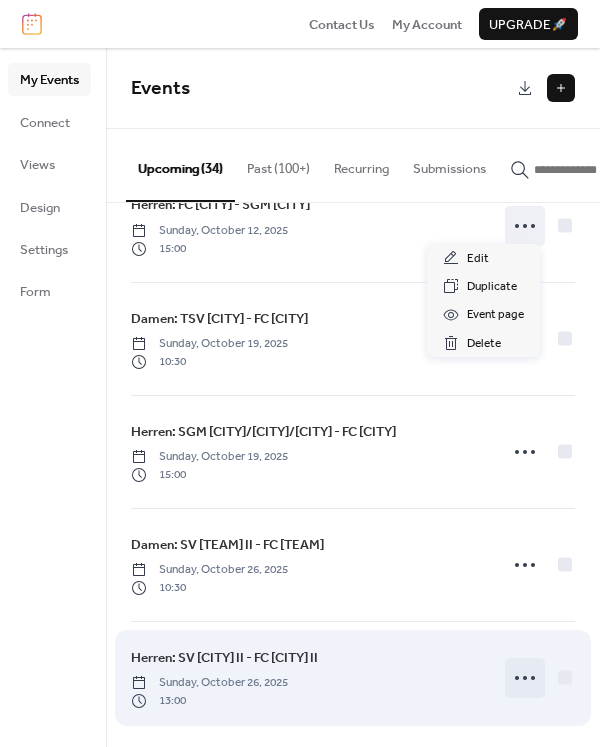 click 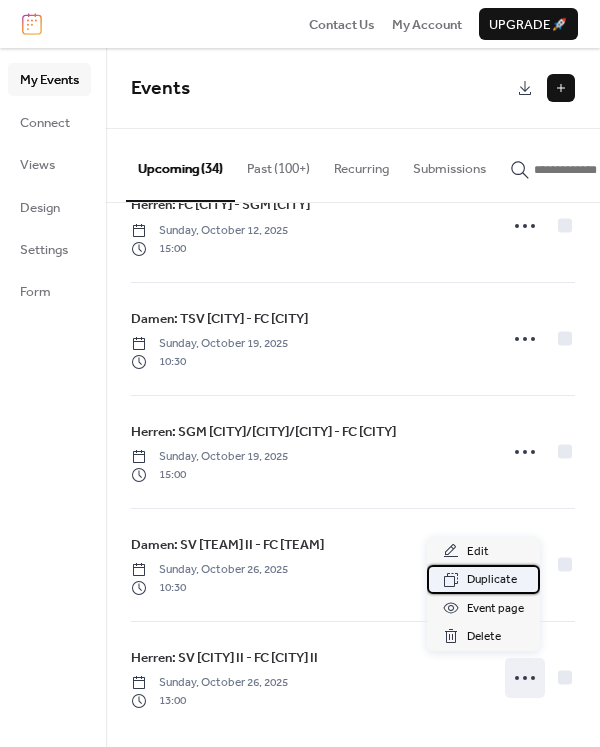 click on "Duplicate" at bounding box center [492, 580] 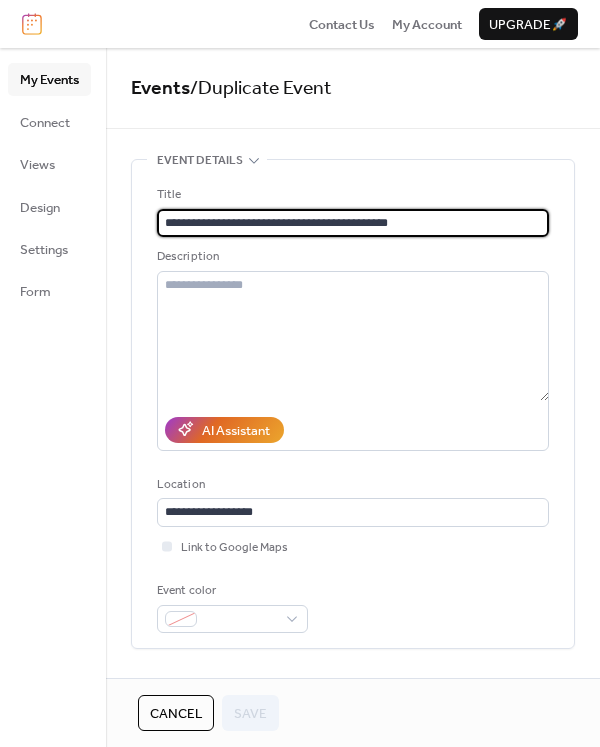 click on "**********" at bounding box center (353, 223) 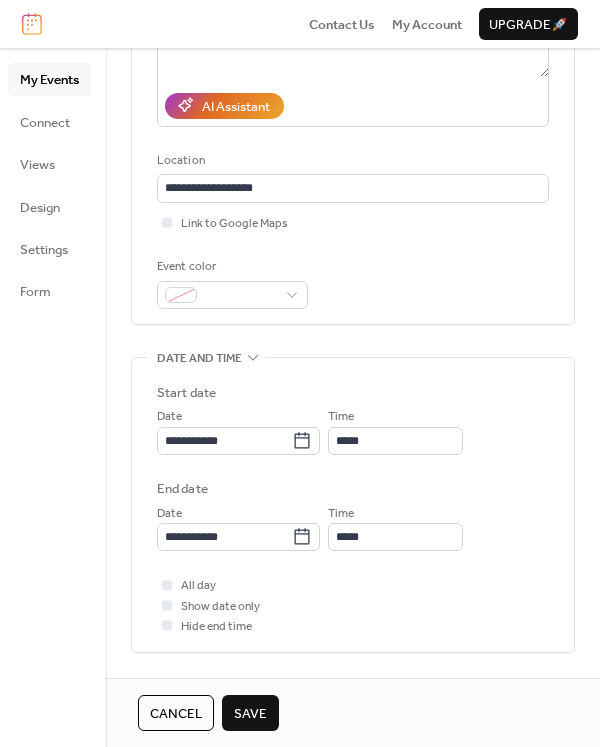 scroll, scrollTop: 333, scrollLeft: 0, axis: vertical 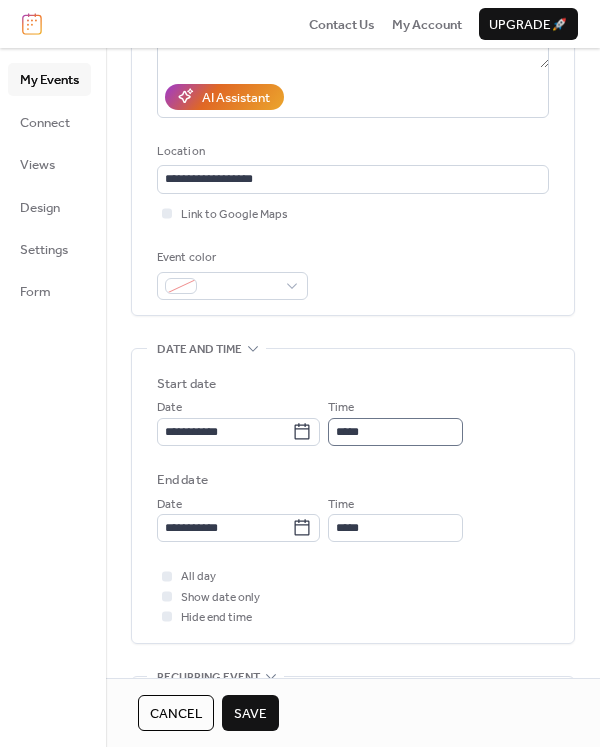 type on "**********" 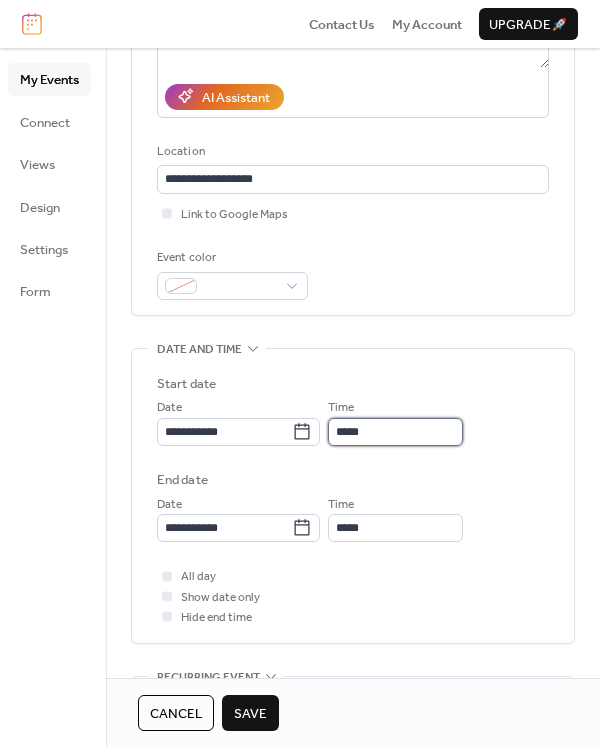 click on "*****" at bounding box center [395, 432] 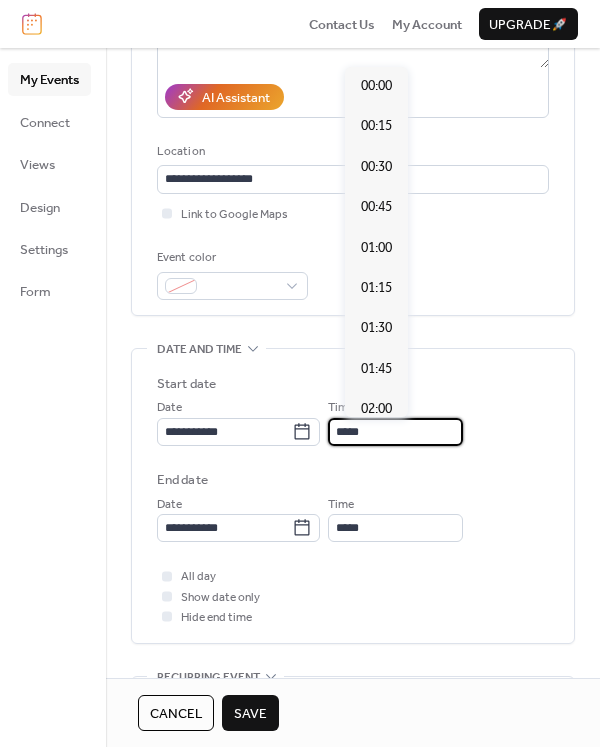 scroll, scrollTop: 2078, scrollLeft: 0, axis: vertical 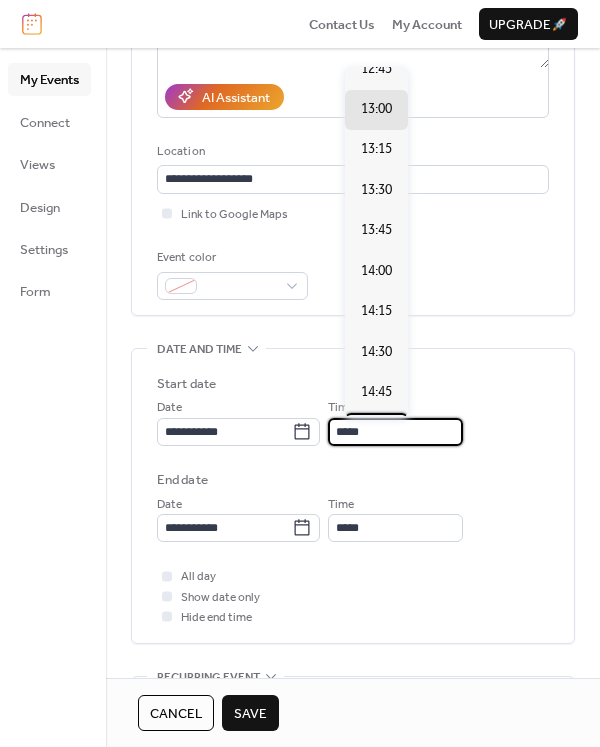 click on "15:00" at bounding box center (376, 432) 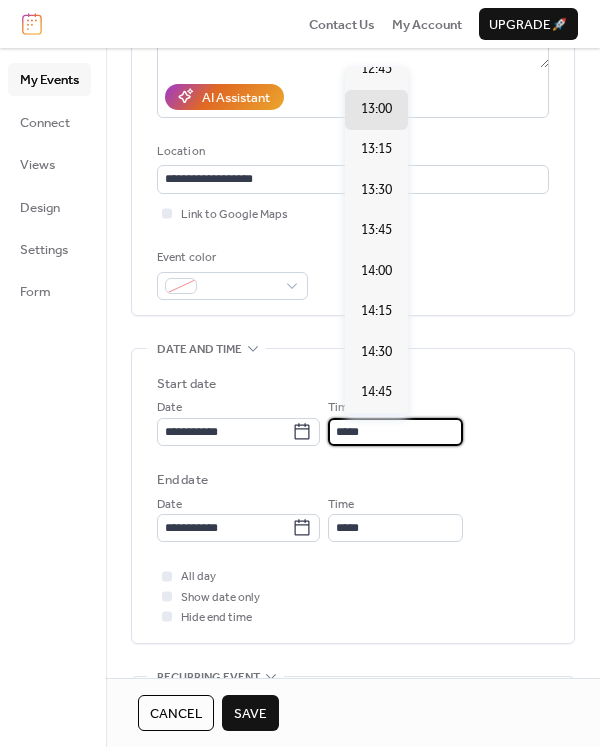type on "*****" 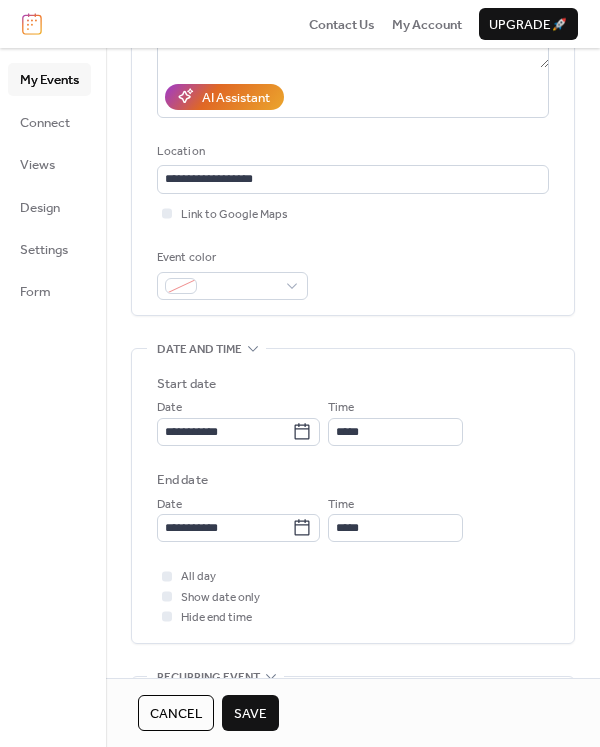 click on "Save" at bounding box center (250, 714) 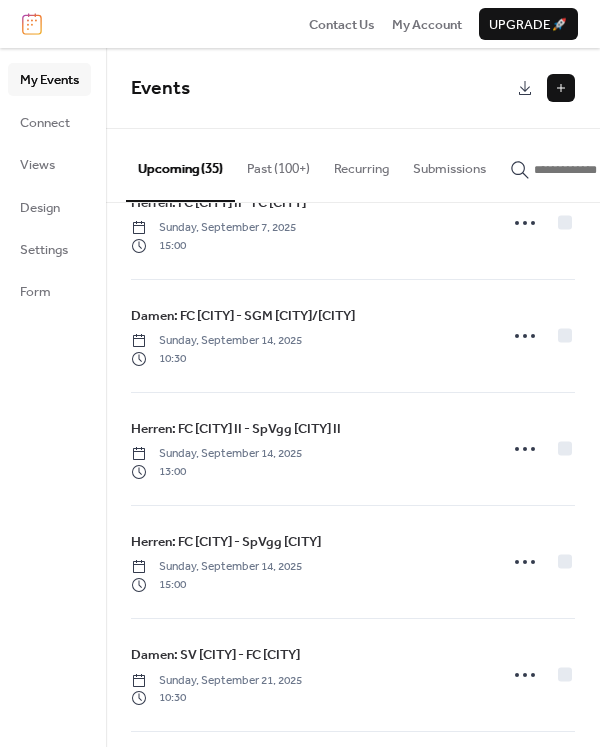 scroll, scrollTop: 1777, scrollLeft: 0, axis: vertical 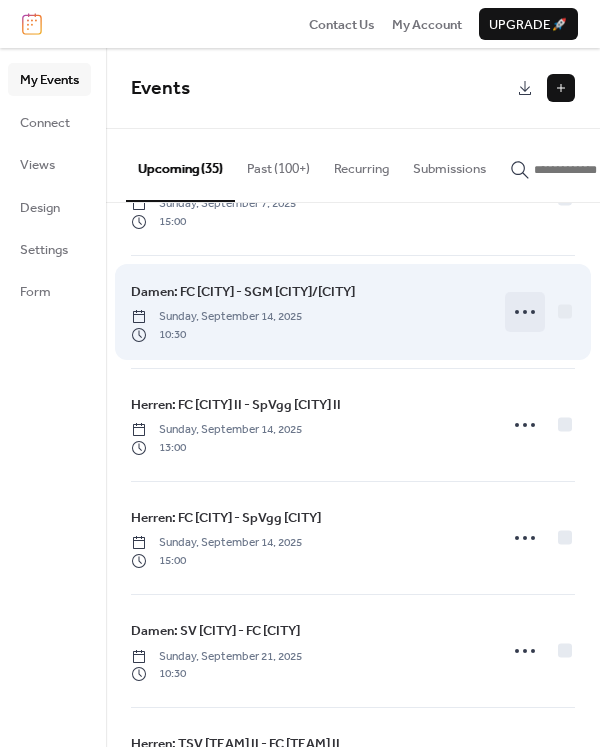 click 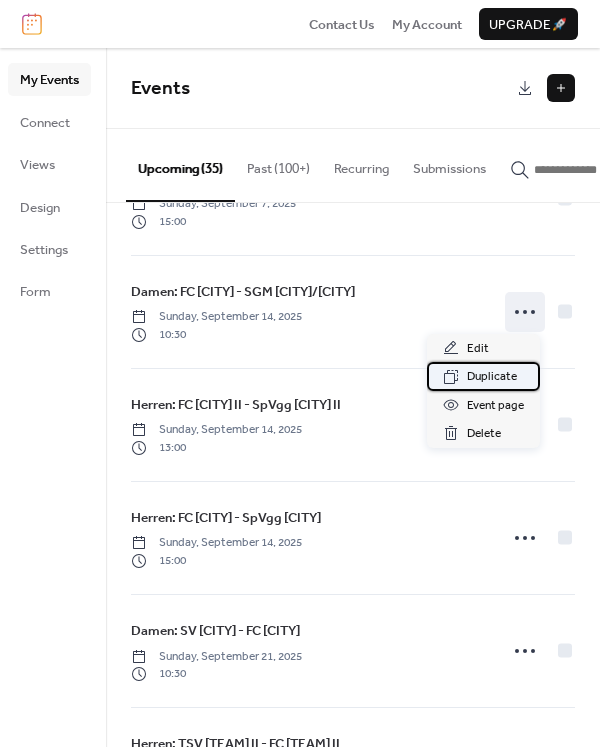 click on "Duplicate" at bounding box center (492, 377) 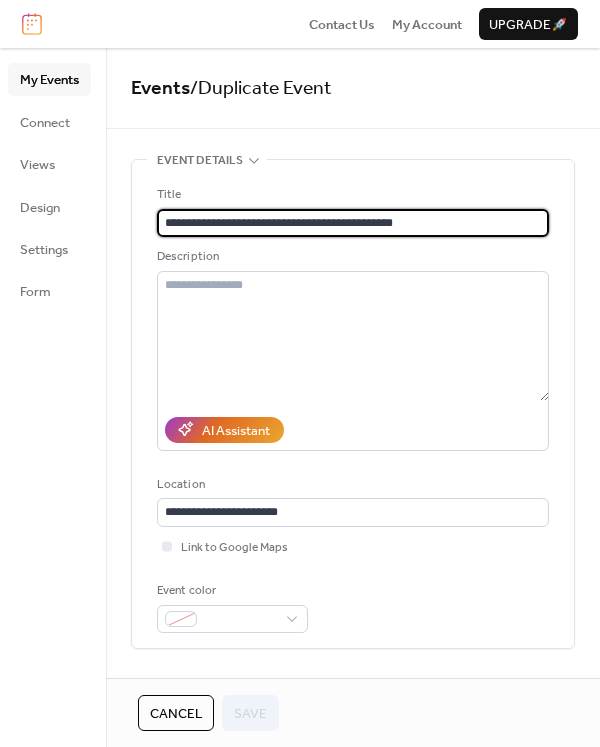 drag, startPoint x: 411, startPoint y: 221, endPoint x: 307, endPoint y: 224, distance: 104.04326 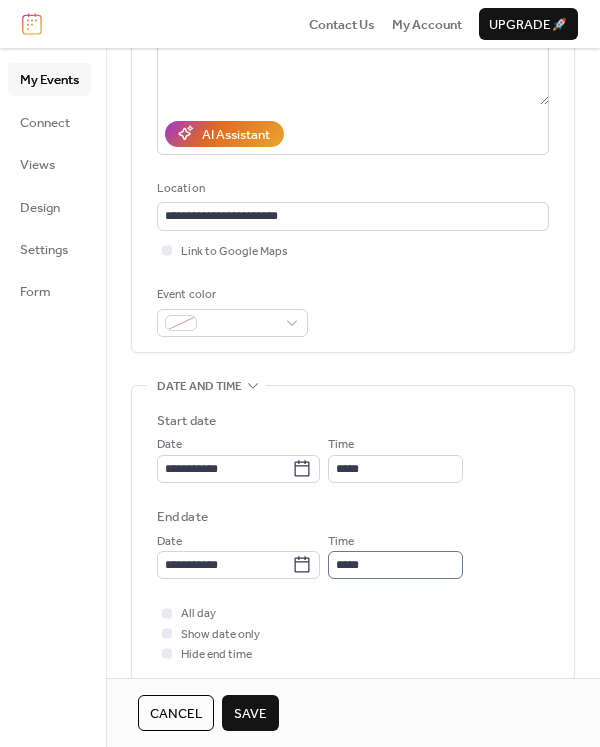 scroll, scrollTop: 333, scrollLeft: 0, axis: vertical 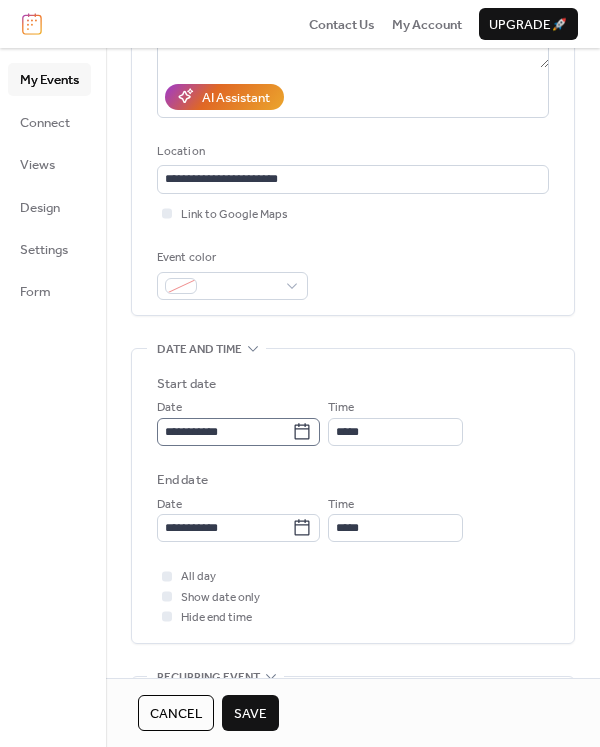 type on "**********" 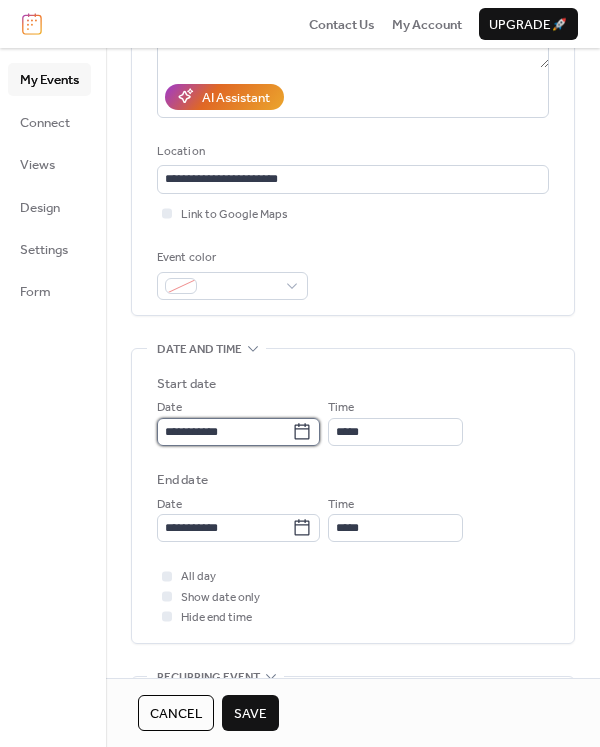 click on "**********" at bounding box center [224, 432] 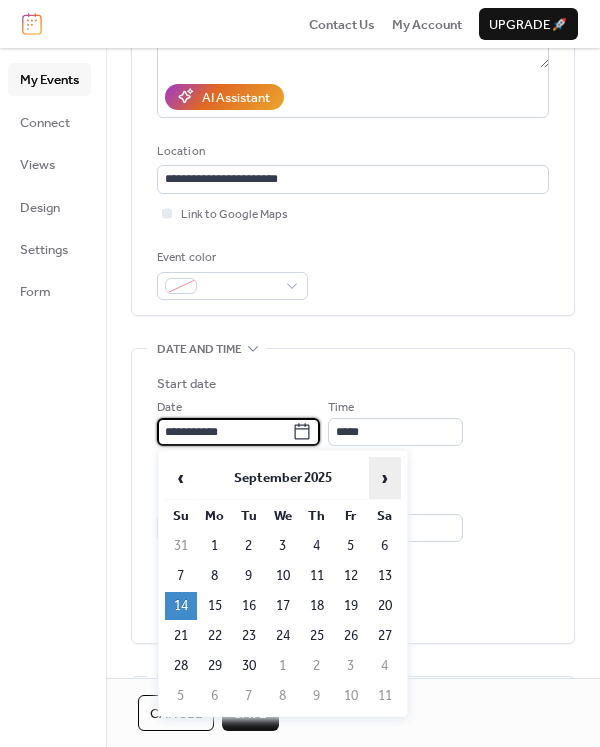 click on "›" at bounding box center [385, 478] 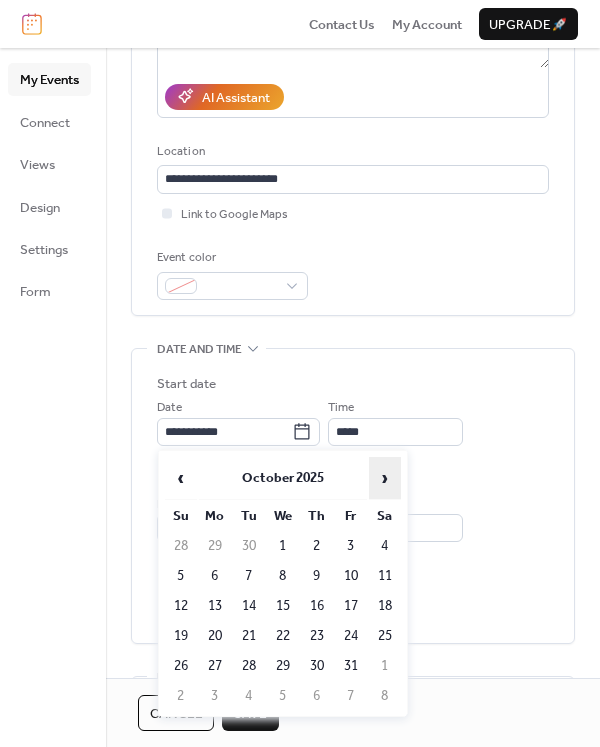 click on "›" at bounding box center (385, 478) 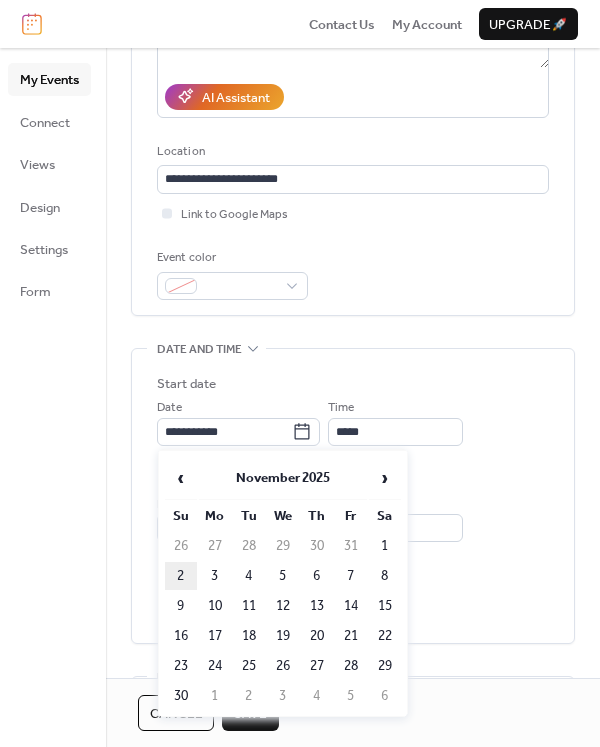 click on "2" at bounding box center (181, 576) 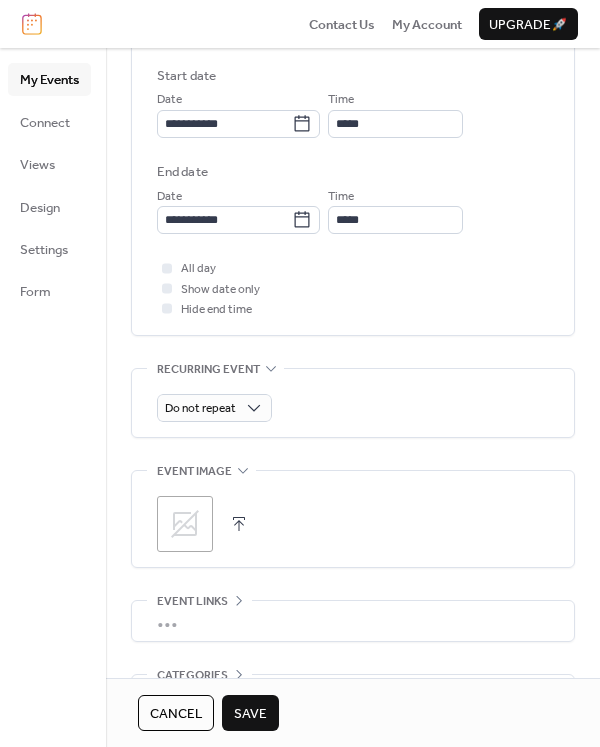 scroll, scrollTop: 770, scrollLeft: 0, axis: vertical 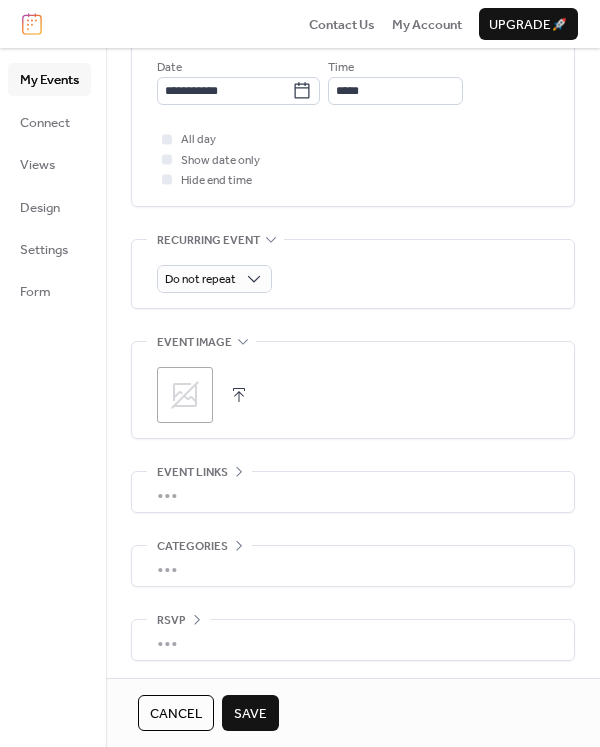 click on "Save" at bounding box center (250, 714) 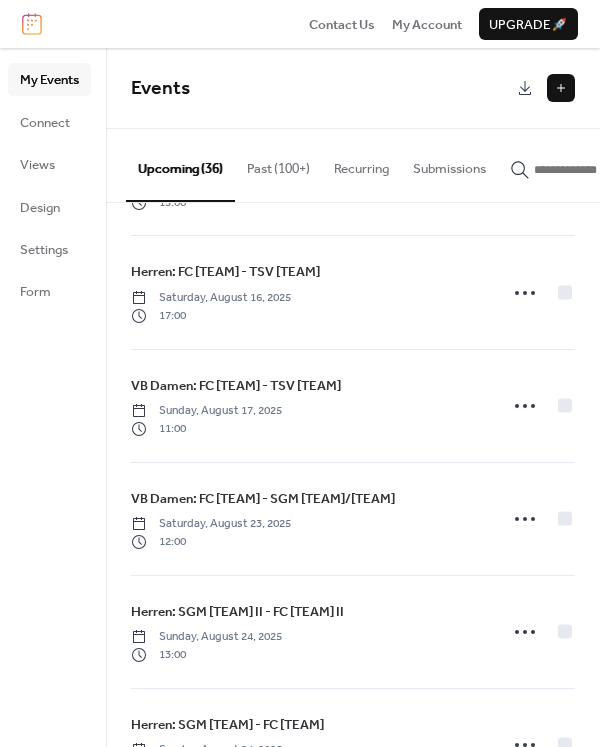 scroll, scrollTop: 555, scrollLeft: 0, axis: vertical 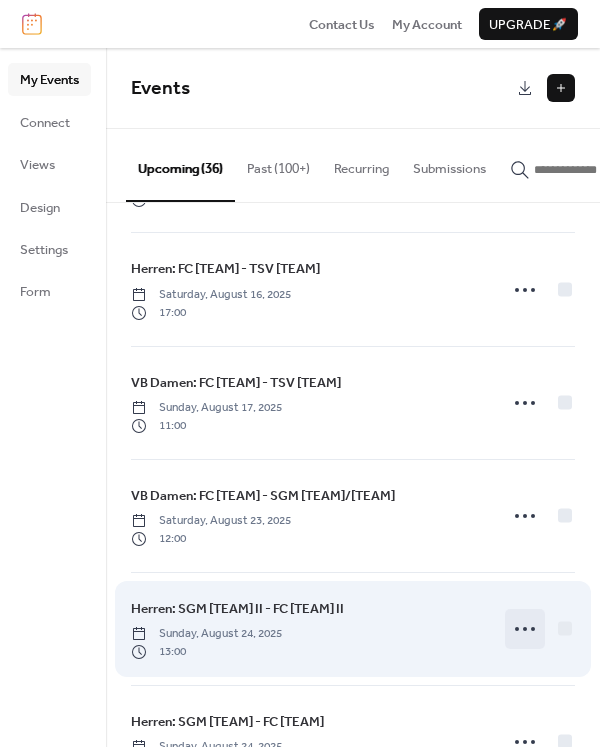 click 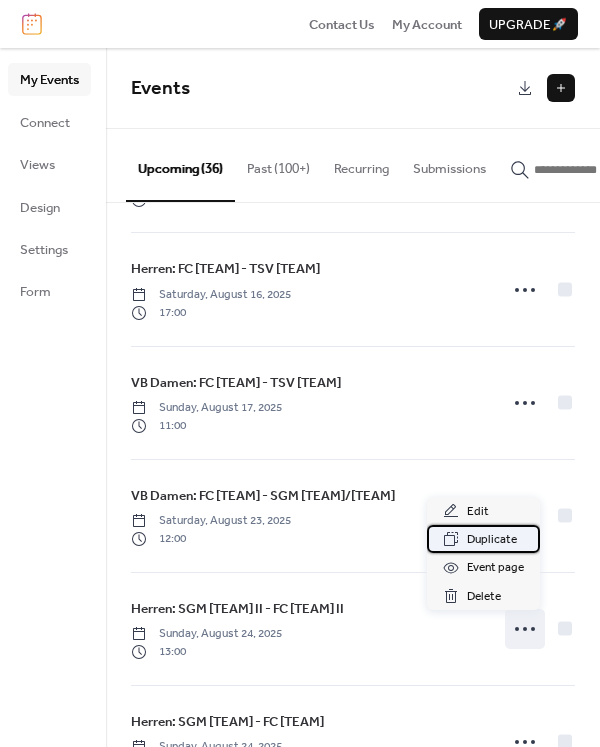 click on "Duplicate" at bounding box center (492, 540) 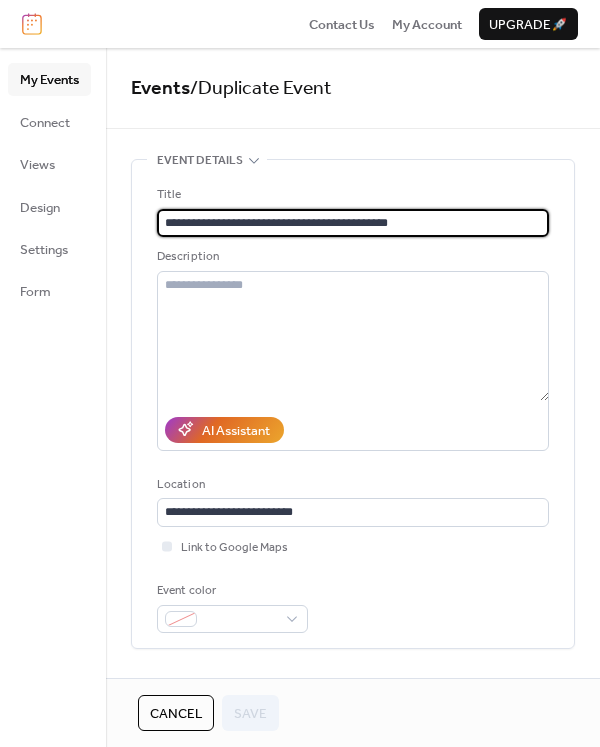 drag, startPoint x: 281, startPoint y: 223, endPoint x: 212, endPoint y: 230, distance: 69.354164 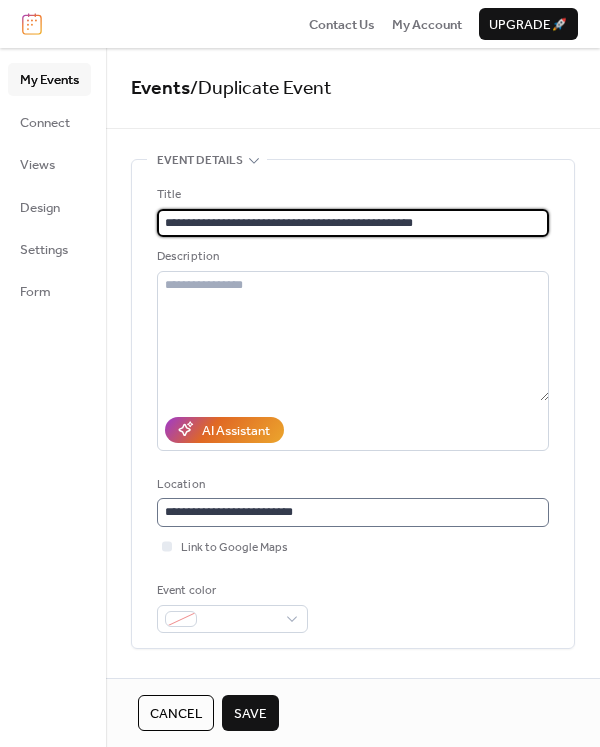 type on "**********" 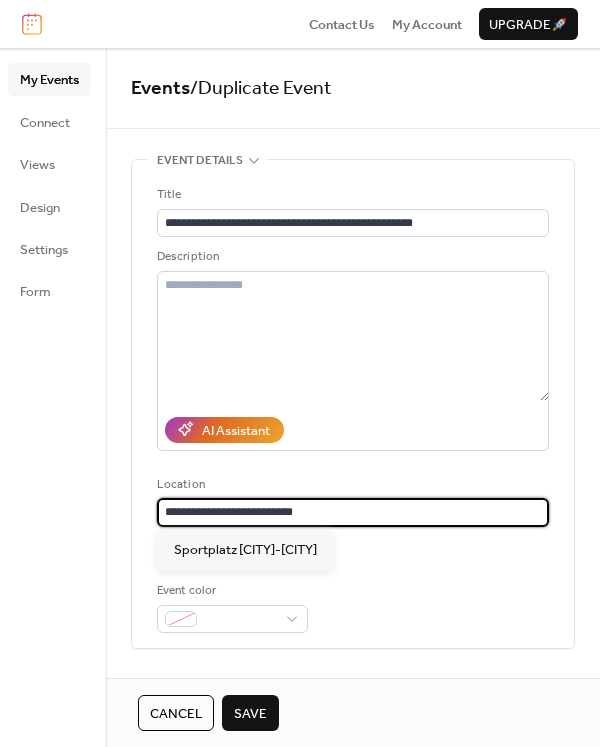 drag, startPoint x: 328, startPoint y: 508, endPoint x: 225, endPoint y: 508, distance: 103 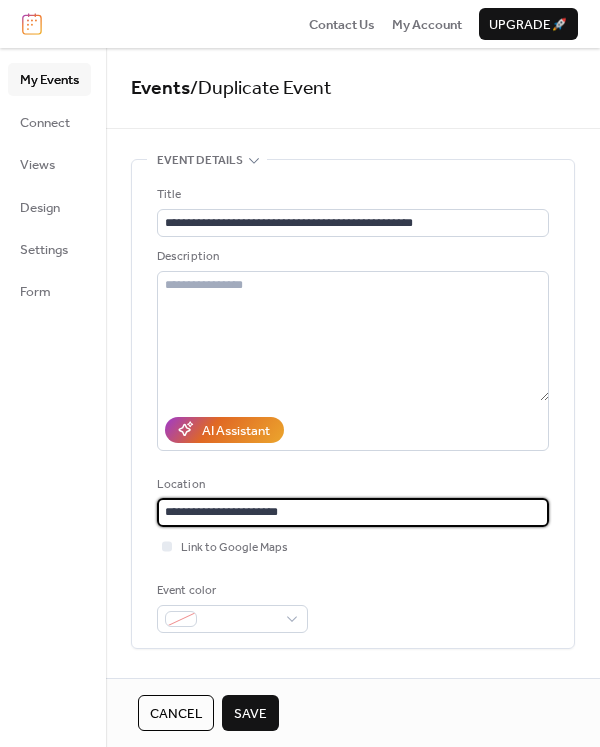 click on "**********" at bounding box center [353, 512] 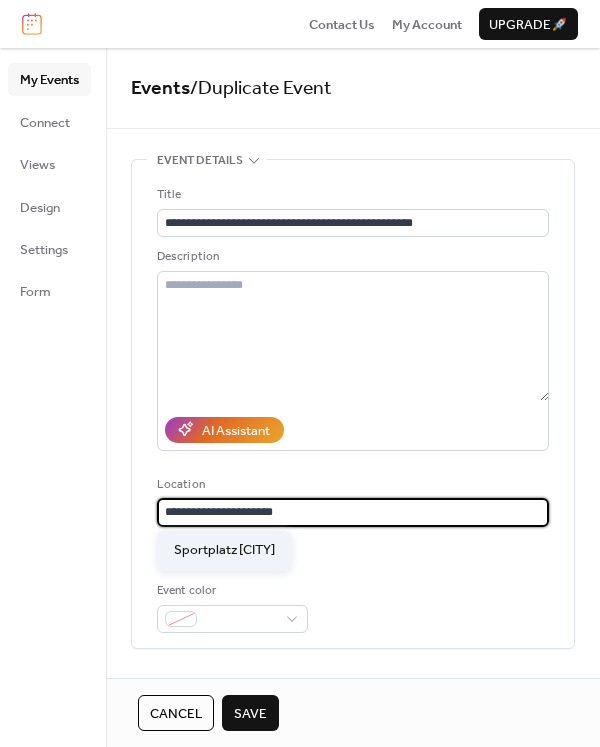 type on "**********" 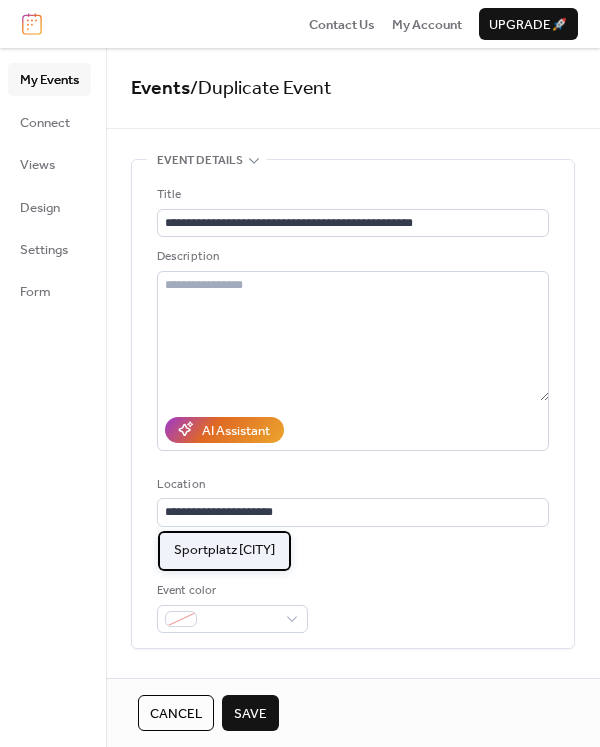 click on "Sportplatz [CITY]" at bounding box center (224, 550) 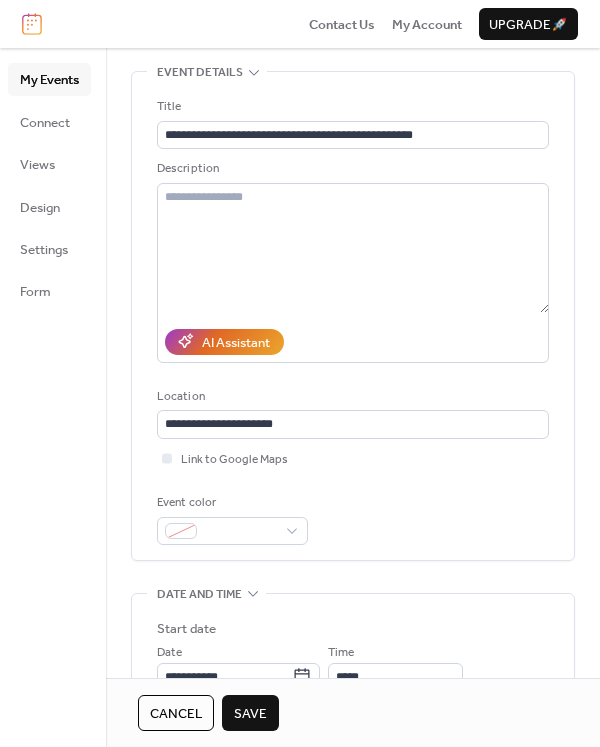 scroll, scrollTop: 333, scrollLeft: 0, axis: vertical 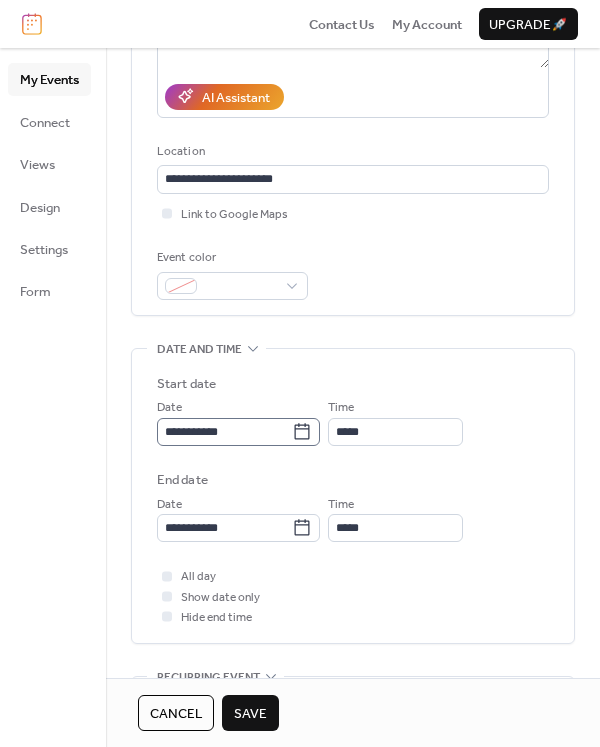 click 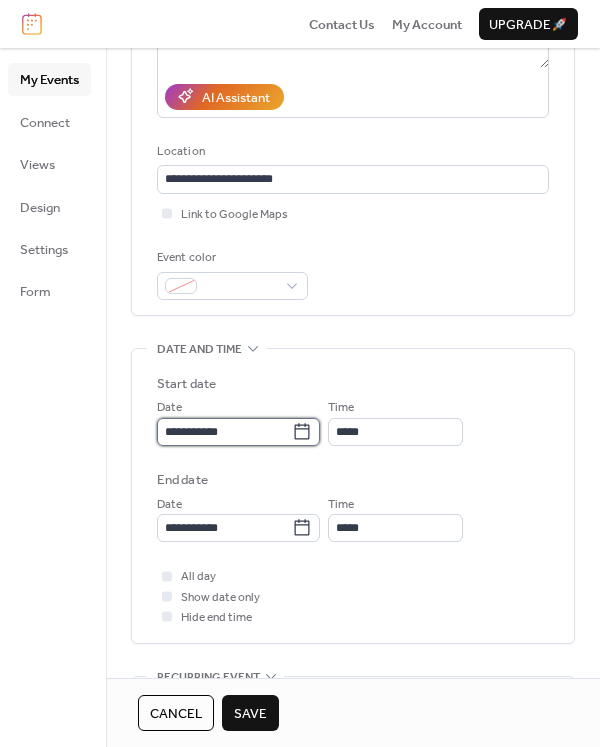 click on "**********" at bounding box center [224, 432] 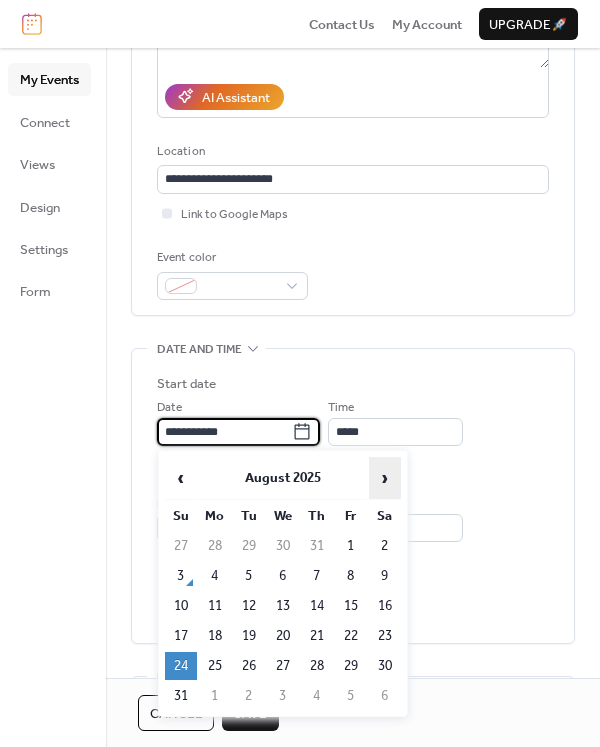 click on "›" at bounding box center (385, 478) 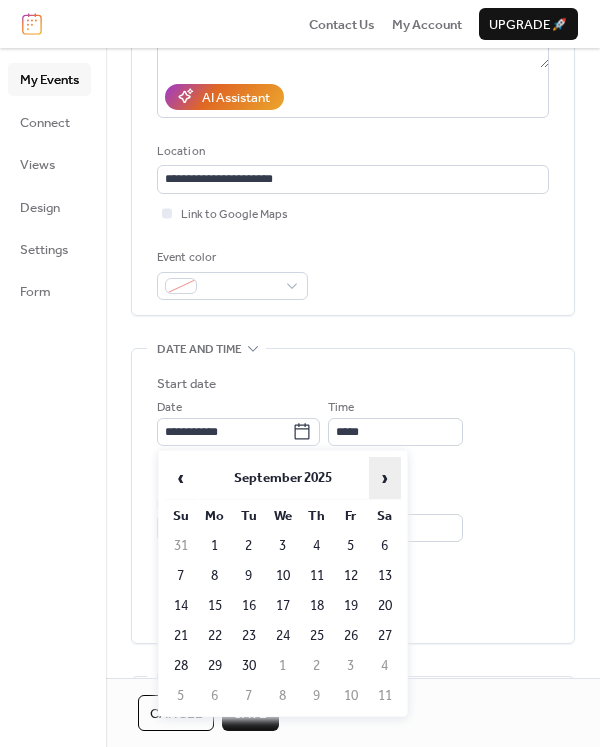 click on "›" at bounding box center [385, 478] 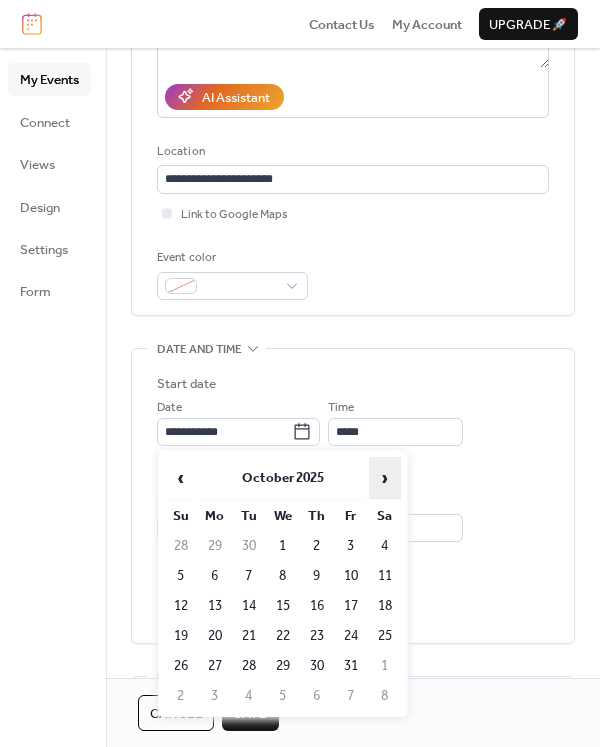 click on "›" at bounding box center (385, 478) 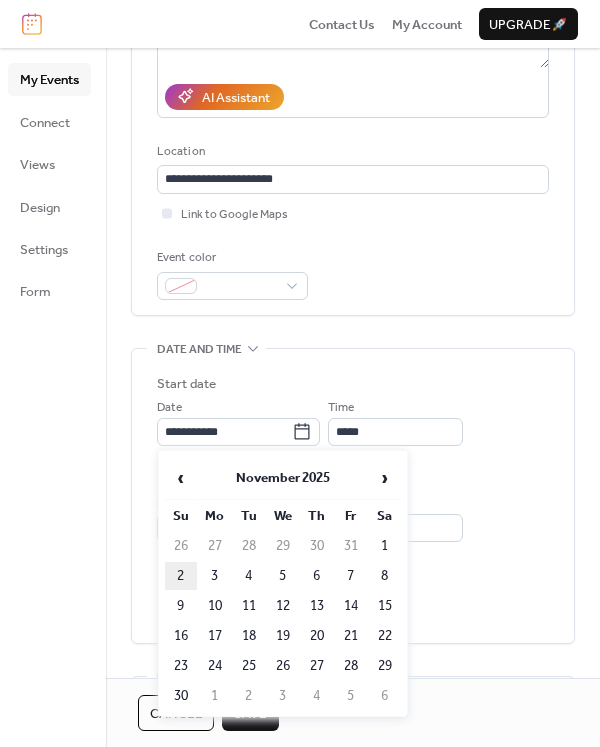 click on "2" at bounding box center (181, 576) 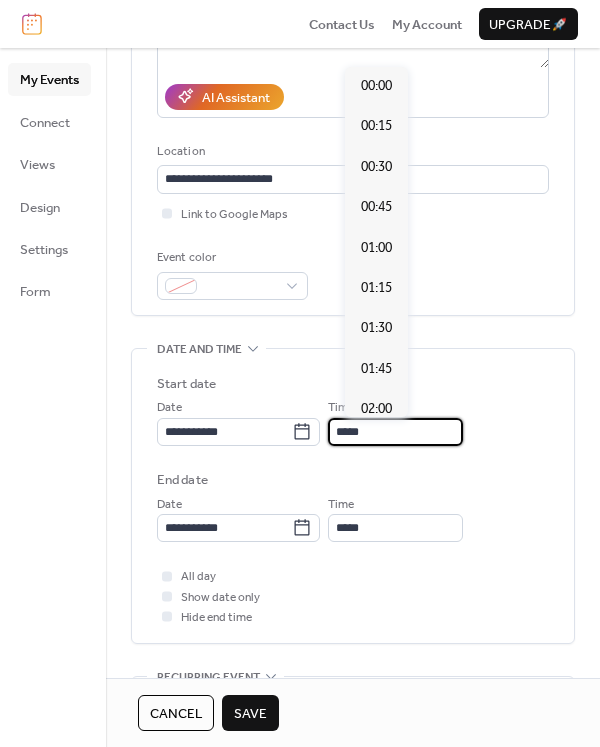scroll, scrollTop: 2078, scrollLeft: 0, axis: vertical 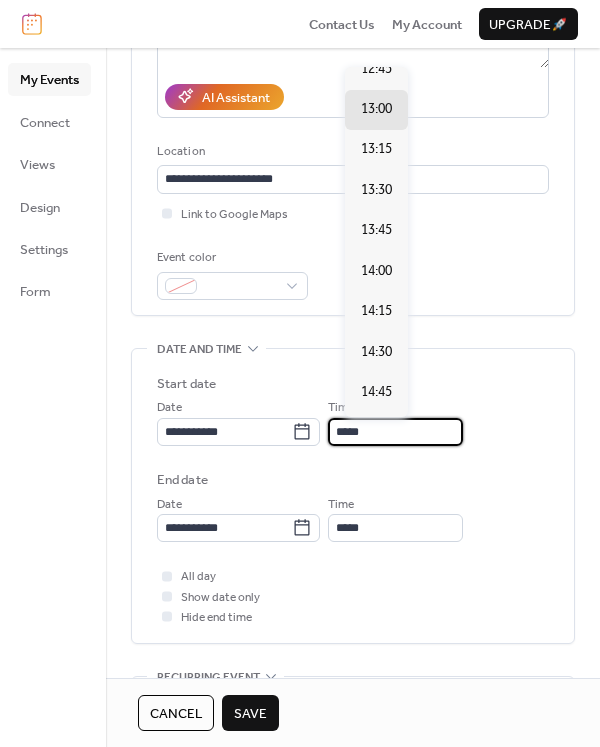 click on "*****" at bounding box center [395, 432] 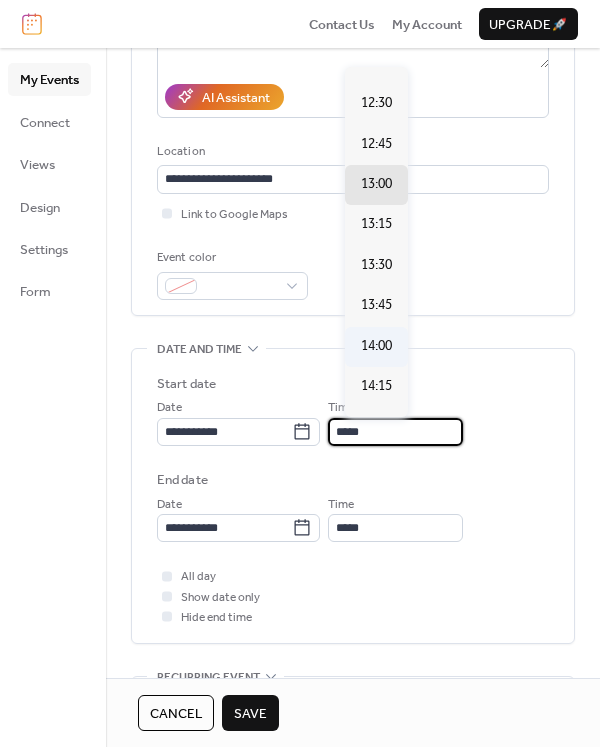 scroll, scrollTop: 1967, scrollLeft: 0, axis: vertical 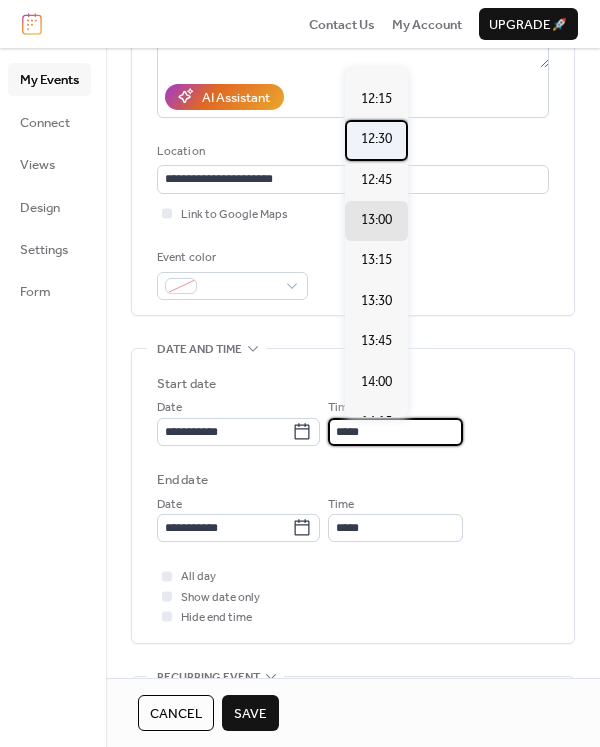 click on "12:30" at bounding box center (376, 139) 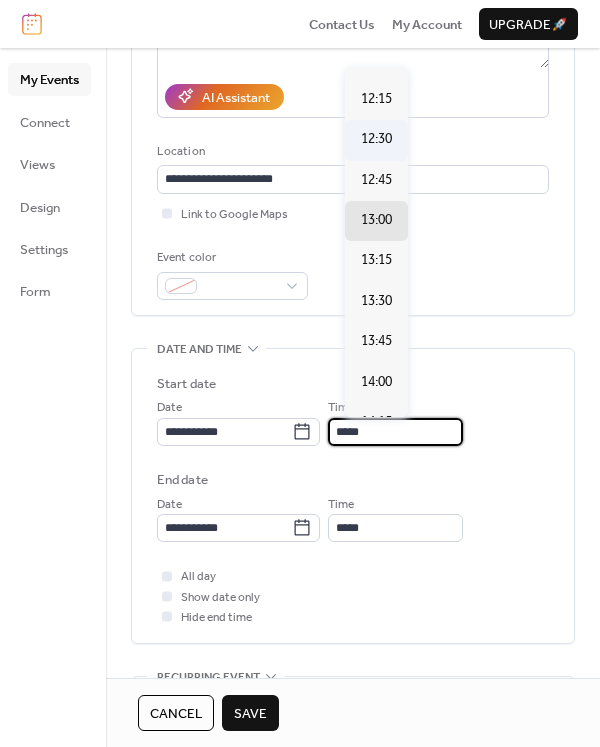 type on "*****" 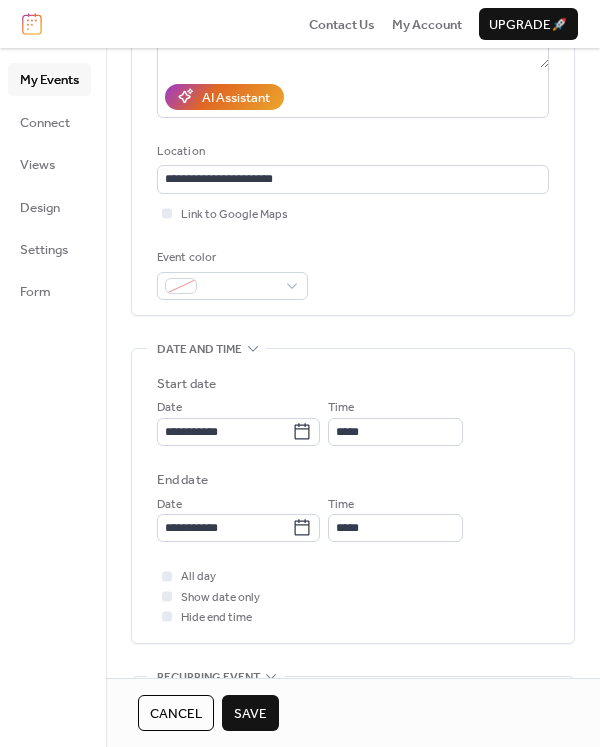 click on "Save" at bounding box center (250, 714) 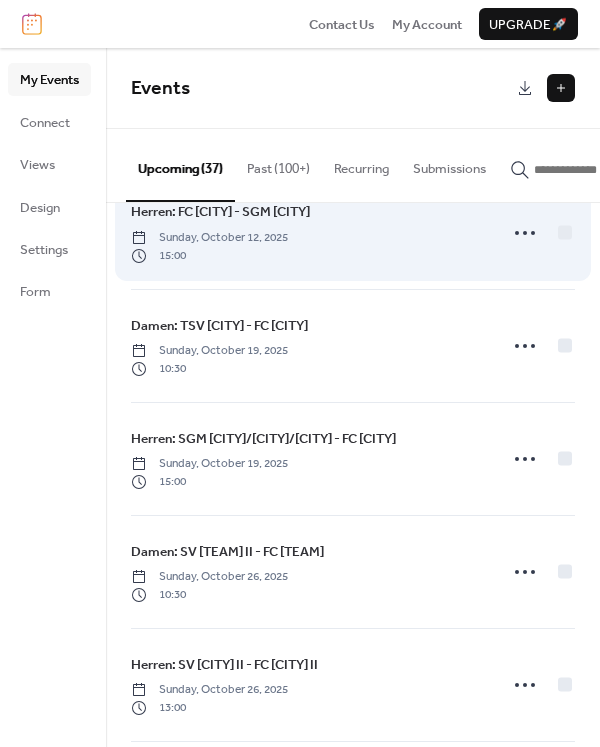 scroll, scrollTop: 3672, scrollLeft: 0, axis: vertical 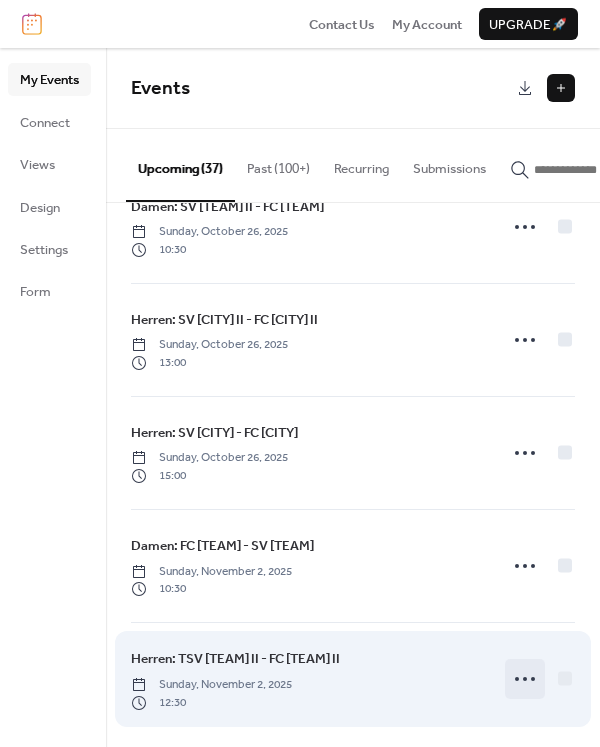 click 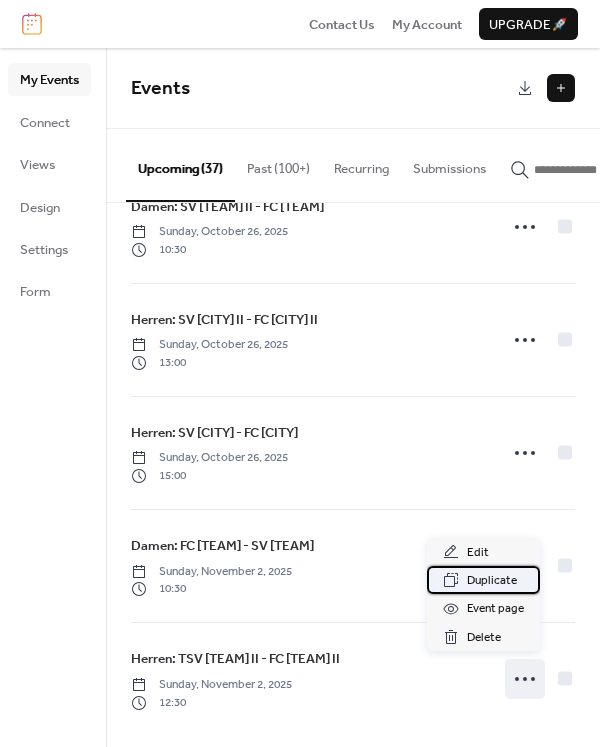 click on "Duplicate" at bounding box center [492, 581] 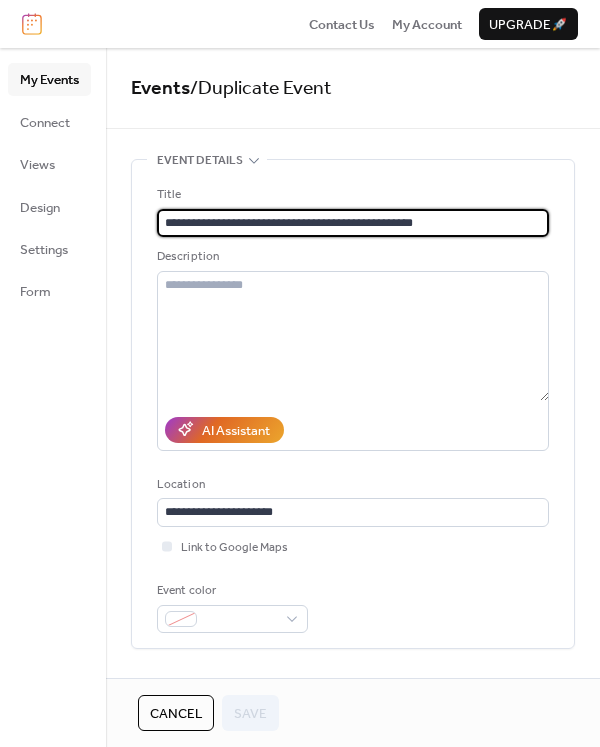click on "**********" at bounding box center [353, 223] 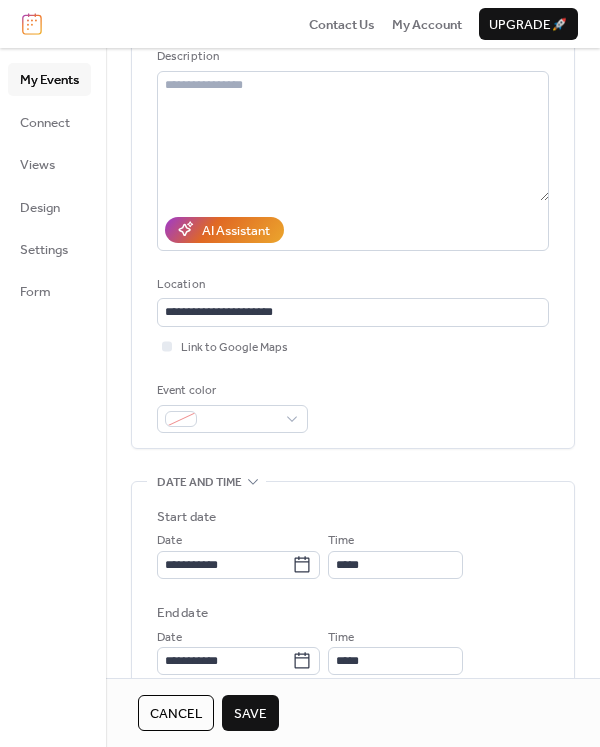 scroll, scrollTop: 333, scrollLeft: 0, axis: vertical 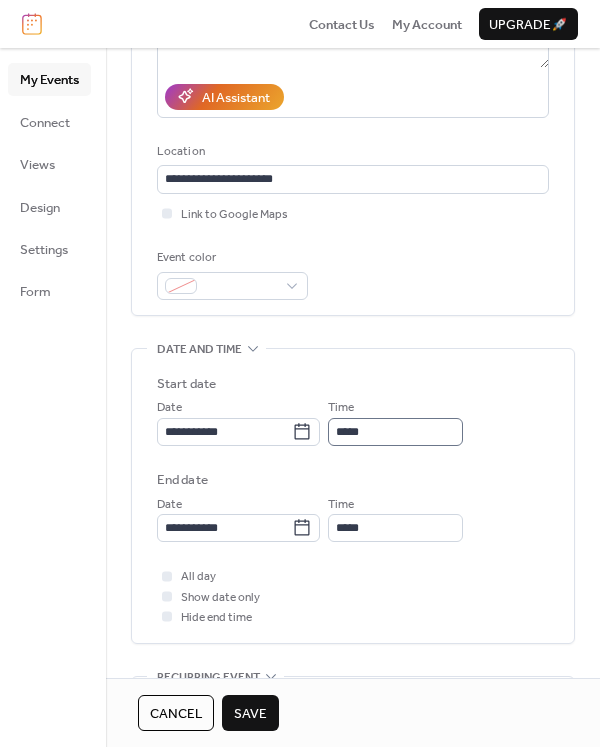 type on "**********" 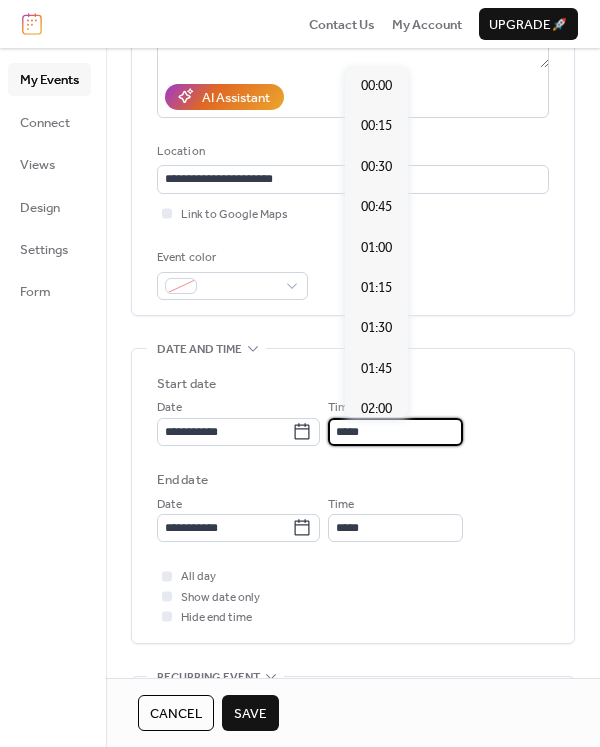 click on "*****" at bounding box center (395, 432) 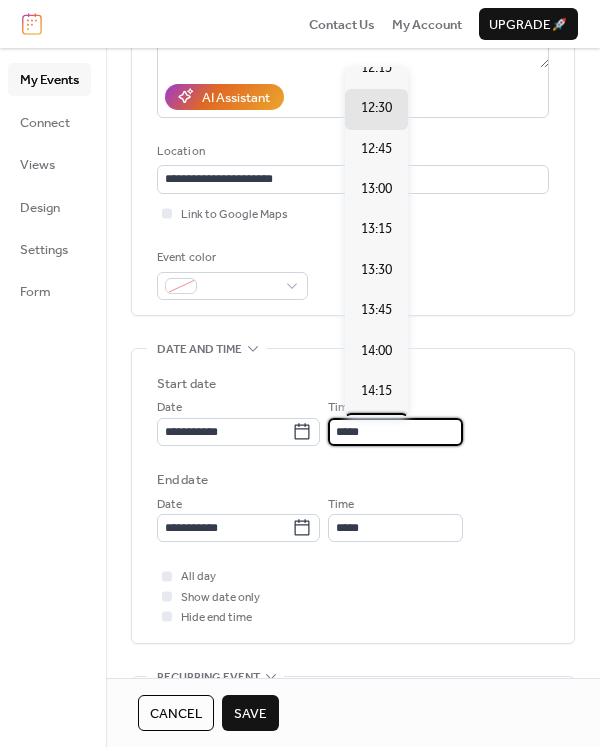 click on "14:30" at bounding box center [376, 432] 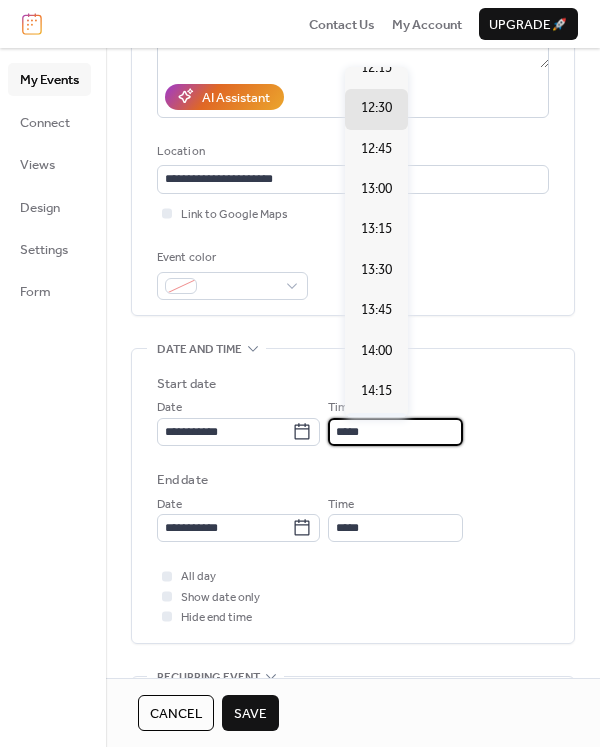 type on "*****" 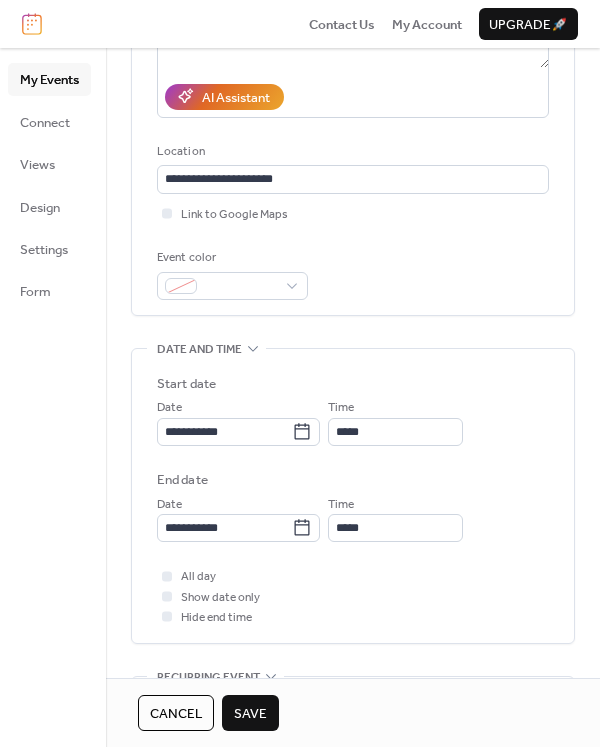 click on "Save" at bounding box center [250, 714] 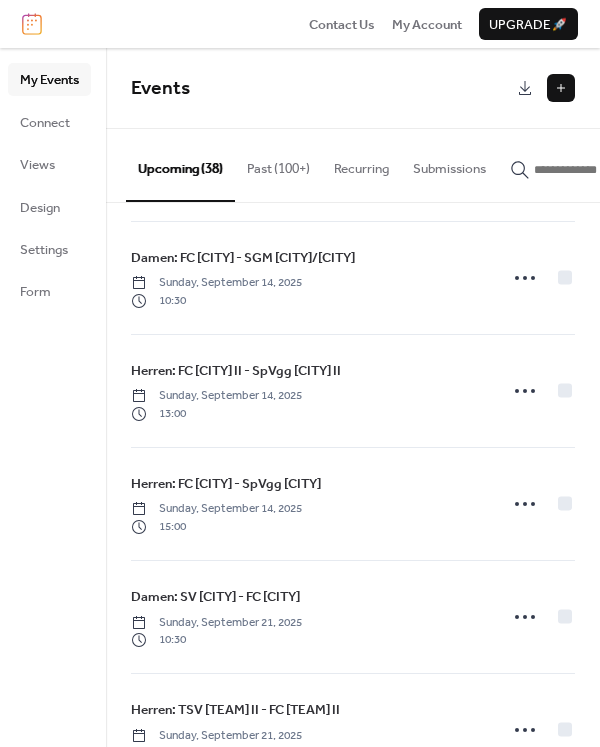 scroll, scrollTop: 1888, scrollLeft: 0, axis: vertical 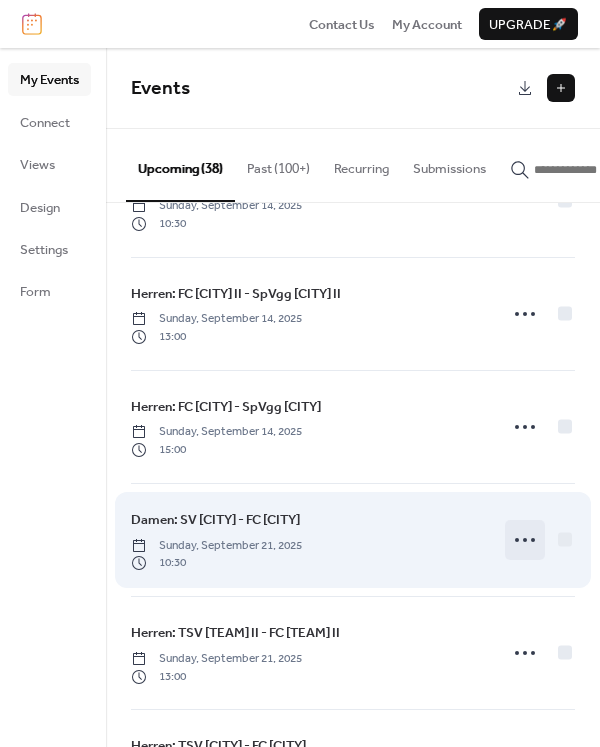click 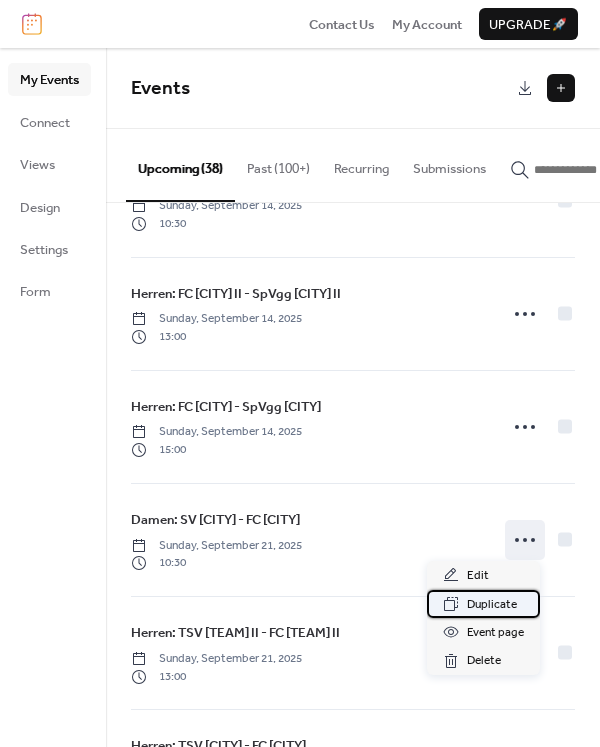 click on "Duplicate" at bounding box center (492, 605) 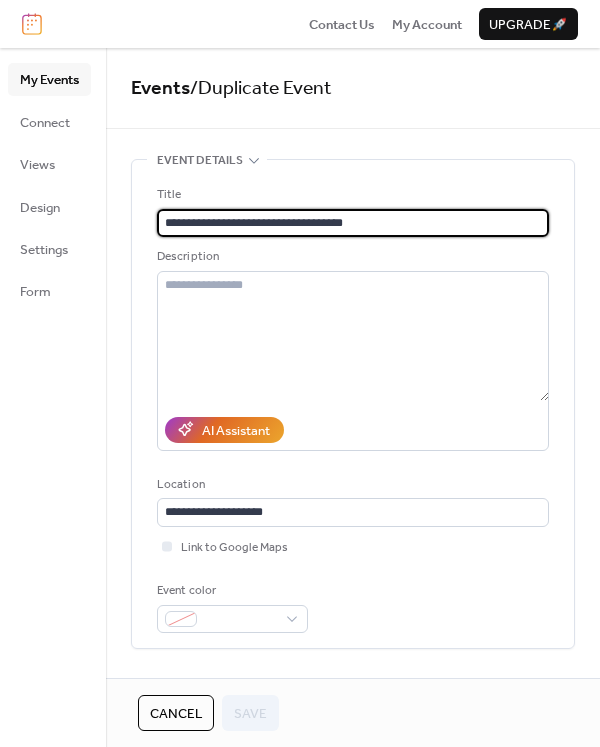 drag, startPoint x: 272, startPoint y: 223, endPoint x: 230, endPoint y: 223, distance: 42 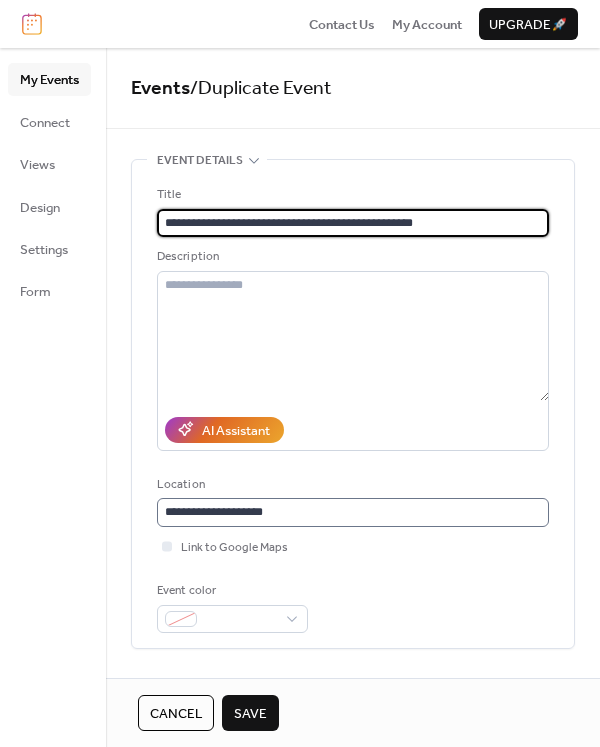 type on "**********" 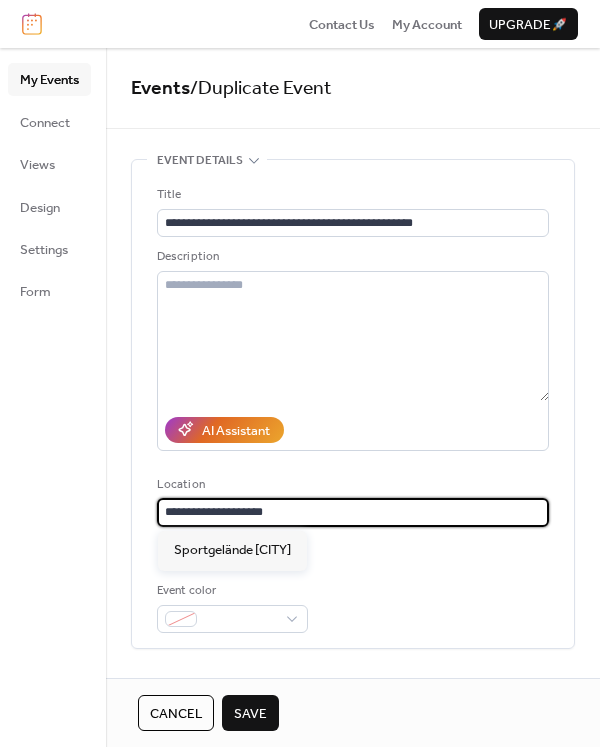 drag, startPoint x: 300, startPoint y: 511, endPoint x: 239, endPoint y: 506, distance: 61.204575 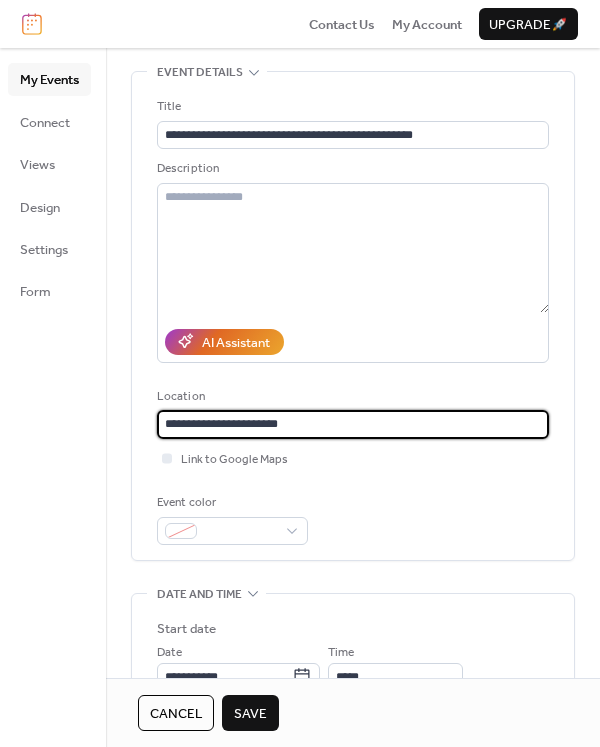 scroll, scrollTop: 333, scrollLeft: 0, axis: vertical 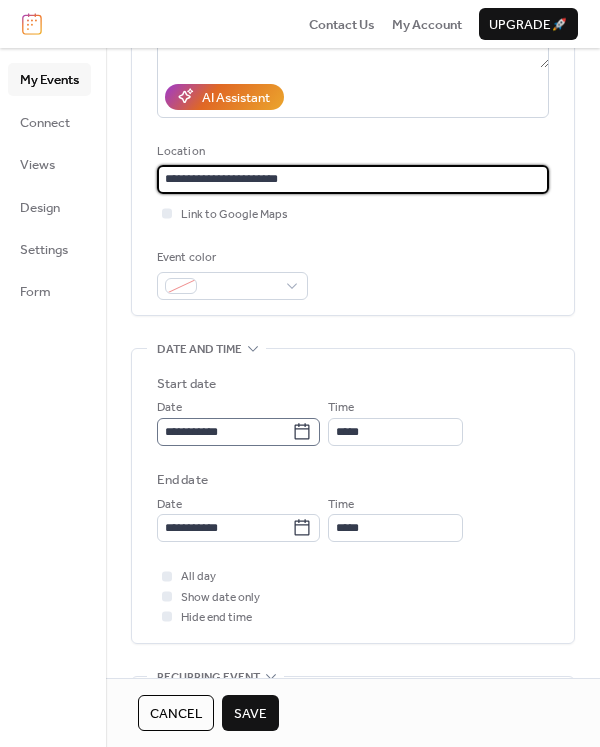 type on "**********" 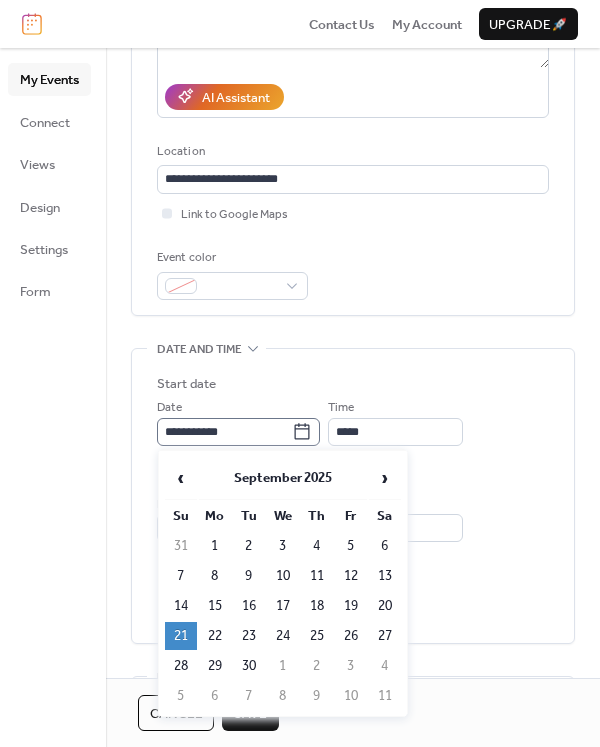 click 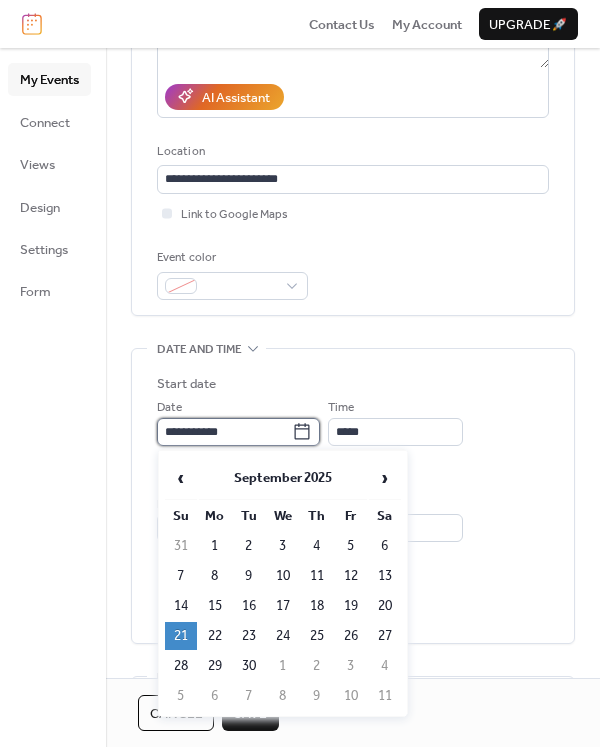 click on "**********" at bounding box center [224, 432] 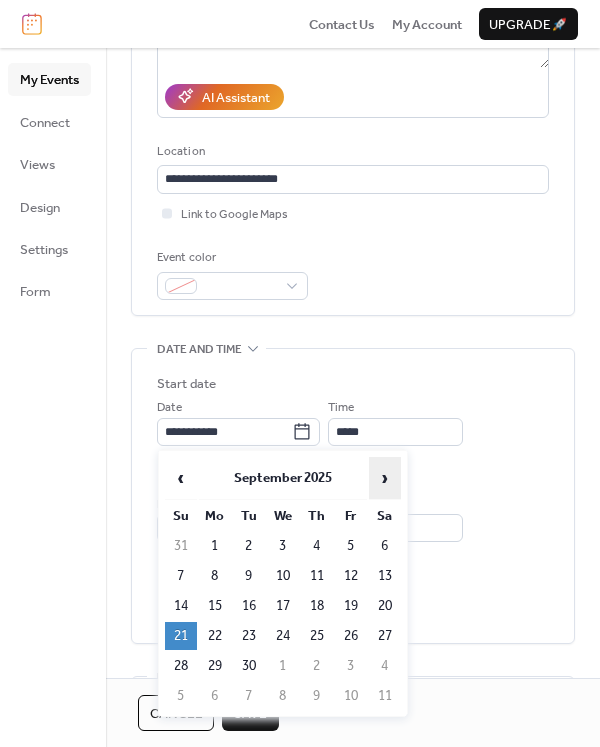click on "›" at bounding box center [385, 478] 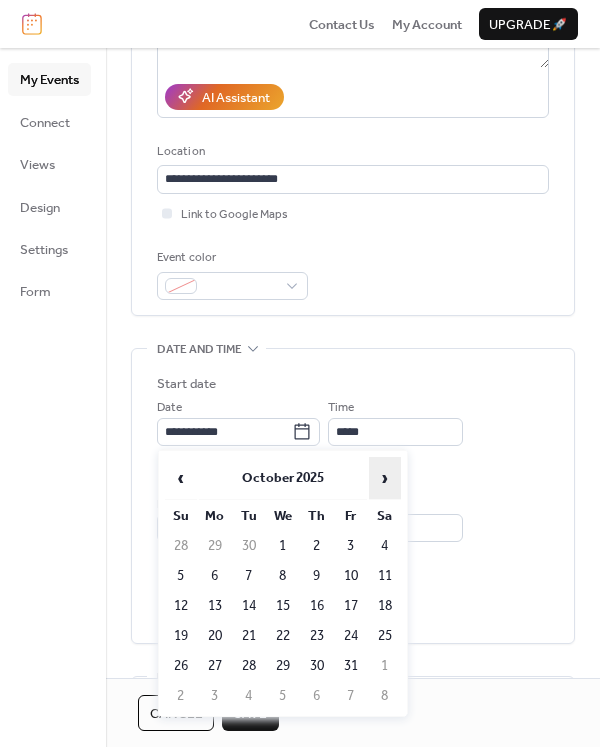 click on "›" at bounding box center [385, 478] 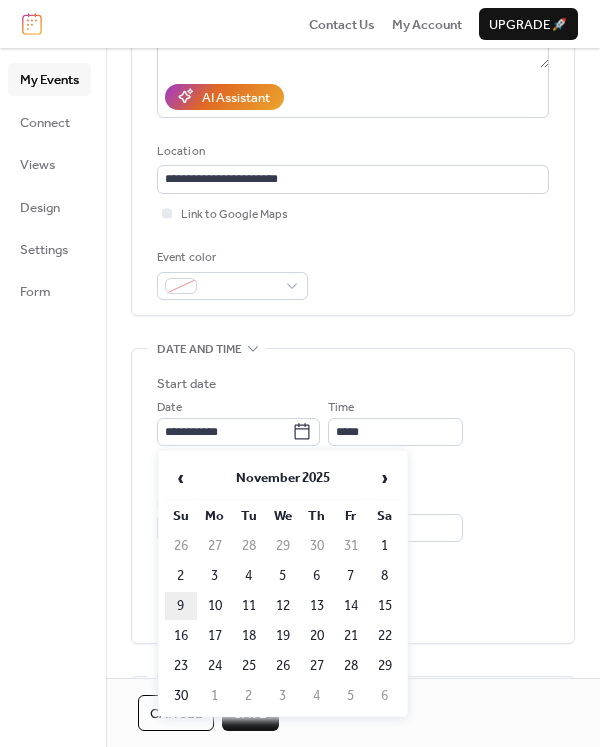 click on "9" at bounding box center [181, 606] 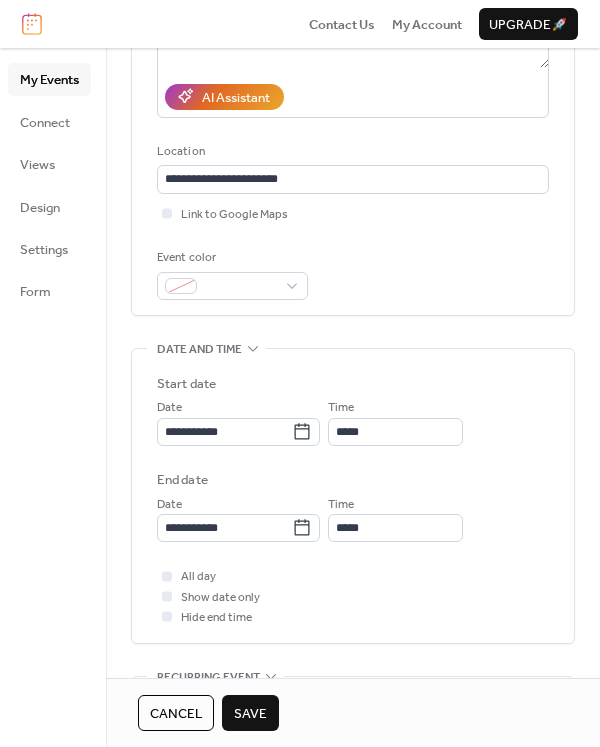 click on "Save" at bounding box center (250, 713) 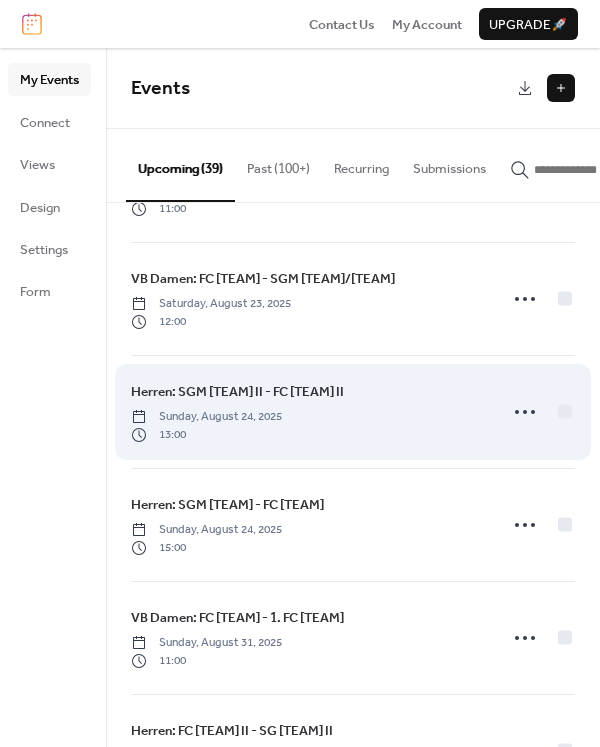 scroll, scrollTop: 777, scrollLeft: 0, axis: vertical 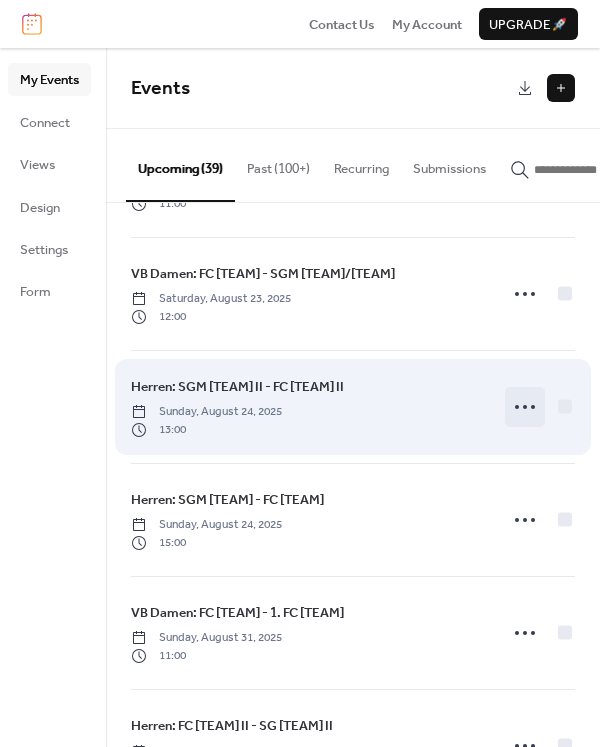 click 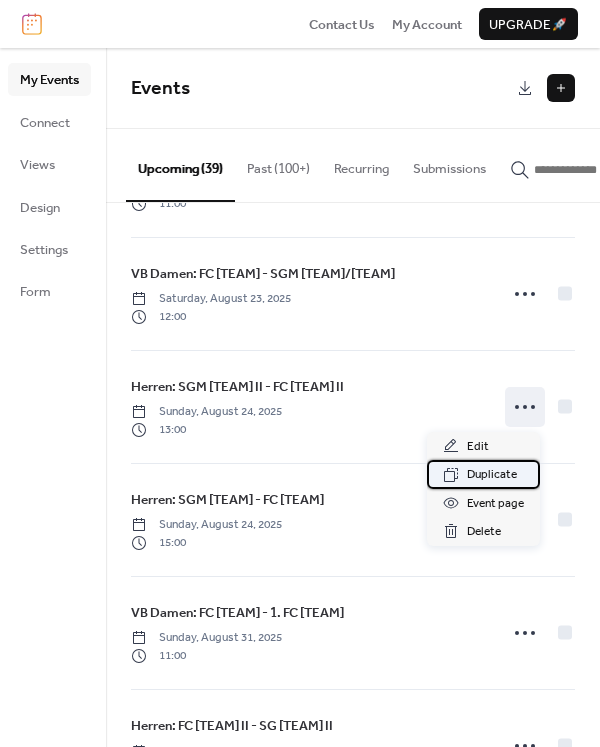click on "Duplicate" at bounding box center [492, 475] 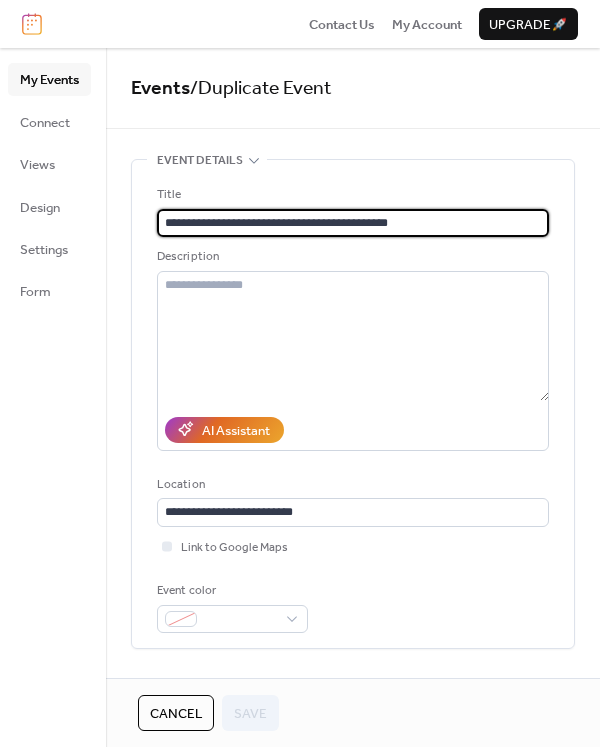 drag, startPoint x: 280, startPoint y: 224, endPoint x: 220, endPoint y: 226, distance: 60.033325 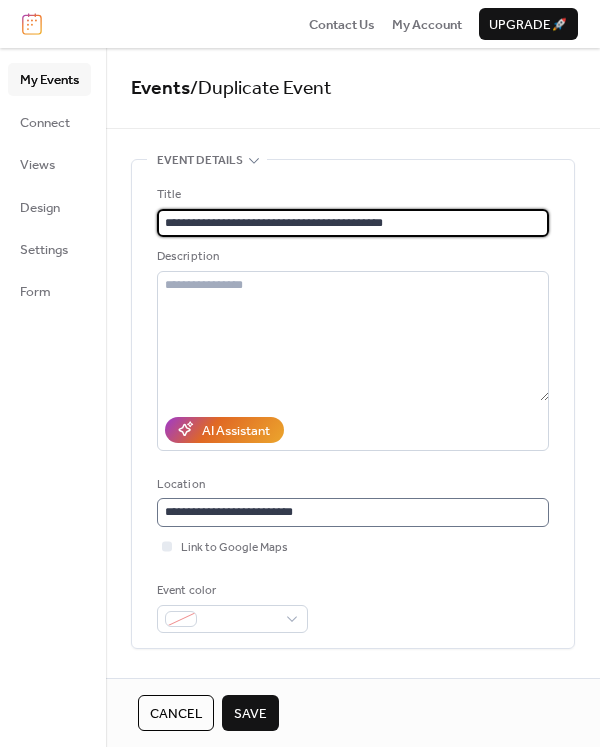 type on "**********" 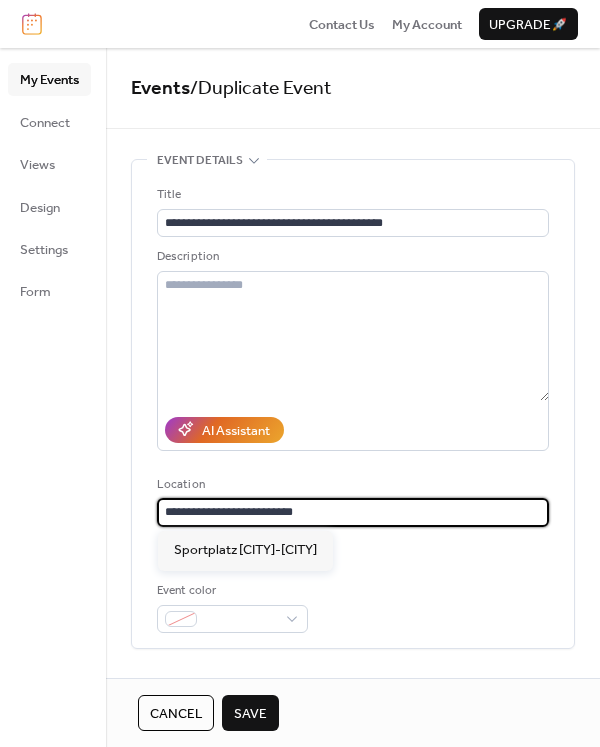 drag, startPoint x: 307, startPoint y: 513, endPoint x: 224, endPoint y: 515, distance: 83.02409 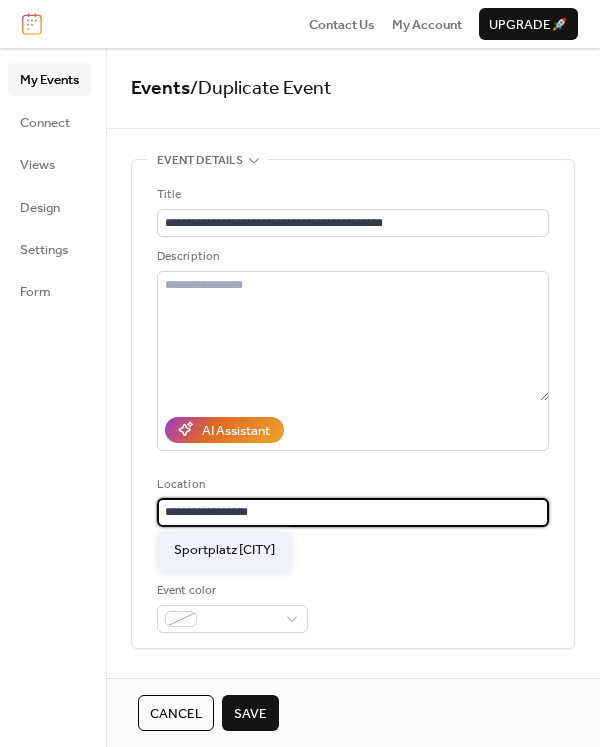 type on "**********" 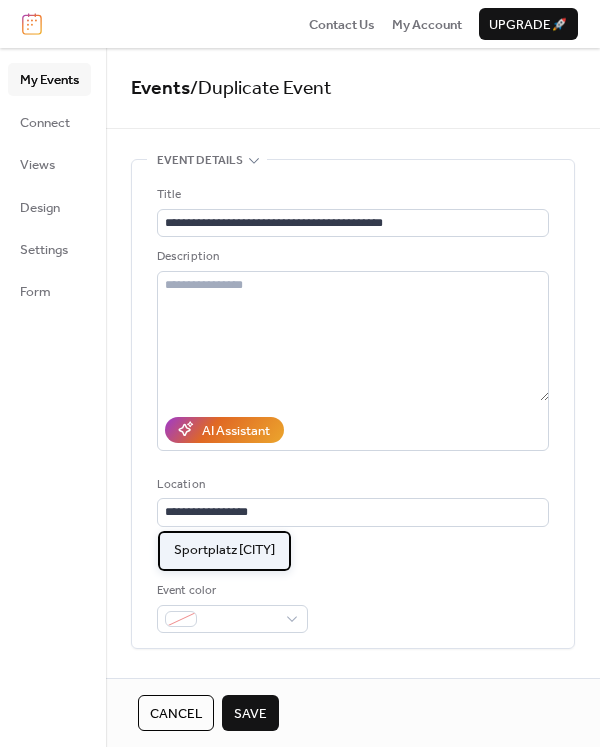 click on "Sportplatz [CITY]" at bounding box center (224, 550) 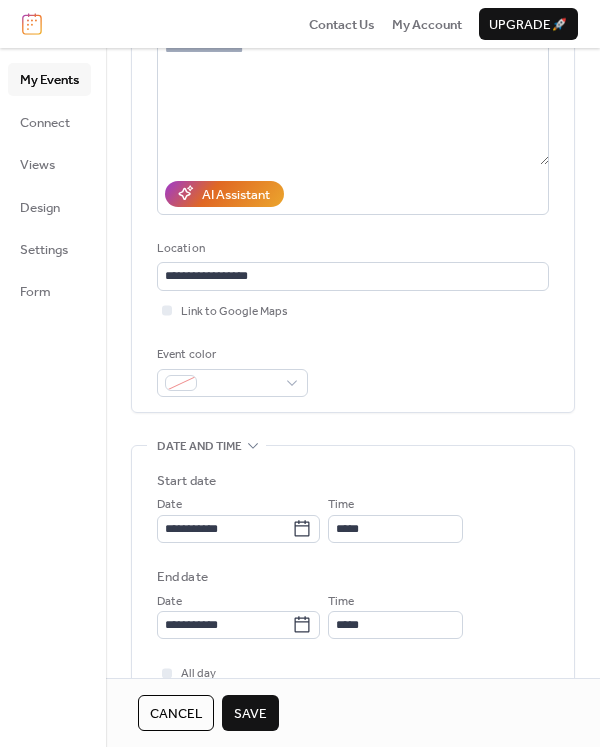 scroll, scrollTop: 333, scrollLeft: 0, axis: vertical 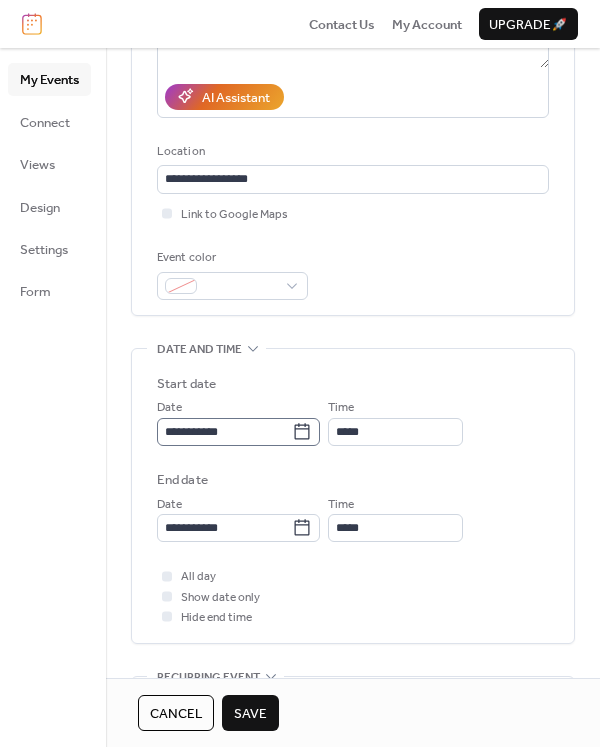 click 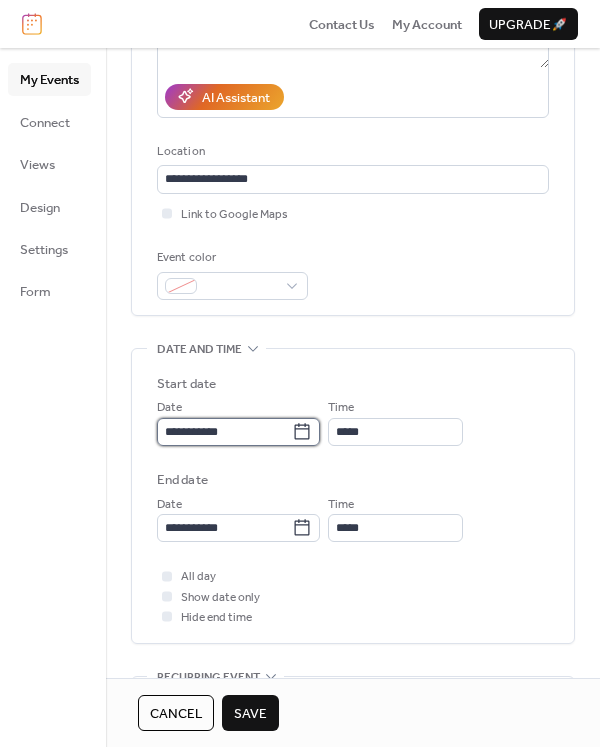 click on "**********" at bounding box center [224, 432] 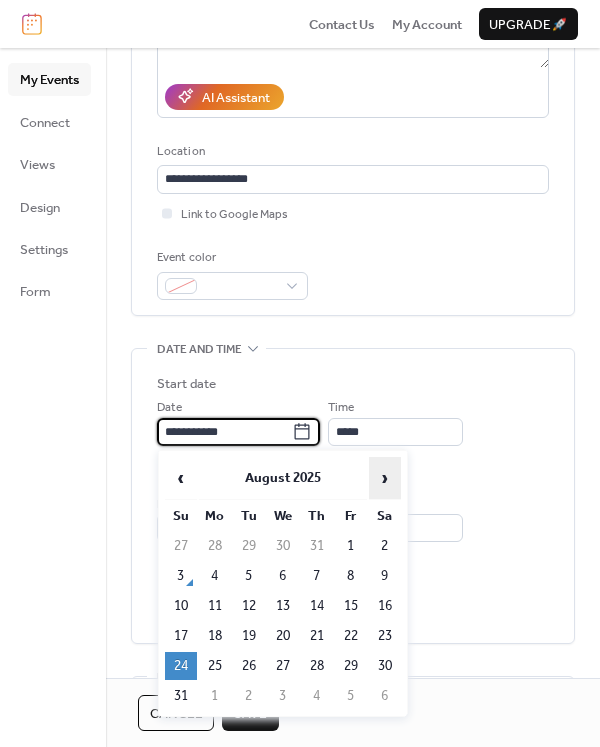 click on "›" at bounding box center (385, 478) 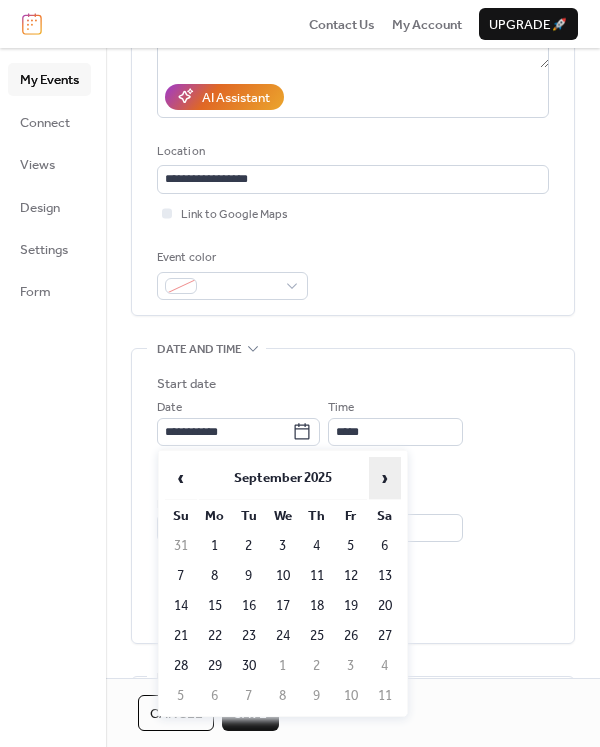 click on "›" at bounding box center [385, 478] 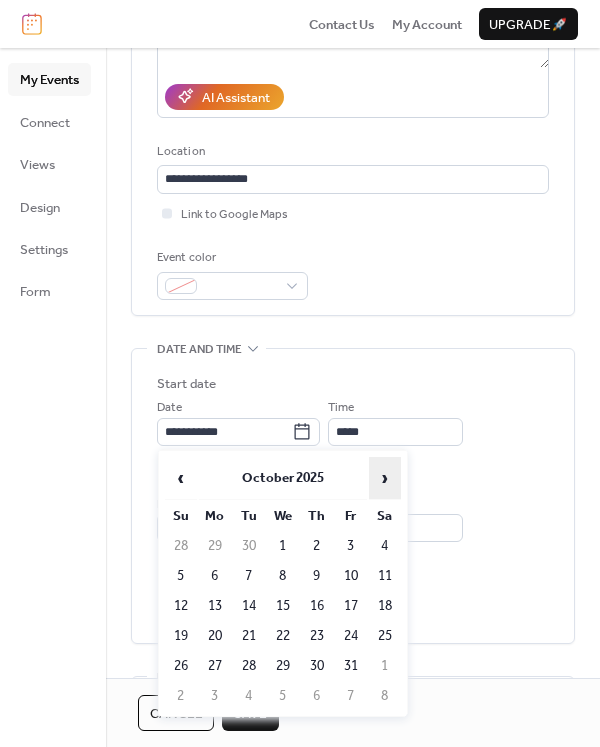 click on "›" at bounding box center (385, 478) 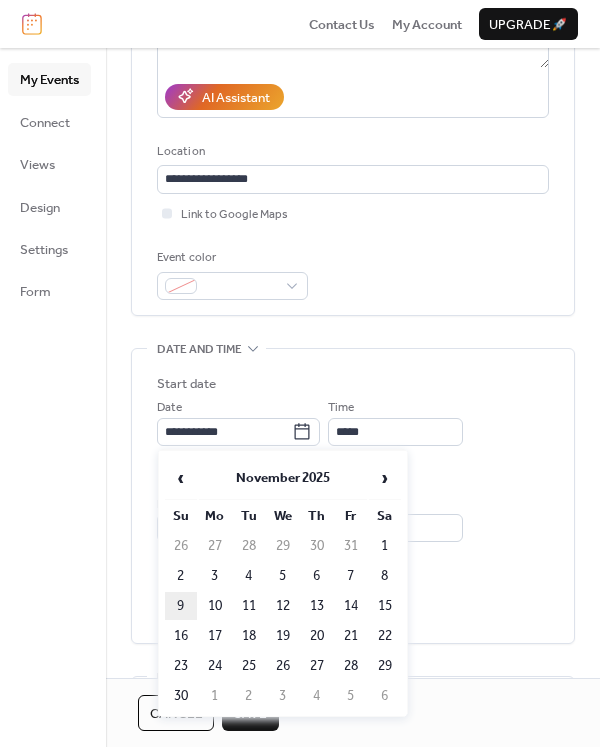 click on "9" at bounding box center [181, 606] 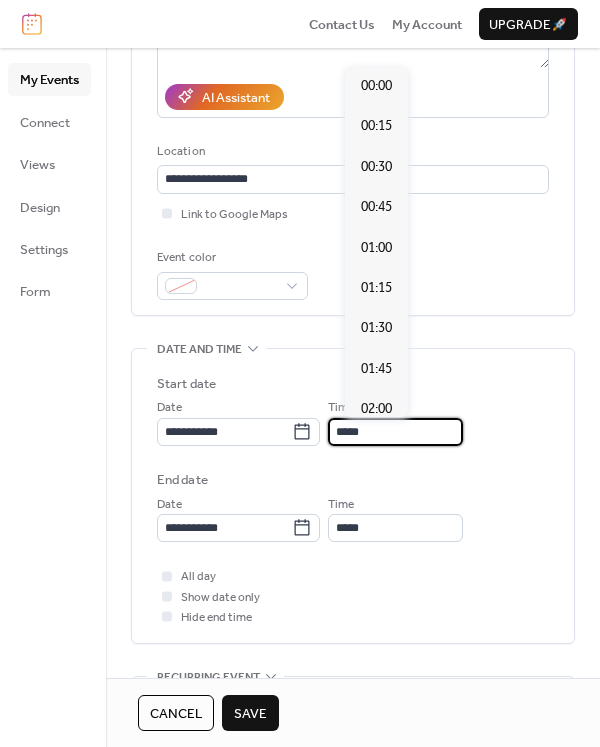 click on "*****" at bounding box center [395, 432] 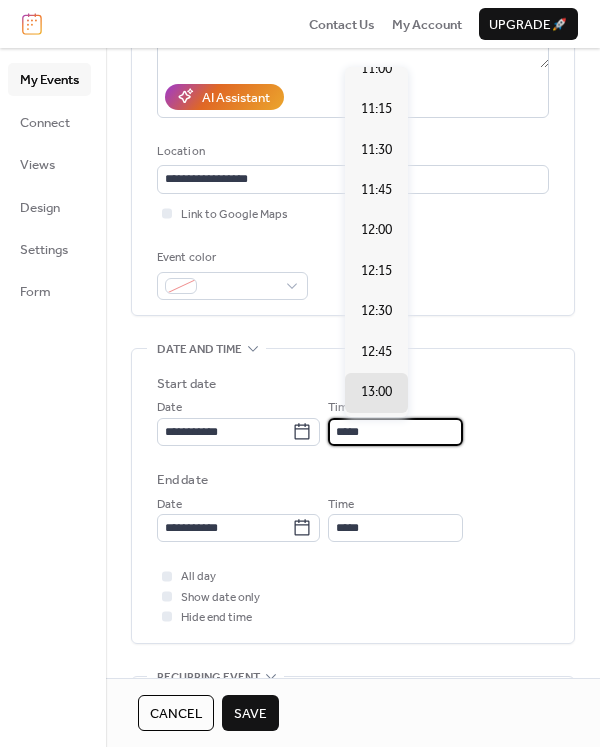 scroll, scrollTop: 1744, scrollLeft: 0, axis: vertical 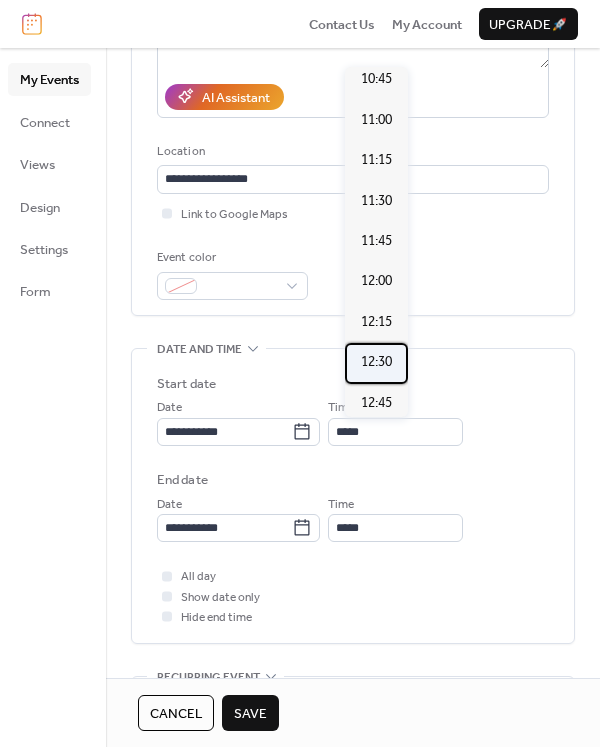click on "12:30" at bounding box center [376, 362] 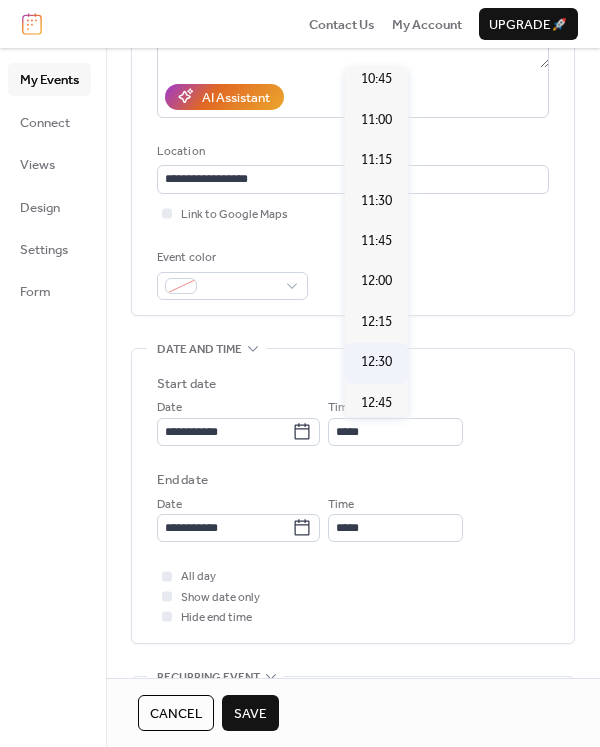 type on "*****" 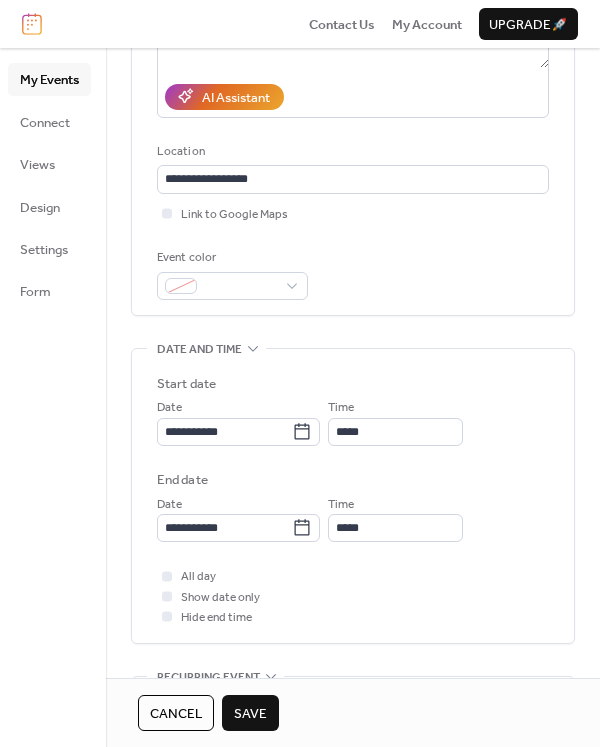 click on "Save" at bounding box center [250, 714] 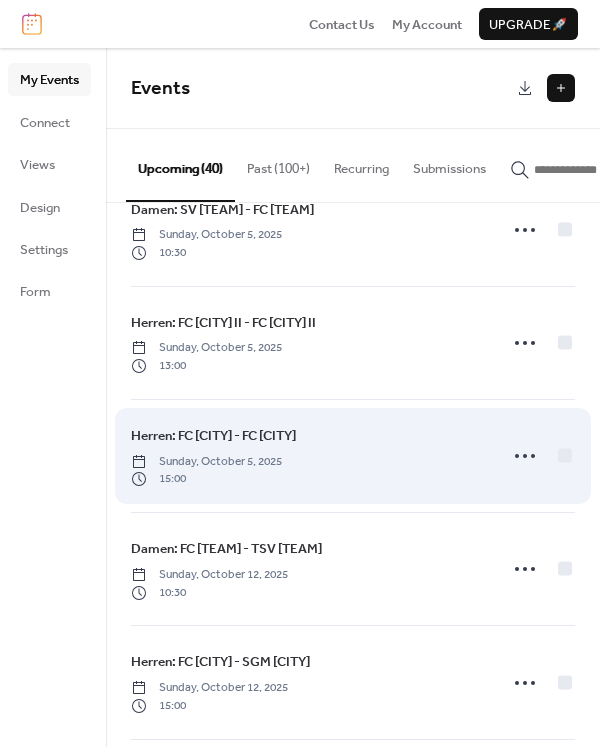 scroll, scrollTop: 2882, scrollLeft: 0, axis: vertical 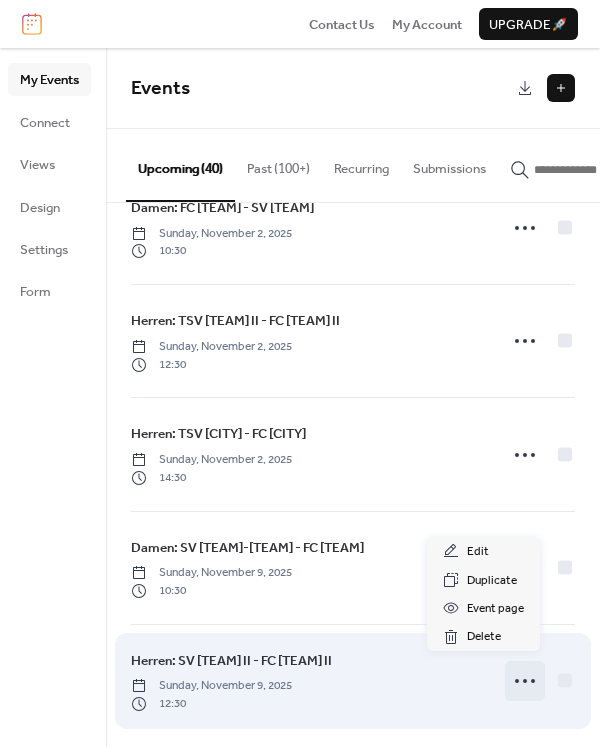 click 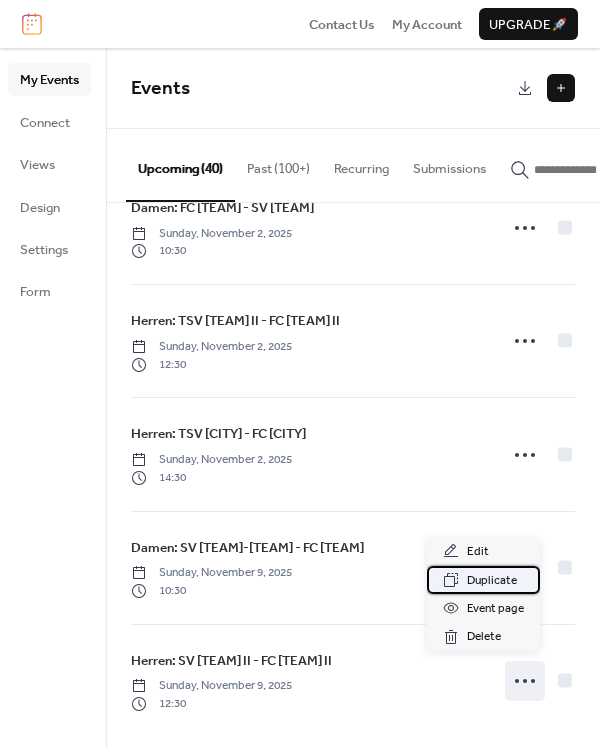 click on "Duplicate" at bounding box center (492, 581) 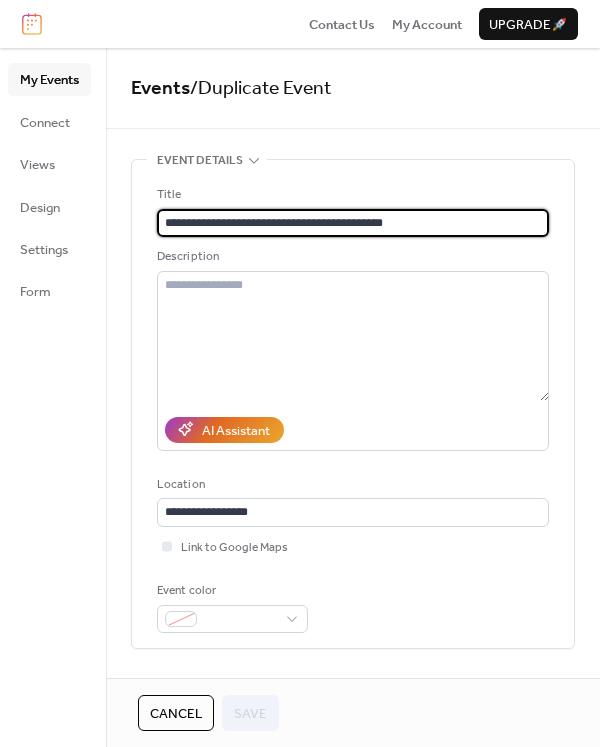 click on "**********" at bounding box center (353, 223) 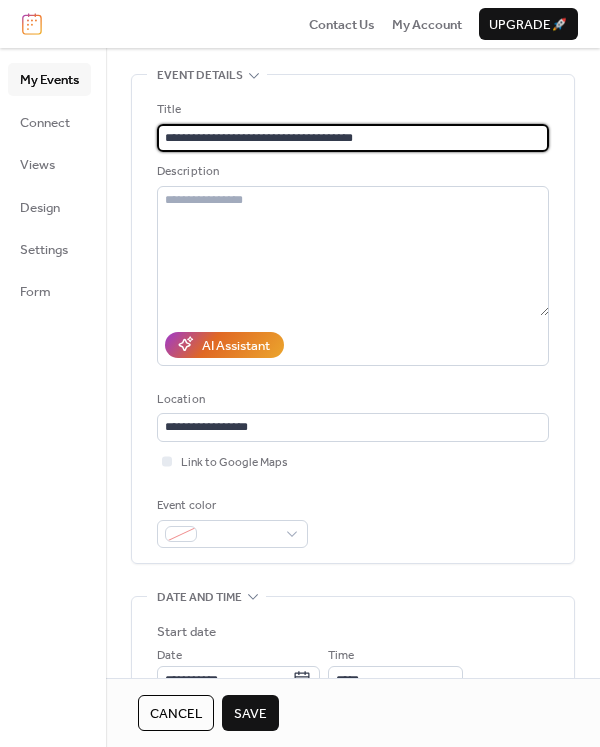 scroll, scrollTop: 333, scrollLeft: 0, axis: vertical 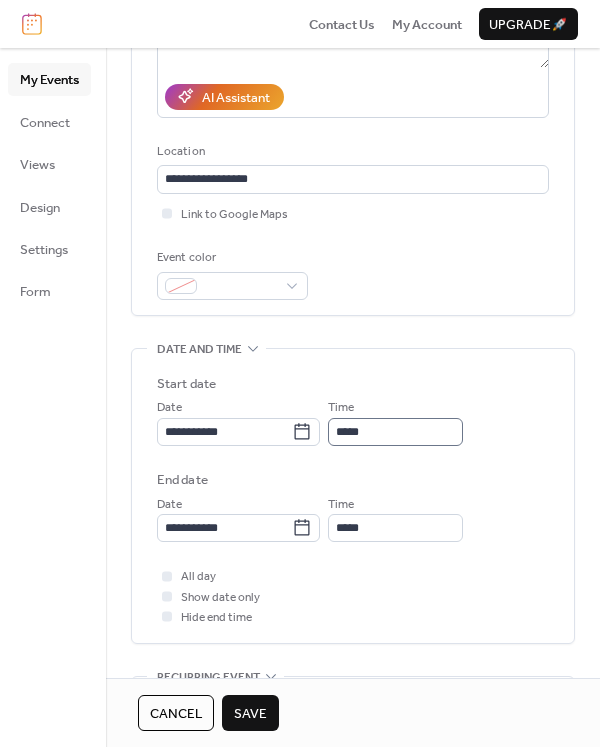 type on "**********" 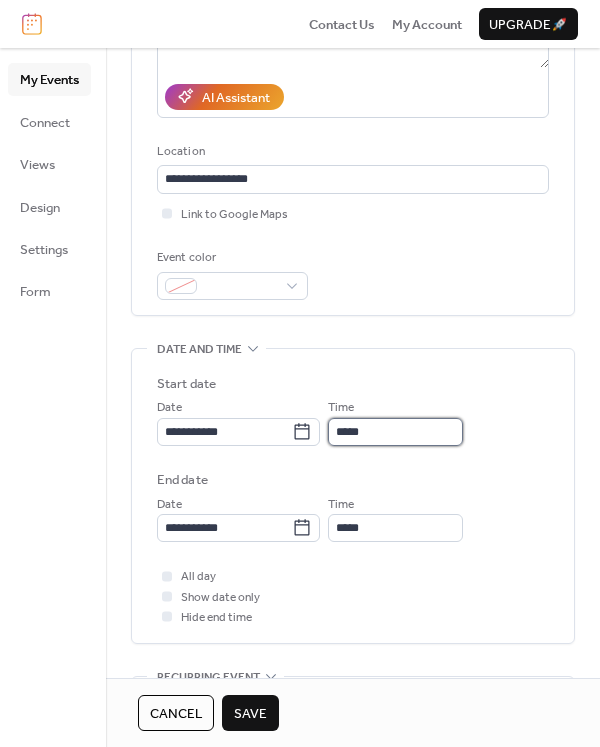 click on "*****" at bounding box center [395, 432] 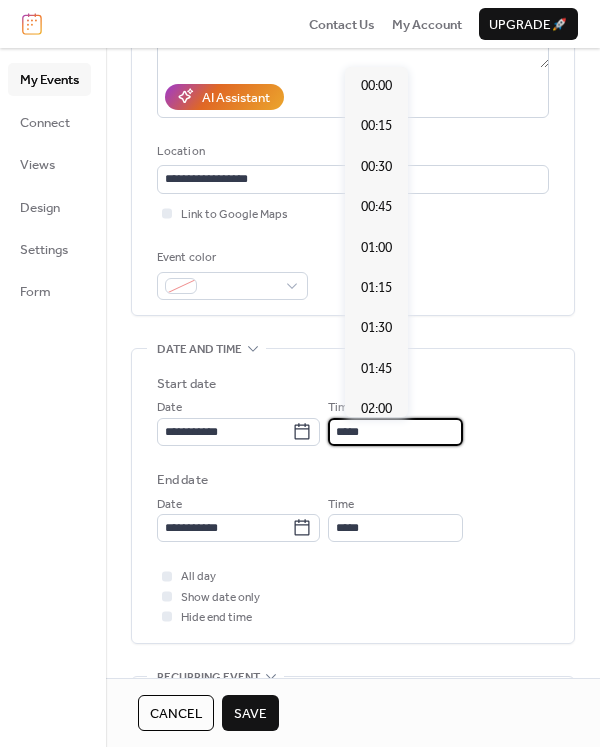 scroll, scrollTop: 1998, scrollLeft: 0, axis: vertical 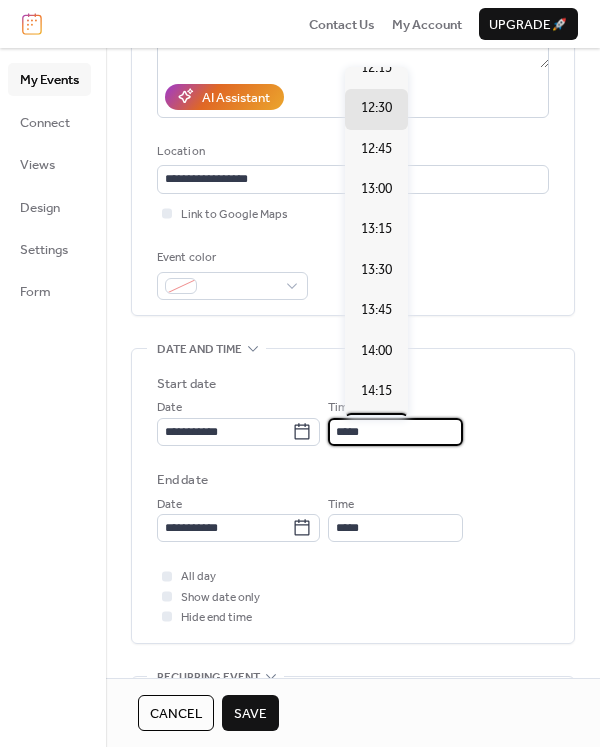 click on "14:30" at bounding box center (376, 432) 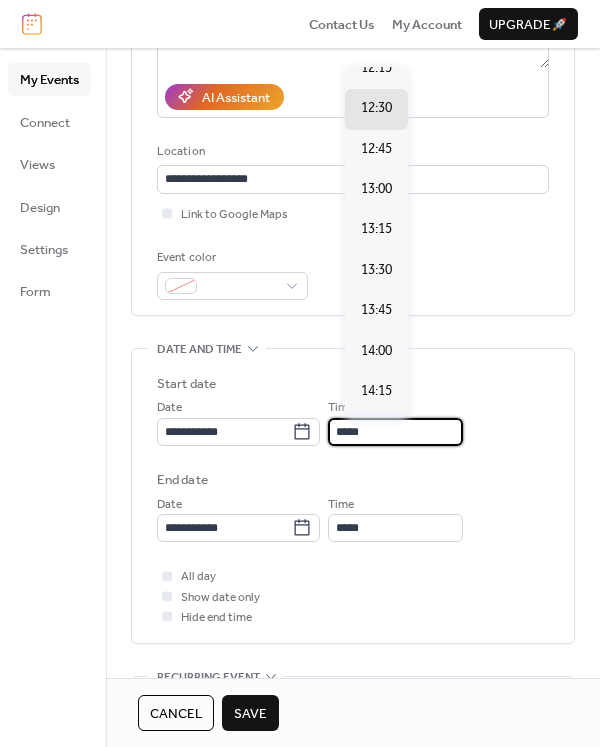 type on "*****" 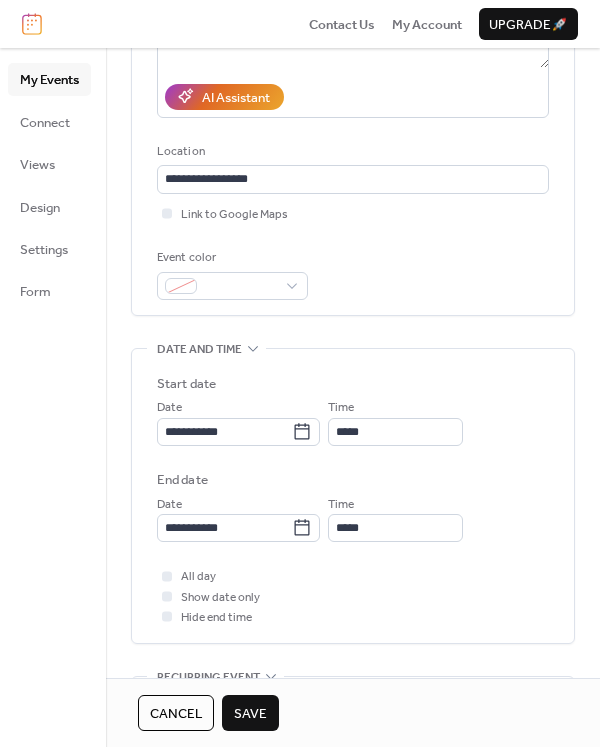 click on "Save" at bounding box center [250, 714] 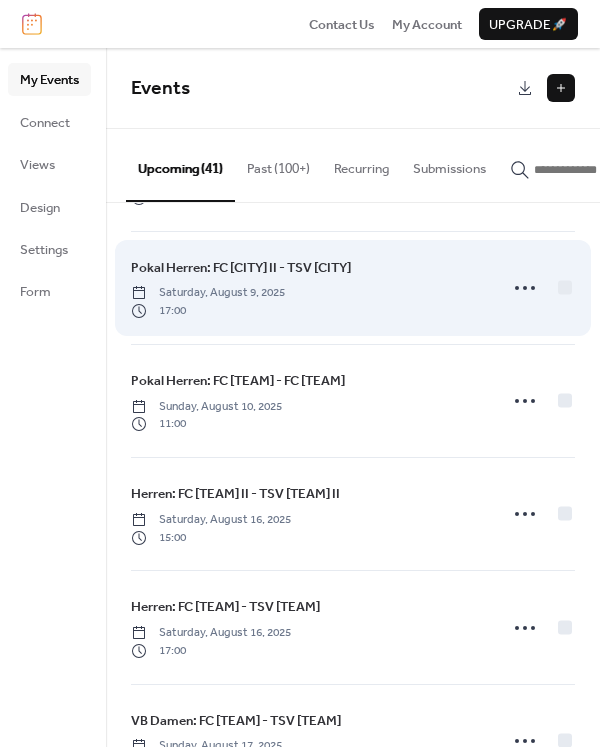 scroll, scrollTop: 333, scrollLeft: 0, axis: vertical 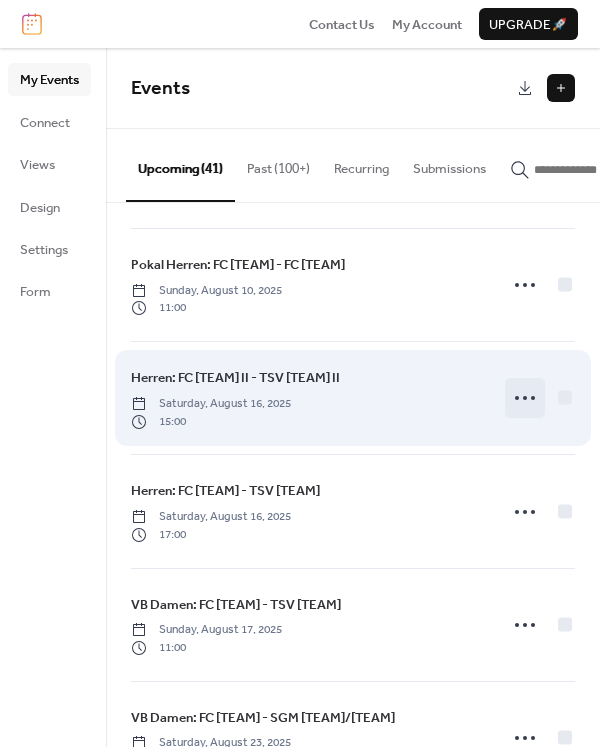 click 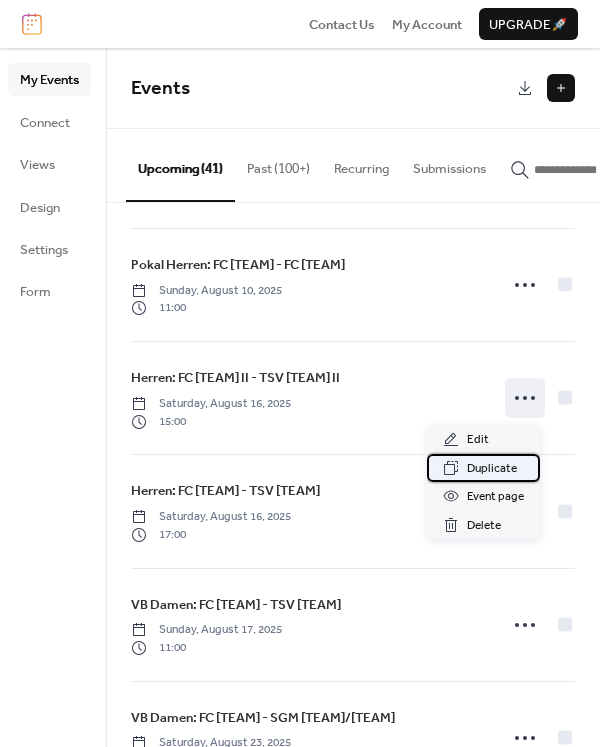 click on "Duplicate" at bounding box center [492, 469] 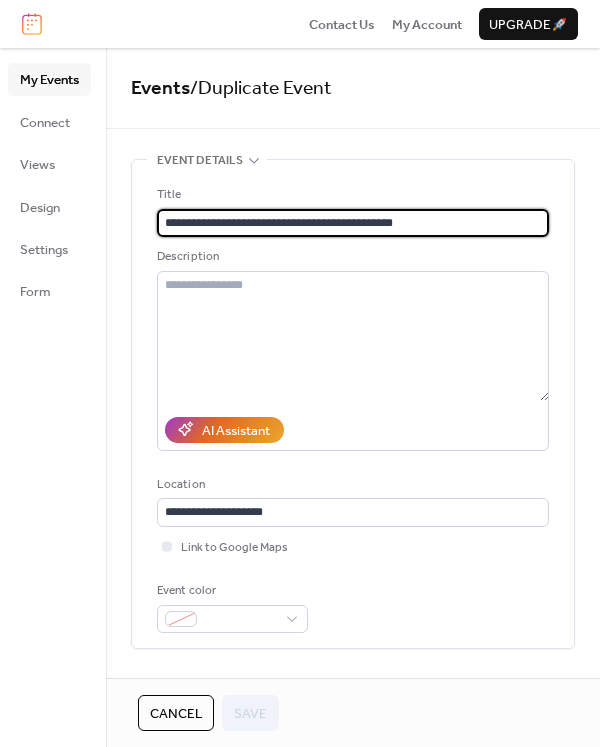 drag, startPoint x: 372, startPoint y: 220, endPoint x: 307, endPoint y: 225, distance: 65.192024 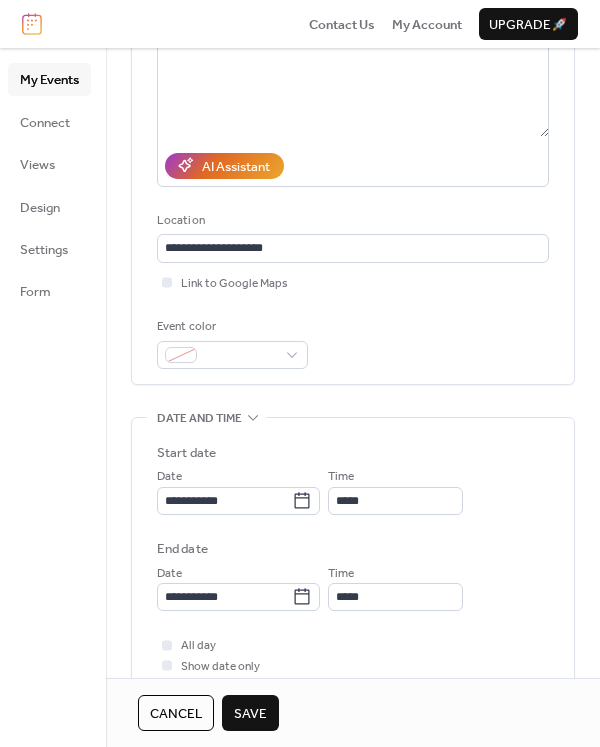 scroll, scrollTop: 333, scrollLeft: 0, axis: vertical 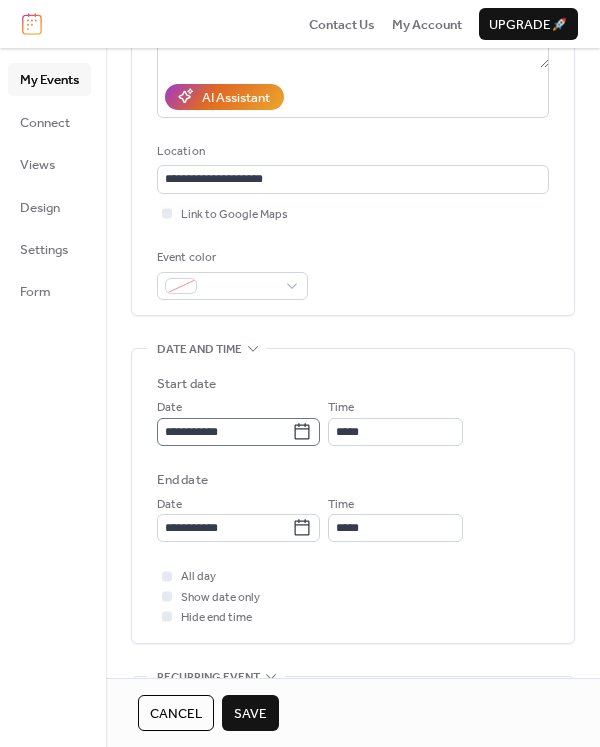 type on "**********" 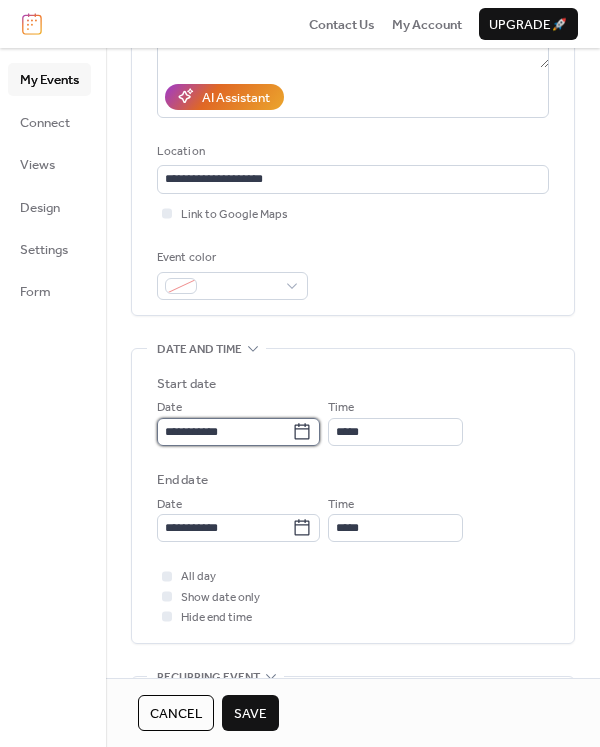 click on "**********" at bounding box center [224, 432] 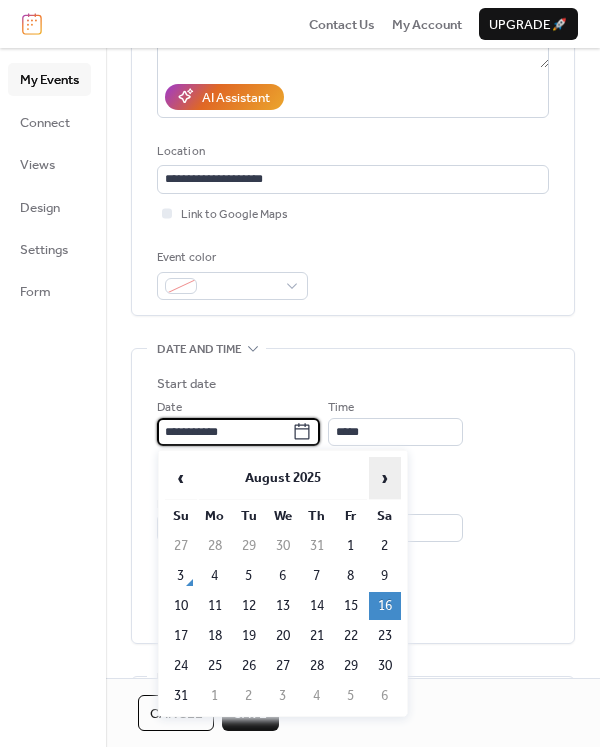 click on "›" at bounding box center [385, 478] 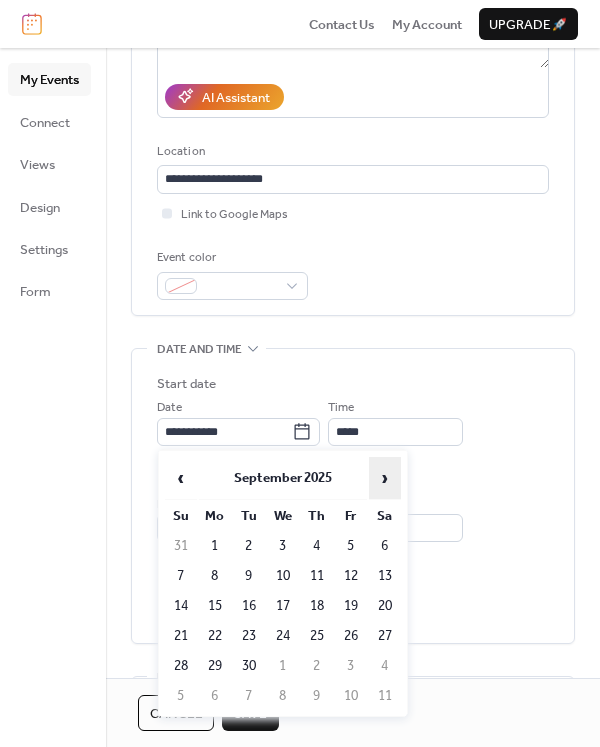 click on "›" at bounding box center [385, 478] 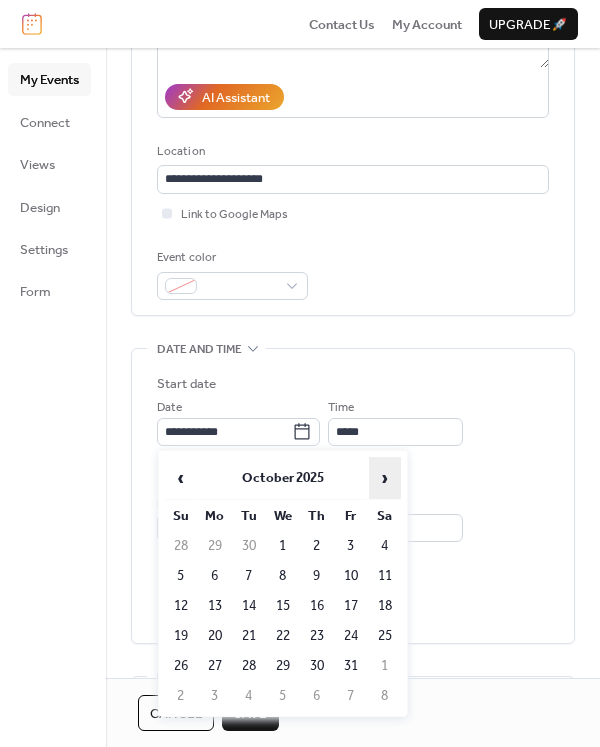 click on "›" at bounding box center (385, 478) 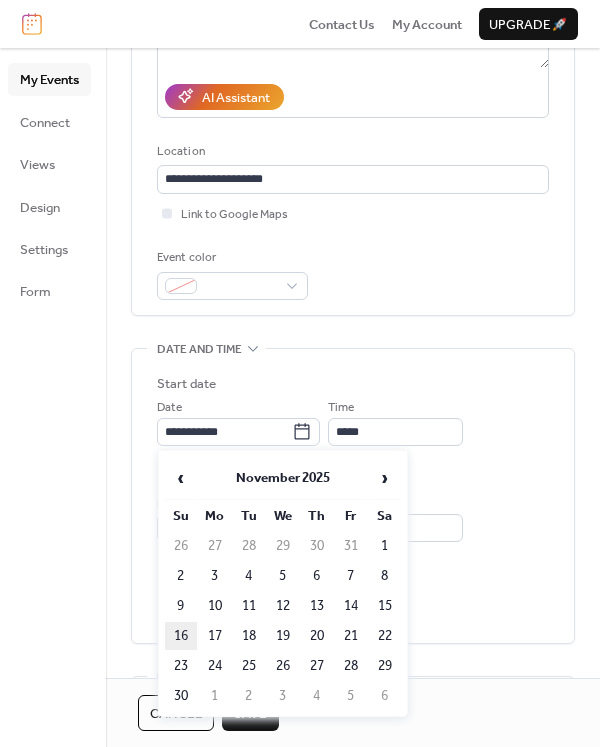 click on "16" at bounding box center [181, 636] 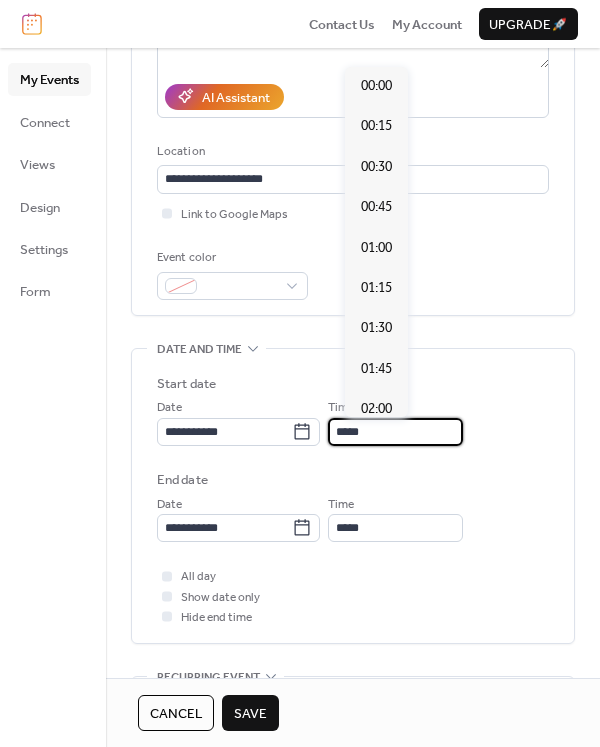 click on "*****" at bounding box center (395, 432) 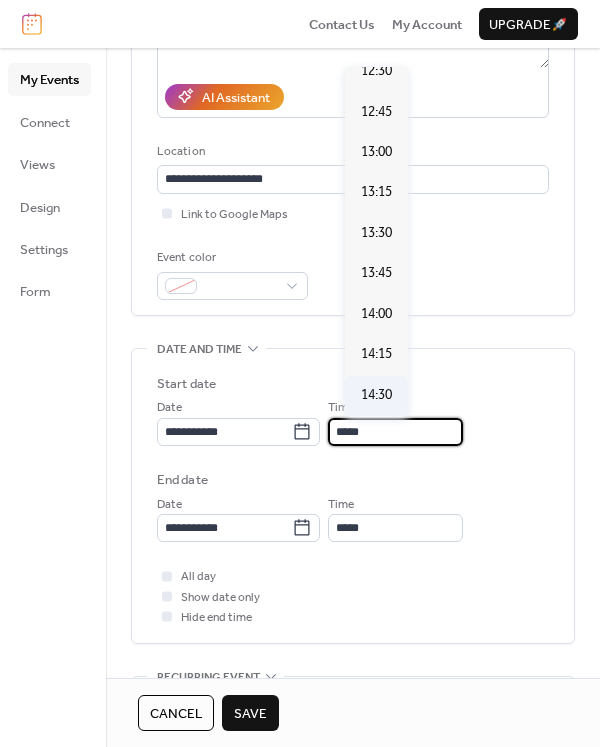 scroll, scrollTop: 1952, scrollLeft: 0, axis: vertical 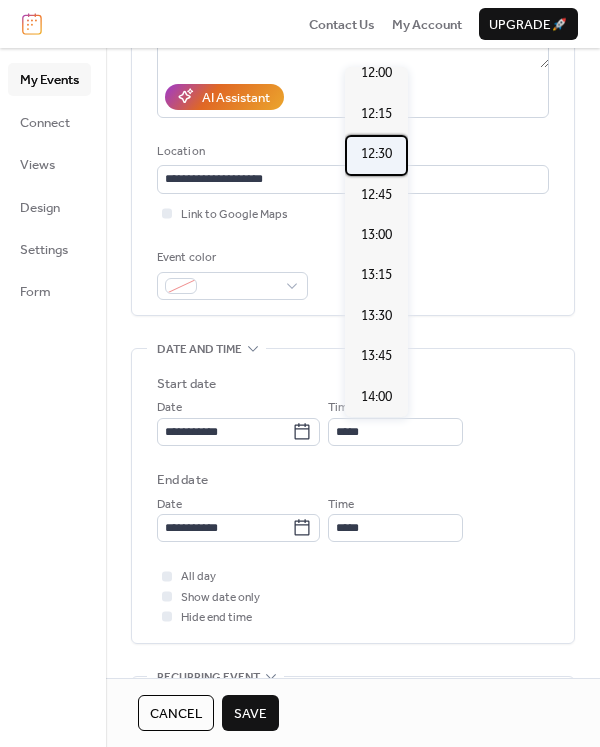 click on "12:30" at bounding box center (376, 154) 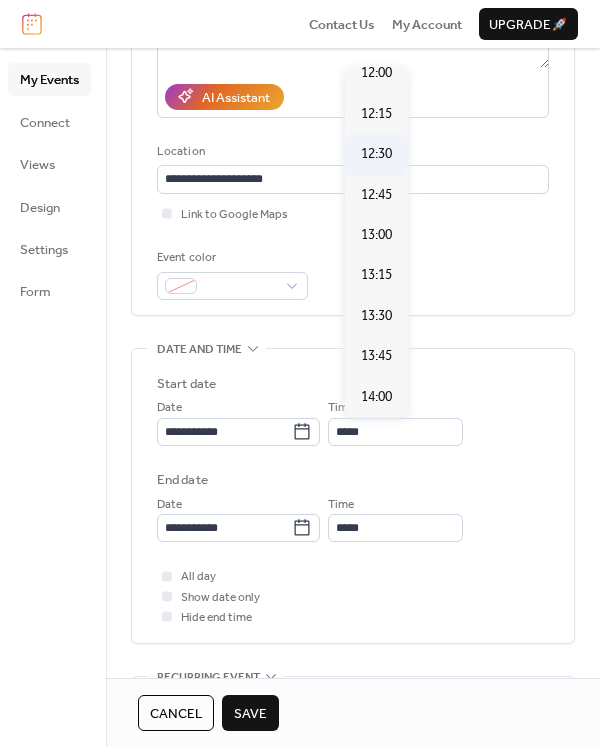 type on "*****" 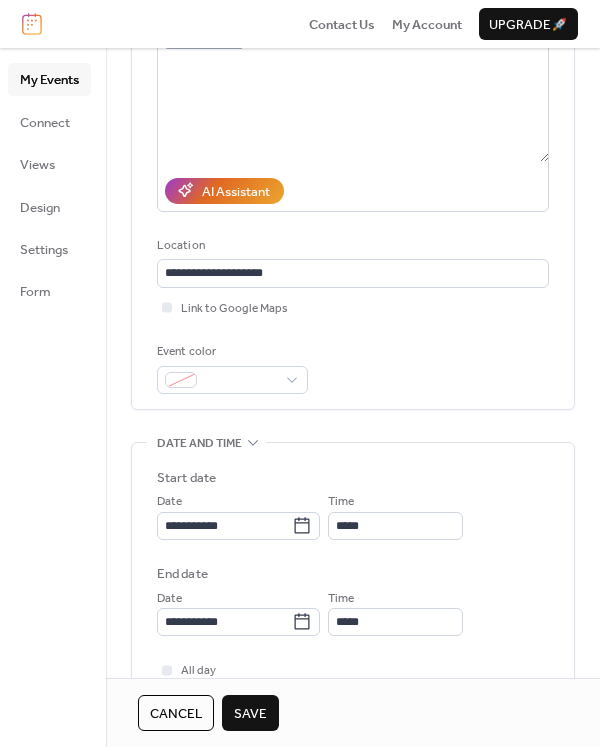 scroll, scrollTop: 111, scrollLeft: 0, axis: vertical 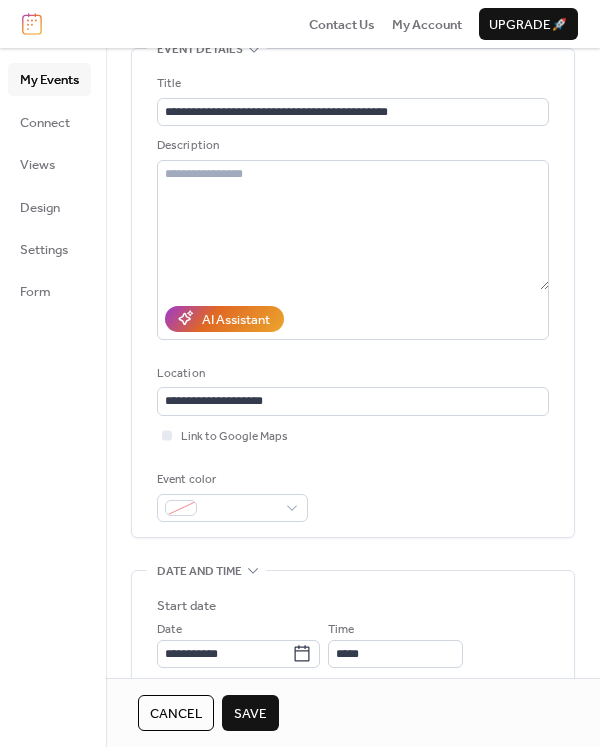 click on "Save" at bounding box center [250, 714] 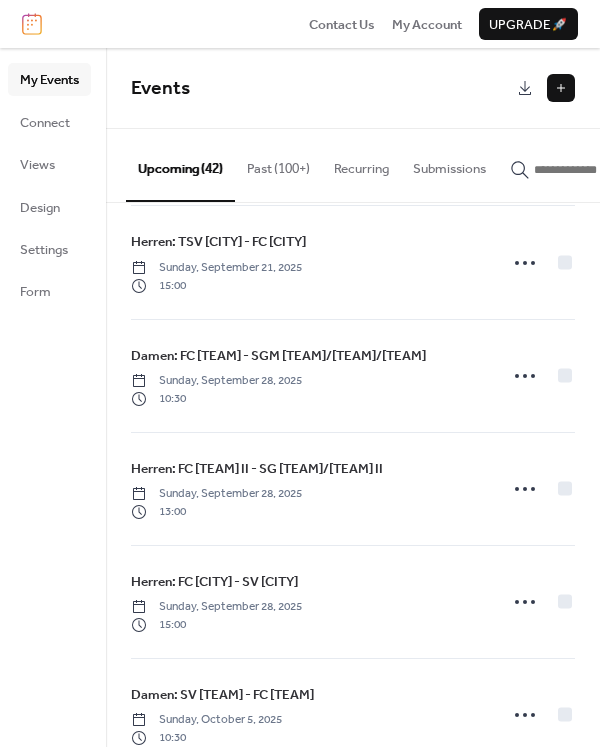 scroll, scrollTop: 2691, scrollLeft: 0, axis: vertical 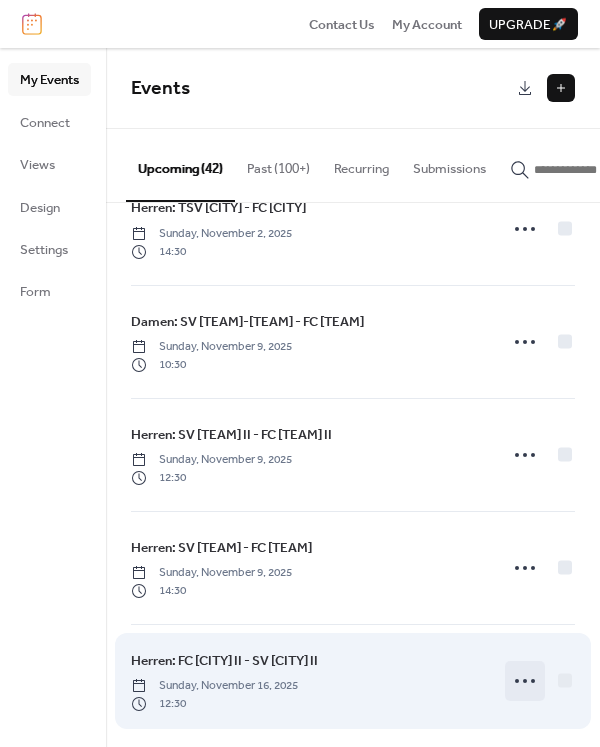 click 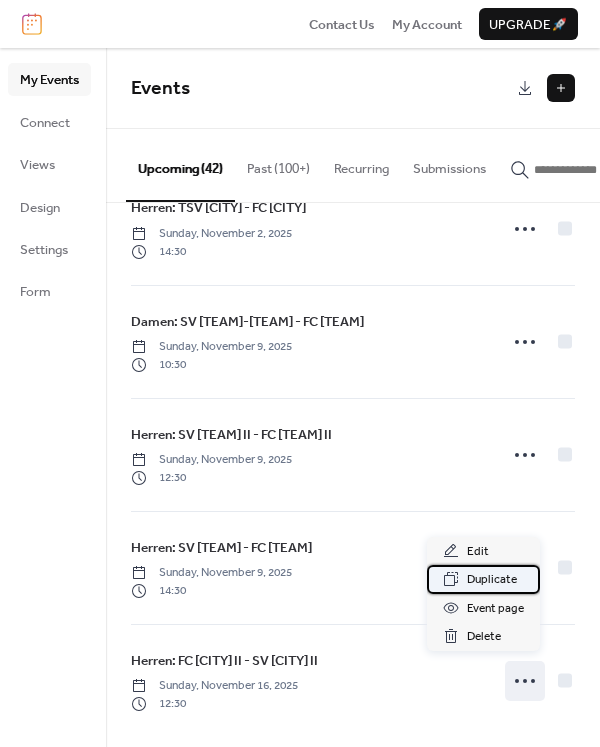 click on "Duplicate" at bounding box center [492, 580] 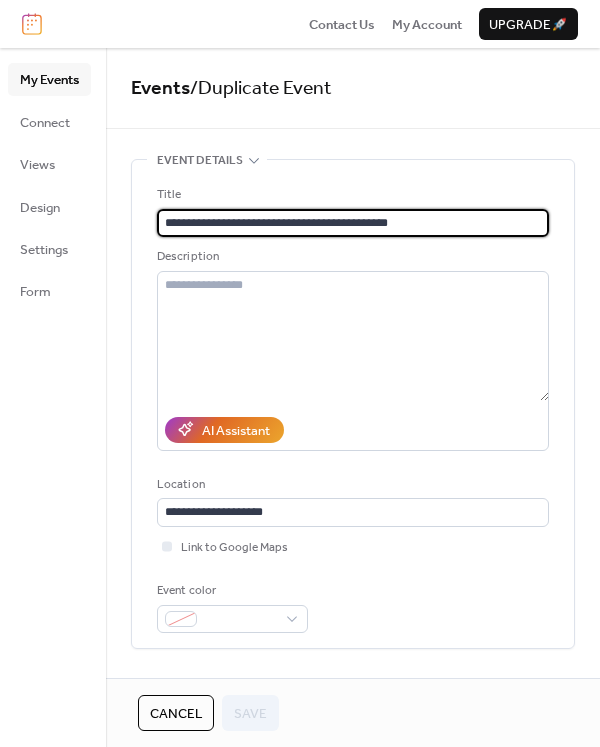 drag, startPoint x: 293, startPoint y: 220, endPoint x: 279, endPoint y: 220, distance: 14 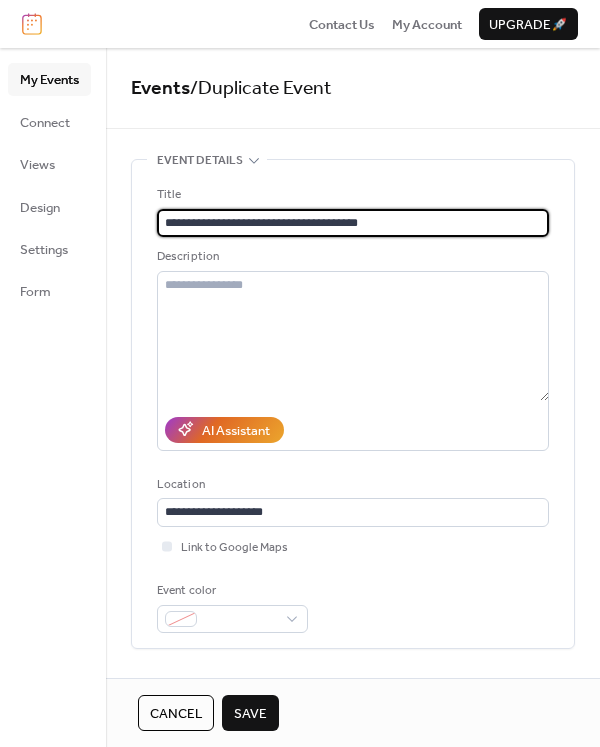 click on "**********" at bounding box center [353, 223] 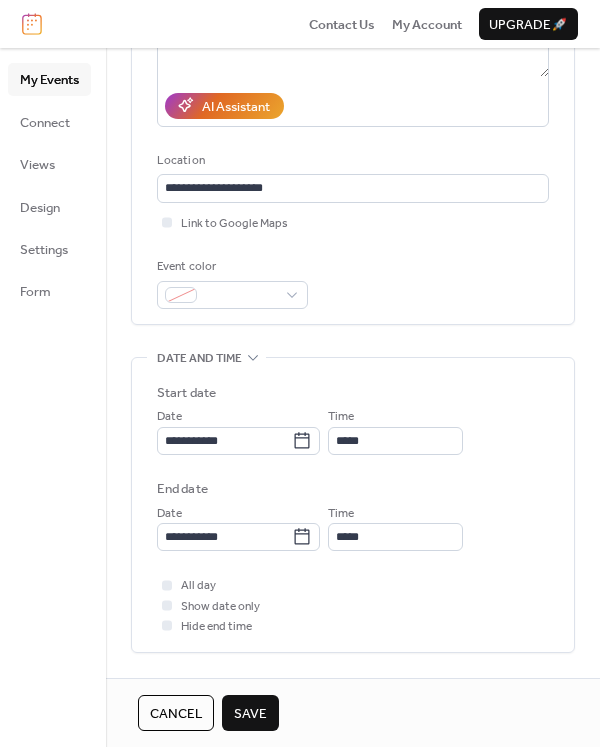 scroll, scrollTop: 333, scrollLeft: 0, axis: vertical 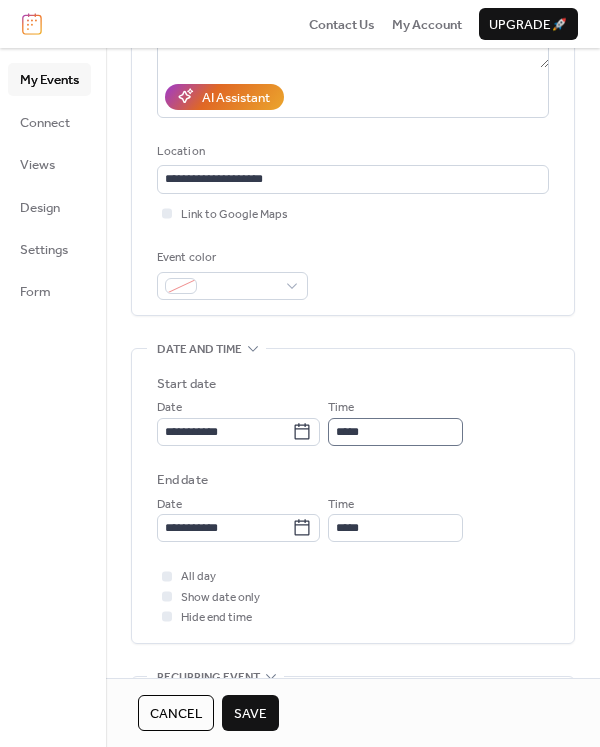 type on "**********" 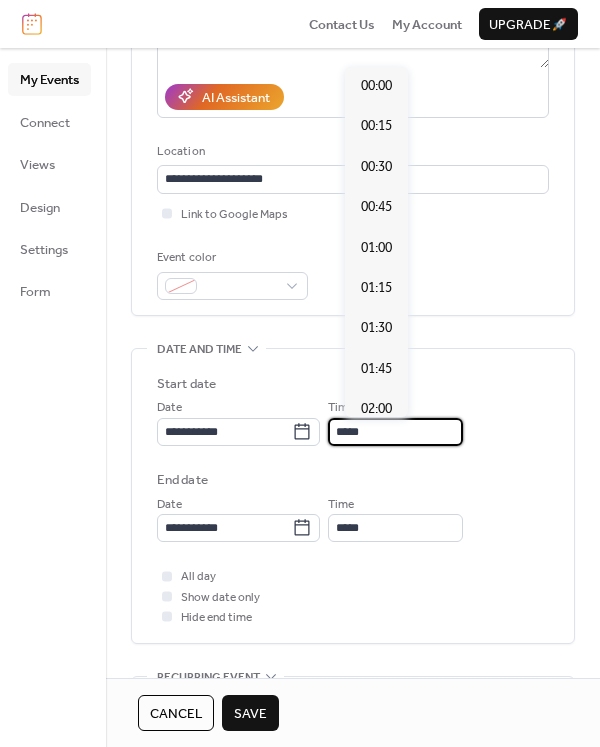 click on "*****" at bounding box center (395, 432) 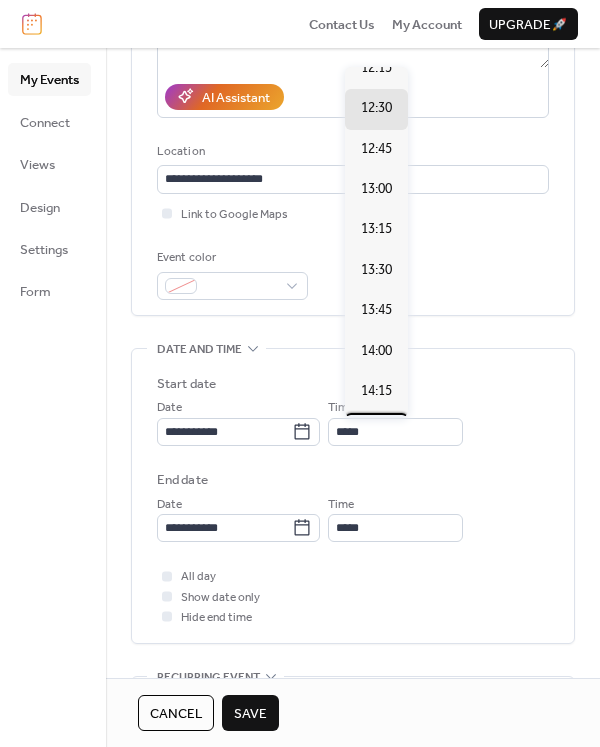 click on "14:30" at bounding box center (376, 432) 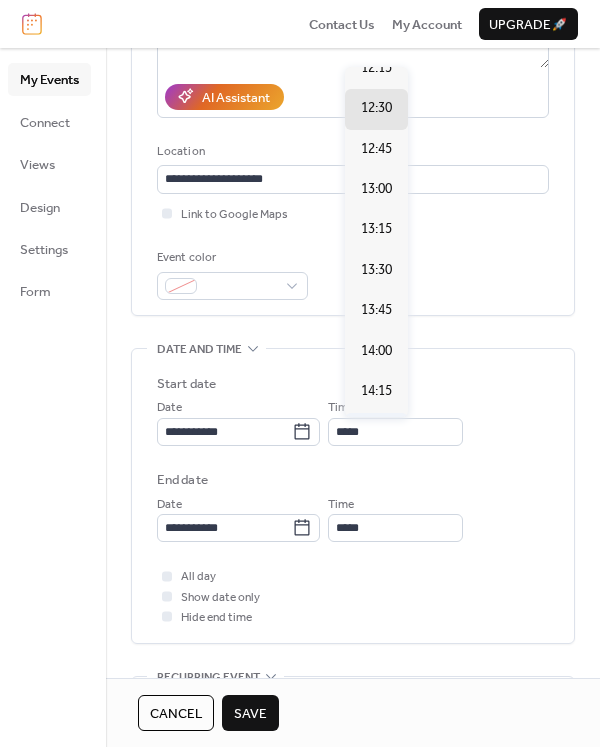 type on "*****" 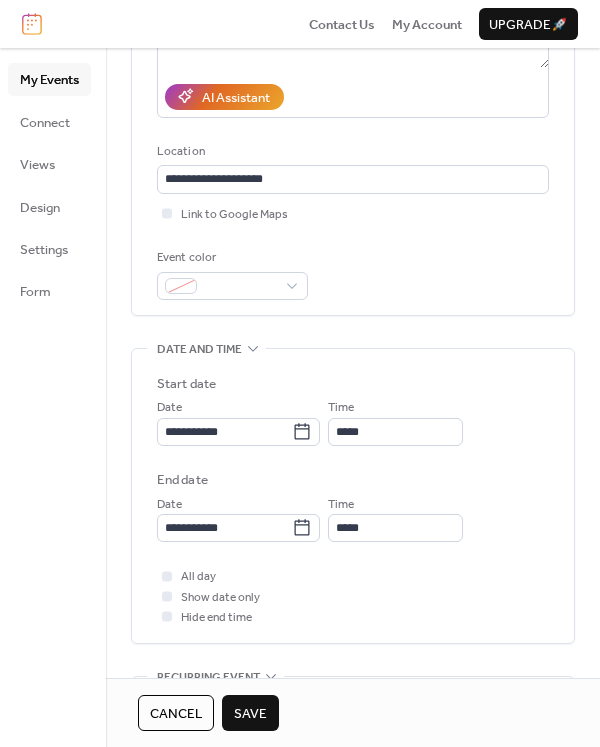 click on "Save" at bounding box center [250, 714] 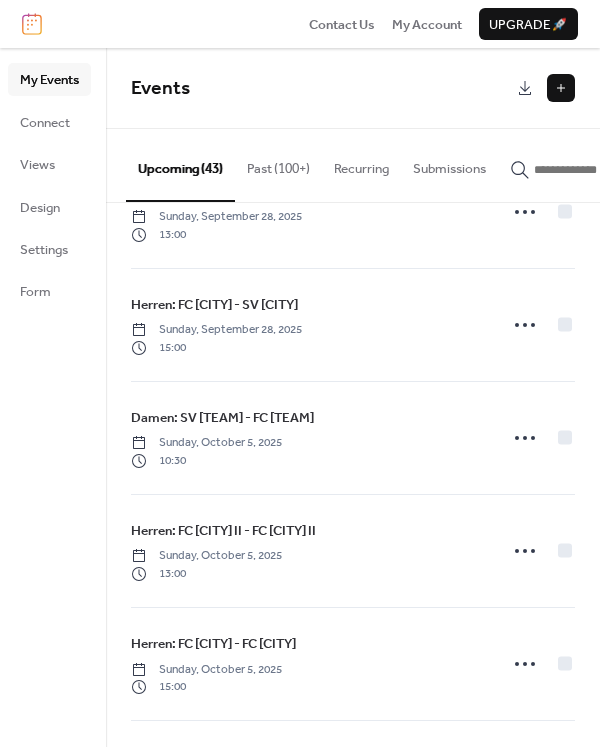 scroll, scrollTop: 2882, scrollLeft: 0, axis: vertical 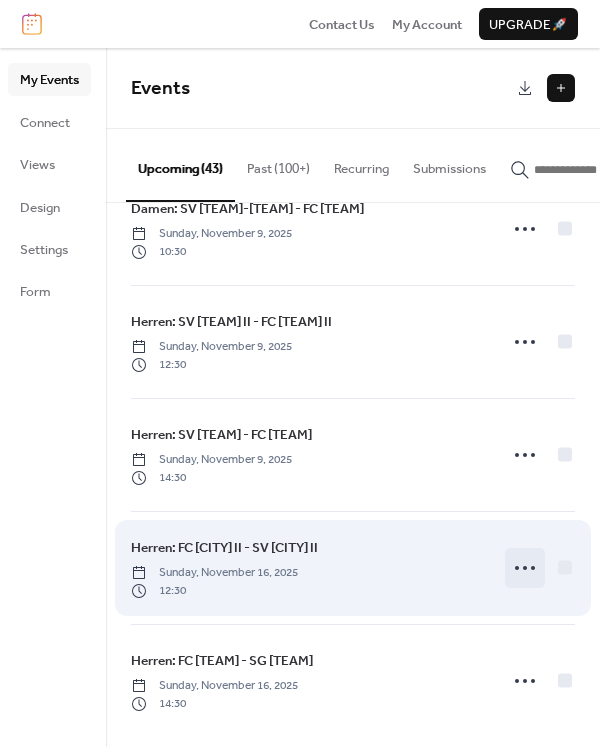 click 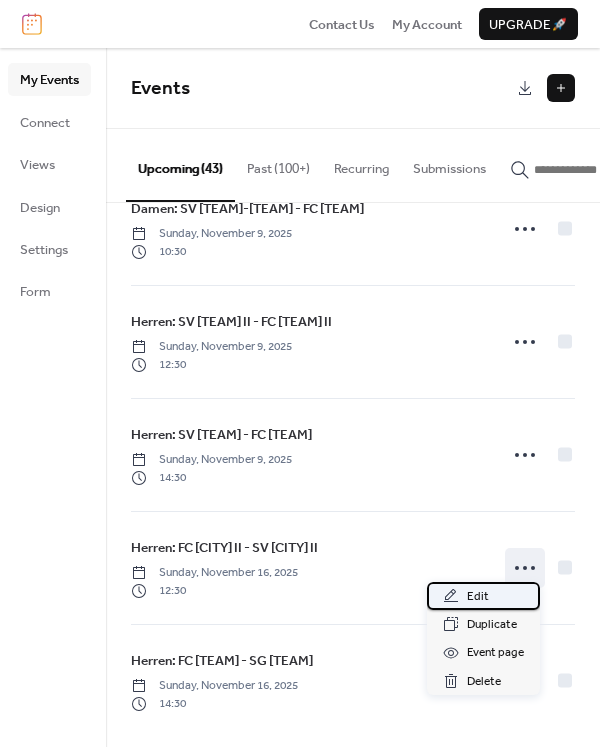 click on "Edit" at bounding box center (483, 596) 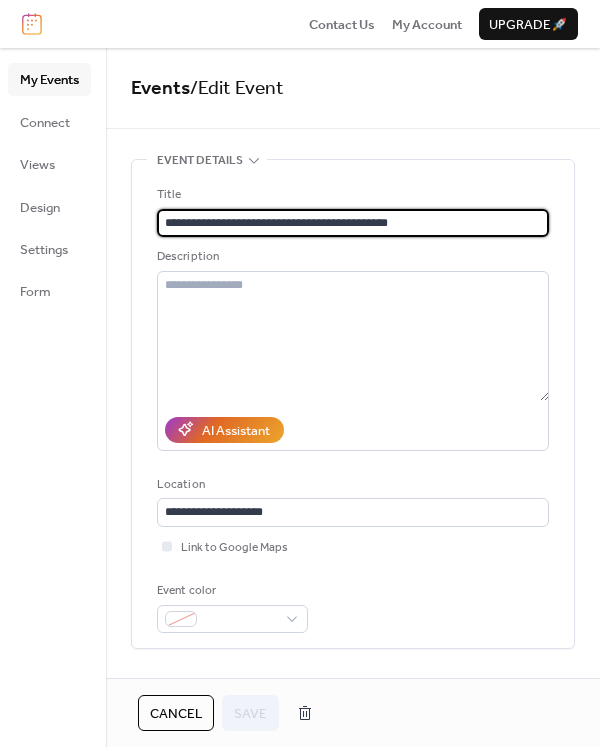 click on "**********" at bounding box center (353, 223) 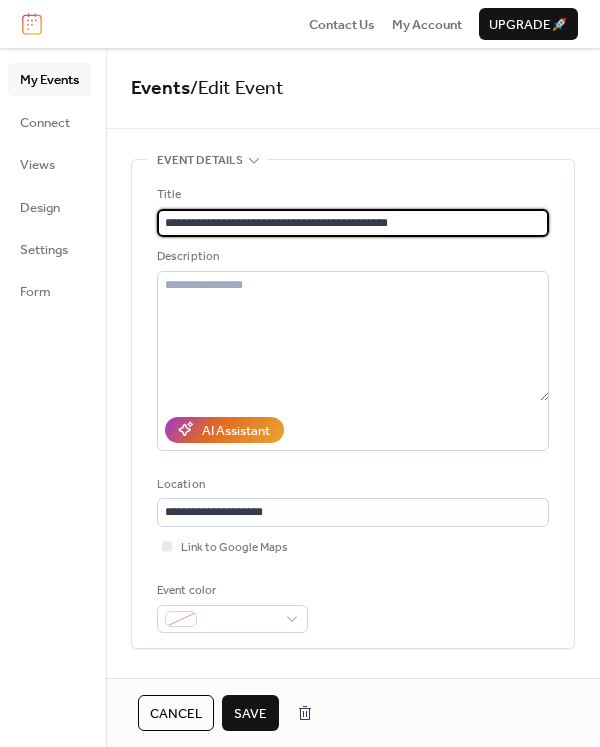 type on "**********" 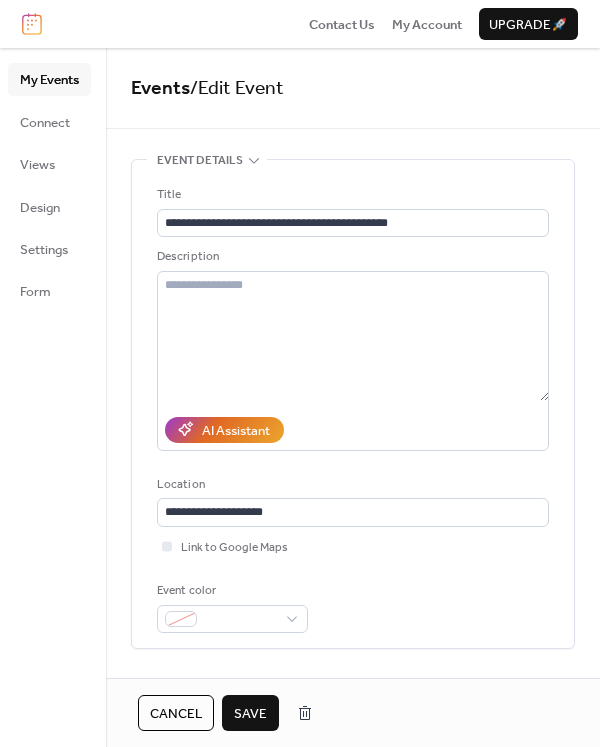 click on "Save" at bounding box center [250, 714] 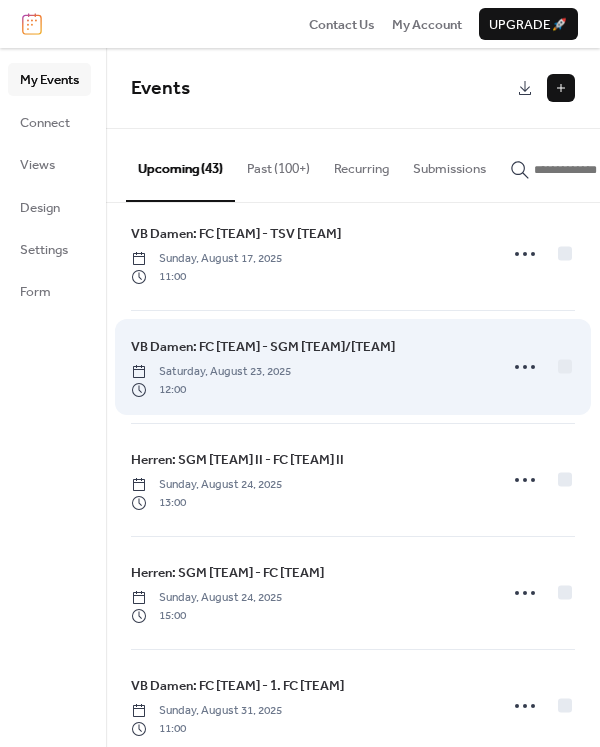 scroll, scrollTop: 777, scrollLeft: 0, axis: vertical 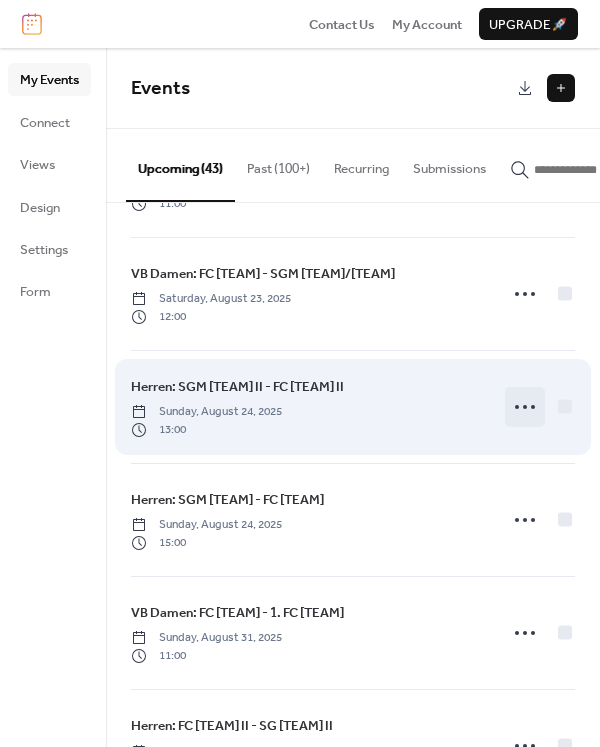 click 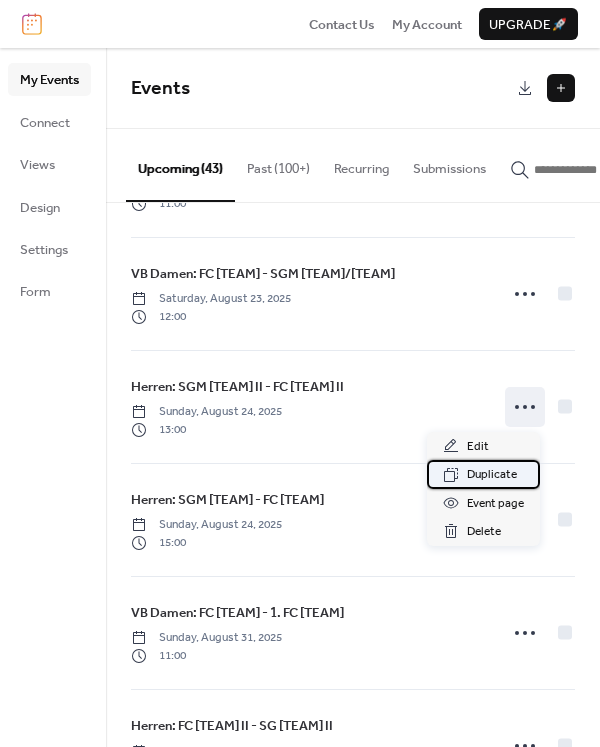 click on "Duplicate" at bounding box center (492, 475) 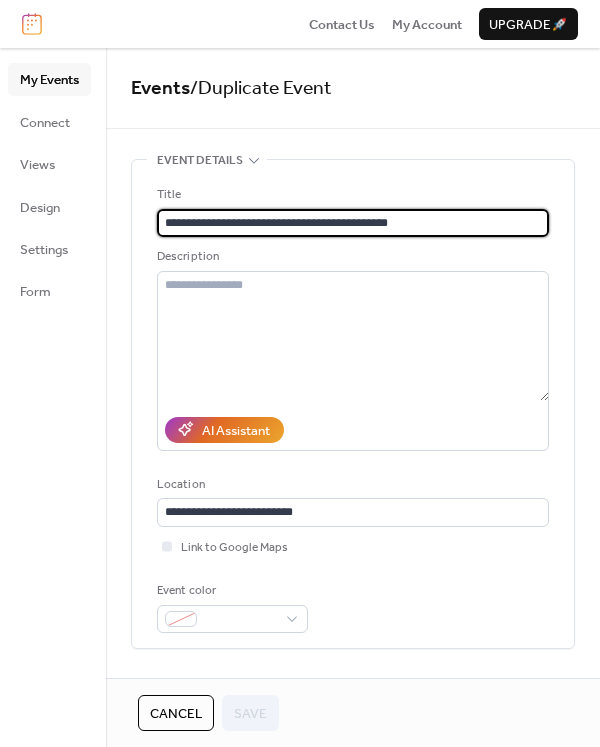drag, startPoint x: 279, startPoint y: 221, endPoint x: 241, endPoint y: 225, distance: 38.209946 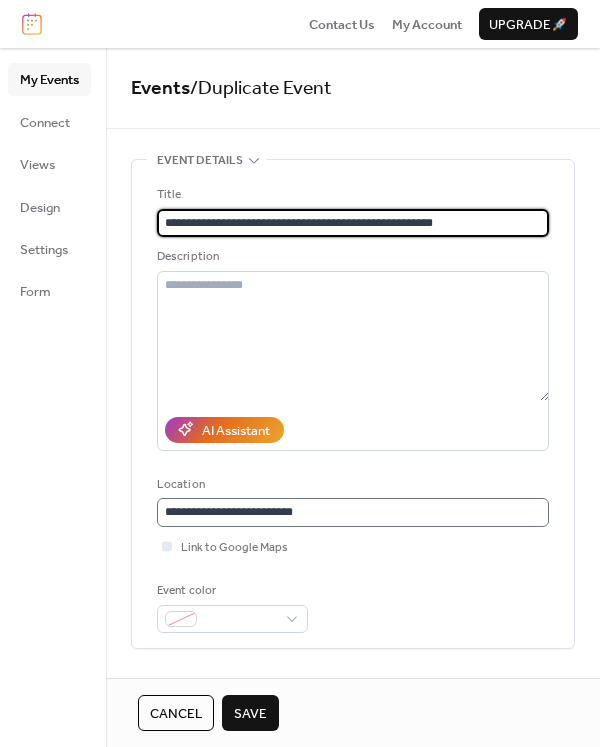 type on "**********" 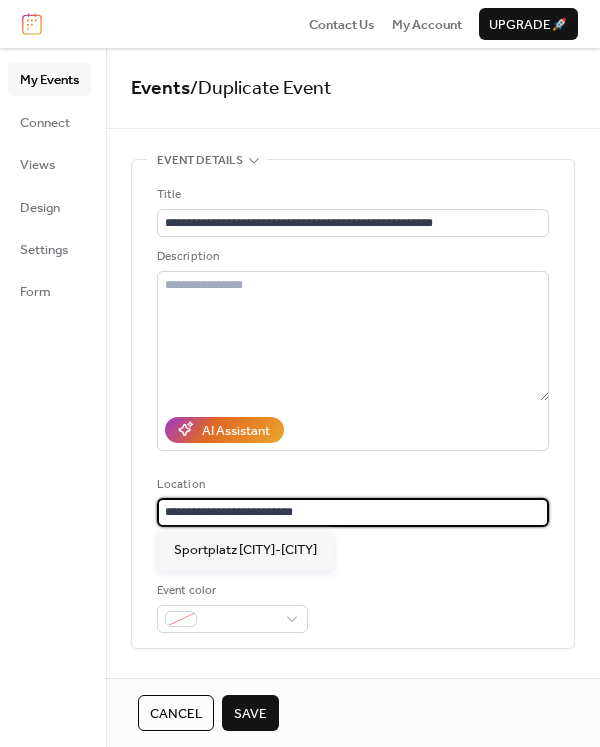 drag, startPoint x: 337, startPoint y: 510, endPoint x: 225, endPoint y: 503, distance: 112.21854 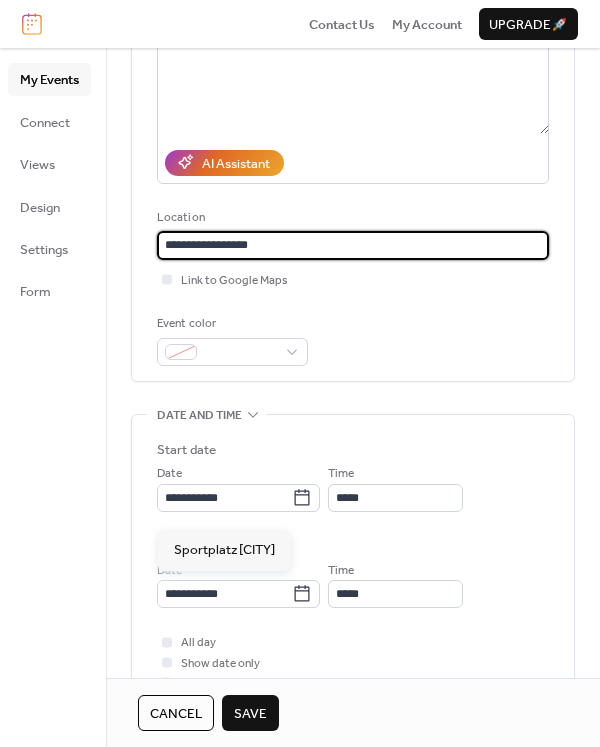 scroll, scrollTop: 333, scrollLeft: 0, axis: vertical 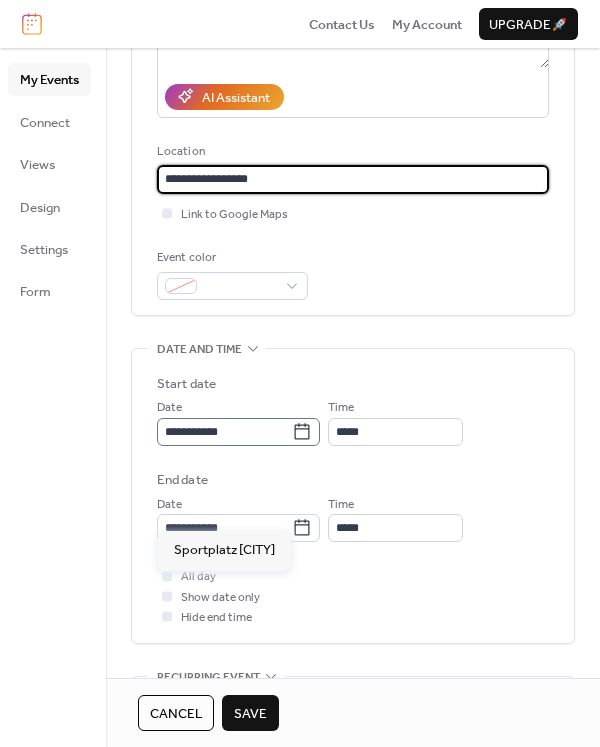 type on "**********" 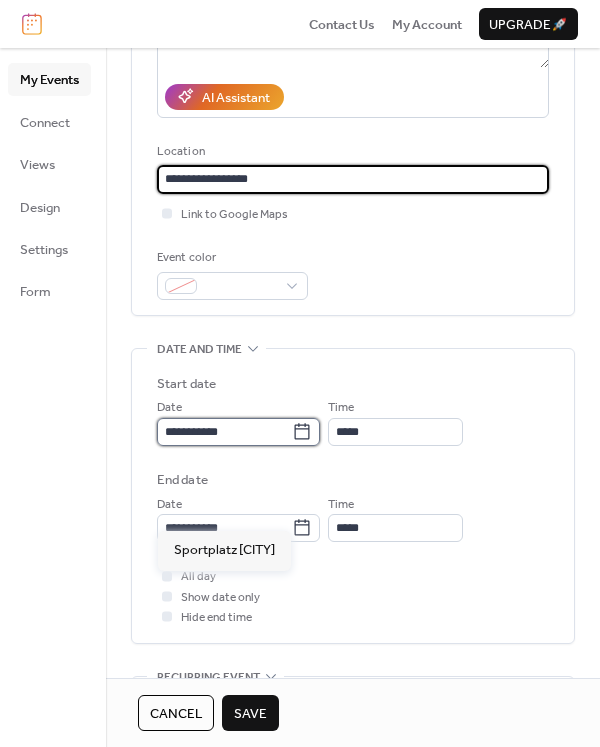 click on "**********" at bounding box center (224, 432) 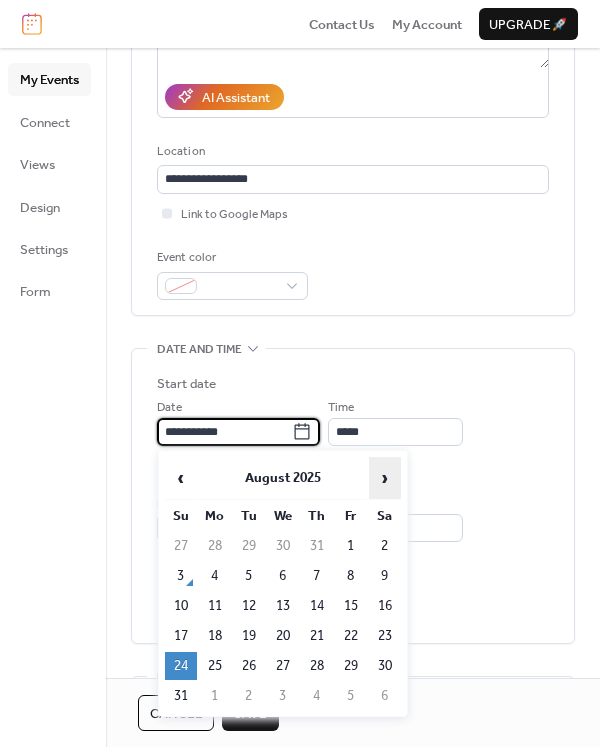 click on "›" at bounding box center (385, 478) 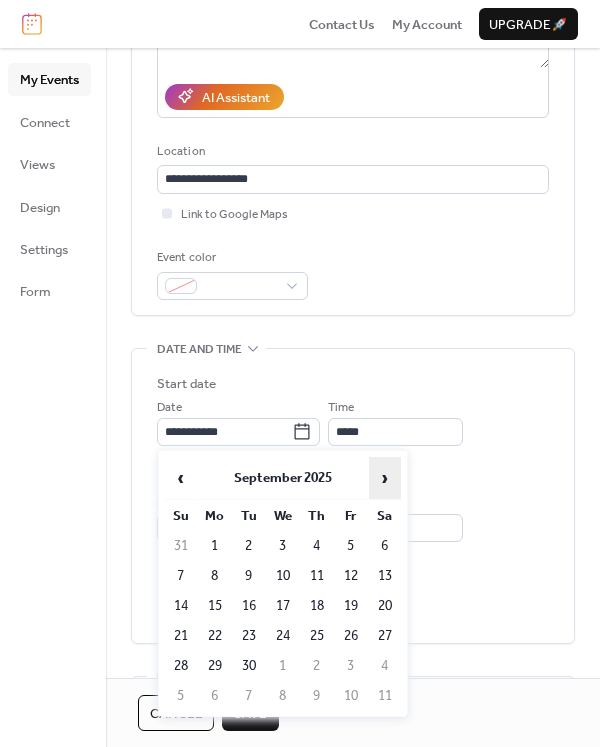 click on "›" at bounding box center (385, 478) 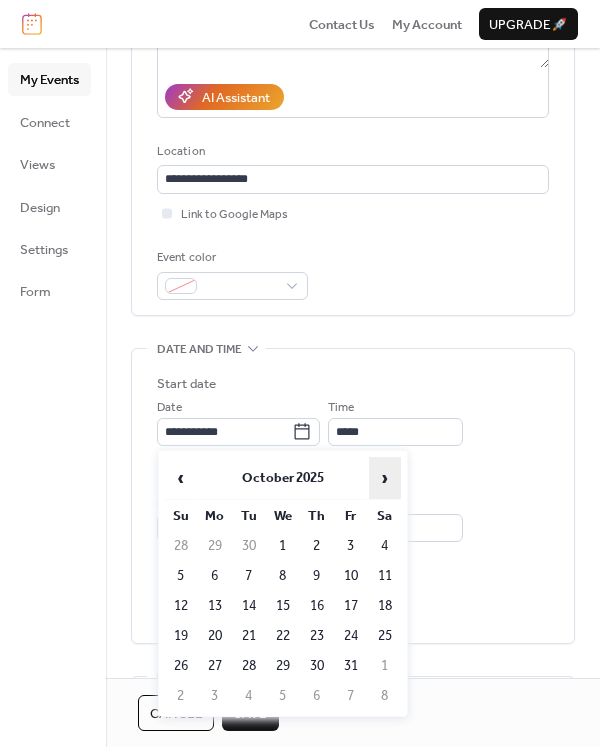 click on "›" at bounding box center [385, 478] 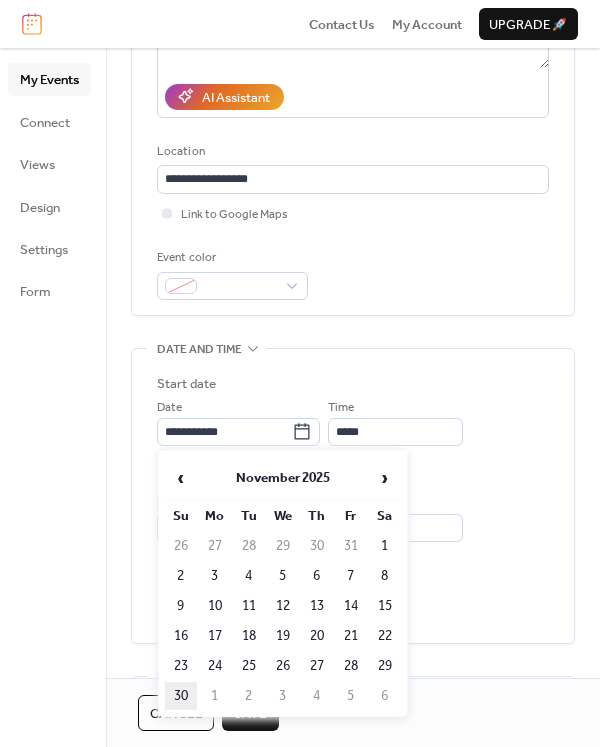 click on "30" at bounding box center [181, 696] 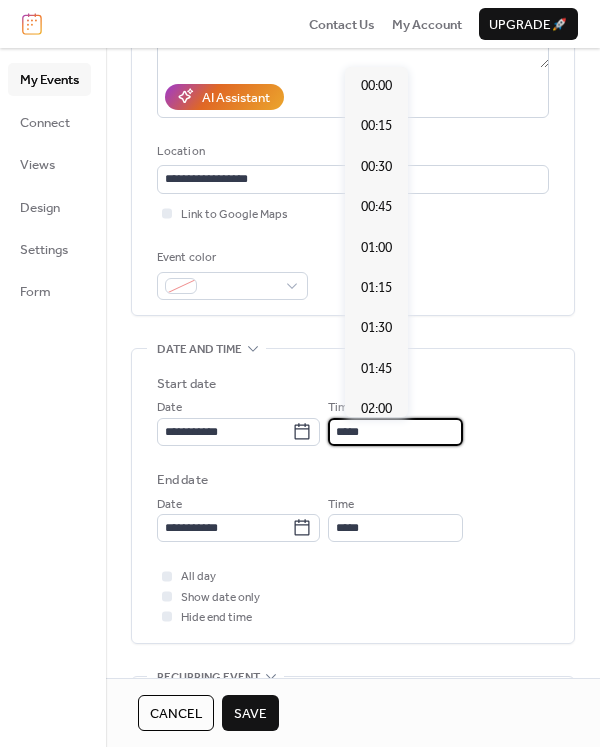 click on "*****" at bounding box center (395, 432) 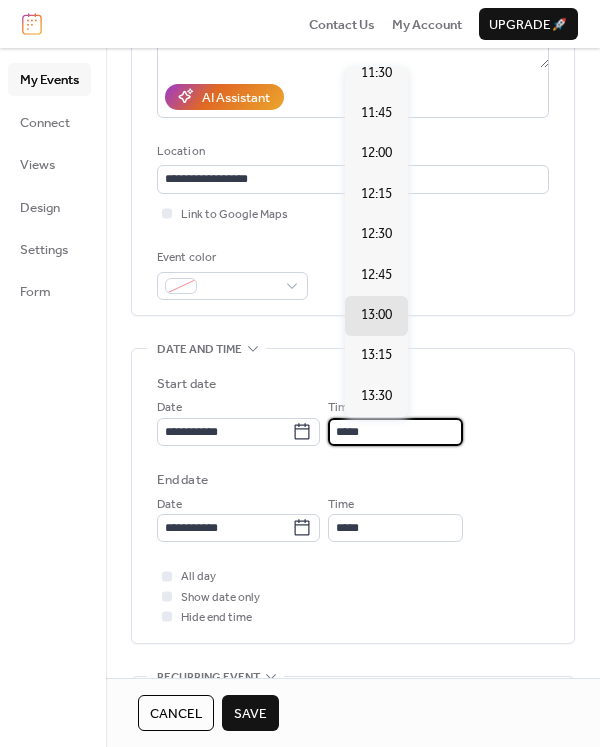 scroll, scrollTop: 1856, scrollLeft: 0, axis: vertical 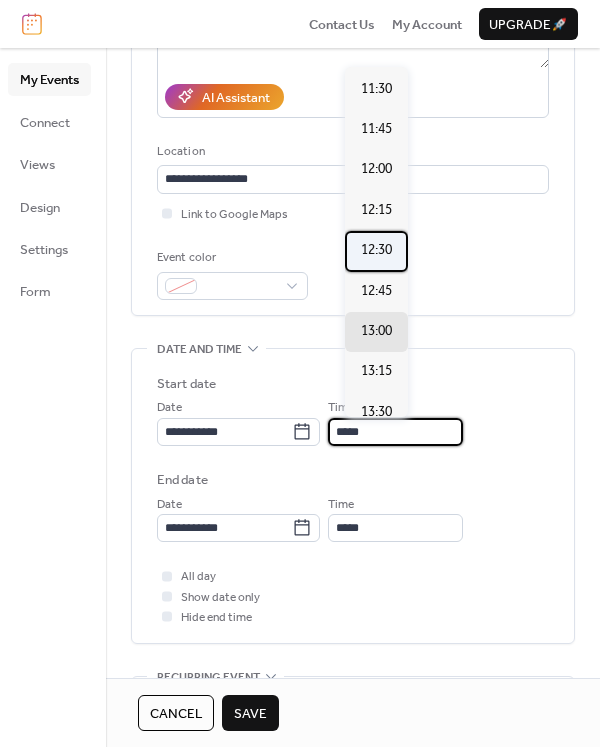 click on "12:30" at bounding box center (376, 250) 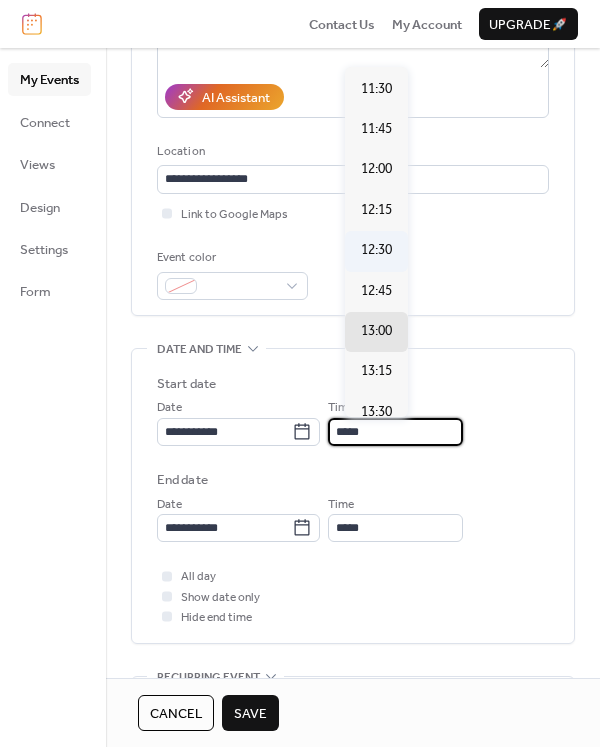type on "*****" 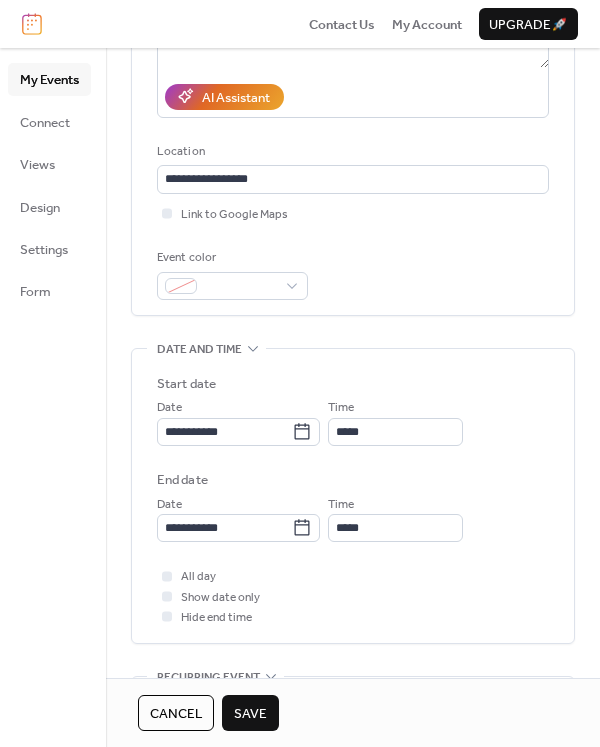click on "Save" at bounding box center (250, 714) 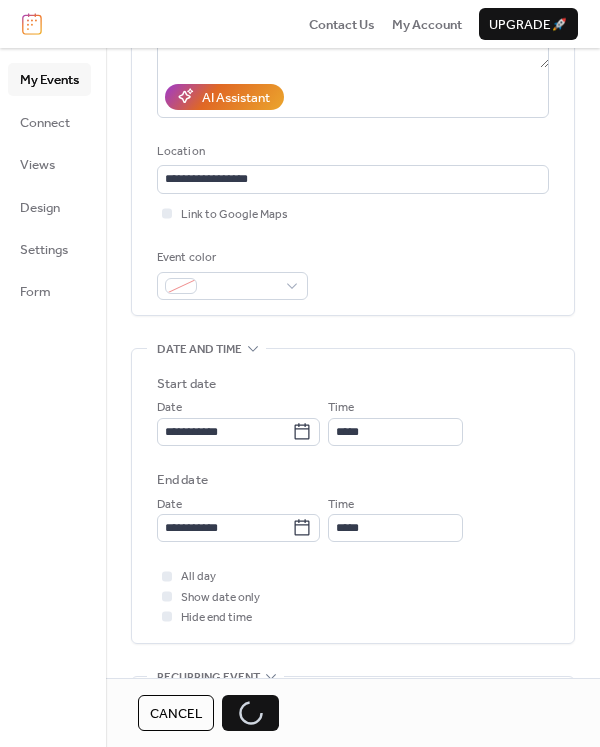 scroll, scrollTop: 191, scrollLeft: 0, axis: vertical 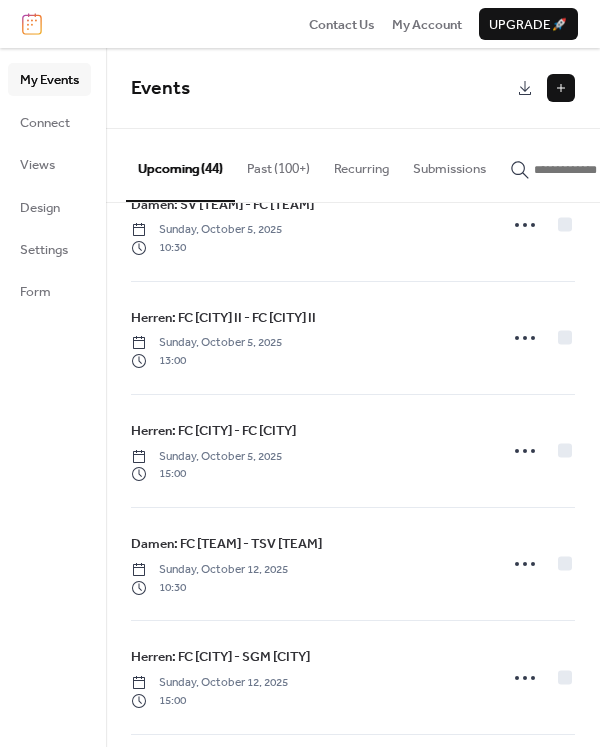 drag, startPoint x: 593, startPoint y: 624, endPoint x: 584, endPoint y: 708, distance: 84.48077 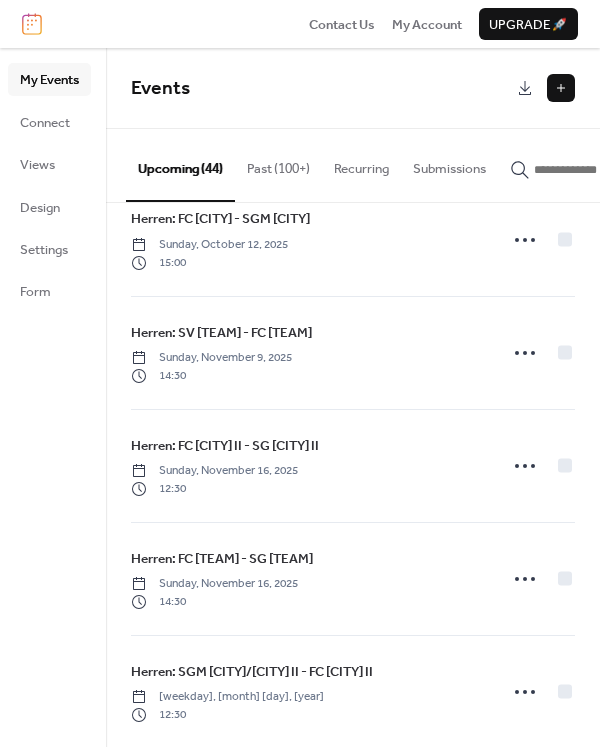scroll, scrollTop: 3334, scrollLeft: 0, axis: vertical 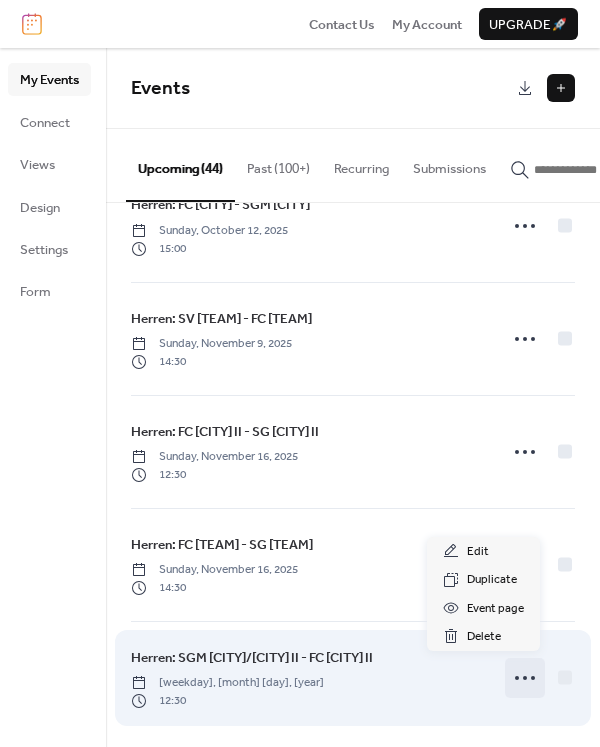click 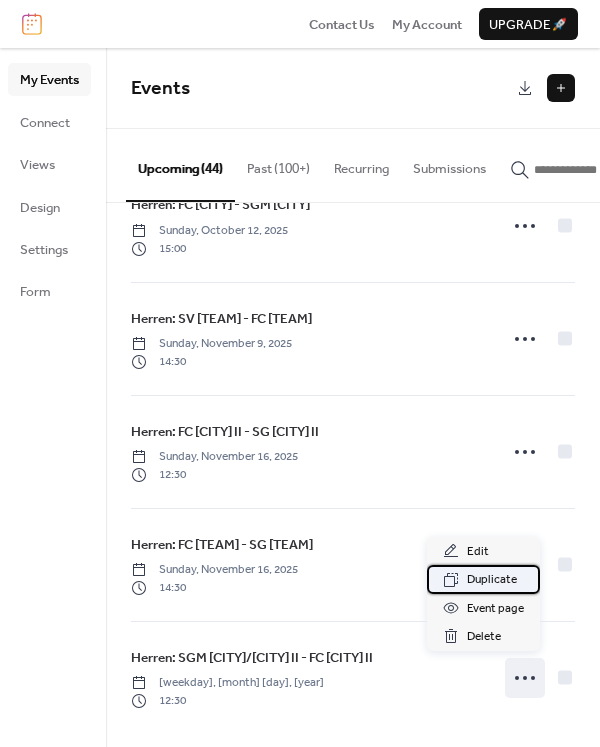 click on "Duplicate" at bounding box center [492, 580] 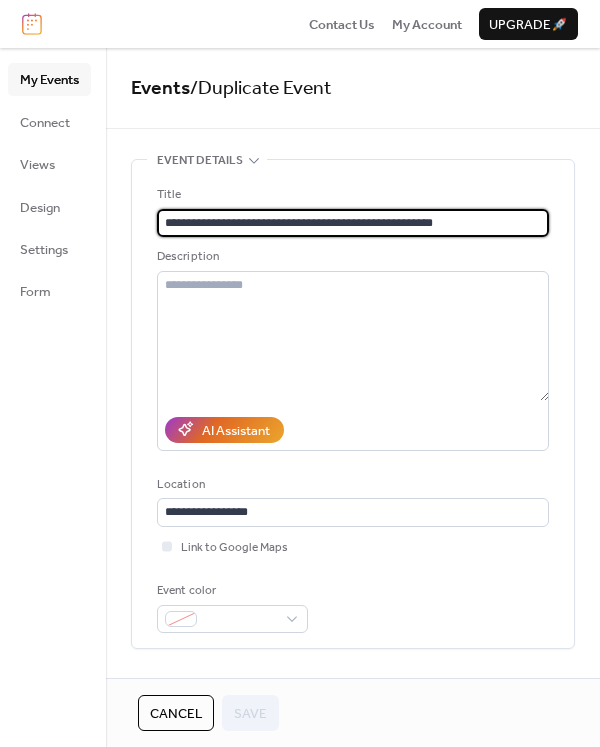 click on "**********" at bounding box center [353, 223] 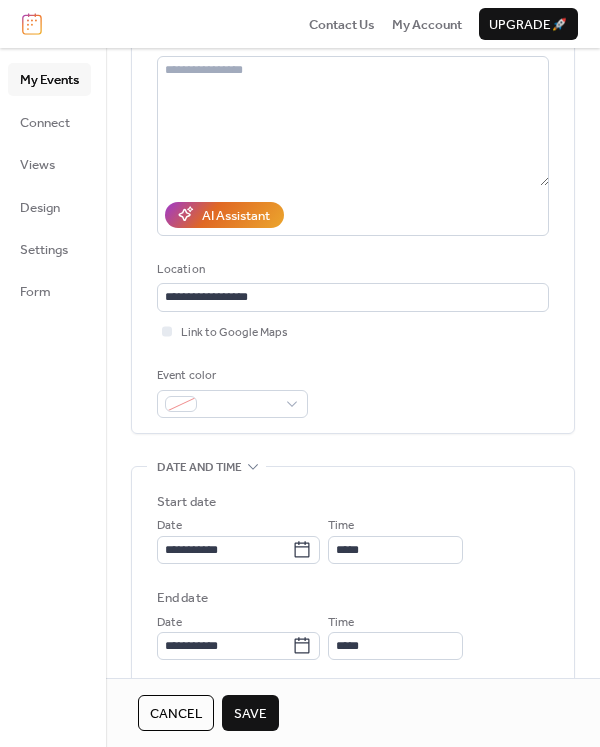 scroll, scrollTop: 333, scrollLeft: 0, axis: vertical 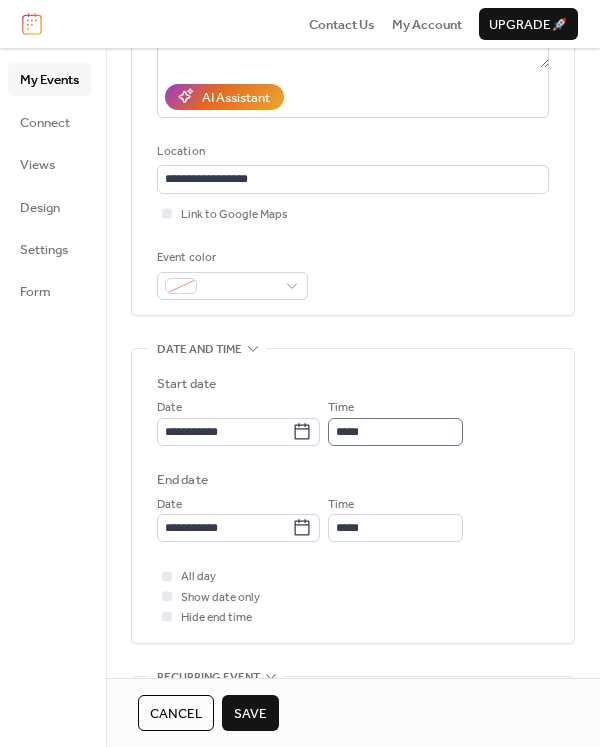 type on "**********" 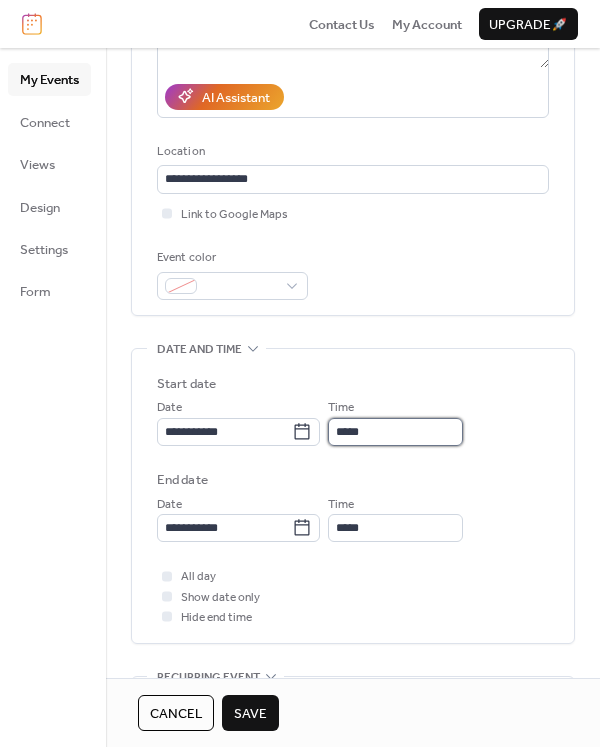 click on "*****" at bounding box center (395, 432) 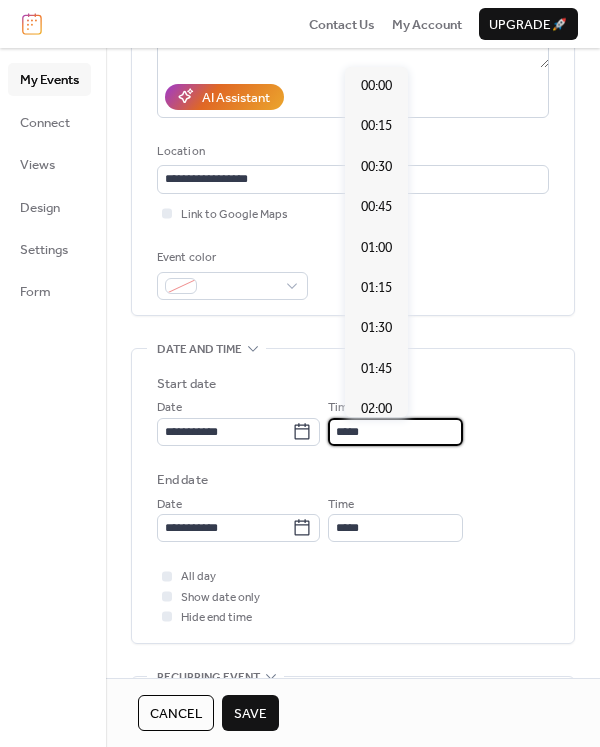 scroll, scrollTop: 1998, scrollLeft: 0, axis: vertical 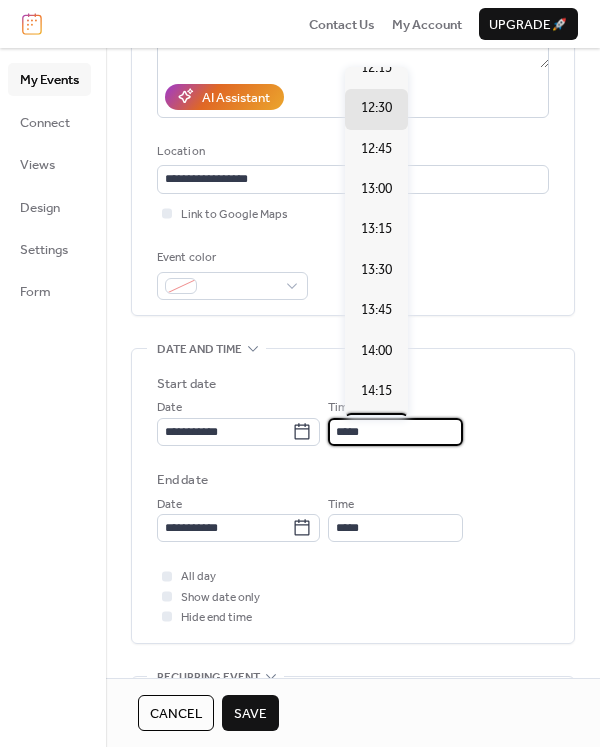 click on "14:30" at bounding box center [376, 432] 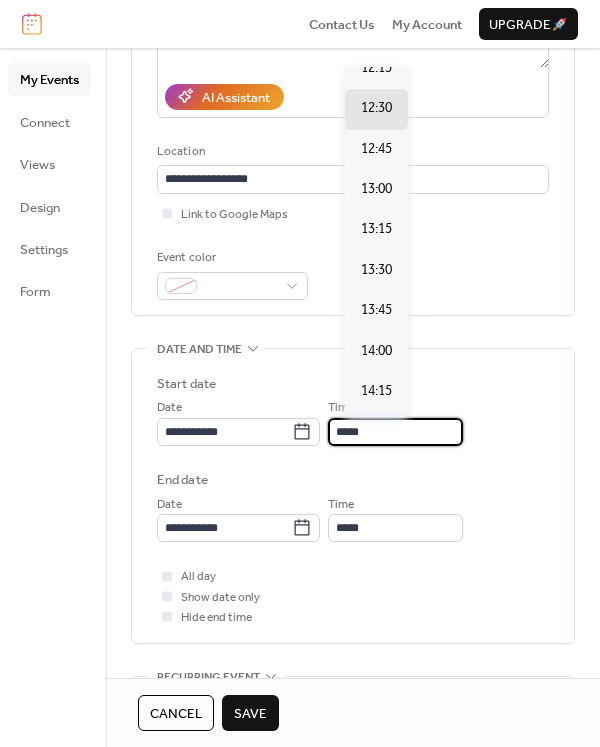 type on "*****" 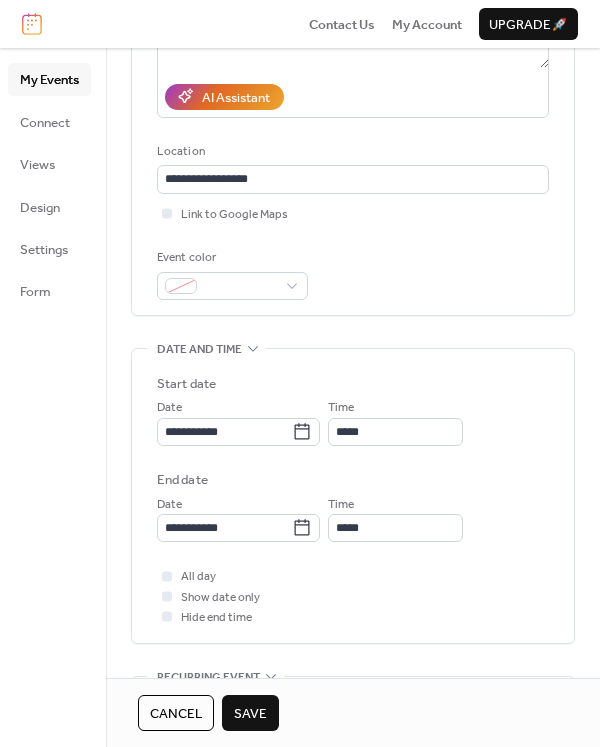 click on "Save" at bounding box center (250, 714) 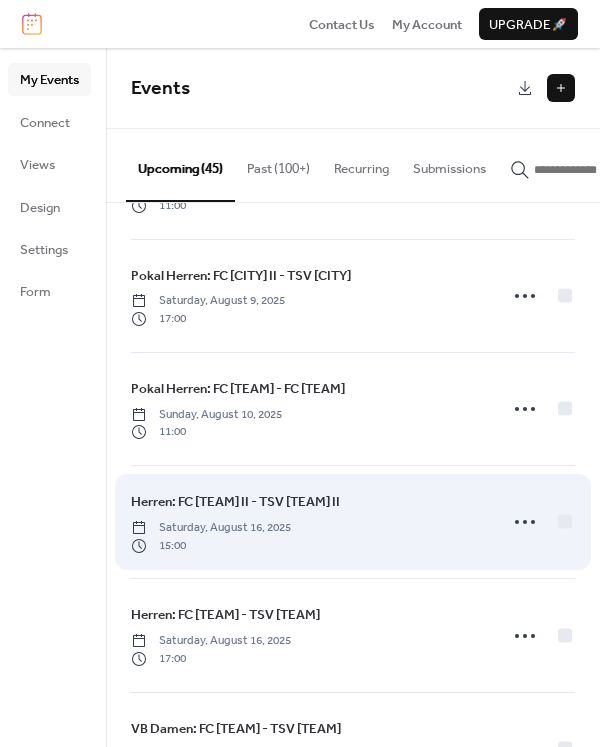 scroll, scrollTop: 222, scrollLeft: 0, axis: vertical 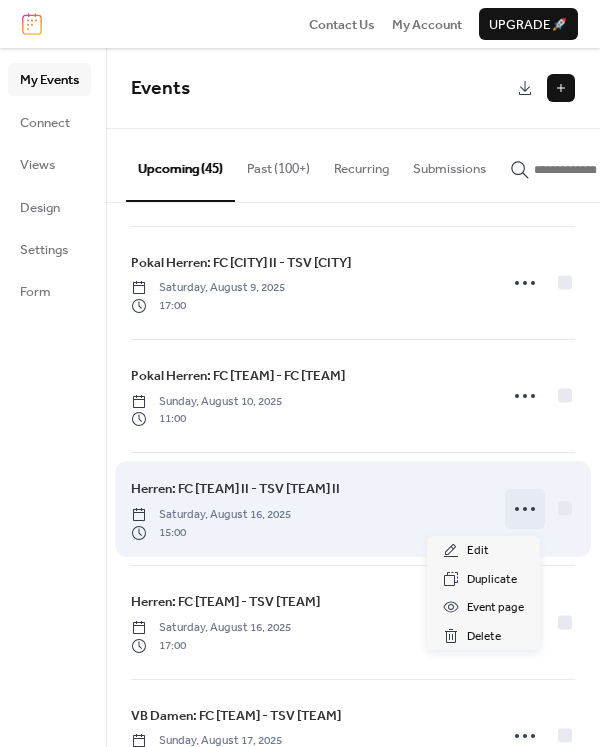 click 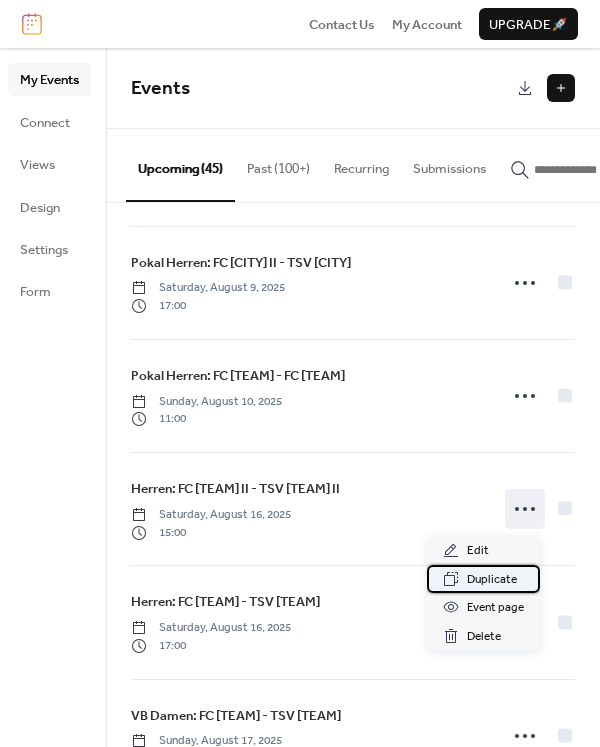 click on "Duplicate" at bounding box center (492, 580) 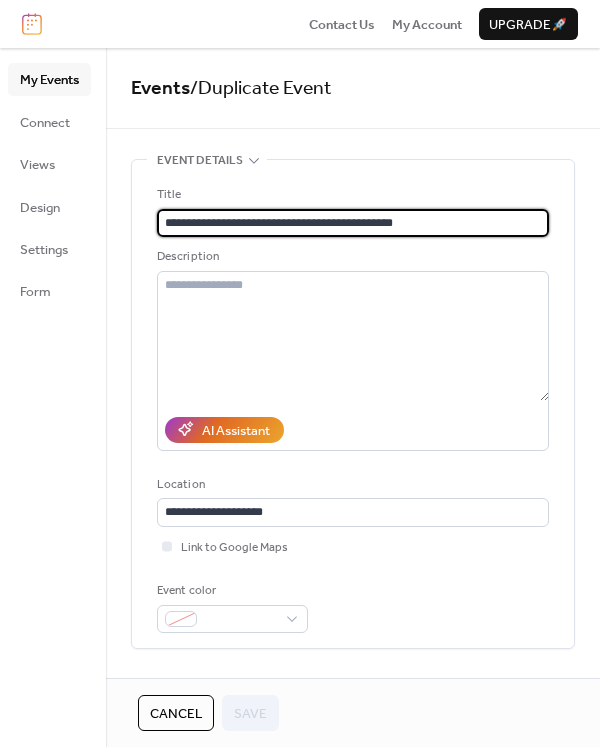 drag, startPoint x: 305, startPoint y: 221, endPoint x: 213, endPoint y: 227, distance: 92.19544 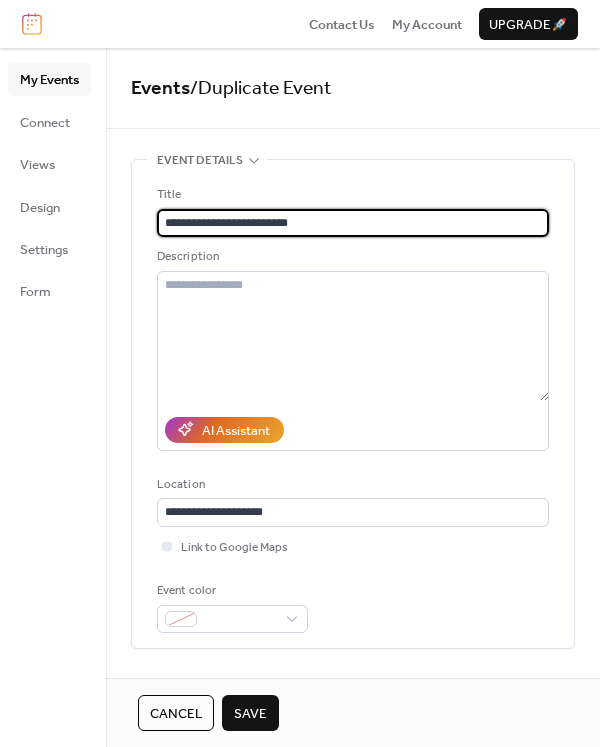 click on "**********" at bounding box center [353, 223] 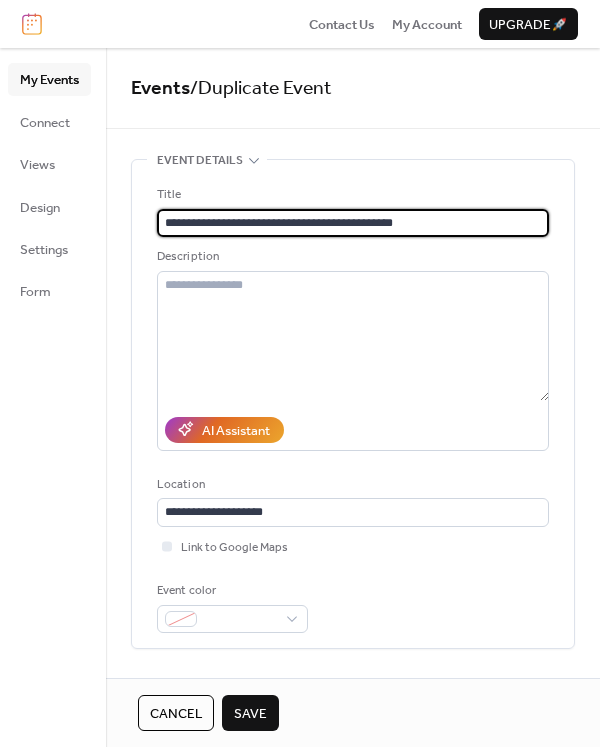 drag, startPoint x: 288, startPoint y: 220, endPoint x: 344, endPoint y: 247, distance: 62.169125 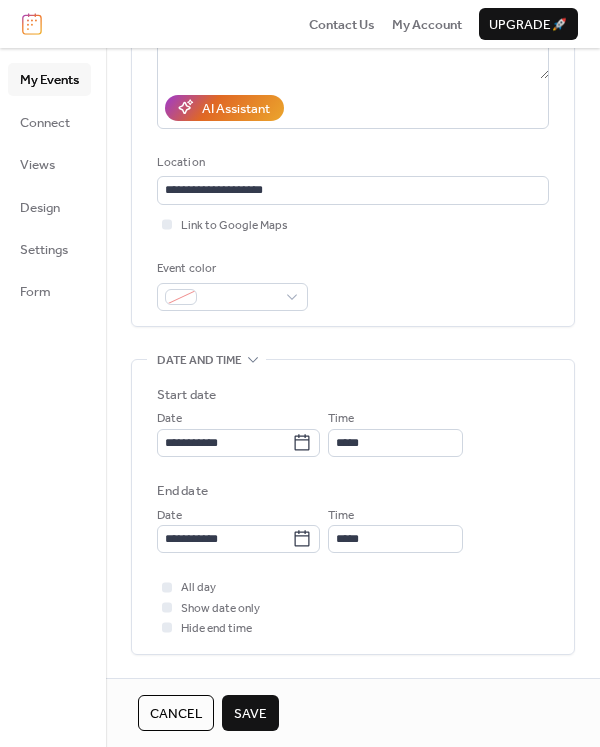 scroll, scrollTop: 333, scrollLeft: 0, axis: vertical 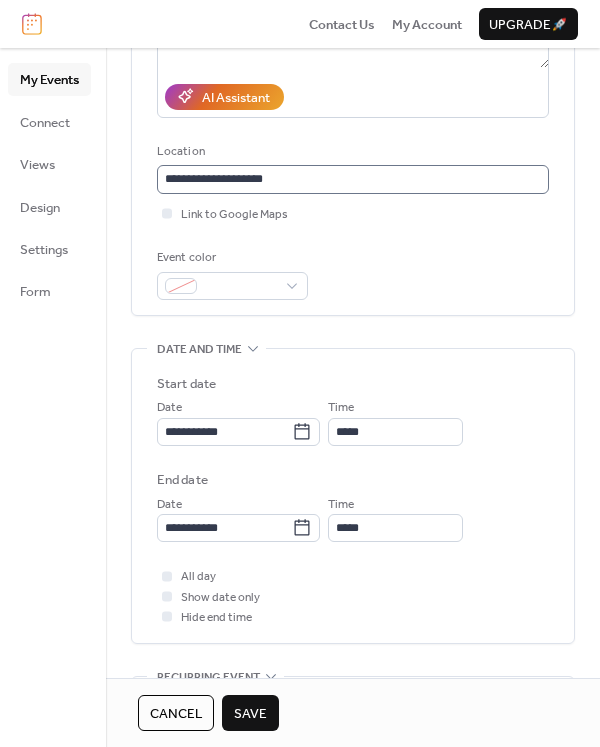 type on "**********" 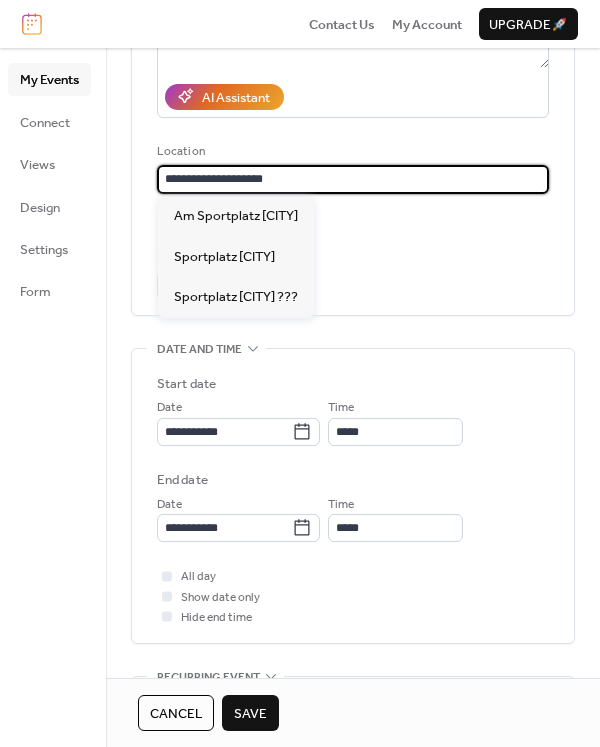 drag, startPoint x: 285, startPoint y: 181, endPoint x: 224, endPoint y: 179, distance: 61.03278 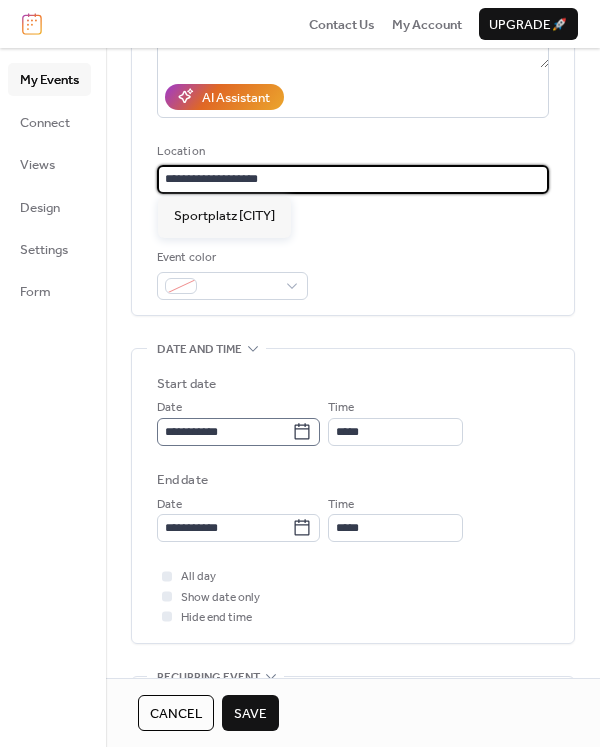 type on "**********" 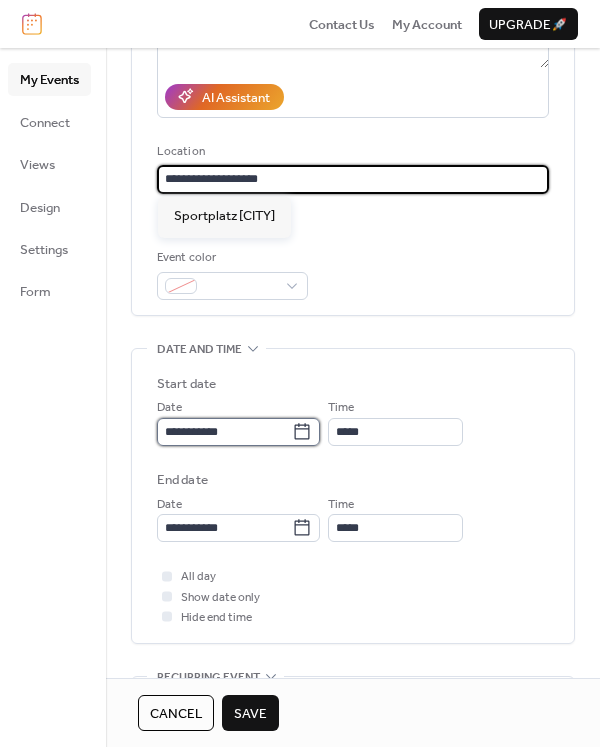 click on "**********" at bounding box center (224, 432) 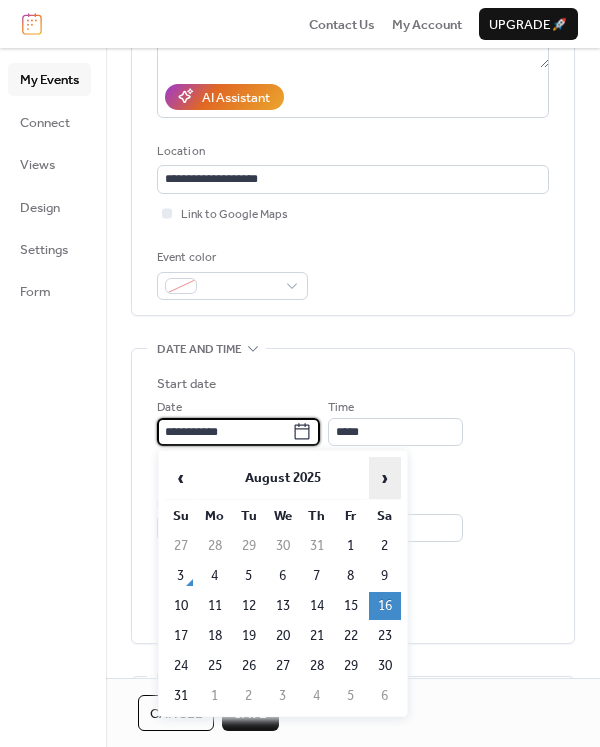 click on "›" at bounding box center (385, 478) 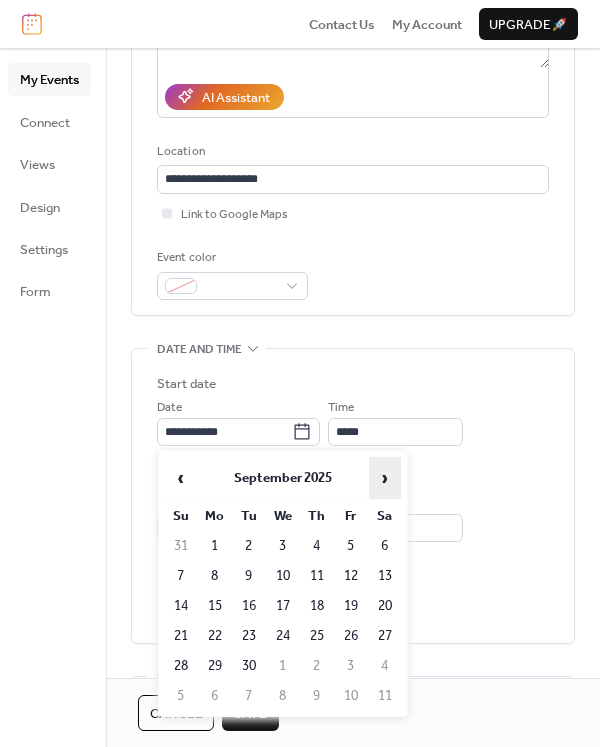 click on "›" at bounding box center (385, 478) 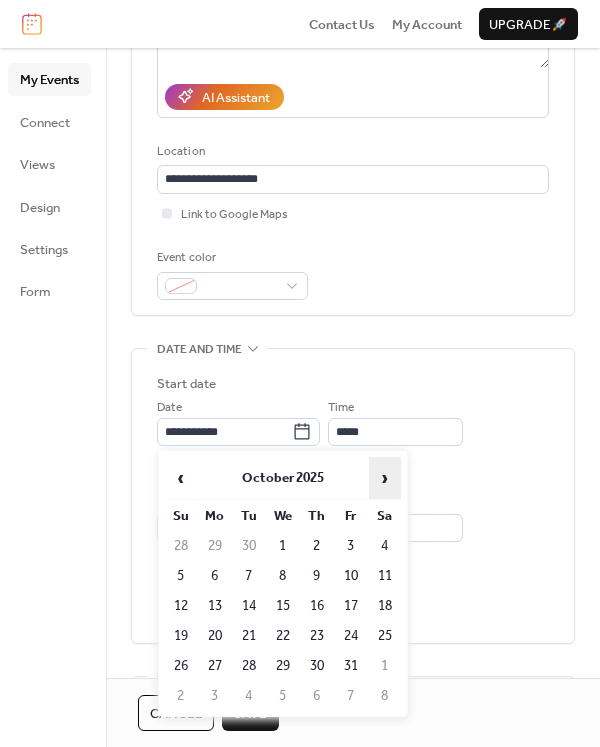 click on "›" at bounding box center (385, 478) 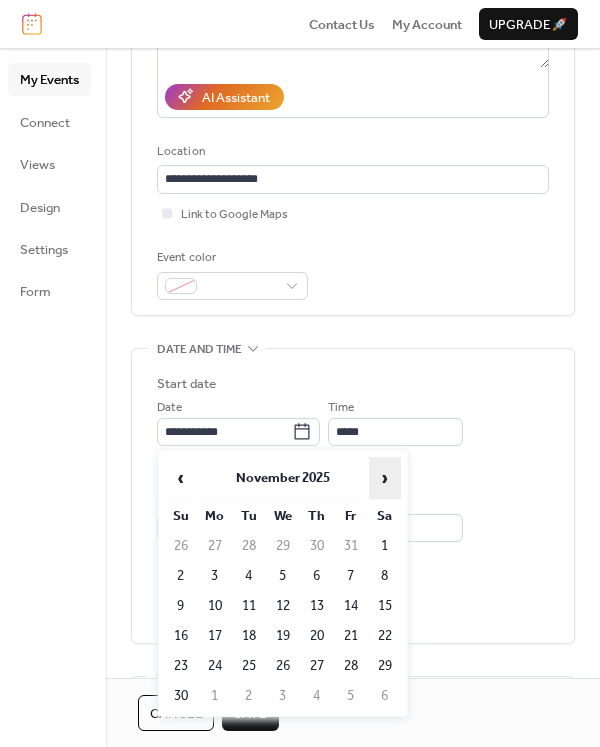 click on "›" at bounding box center [385, 478] 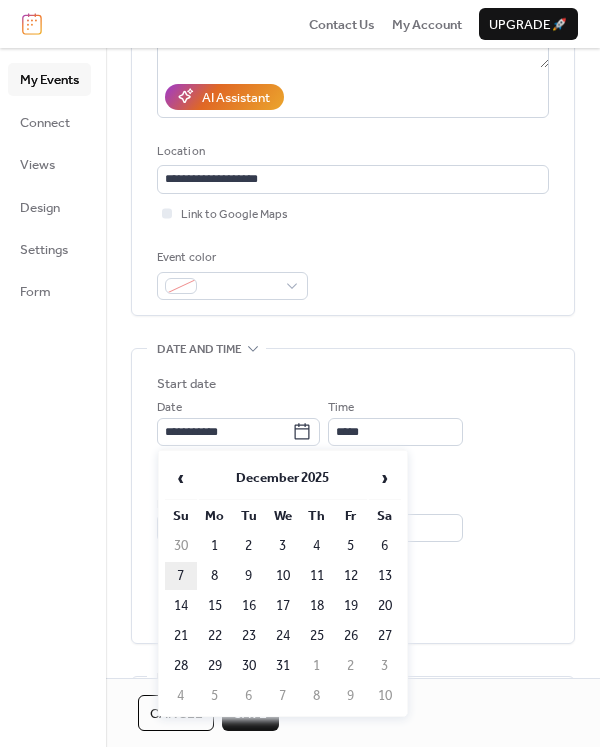 click on "7" at bounding box center [181, 576] 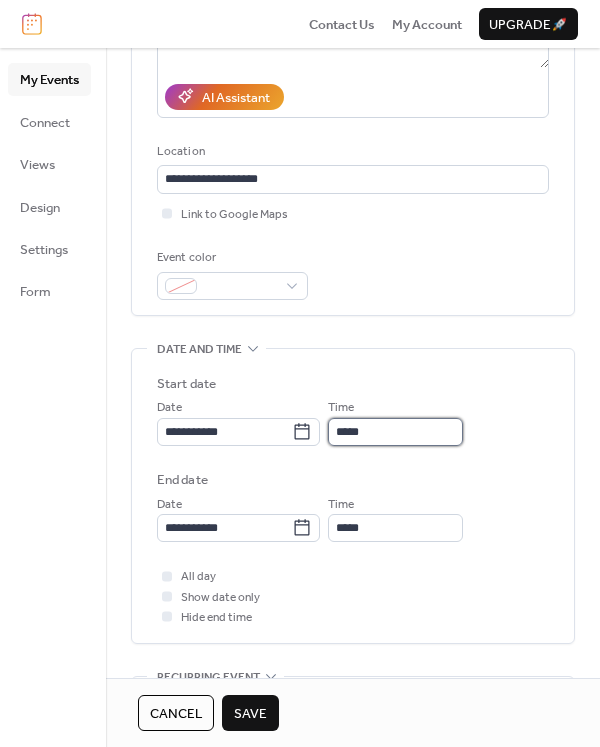 click on "*****" at bounding box center [395, 432] 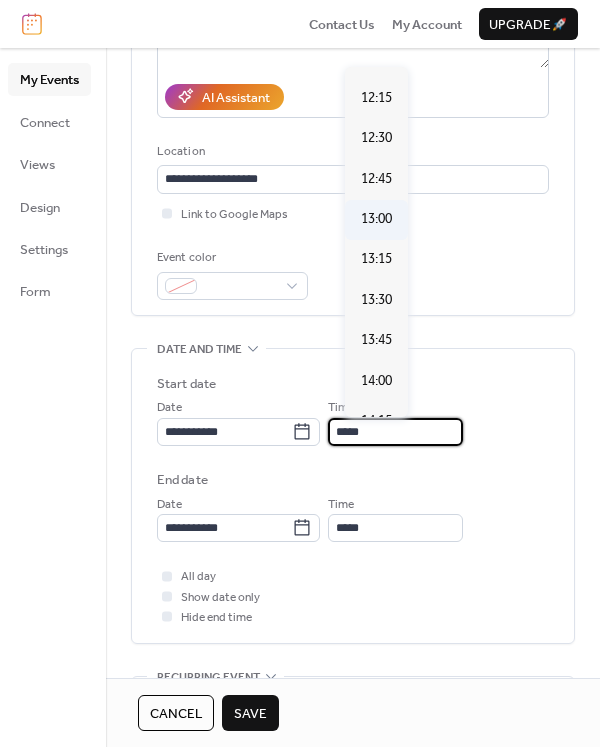 scroll, scrollTop: 1730, scrollLeft: 0, axis: vertical 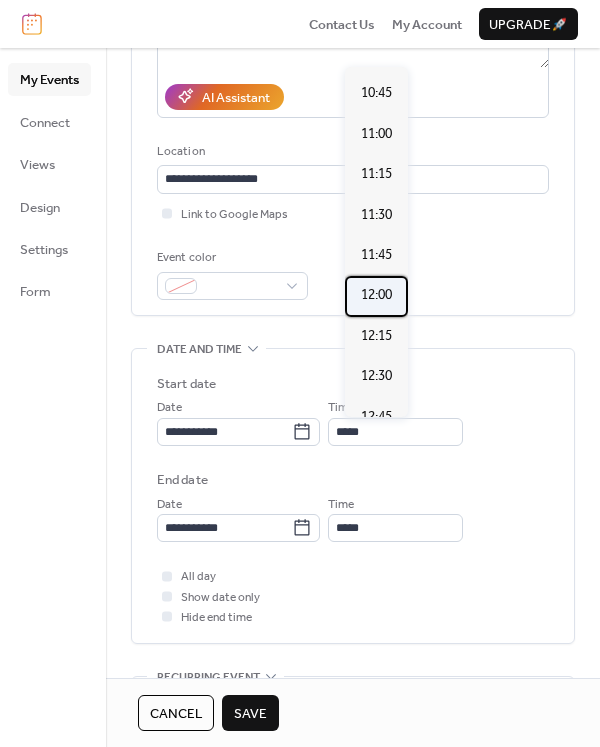 click on "12:00" at bounding box center [376, 295] 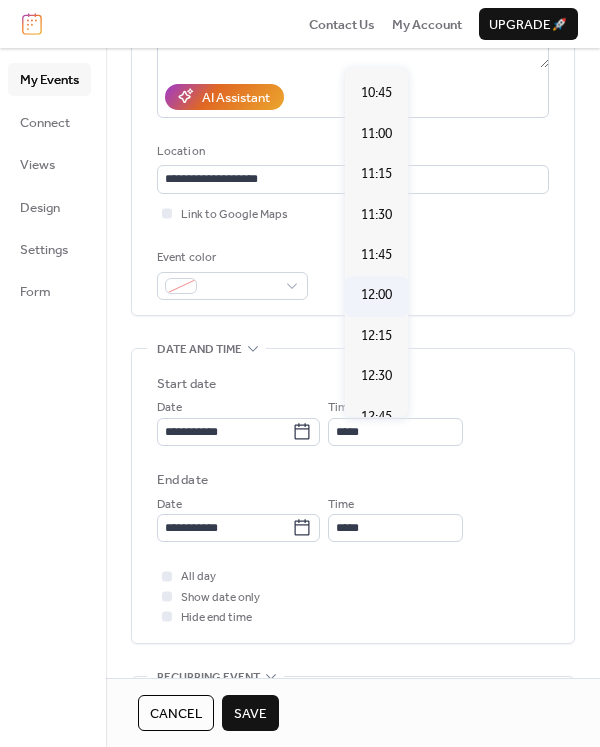 type on "*****" 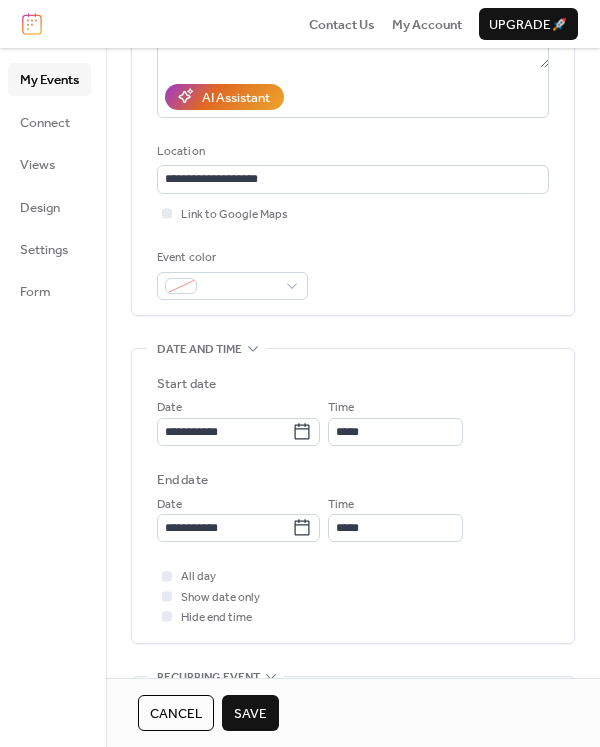 click on "Save" at bounding box center [250, 714] 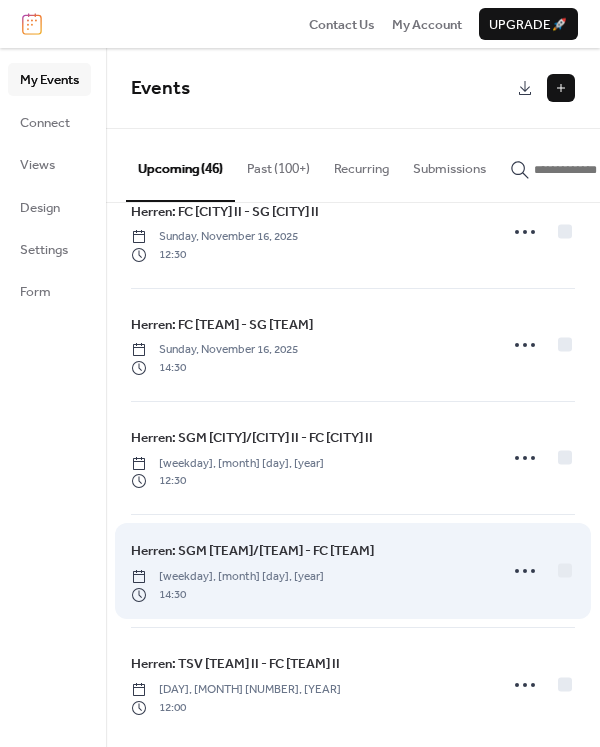 scroll, scrollTop: 4687, scrollLeft: 0, axis: vertical 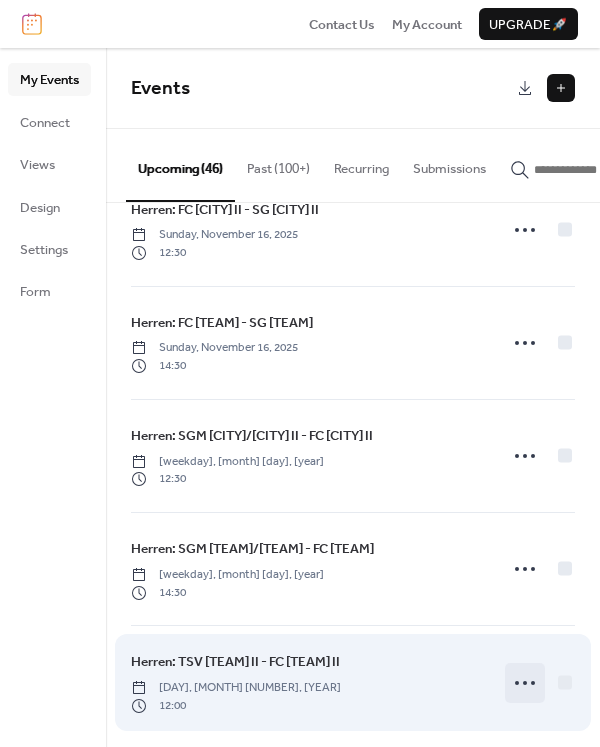 click 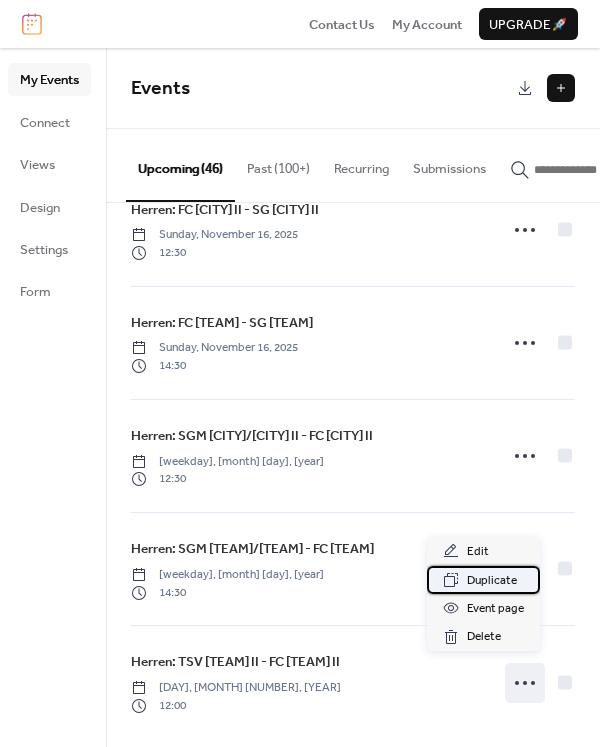 click on "Duplicate" at bounding box center [492, 581] 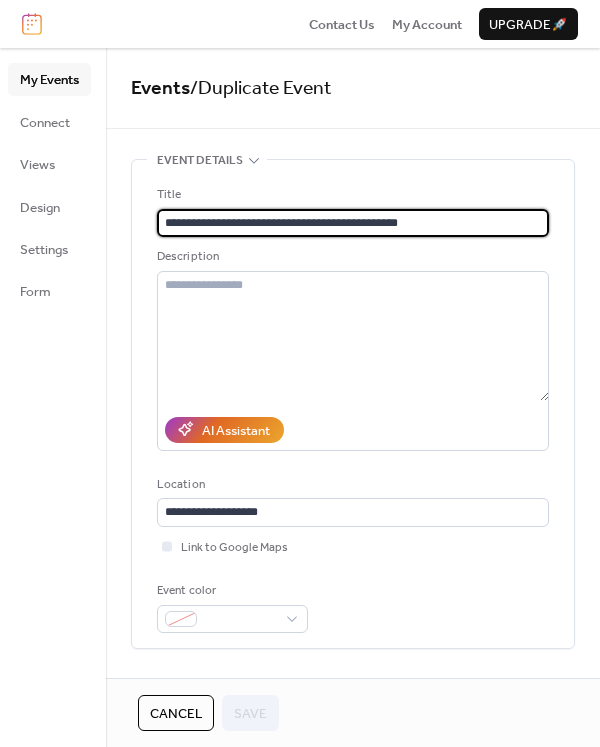 click on "**********" at bounding box center (353, 223) 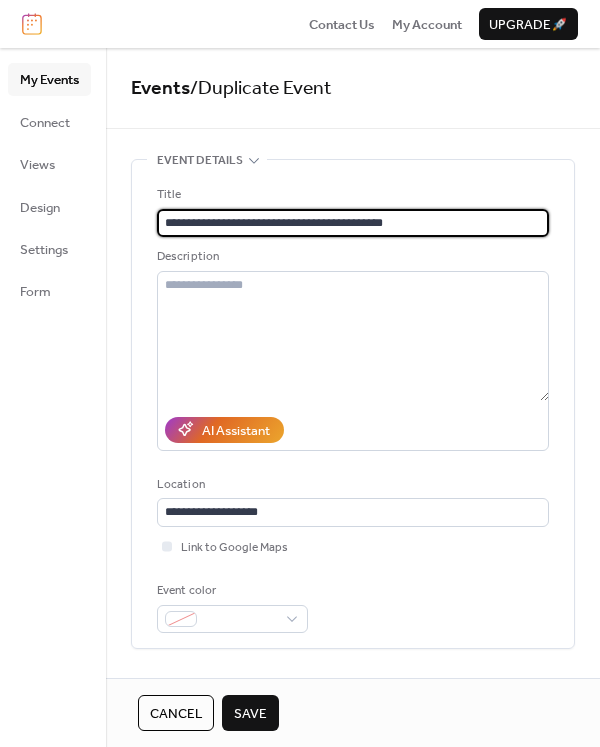 drag, startPoint x: 383, startPoint y: 224, endPoint x: 367, endPoint y: 224, distance: 16 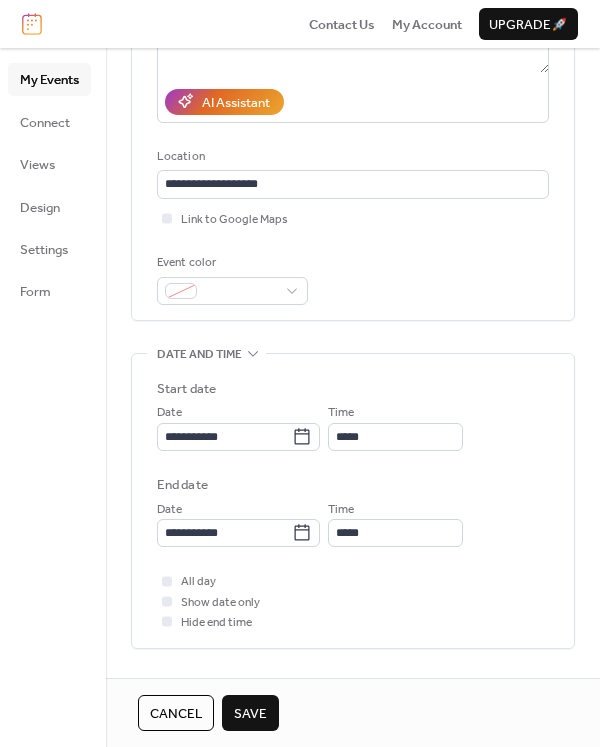 scroll, scrollTop: 333, scrollLeft: 0, axis: vertical 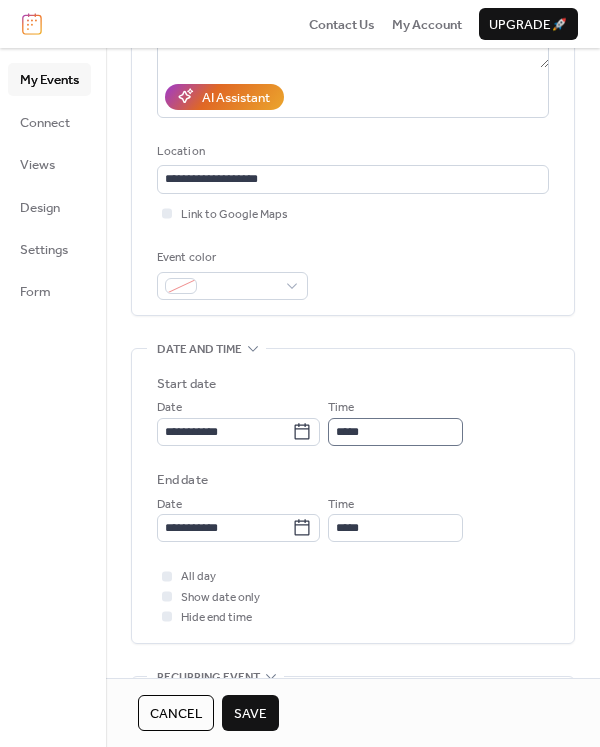 type on "**********" 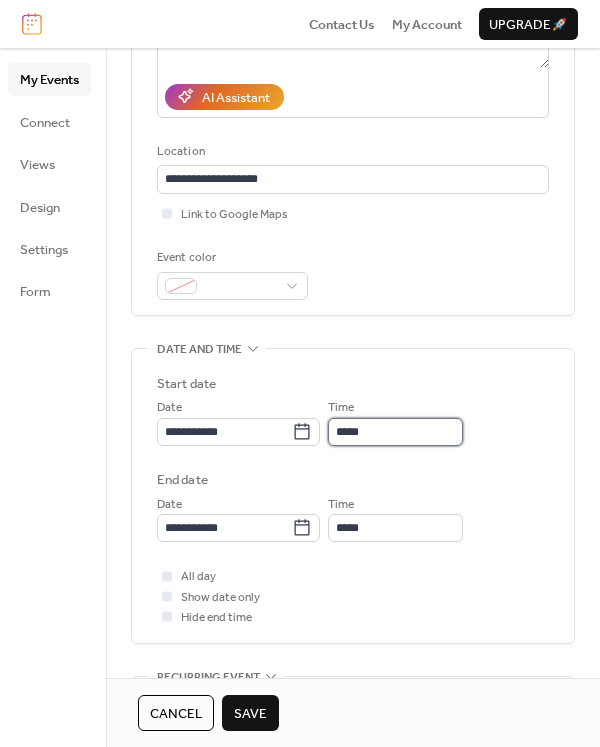 click on "*****" at bounding box center (395, 432) 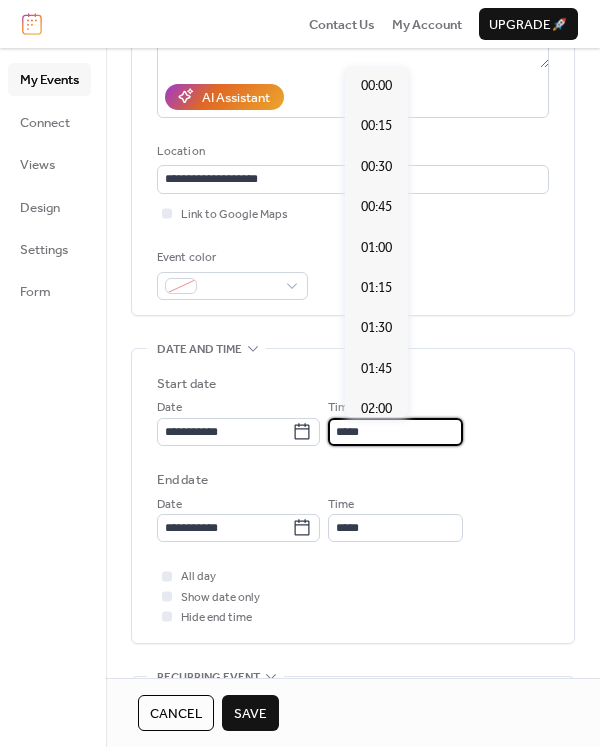 scroll, scrollTop: 1918, scrollLeft: 0, axis: vertical 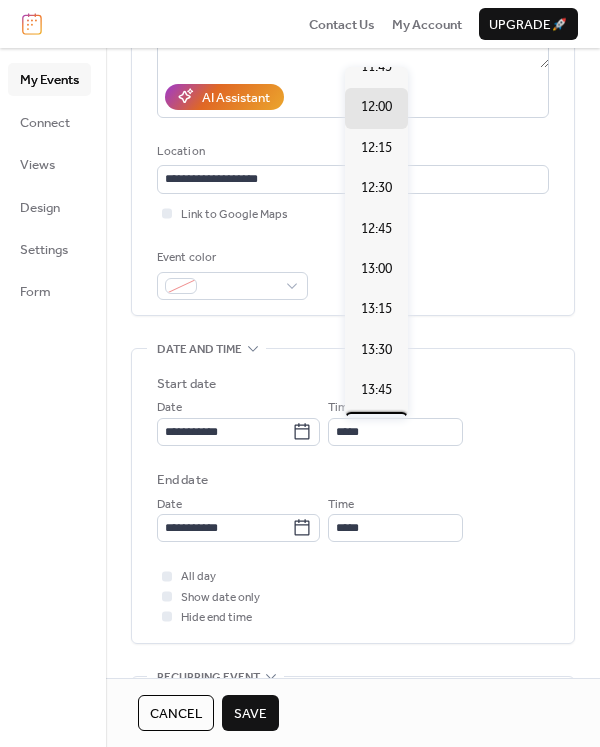 click on "14:00" at bounding box center (376, 431) 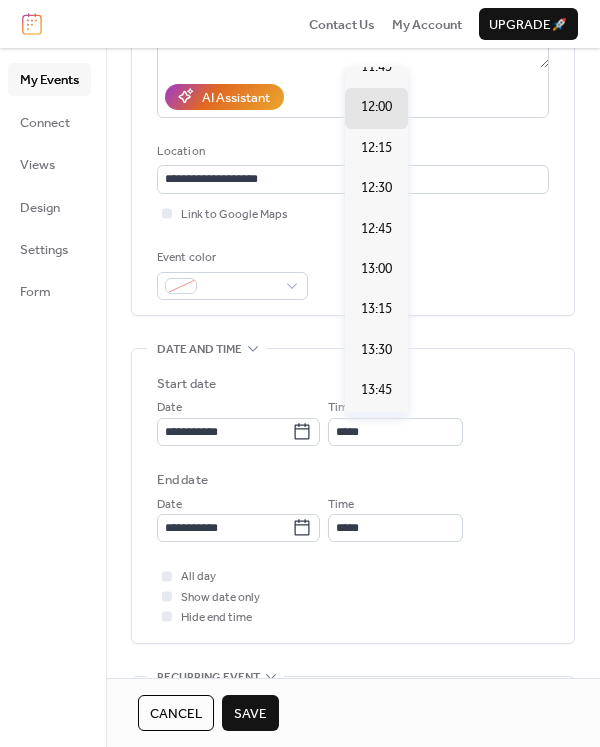 type on "*****" 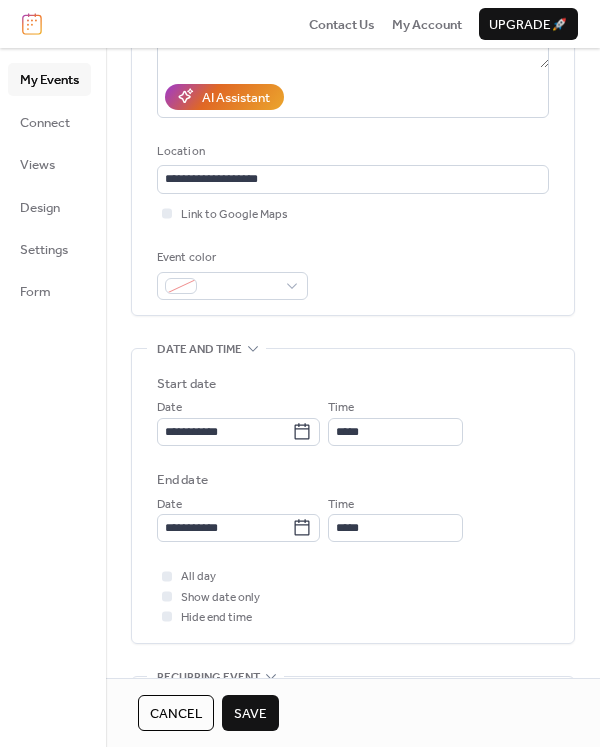 click on "Save" at bounding box center [250, 714] 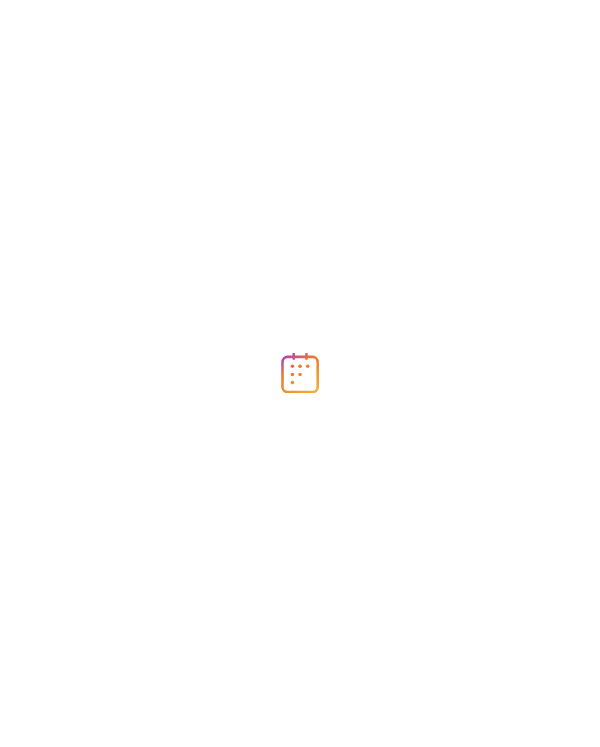 scroll, scrollTop: 0, scrollLeft: 0, axis: both 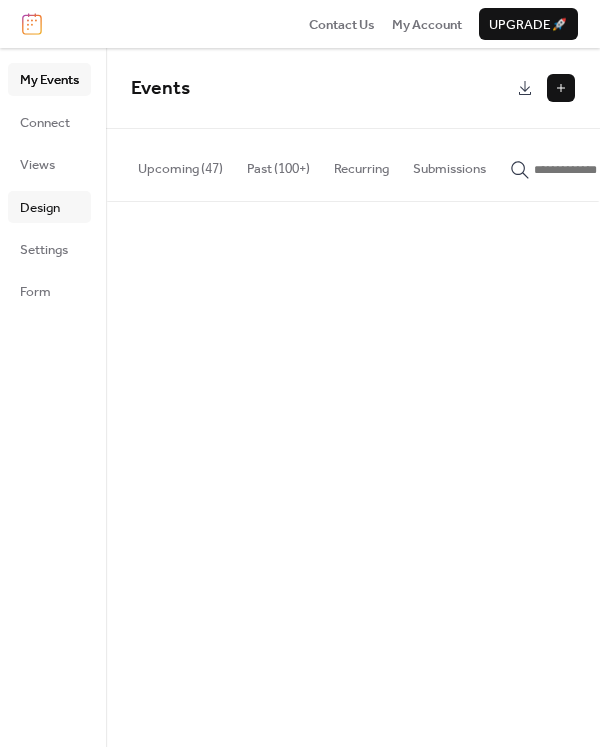 click on "Design" at bounding box center (40, 208) 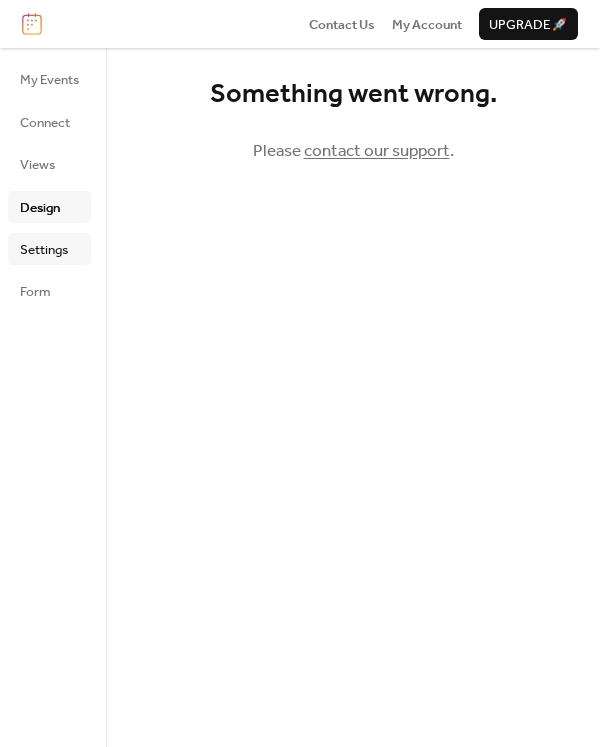 click on "Settings" at bounding box center (44, 250) 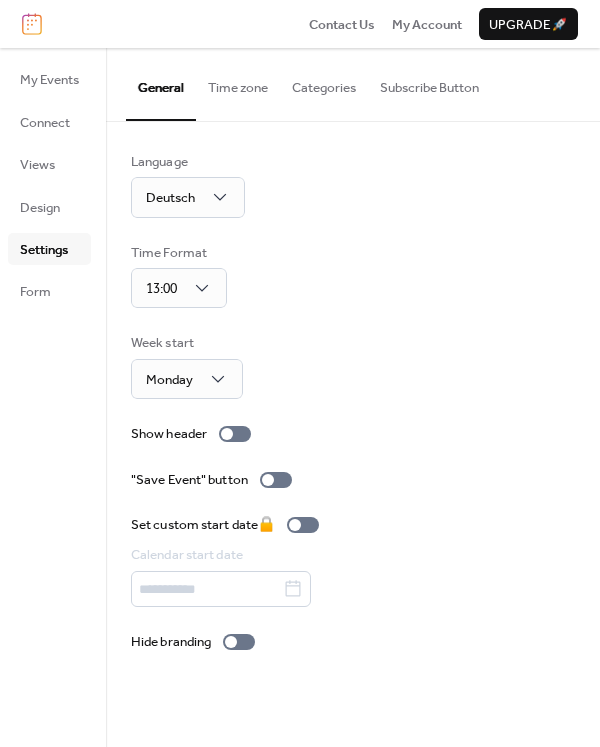 click on "Time zone" at bounding box center (238, 83) 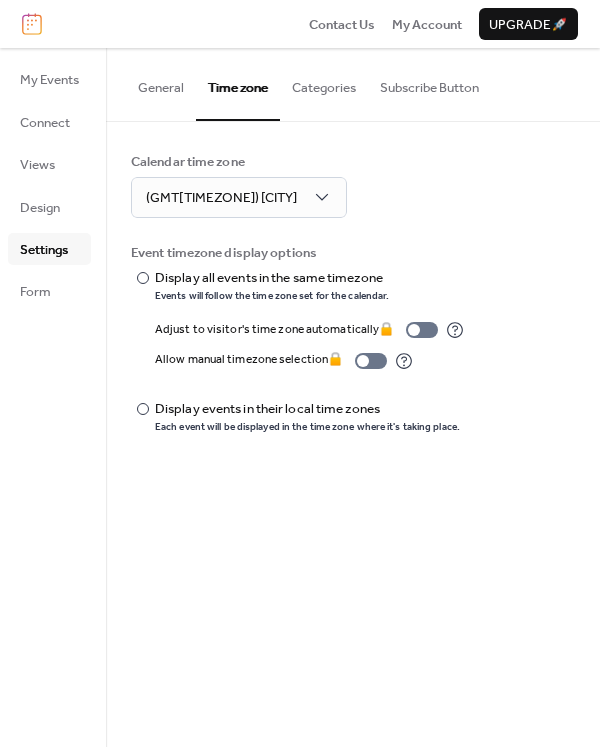 click on "Categories" at bounding box center (324, 83) 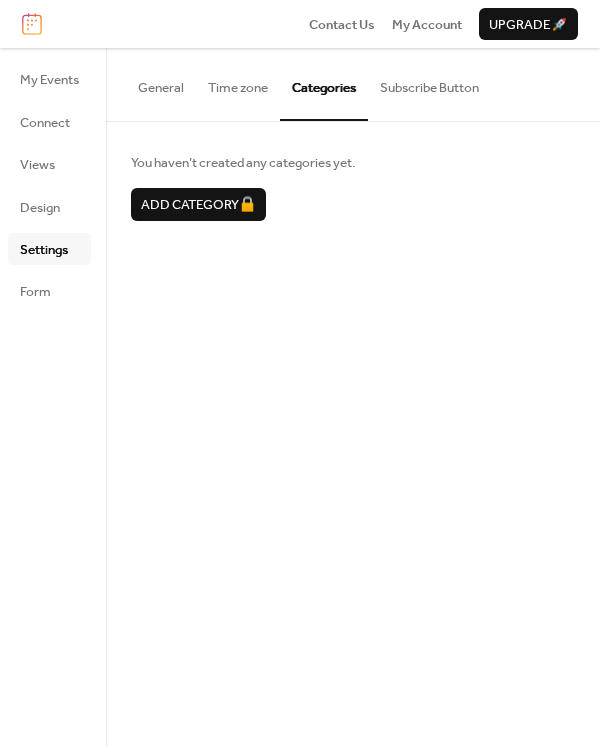 click on "Subscribe Button" at bounding box center (429, 83) 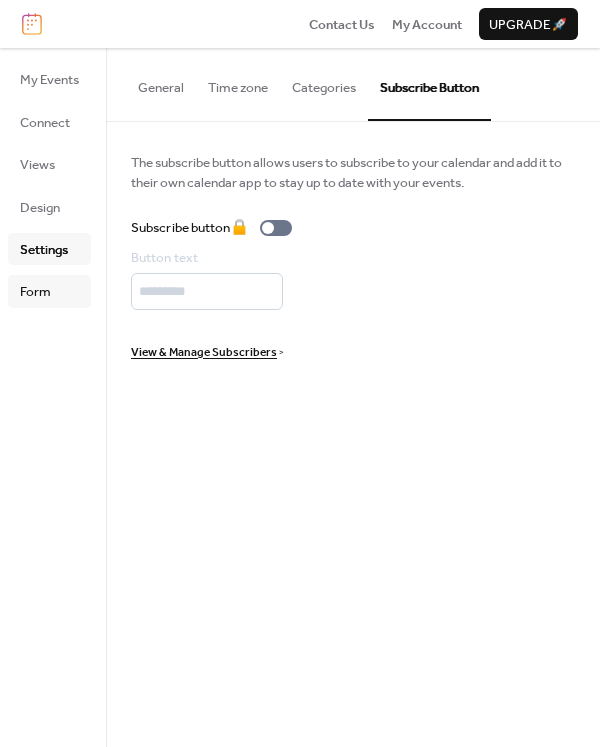 click on "Form" at bounding box center (35, 292) 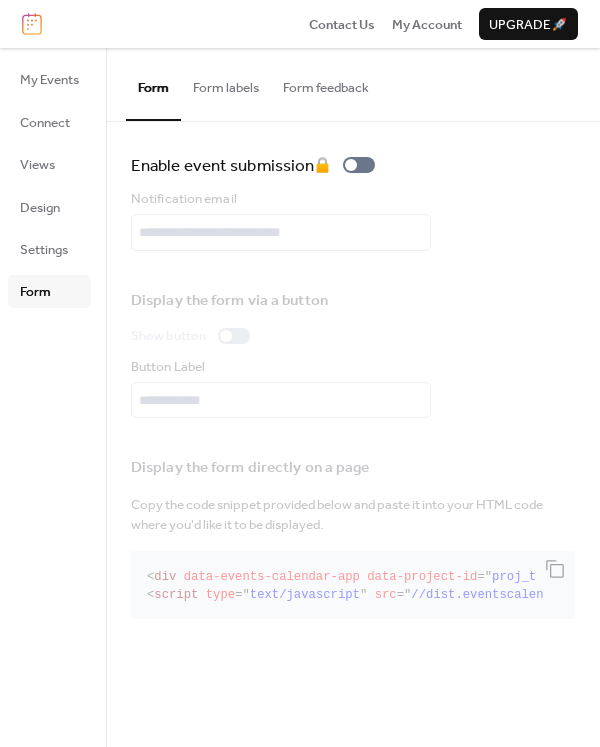 click on "Form labels" at bounding box center [226, 83] 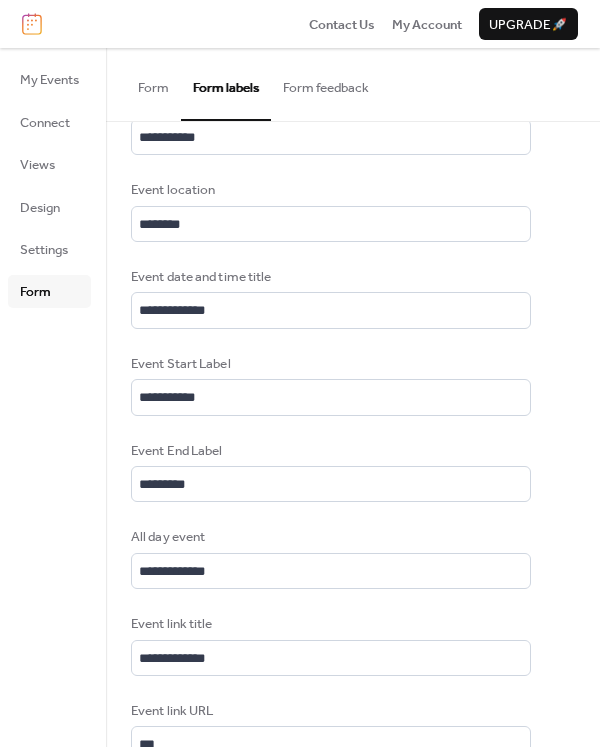 scroll, scrollTop: 885, scrollLeft: 0, axis: vertical 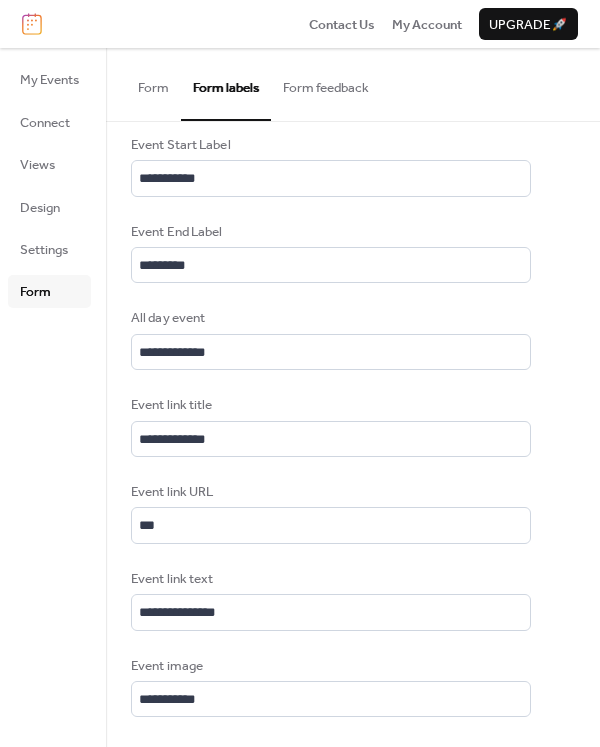 click on "Form feedback" at bounding box center [326, 83] 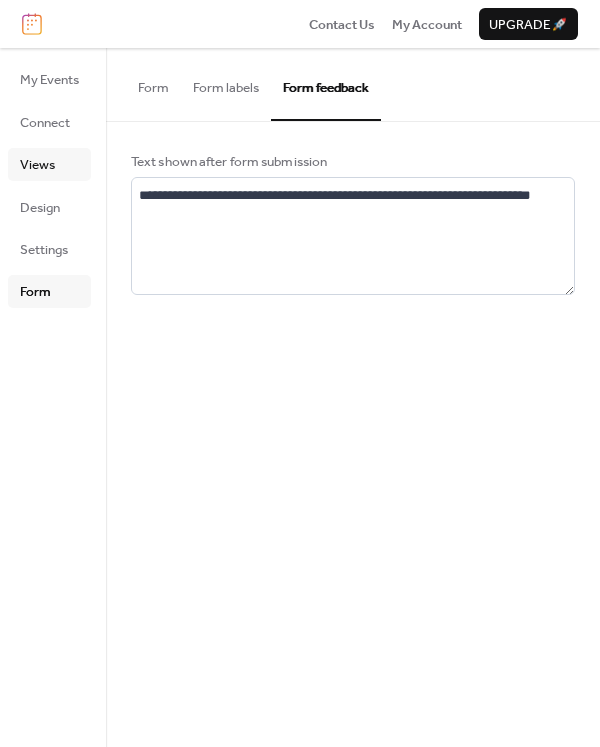 click on "Views" at bounding box center (37, 165) 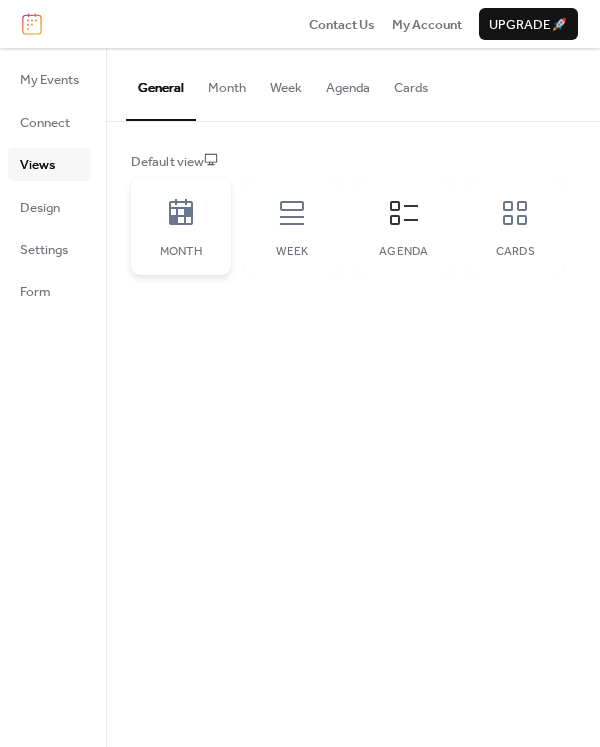 click 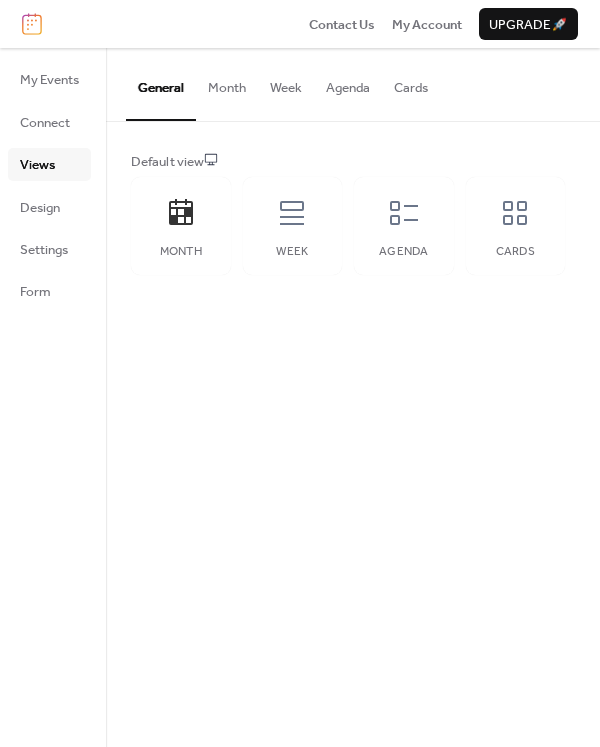 click on "Week" at bounding box center (286, 83) 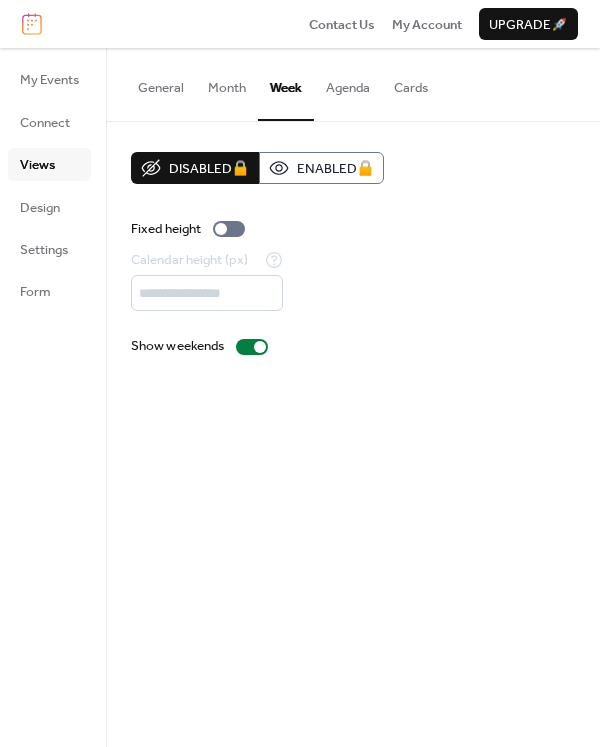 click on "Agenda" at bounding box center [348, 83] 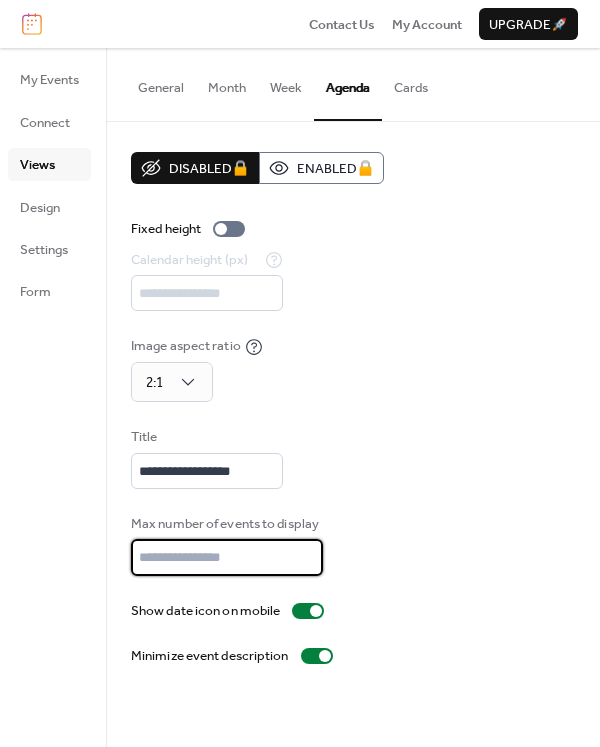 drag, startPoint x: 153, startPoint y: 551, endPoint x: 139, endPoint y: 556, distance: 14.866069 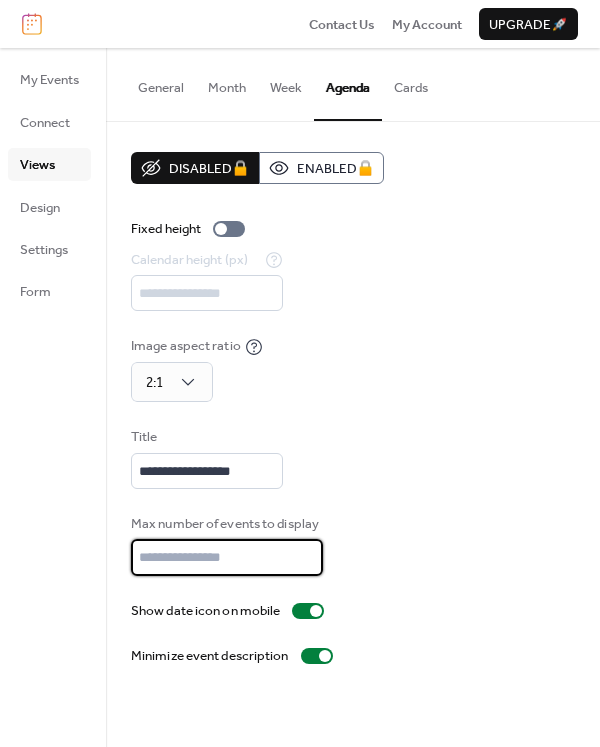 click on "*" at bounding box center (227, 557) 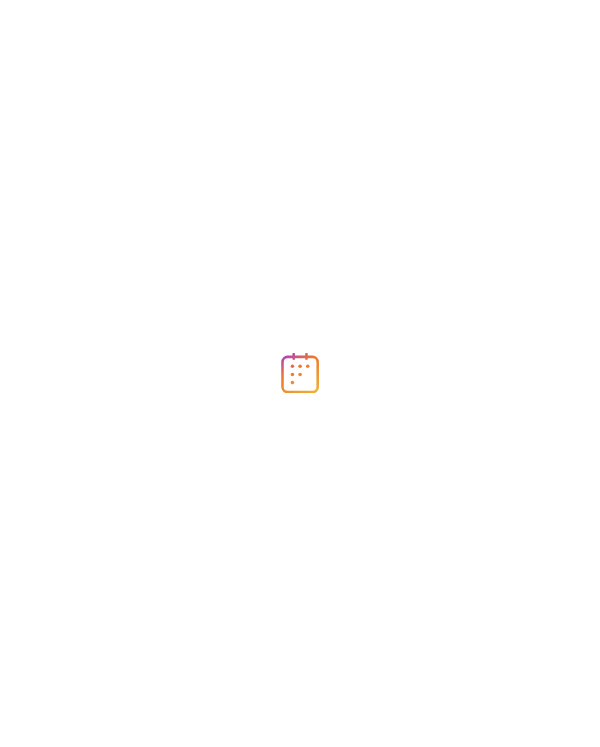 scroll, scrollTop: 0, scrollLeft: 0, axis: both 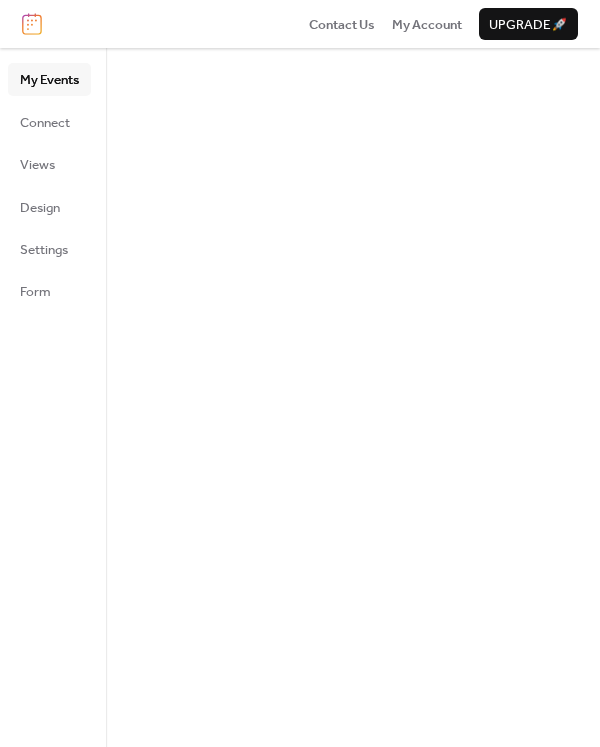 click on "Form" at bounding box center (35, 292) 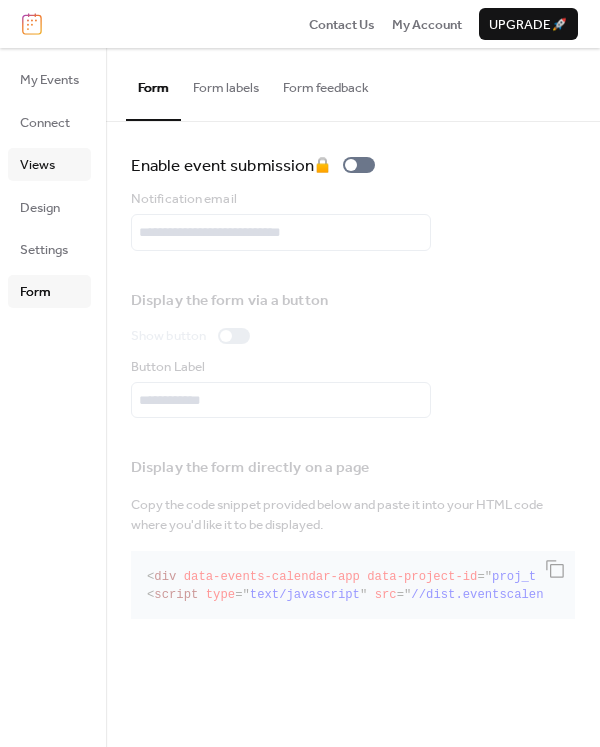 click on "Views" at bounding box center [37, 165] 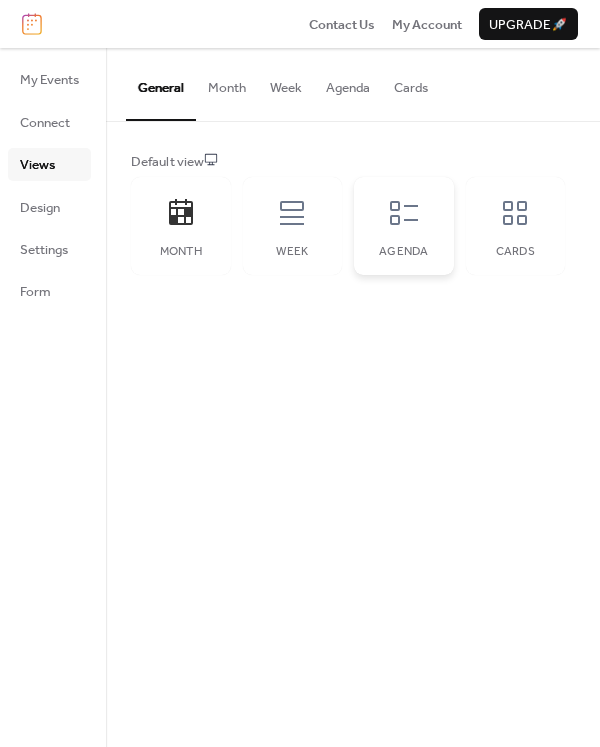 click 